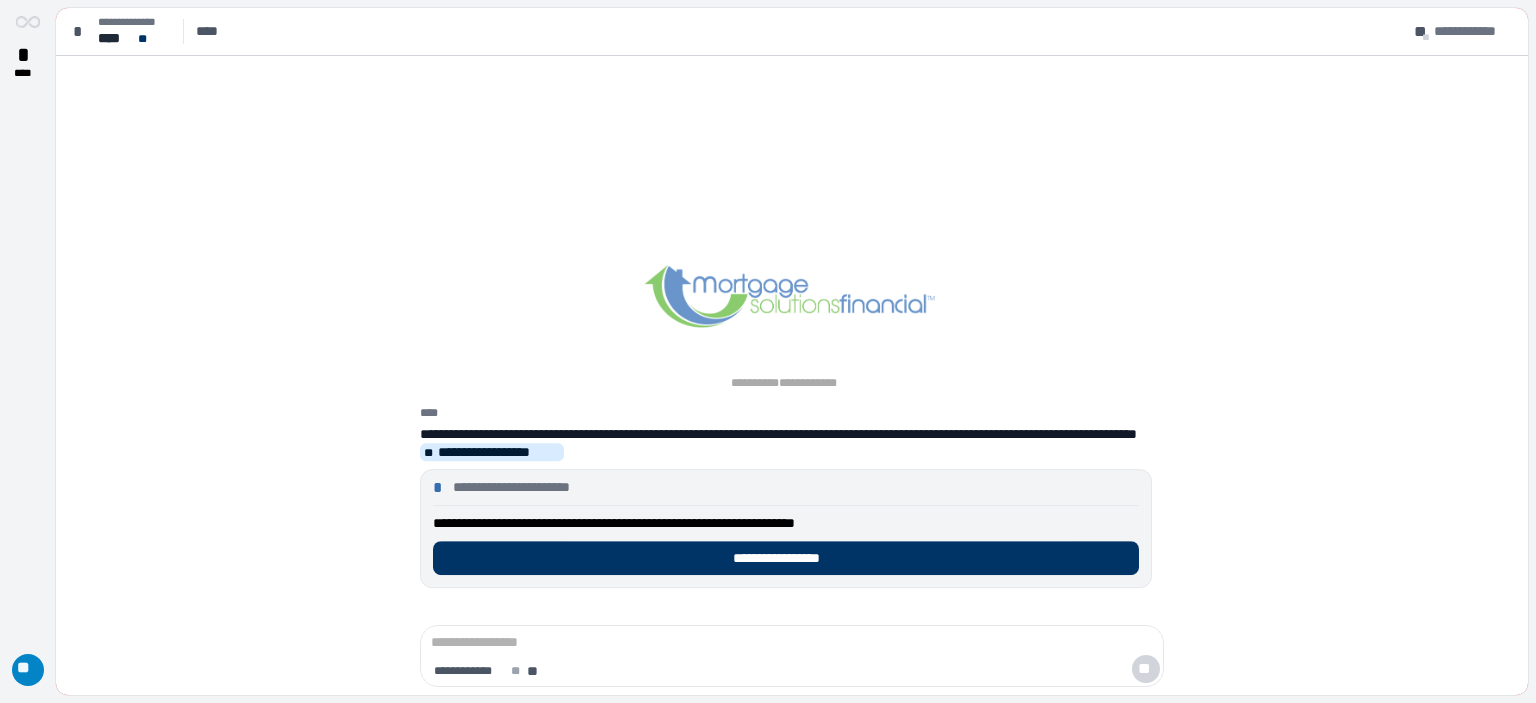 scroll, scrollTop: 0, scrollLeft: 0, axis: both 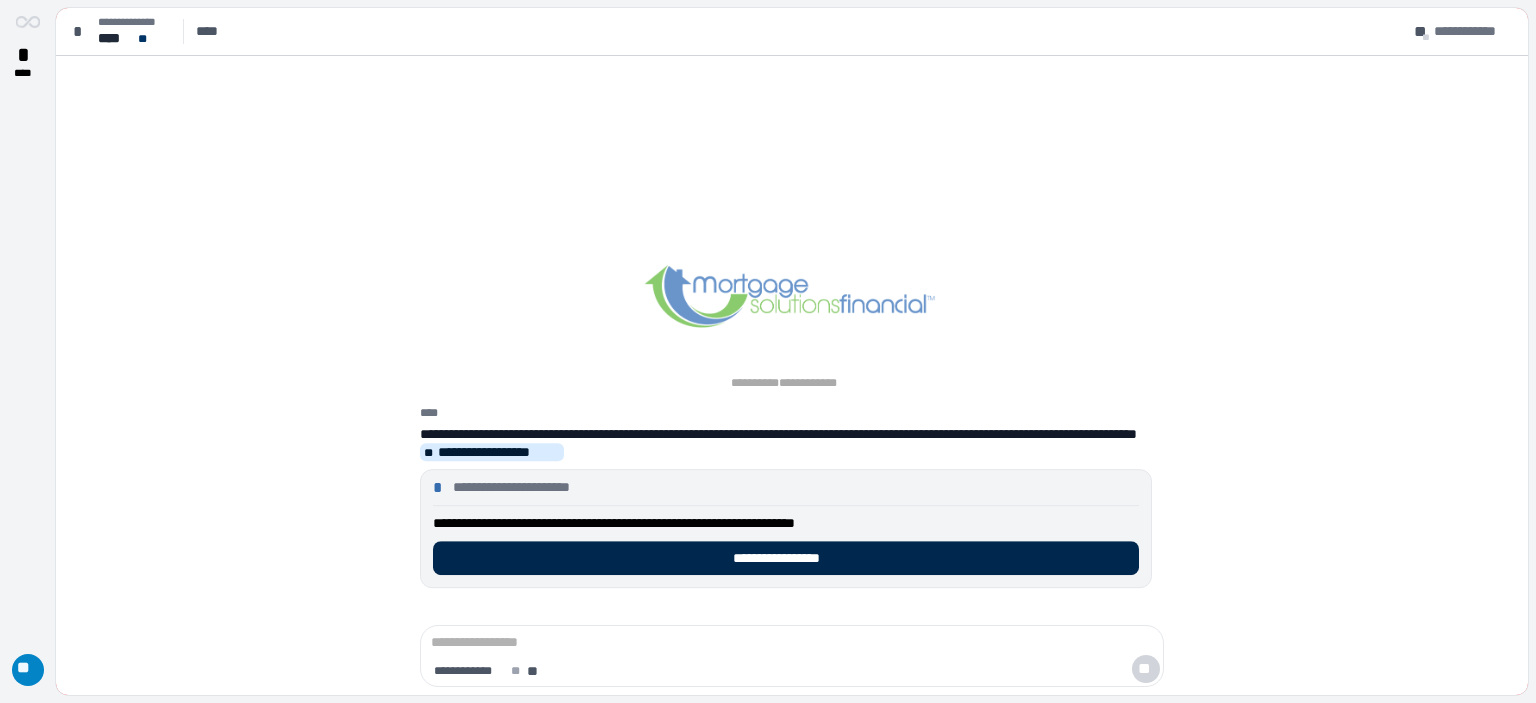 click on "**********" at bounding box center [786, 558] 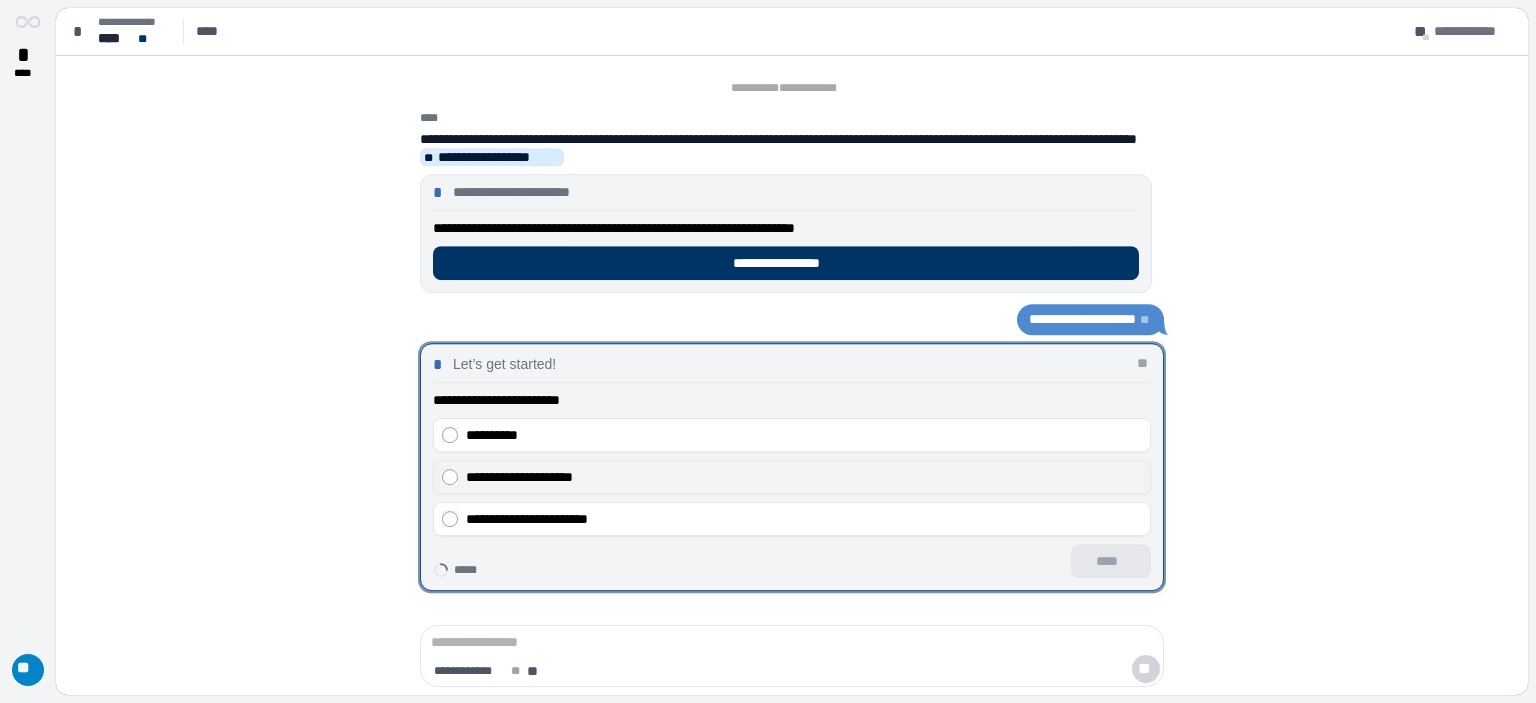 click on "**********" at bounding box center [792, 477] 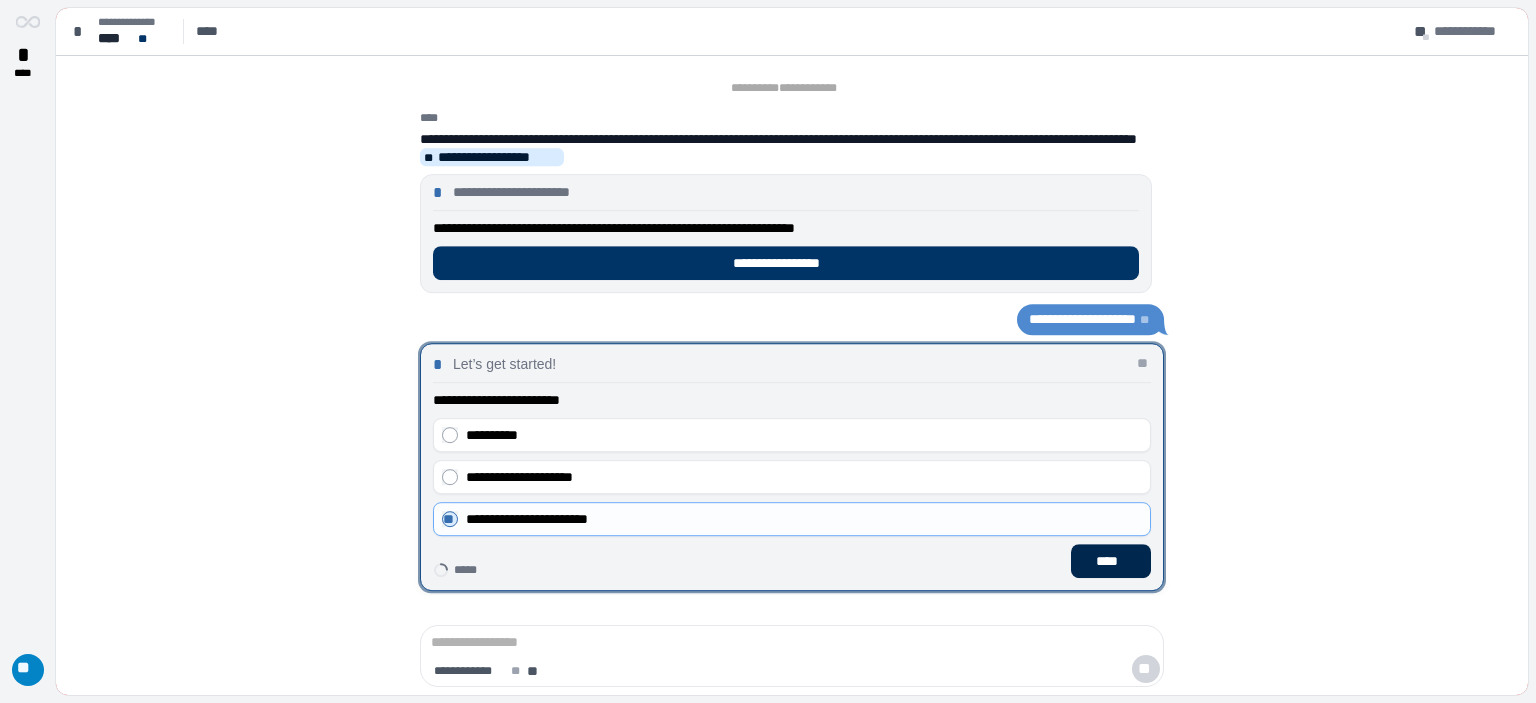 click on "****" at bounding box center (1111, 561) 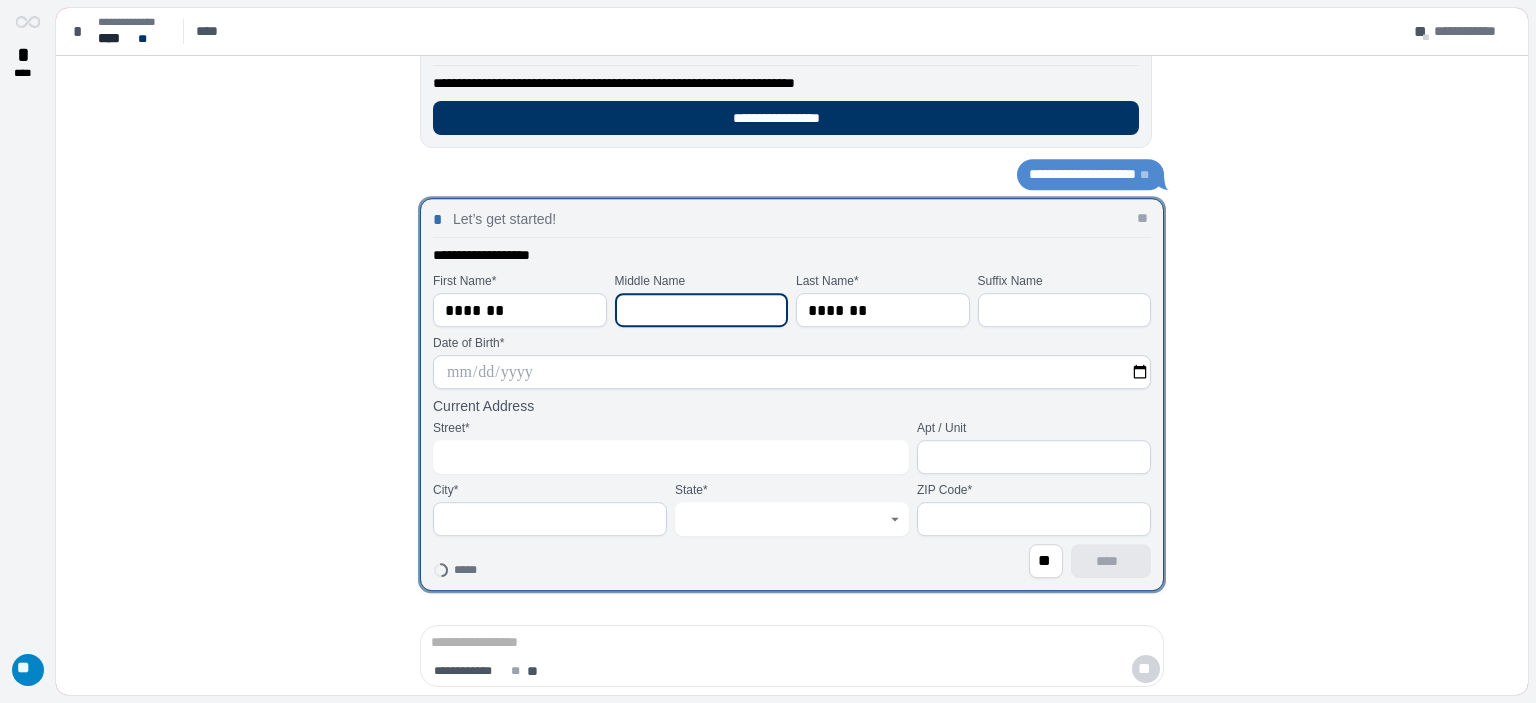 click at bounding box center (702, 310) 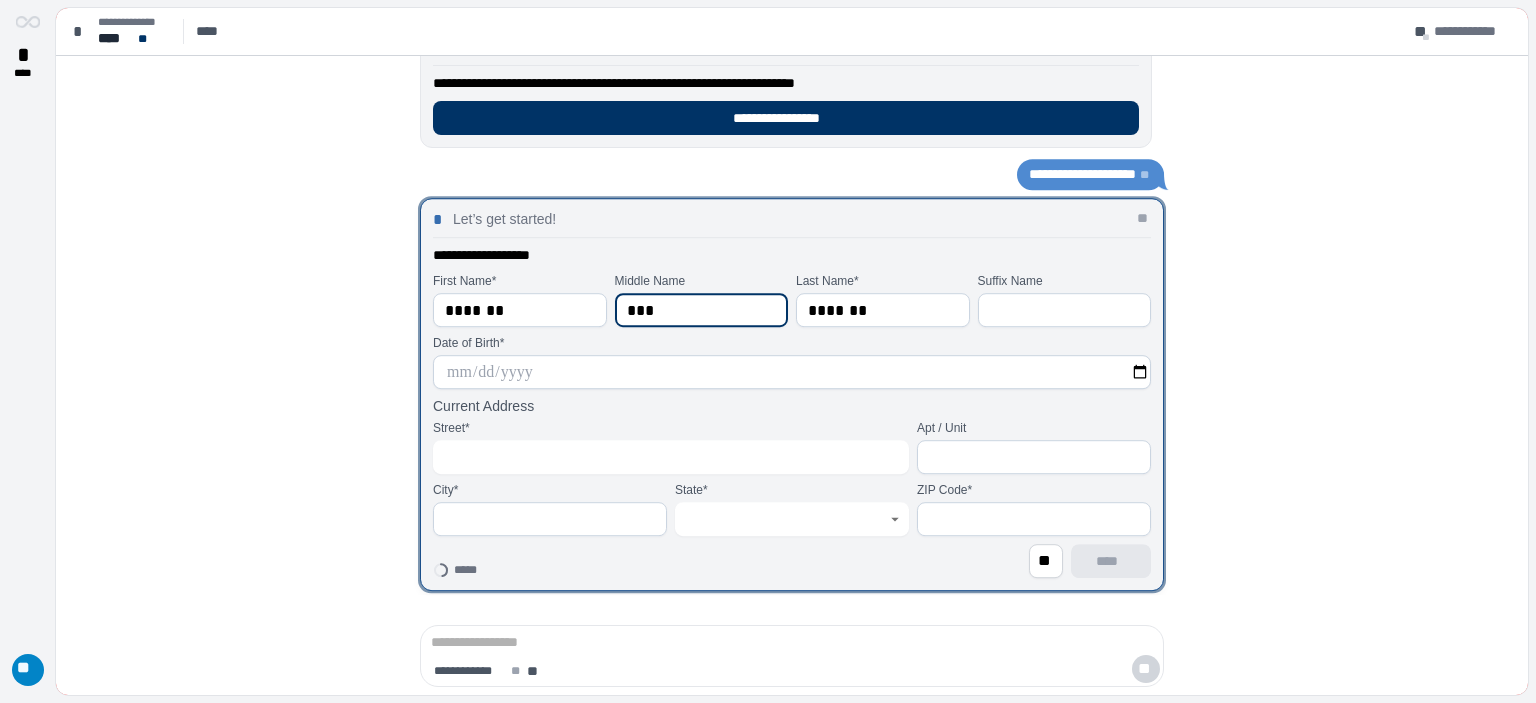 type on "***" 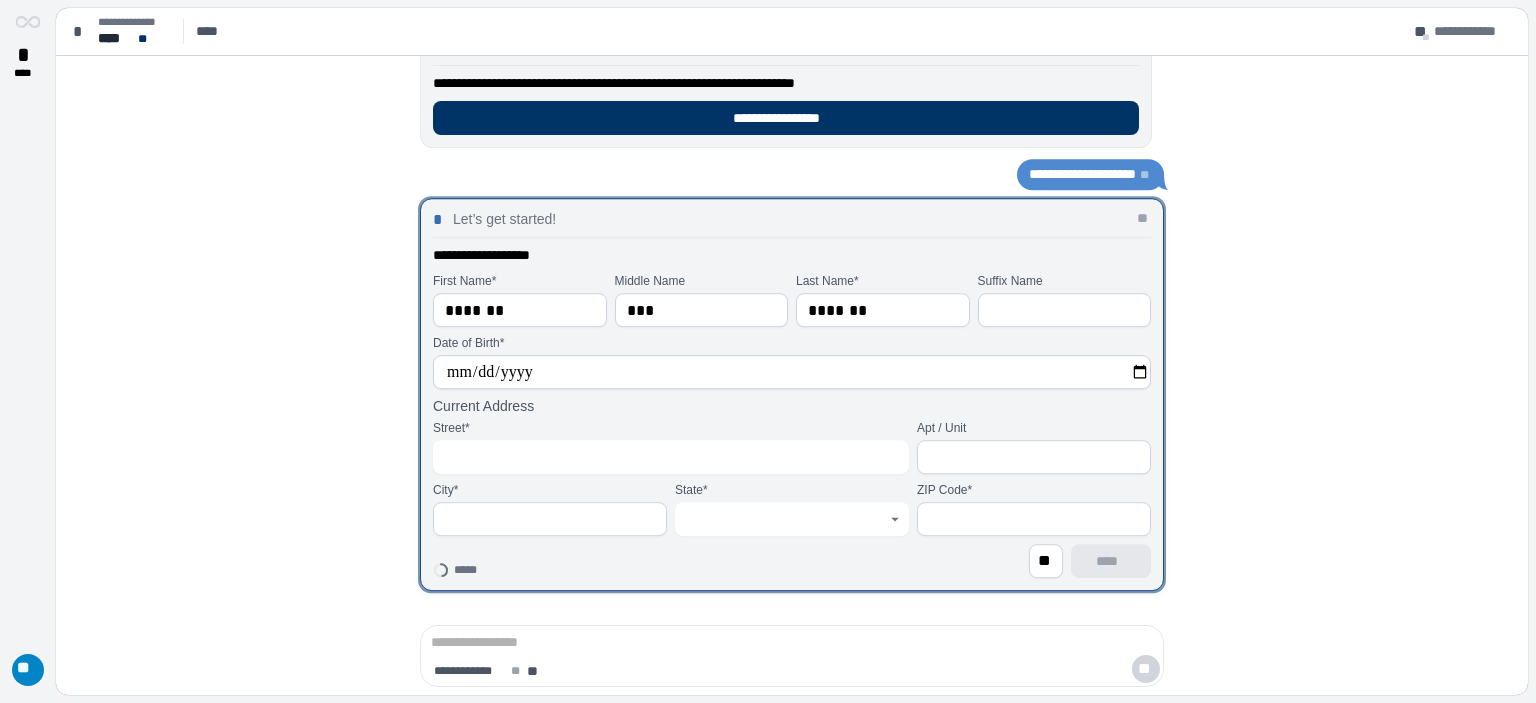 type on "**********" 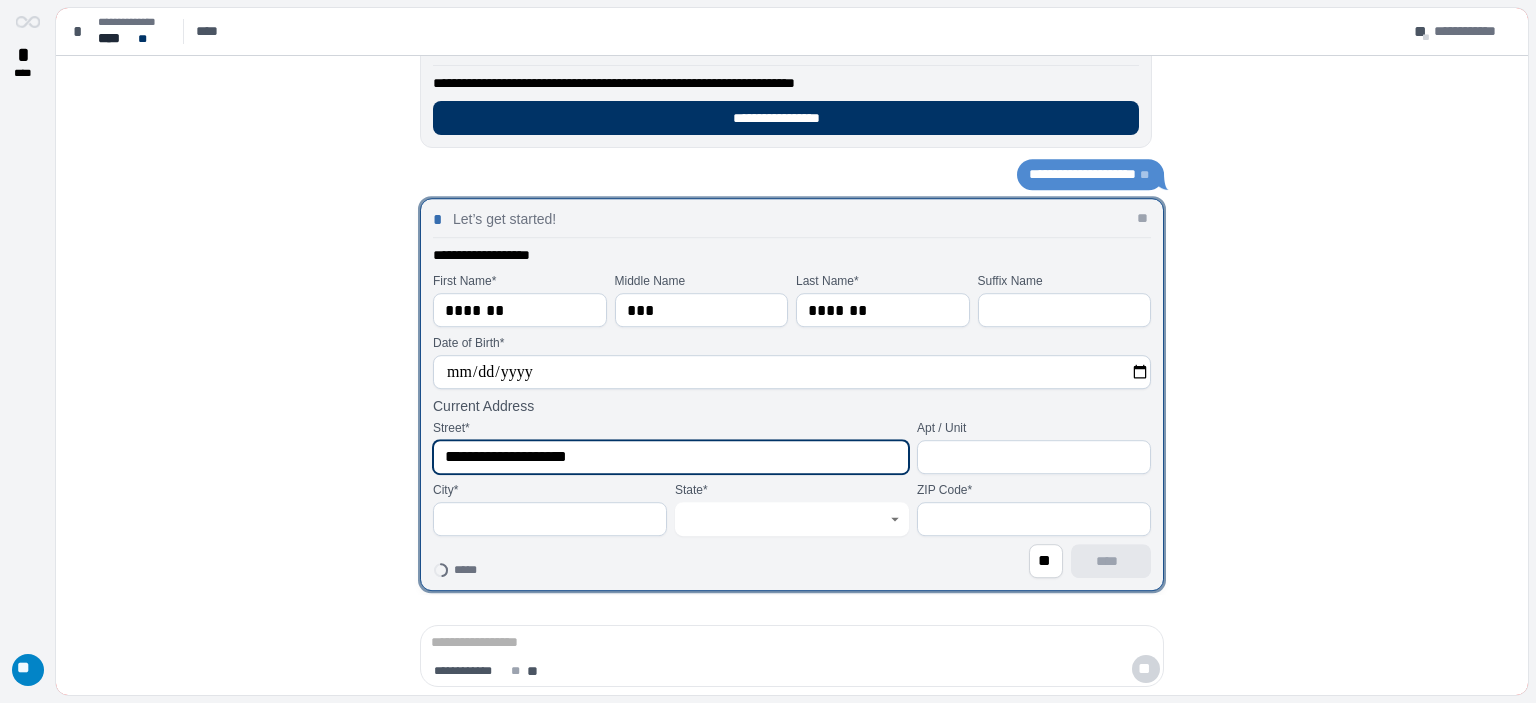 type on "**********" 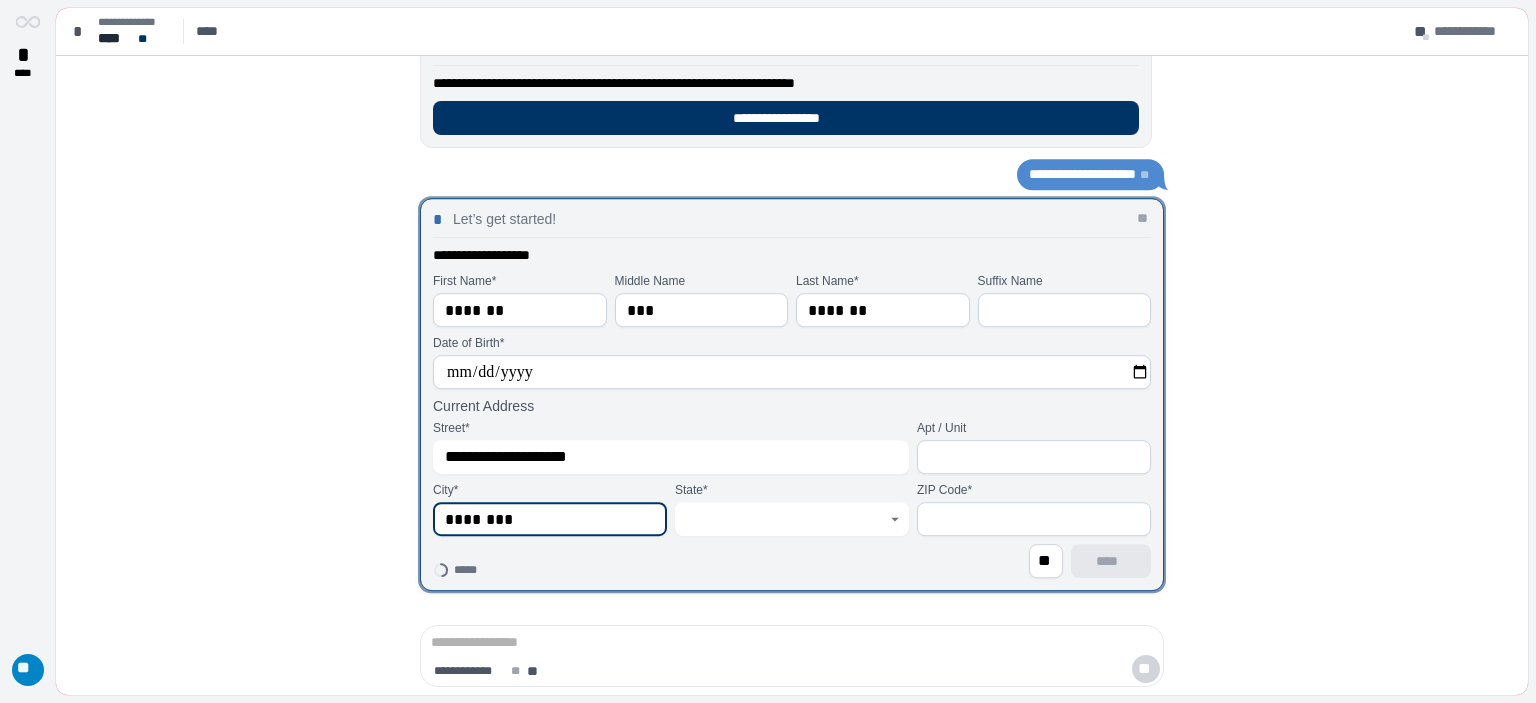 type on "********" 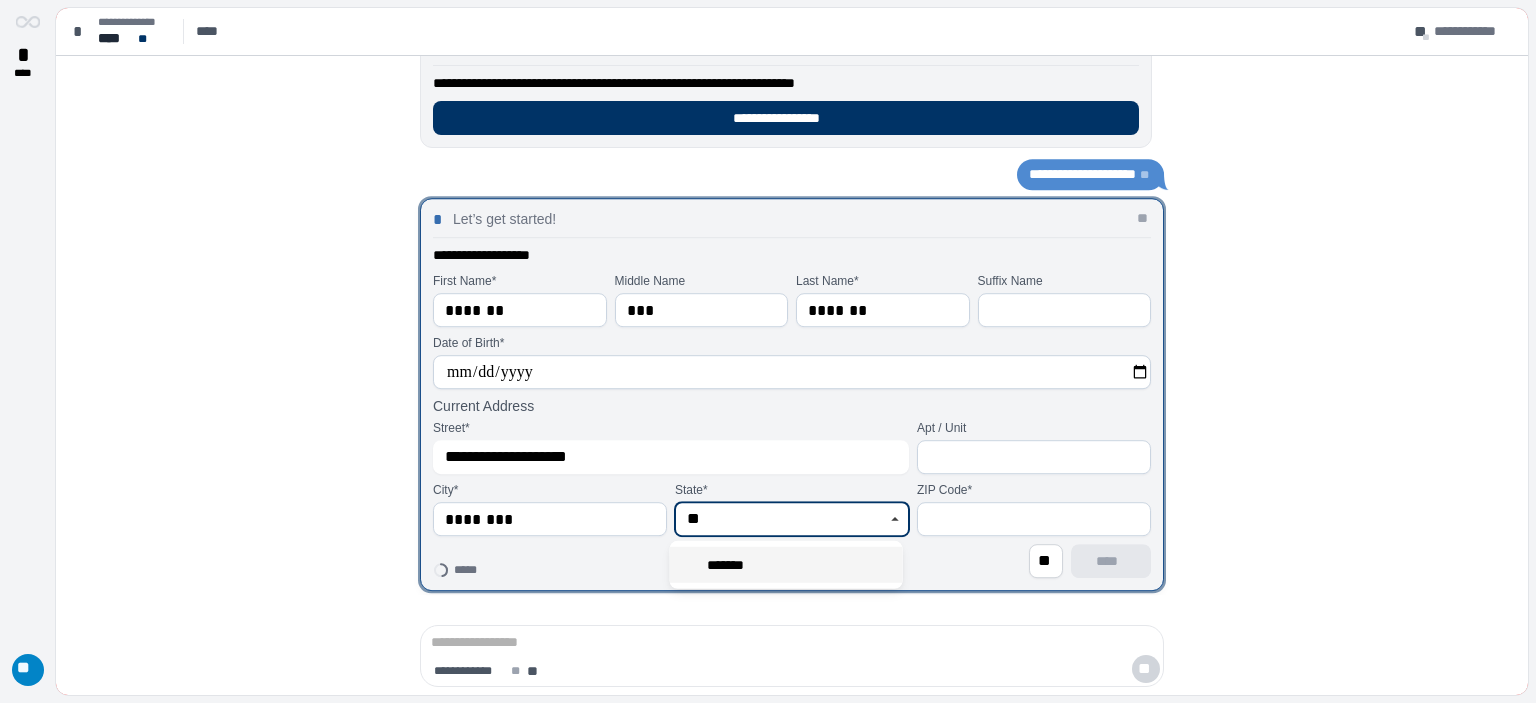 click on "*******" at bounding box center [786, 565] 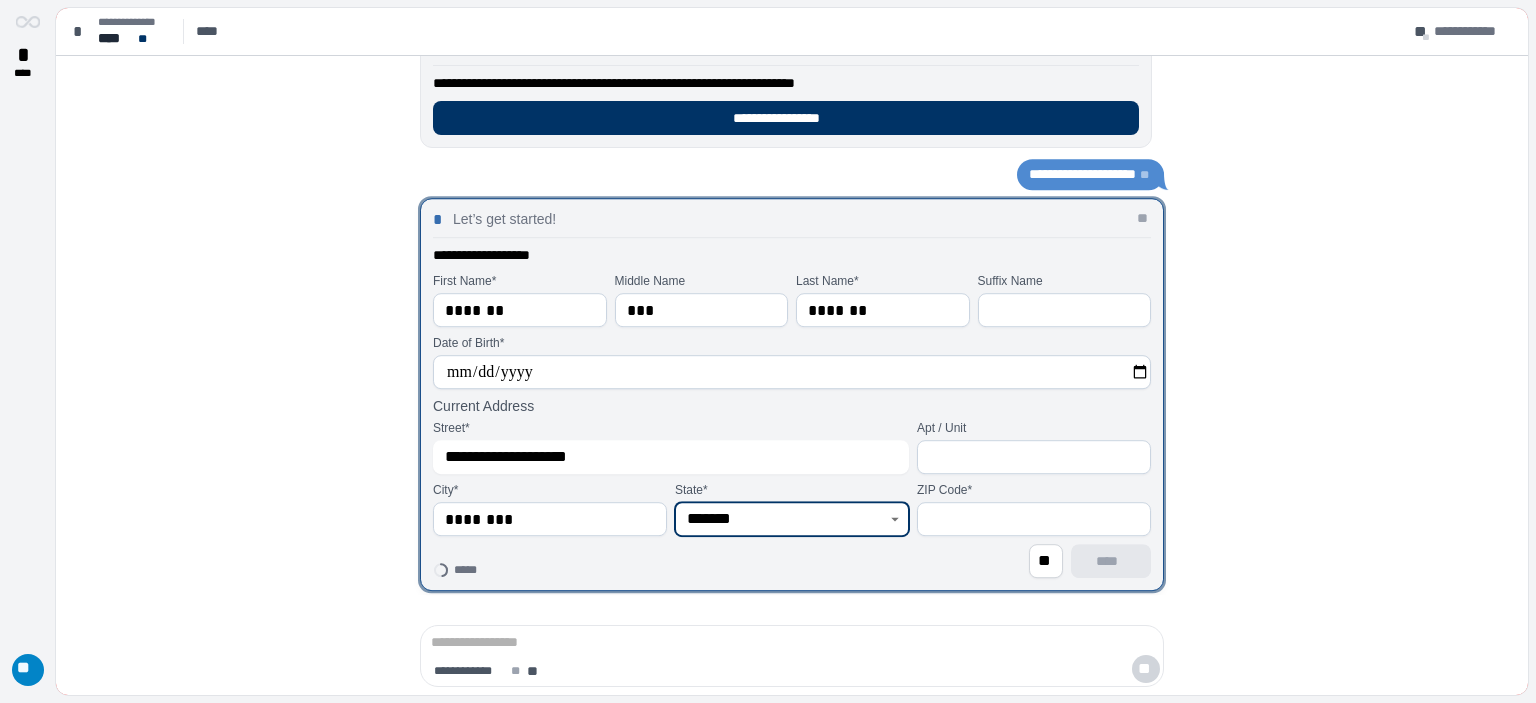 type on "*******" 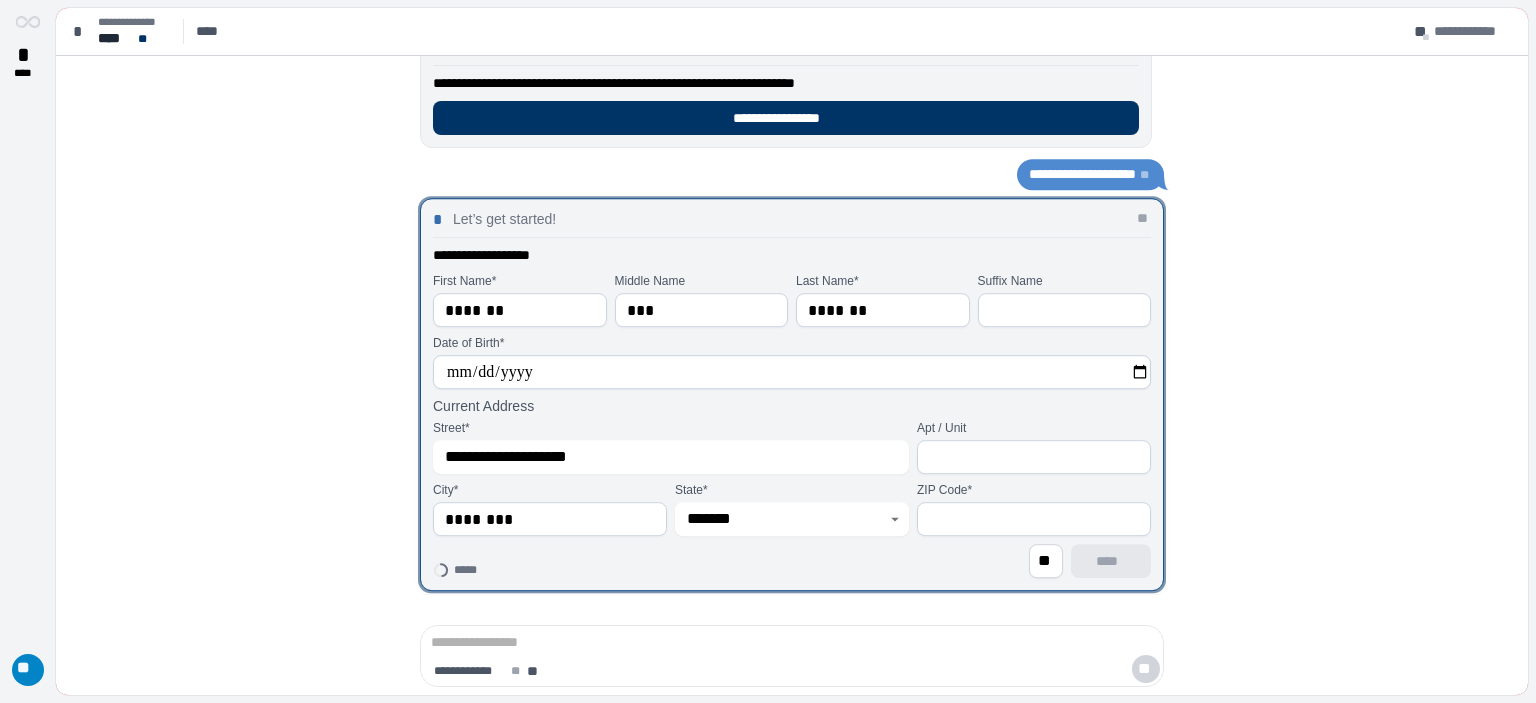 click at bounding box center (1034, 519) 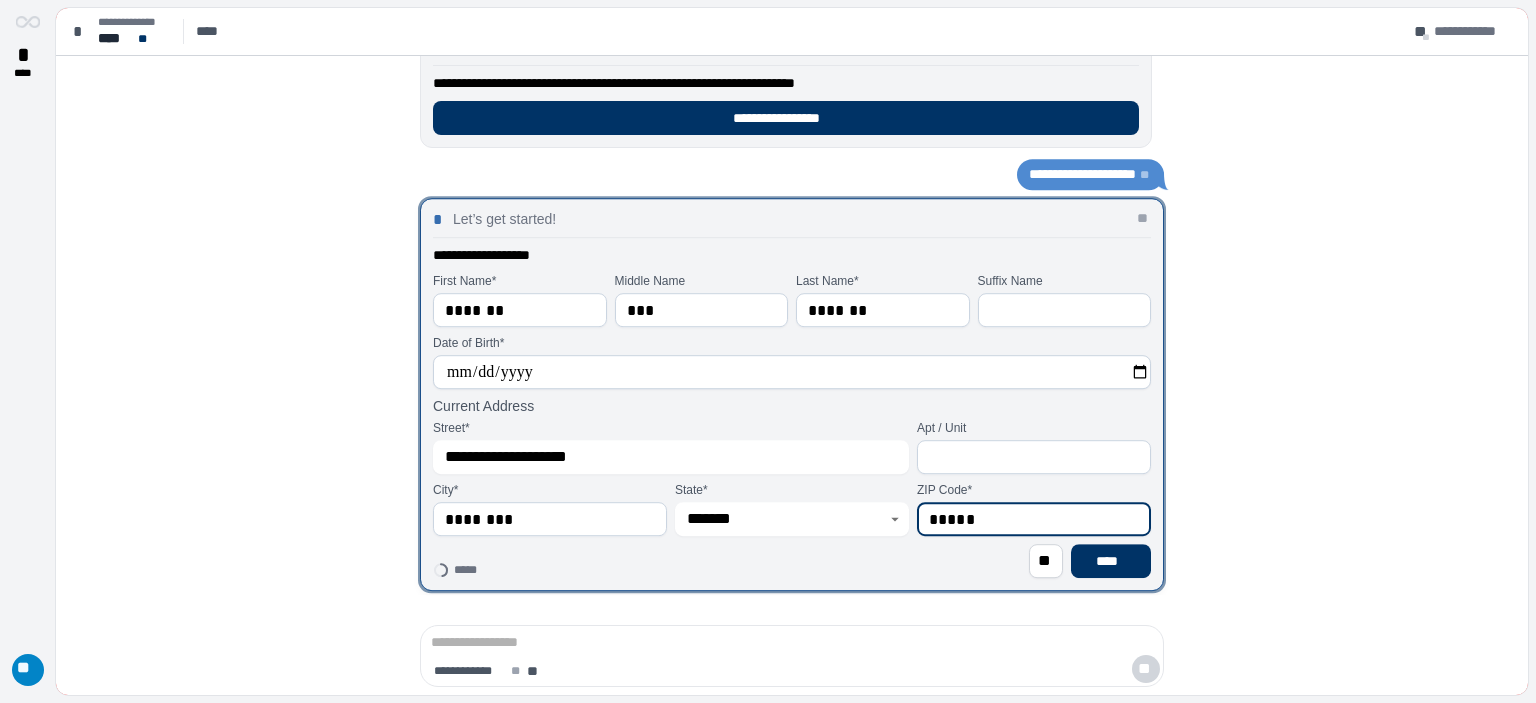 type on "*****" 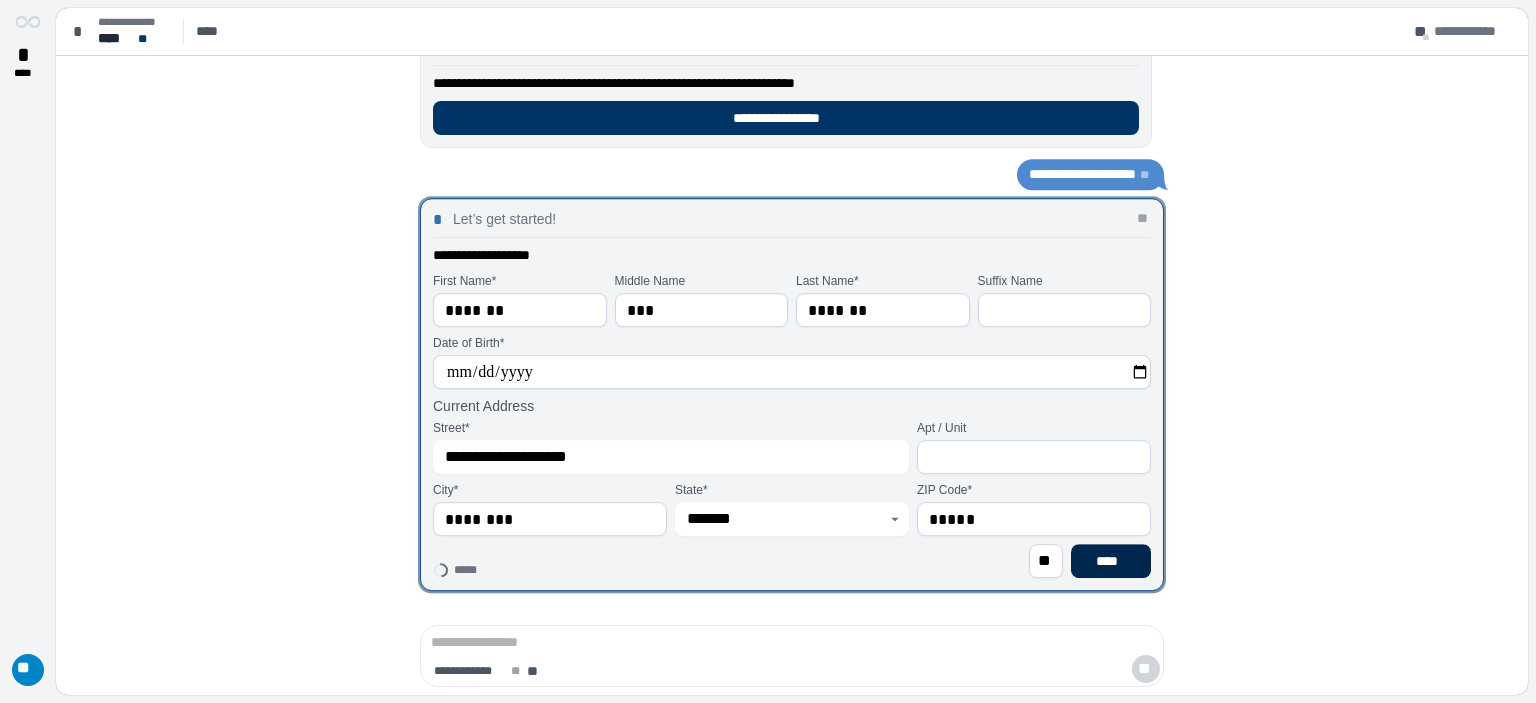 click on "****" at bounding box center [1111, 561] 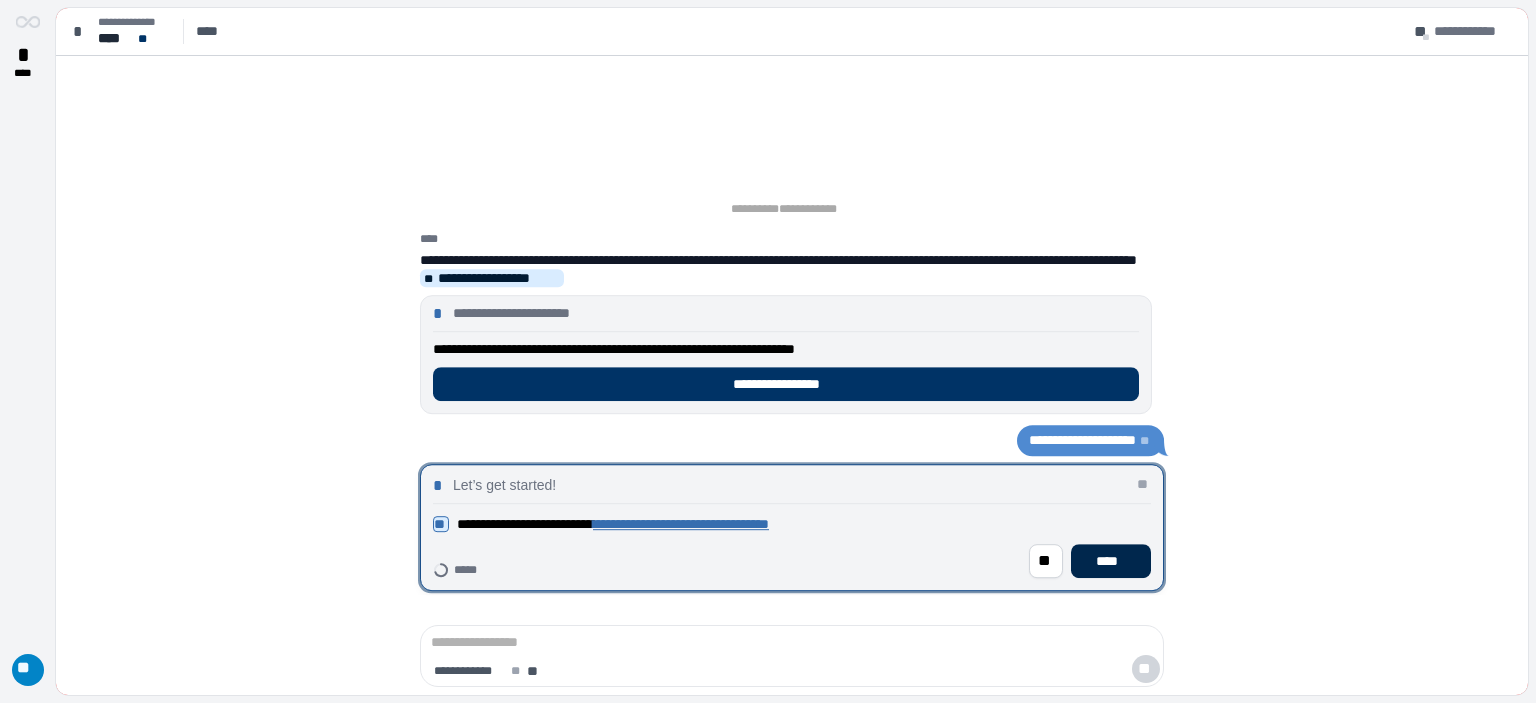 click on "****" at bounding box center (1111, 561) 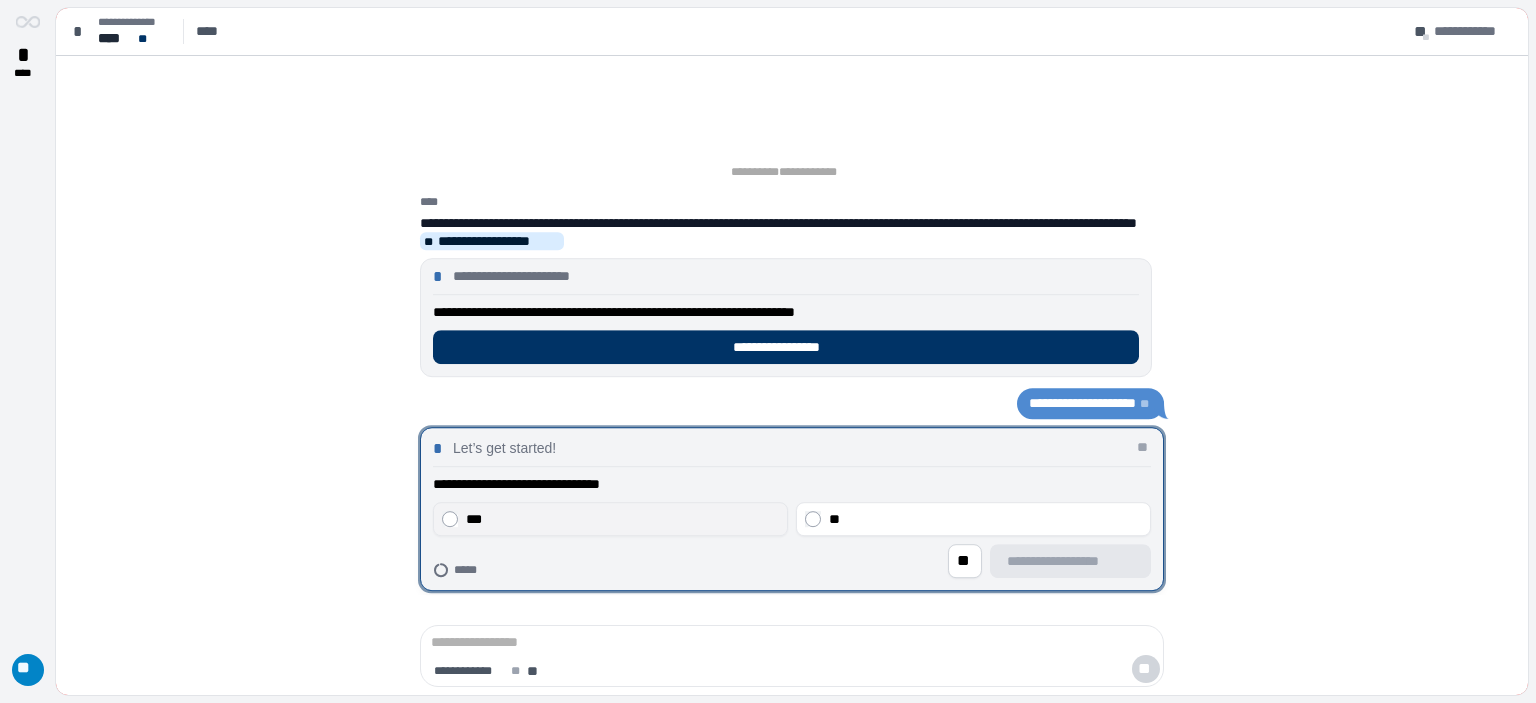 click on "***" at bounding box center (610, 519) 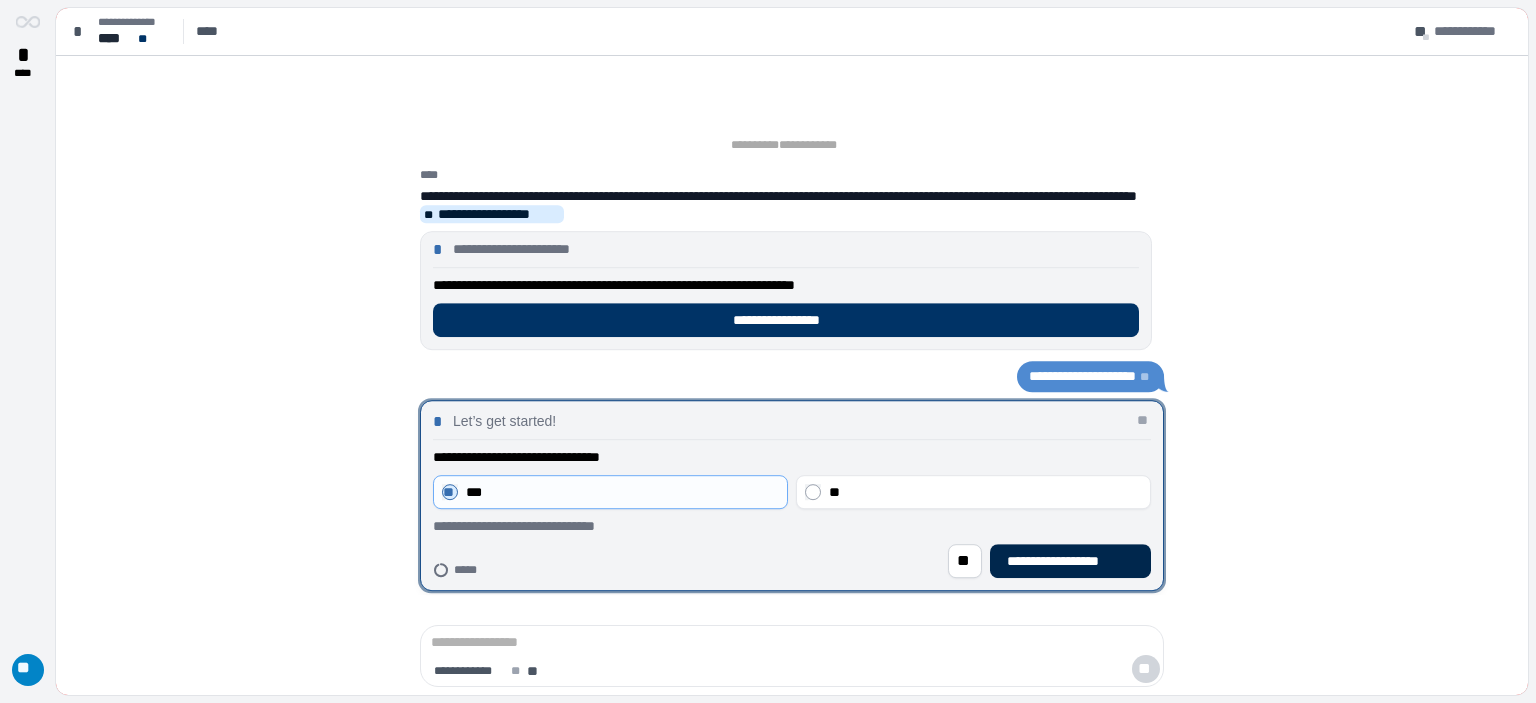 click on "**********" at bounding box center (1070, 561) 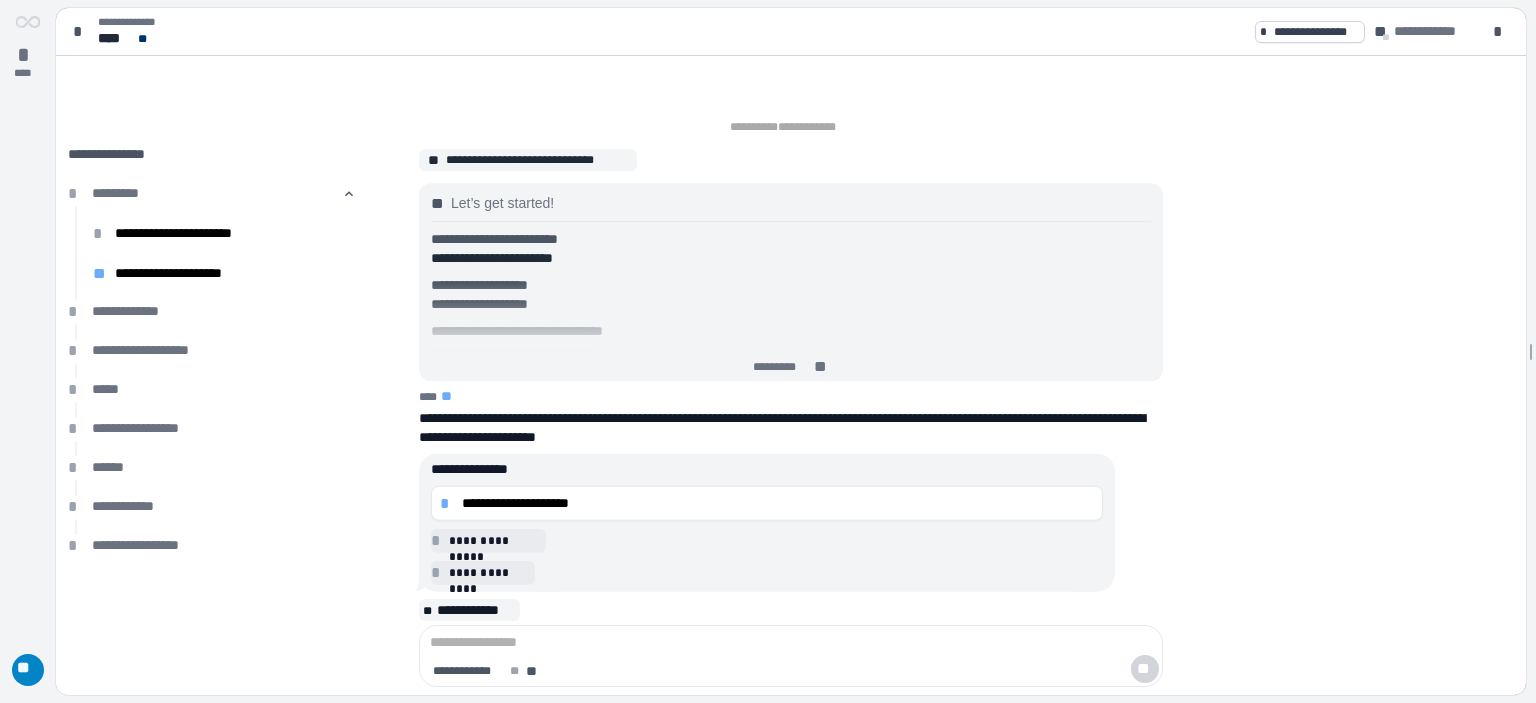 drag, startPoint x: 1516, startPoint y: 331, endPoint x: 1525, endPoint y: 356, distance: 26.57066 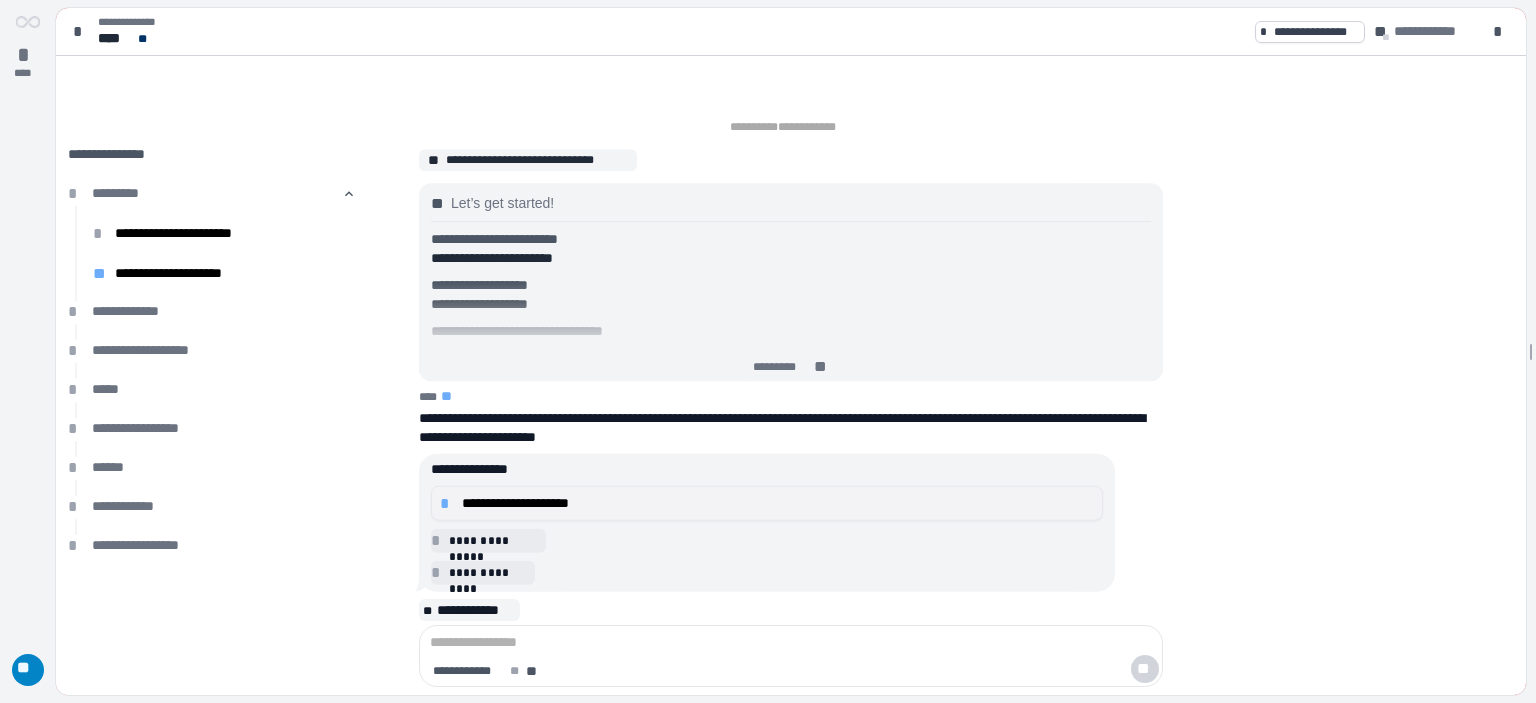 click on "**********" at bounding box center [778, 503] 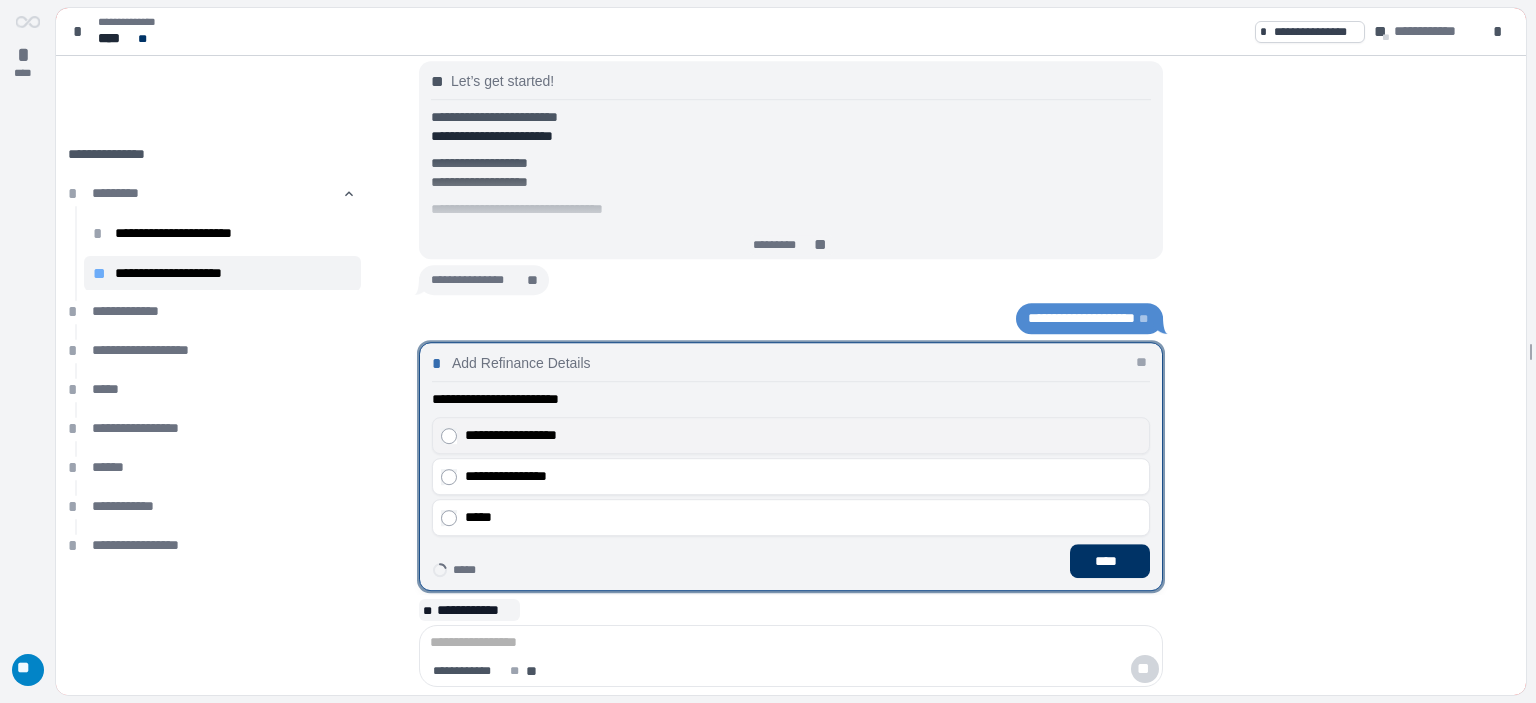 click on "**********" at bounding box center [803, 435] 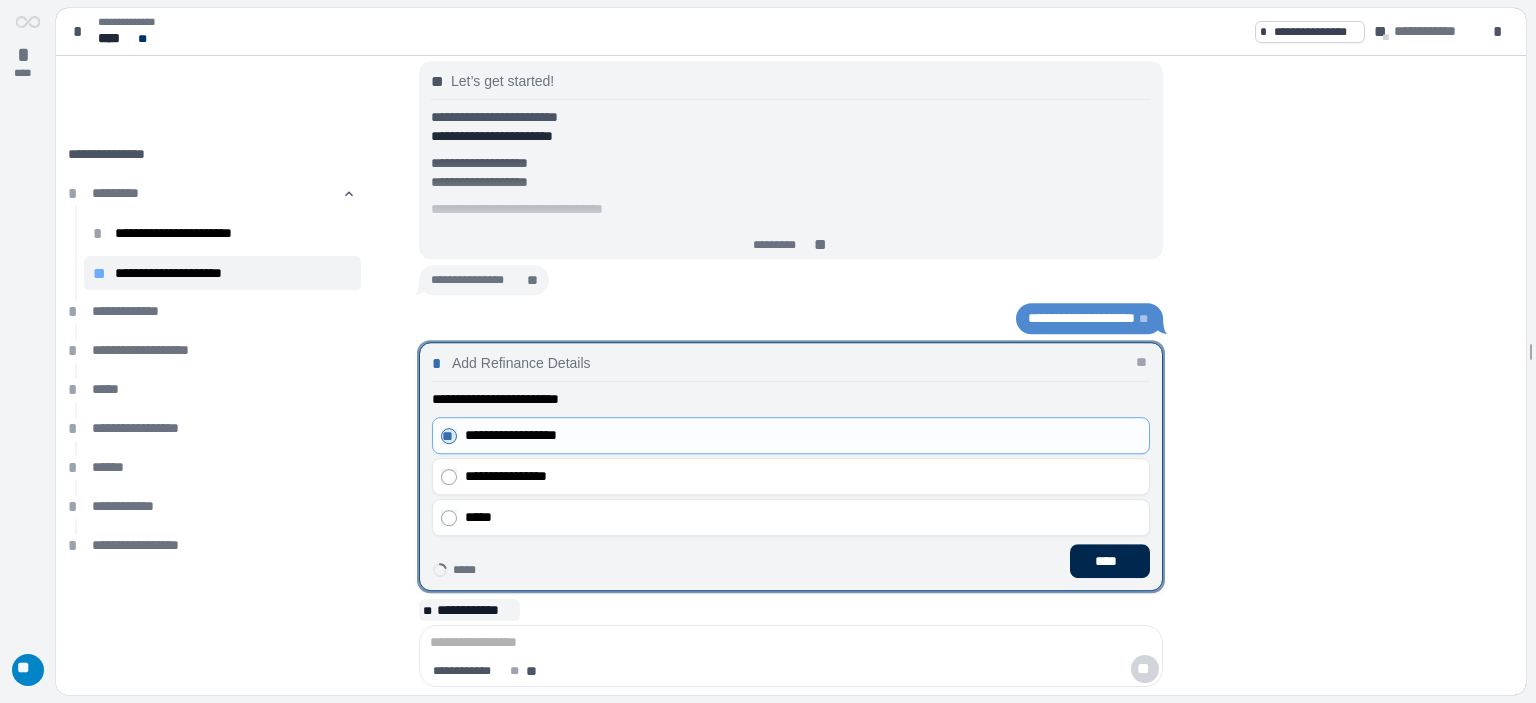 click on "****" at bounding box center [1110, 561] 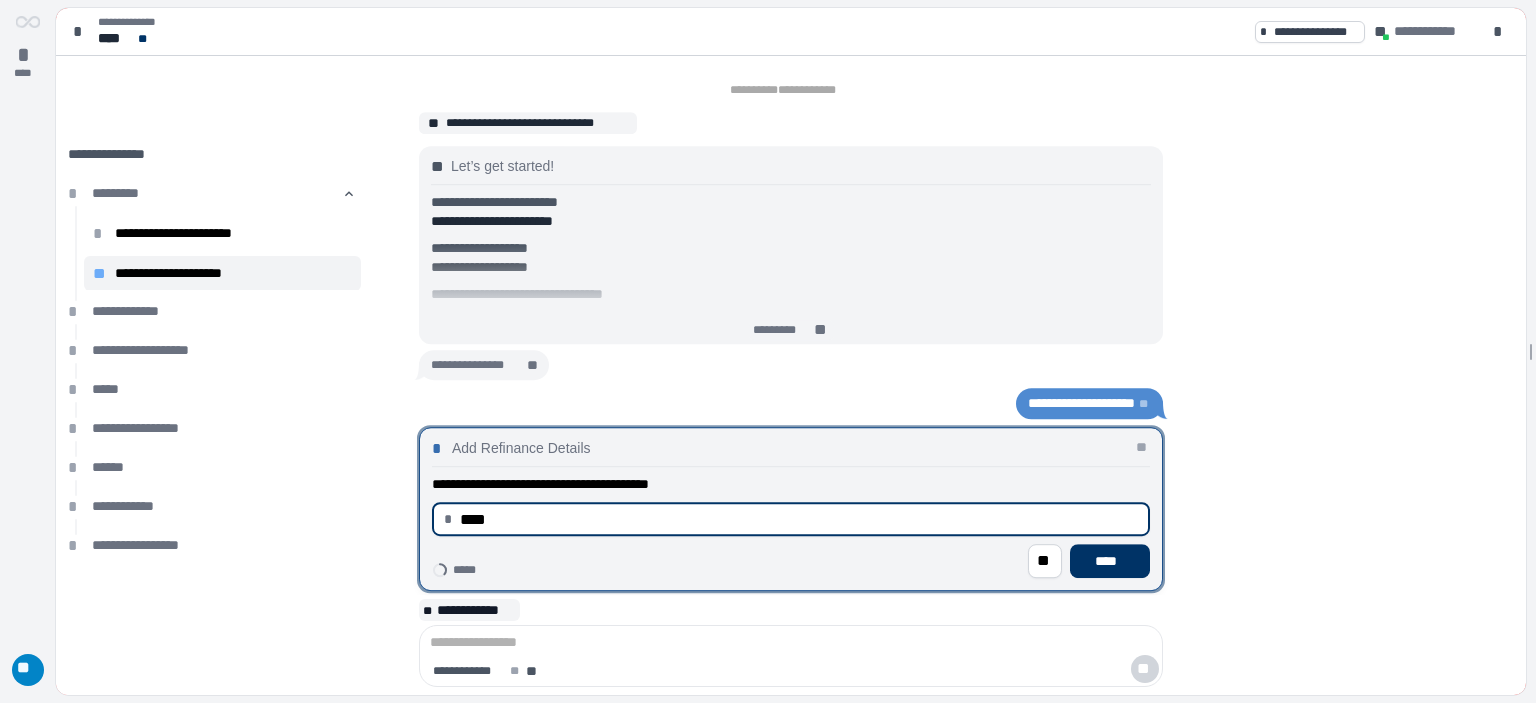 click on "****" at bounding box center [799, 519] 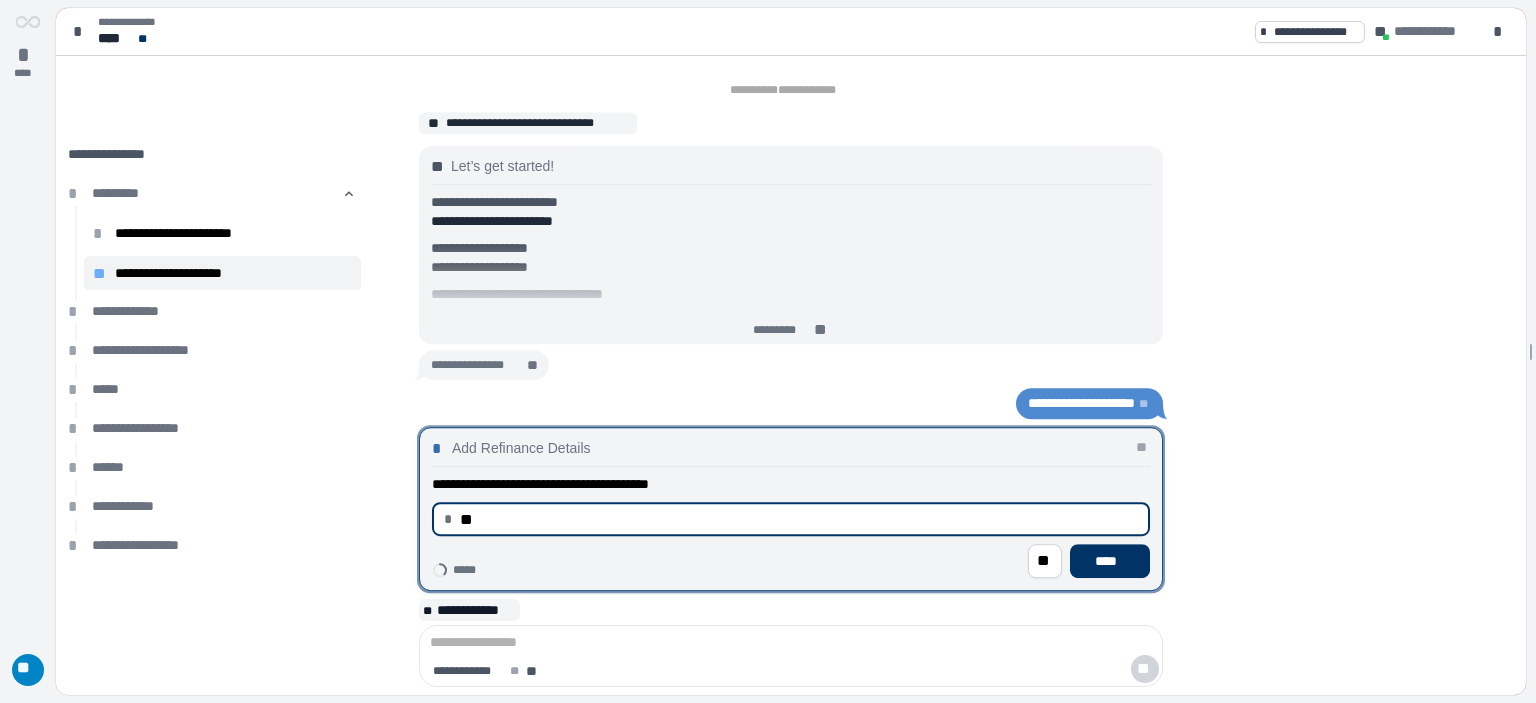 type on "*" 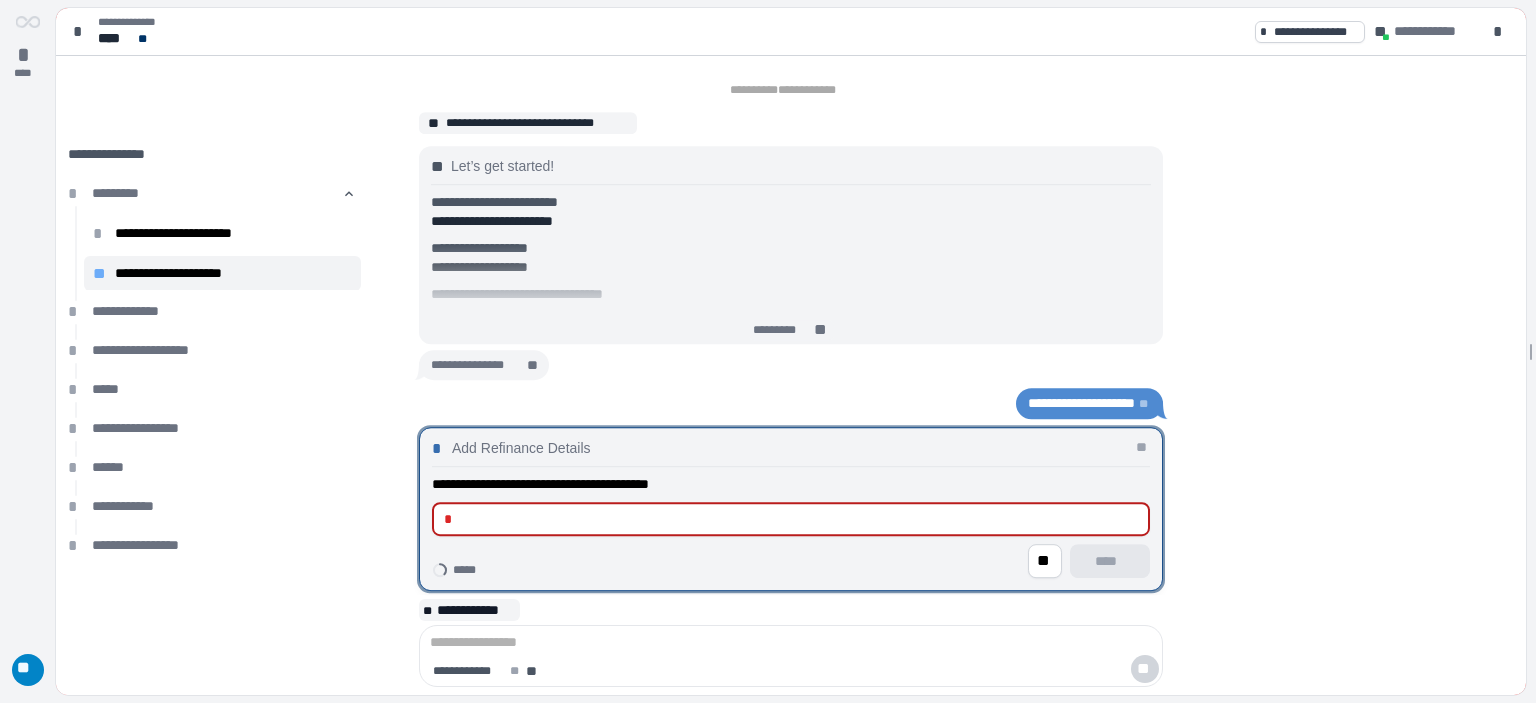 click at bounding box center (799, 519) 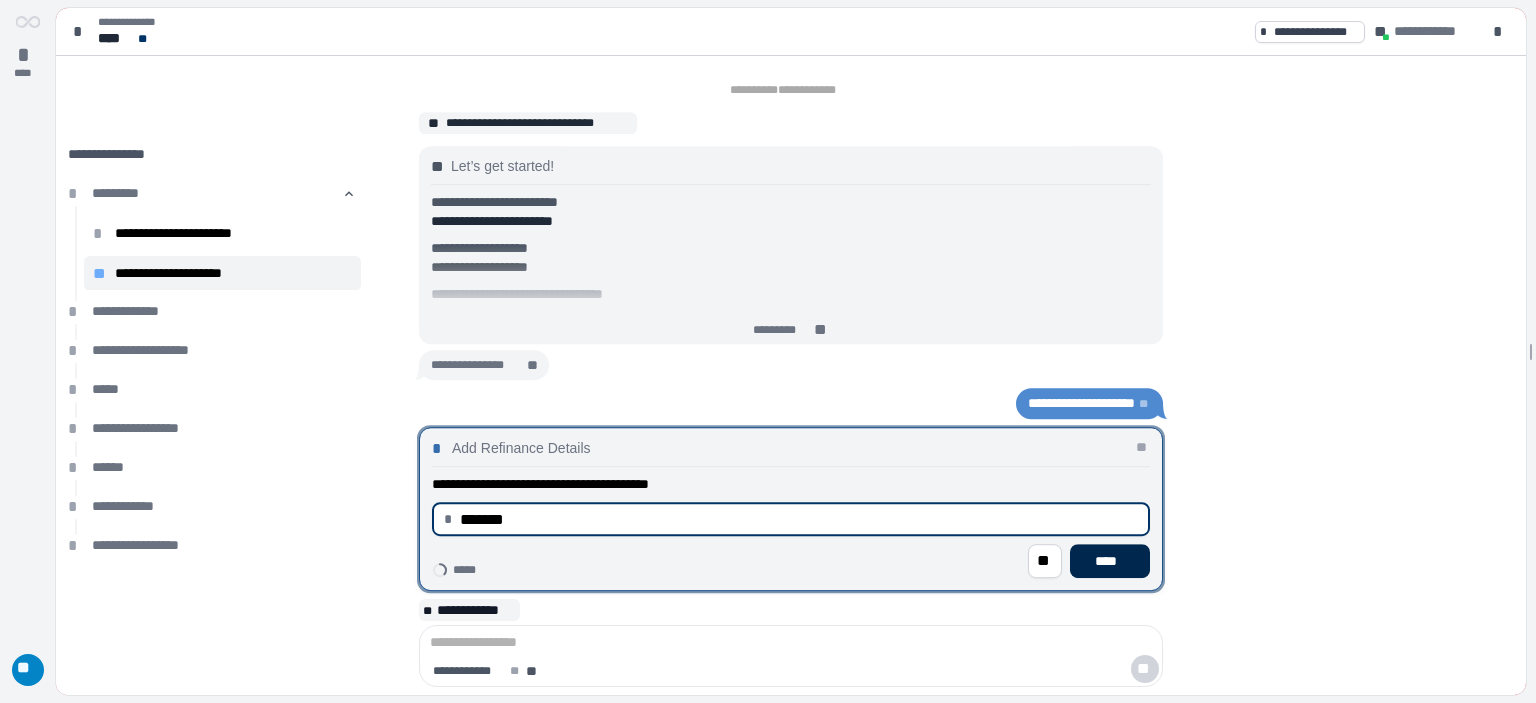 type on "**********" 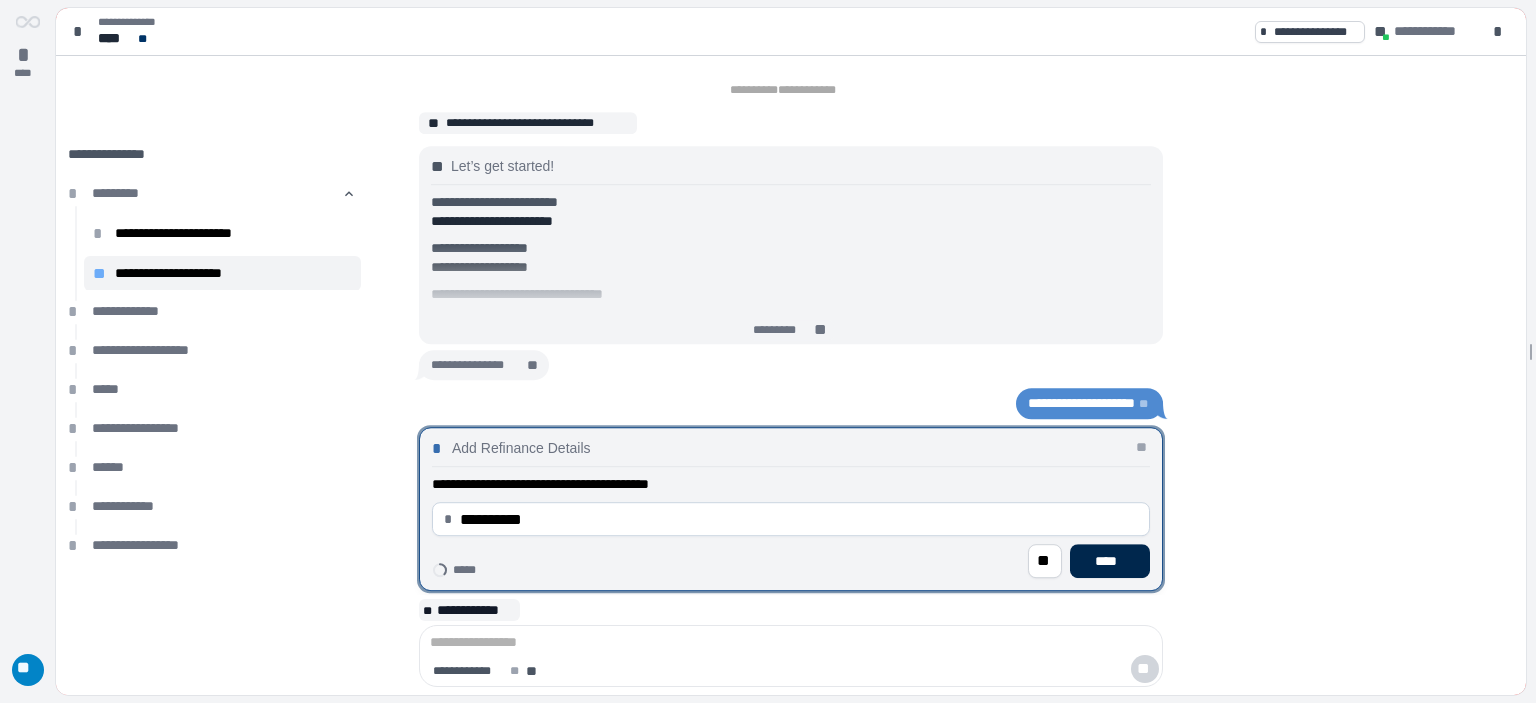 click on "****" at bounding box center (1110, 561) 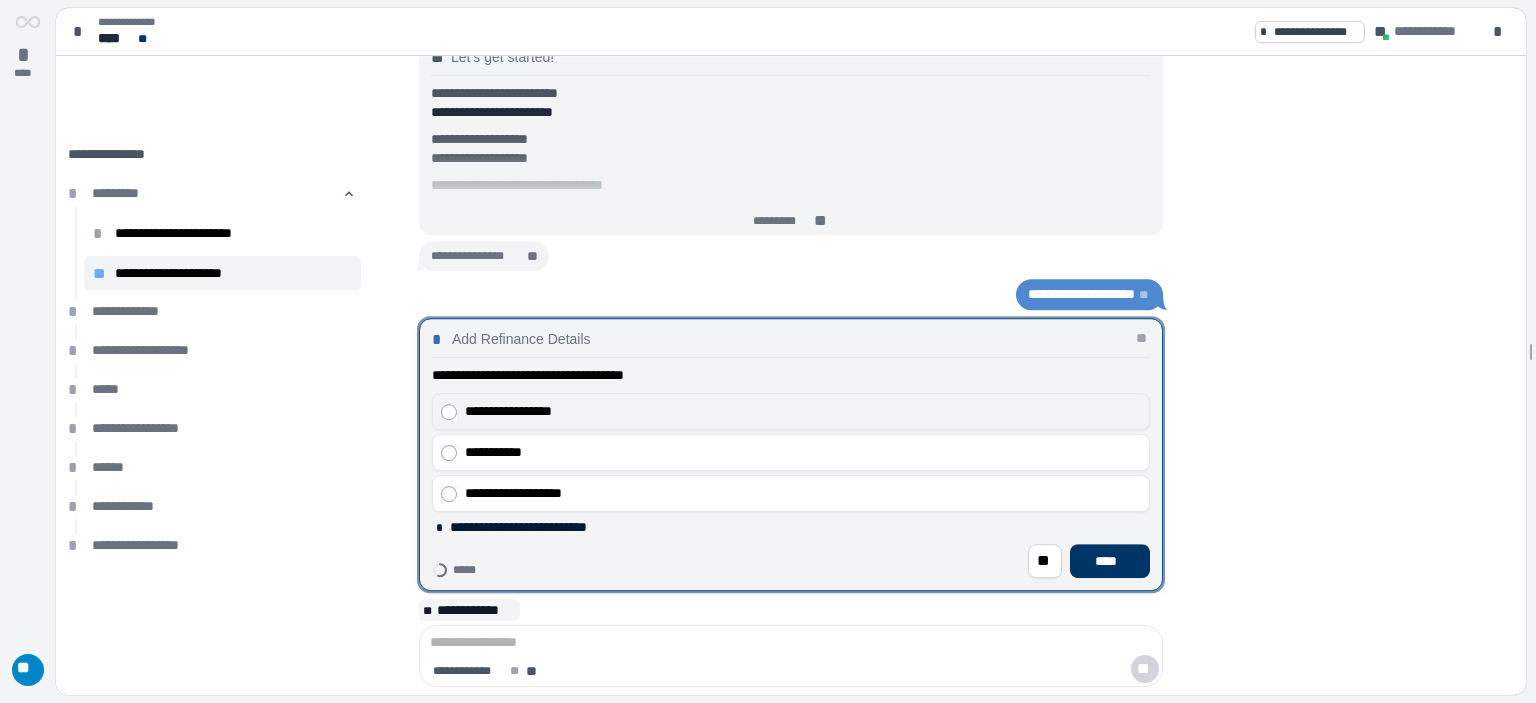 click on "**********" at bounding box center [791, 411] 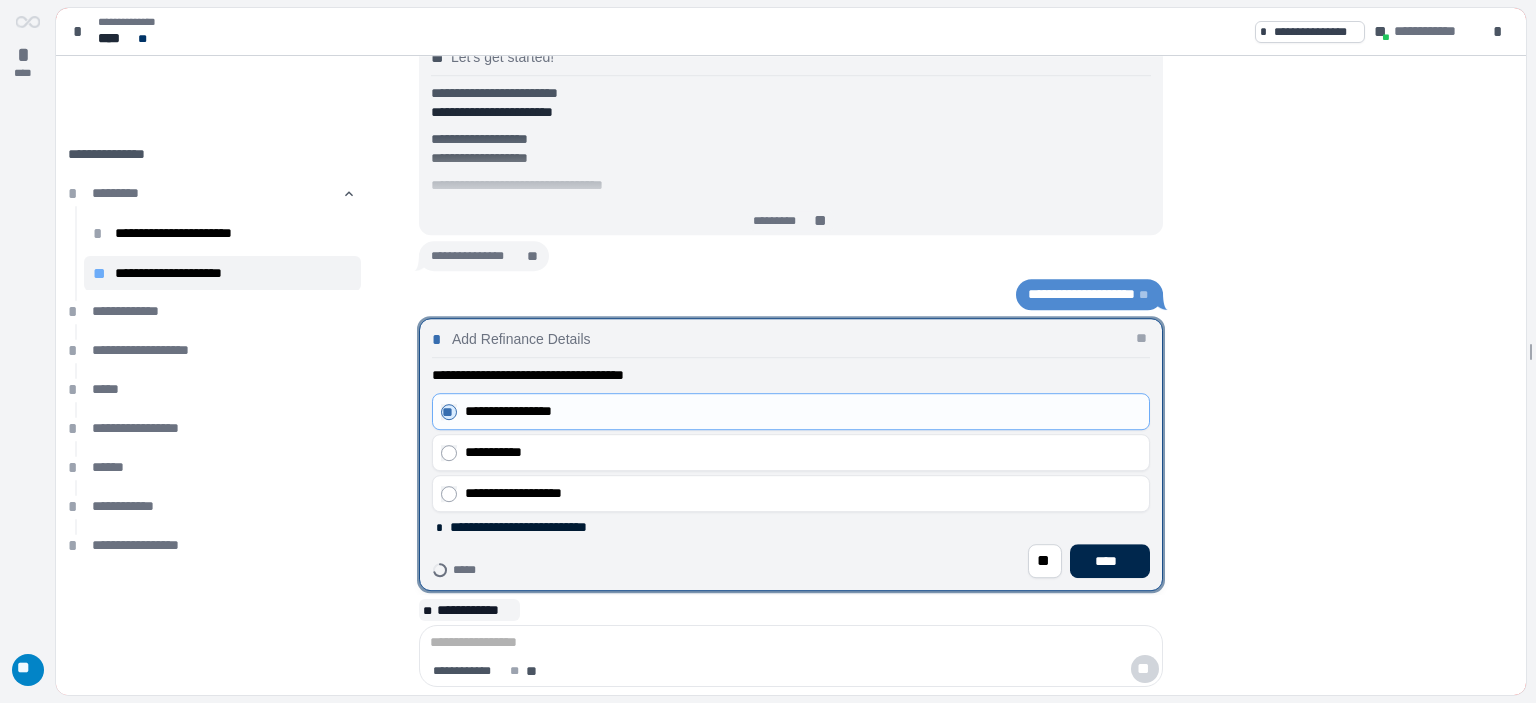 click on "****" at bounding box center [1110, 561] 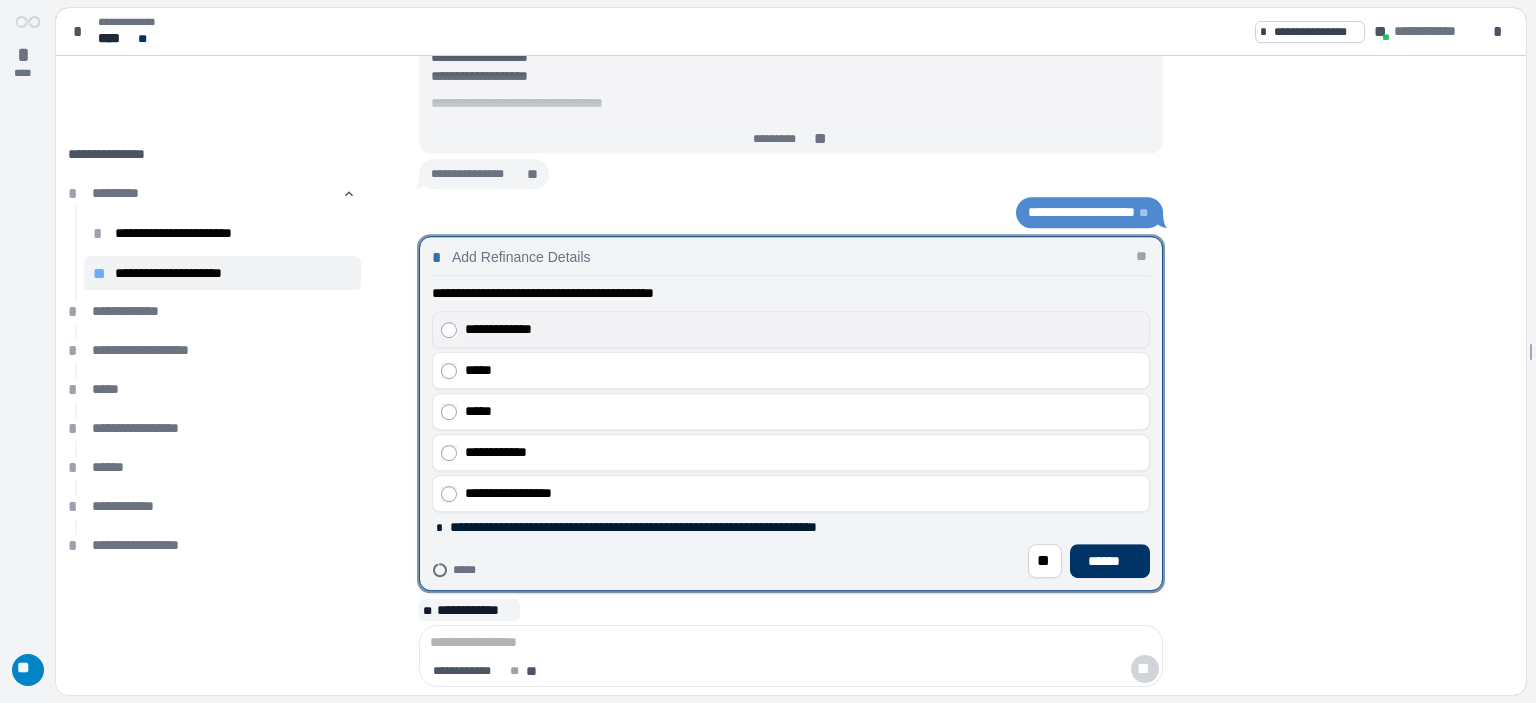 click on "**********" at bounding box center (803, 329) 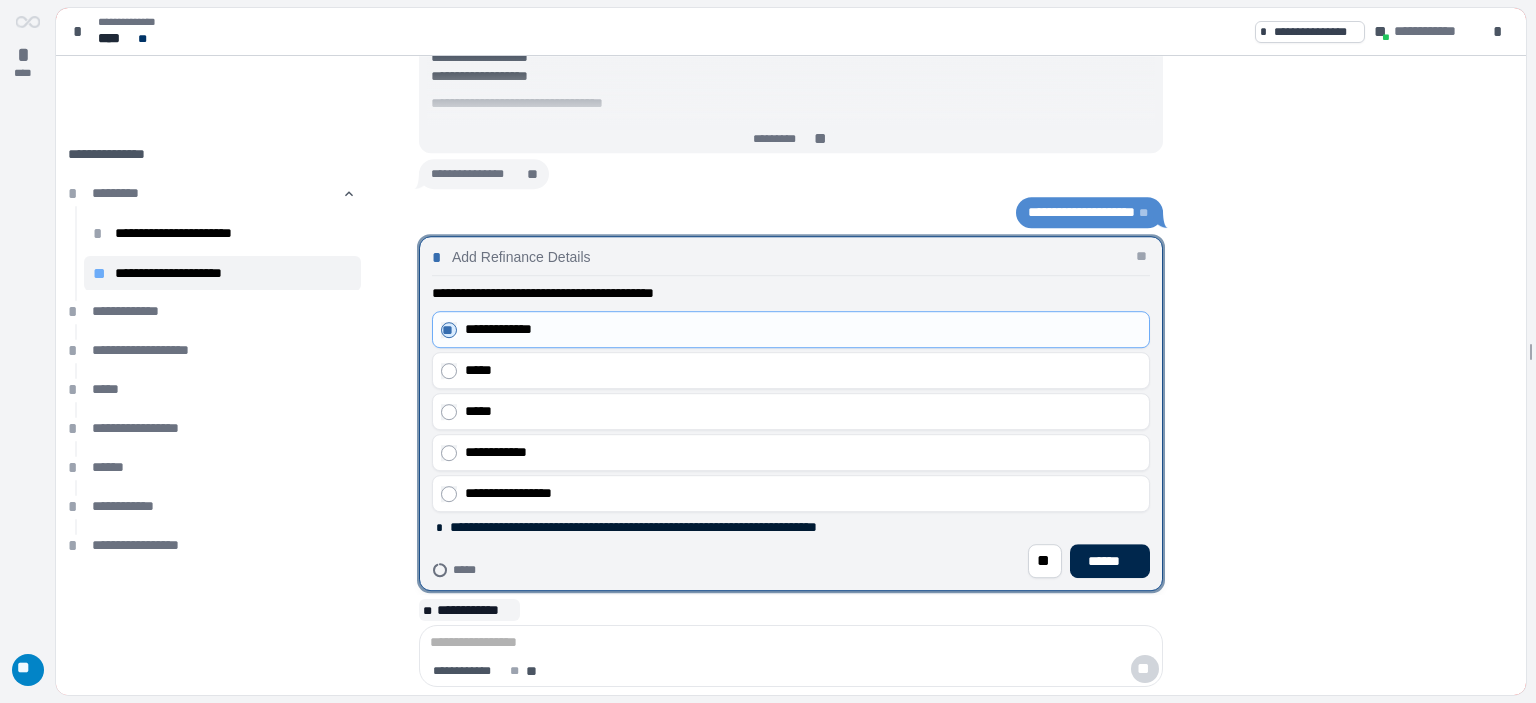 click on "******" at bounding box center [1110, 561] 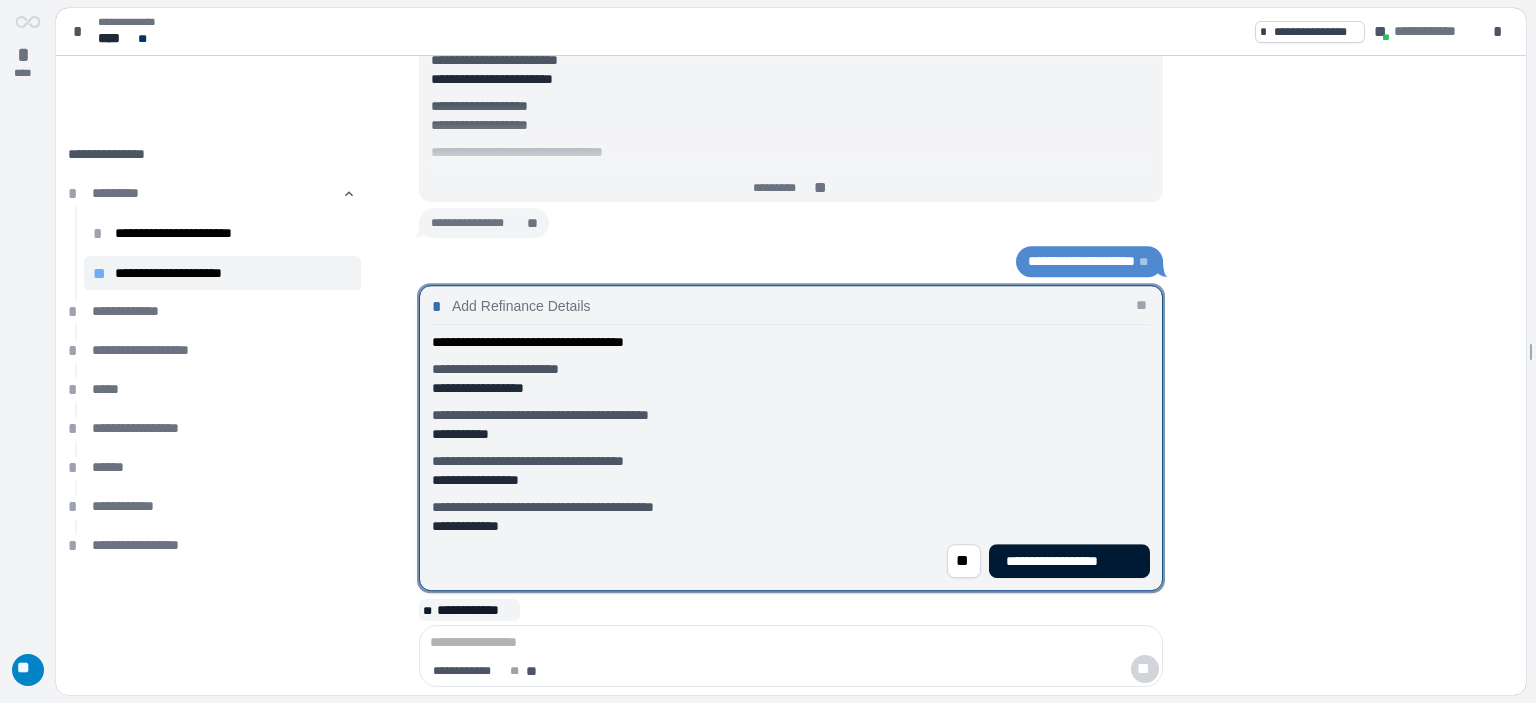 click on "**********" at bounding box center [1069, 561] 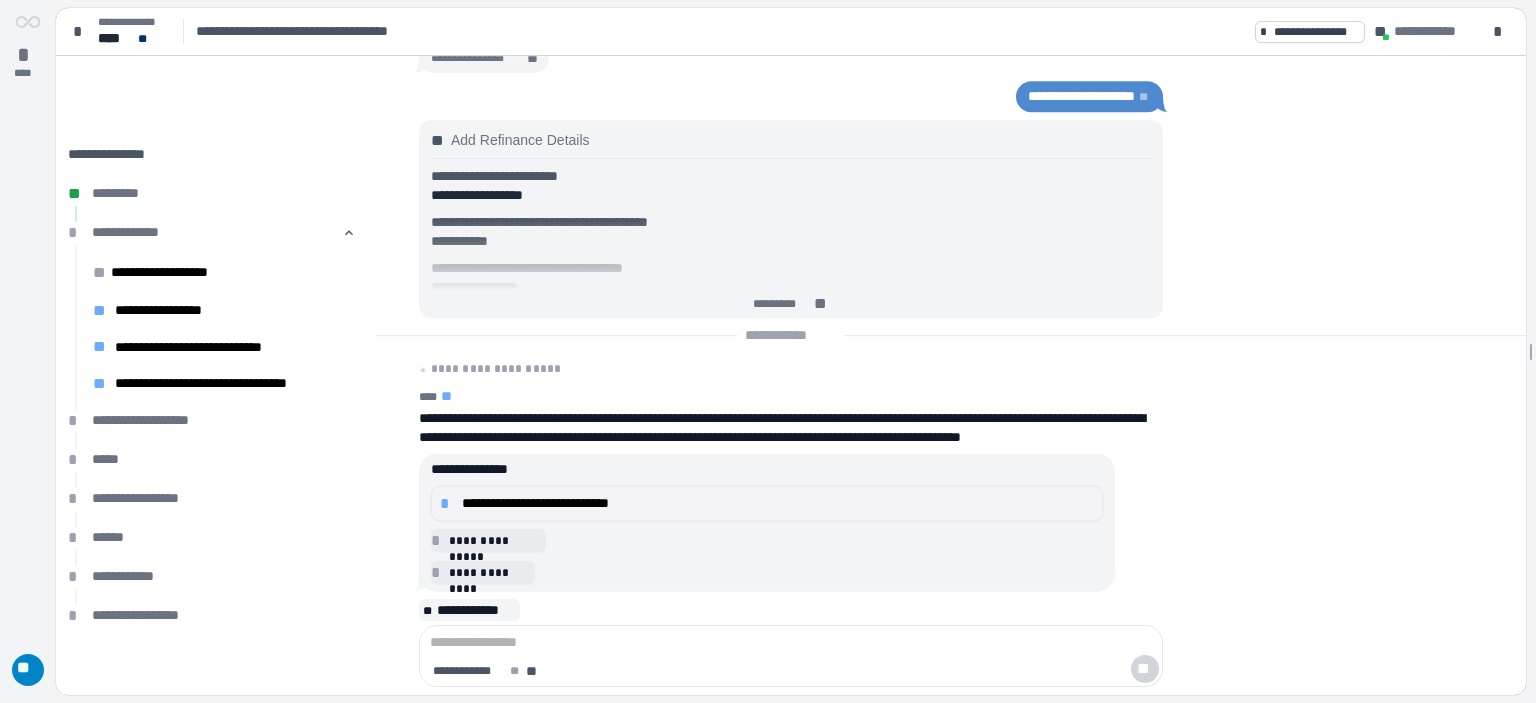 click on "**********" at bounding box center (778, 503) 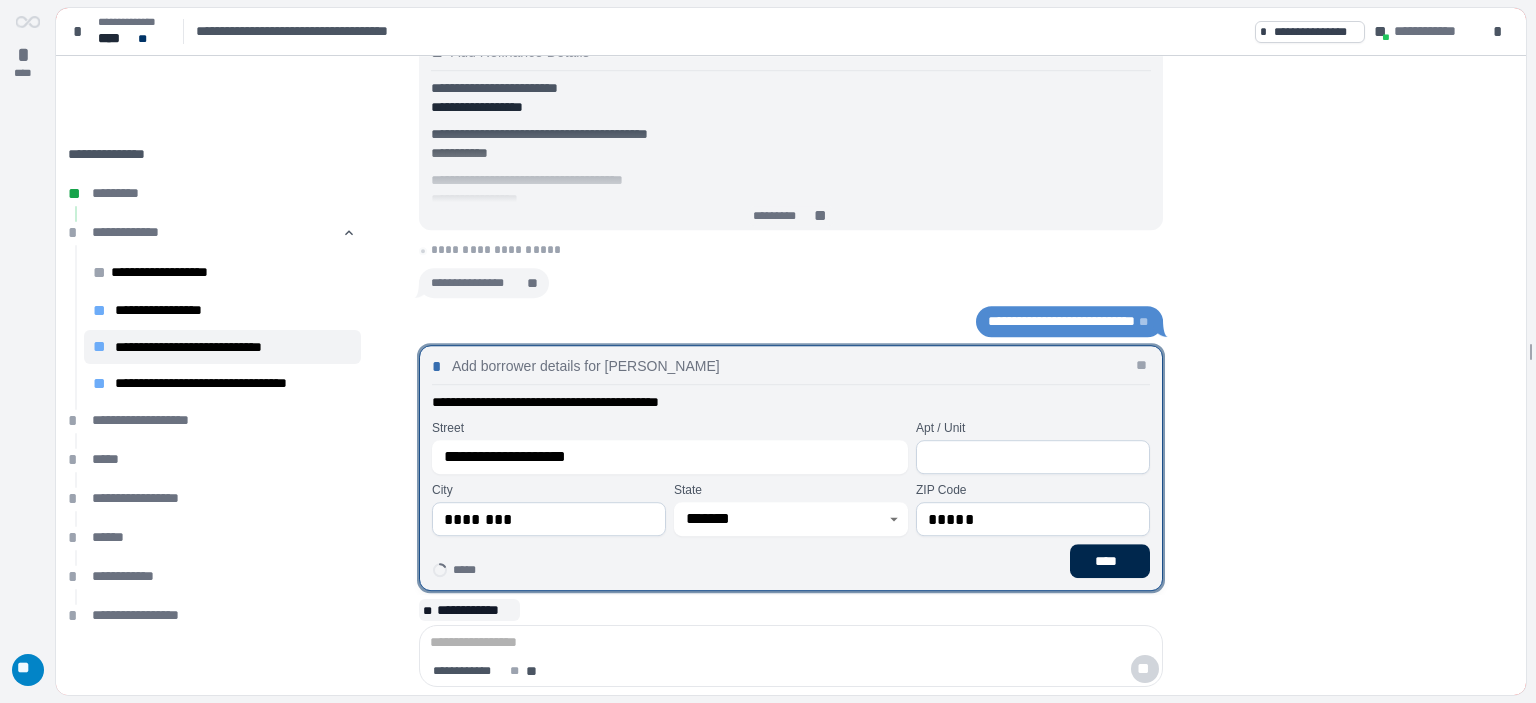 click on "****" at bounding box center [1110, 561] 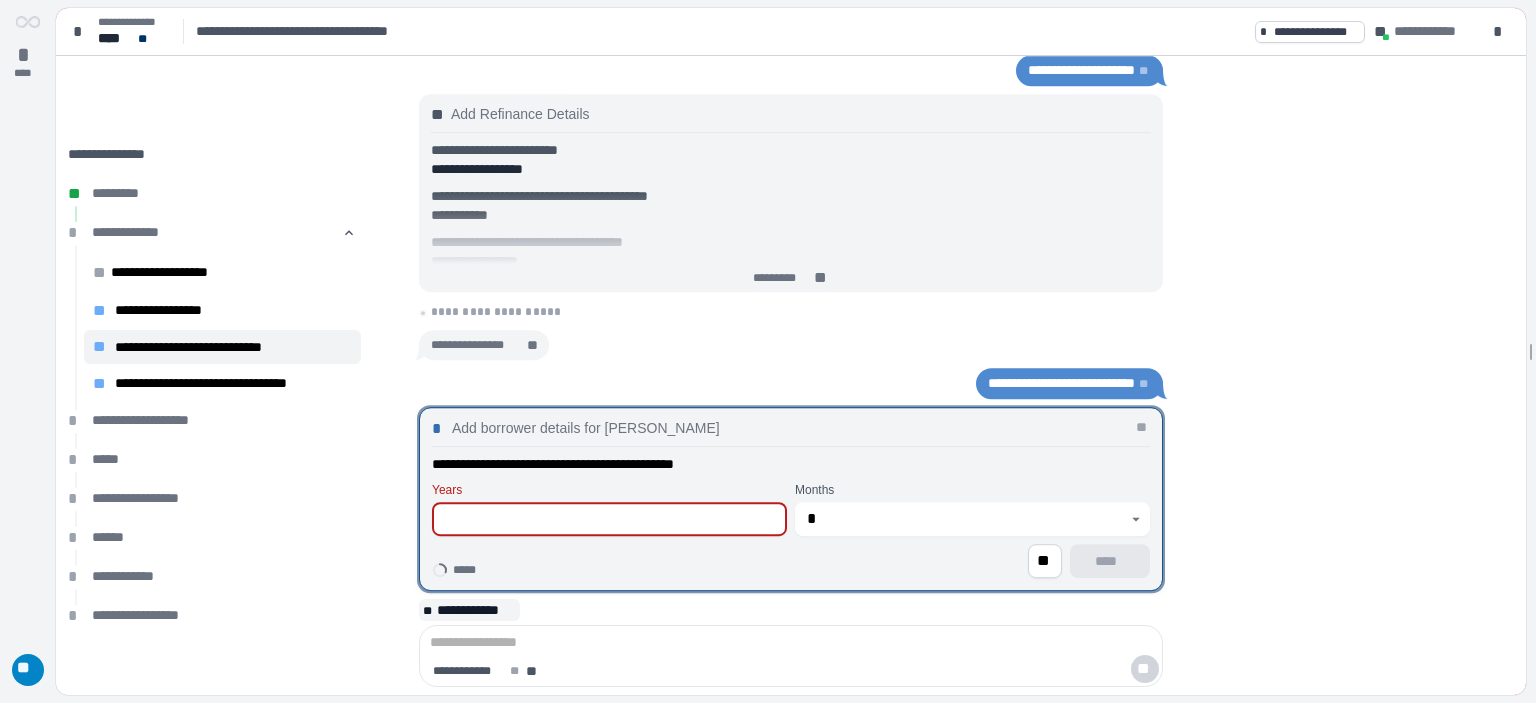click at bounding box center (609, 519) 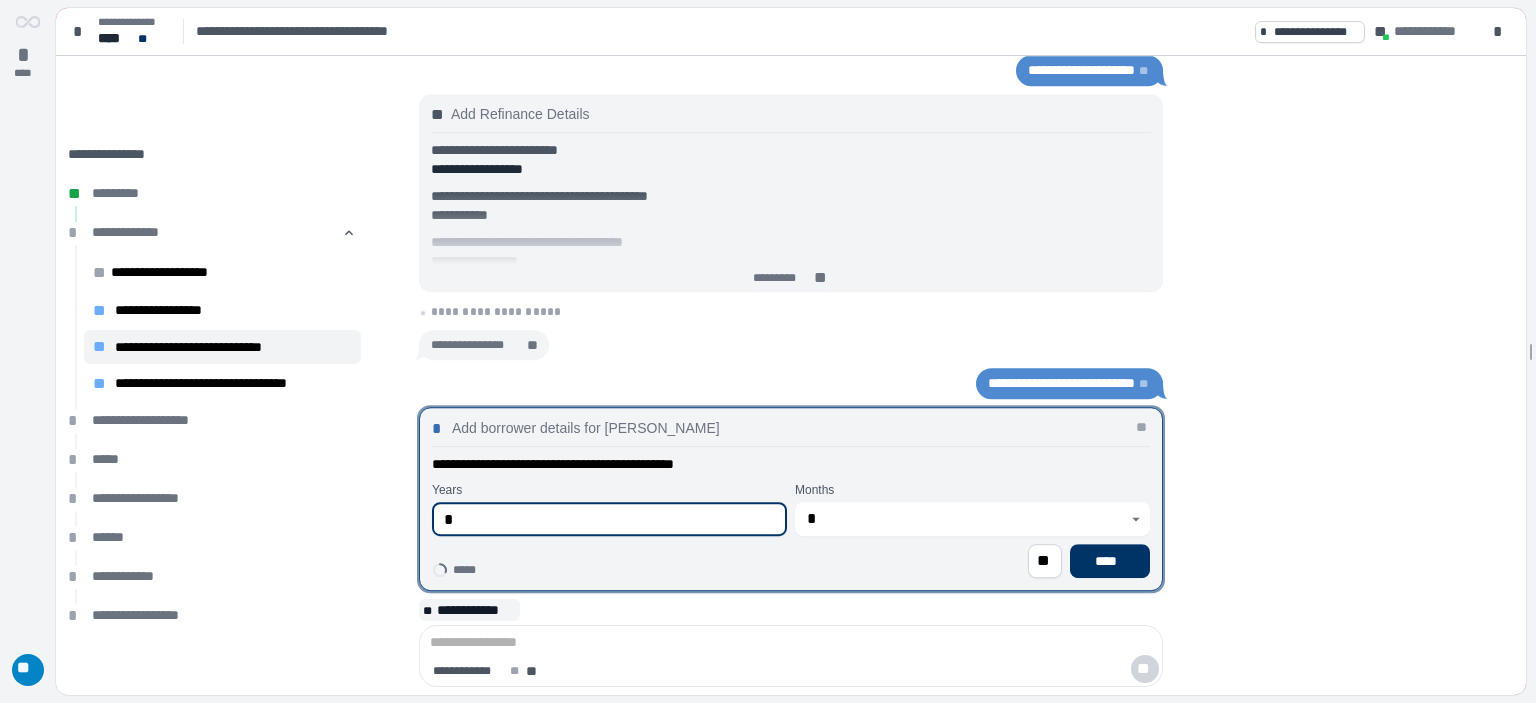 type on "*" 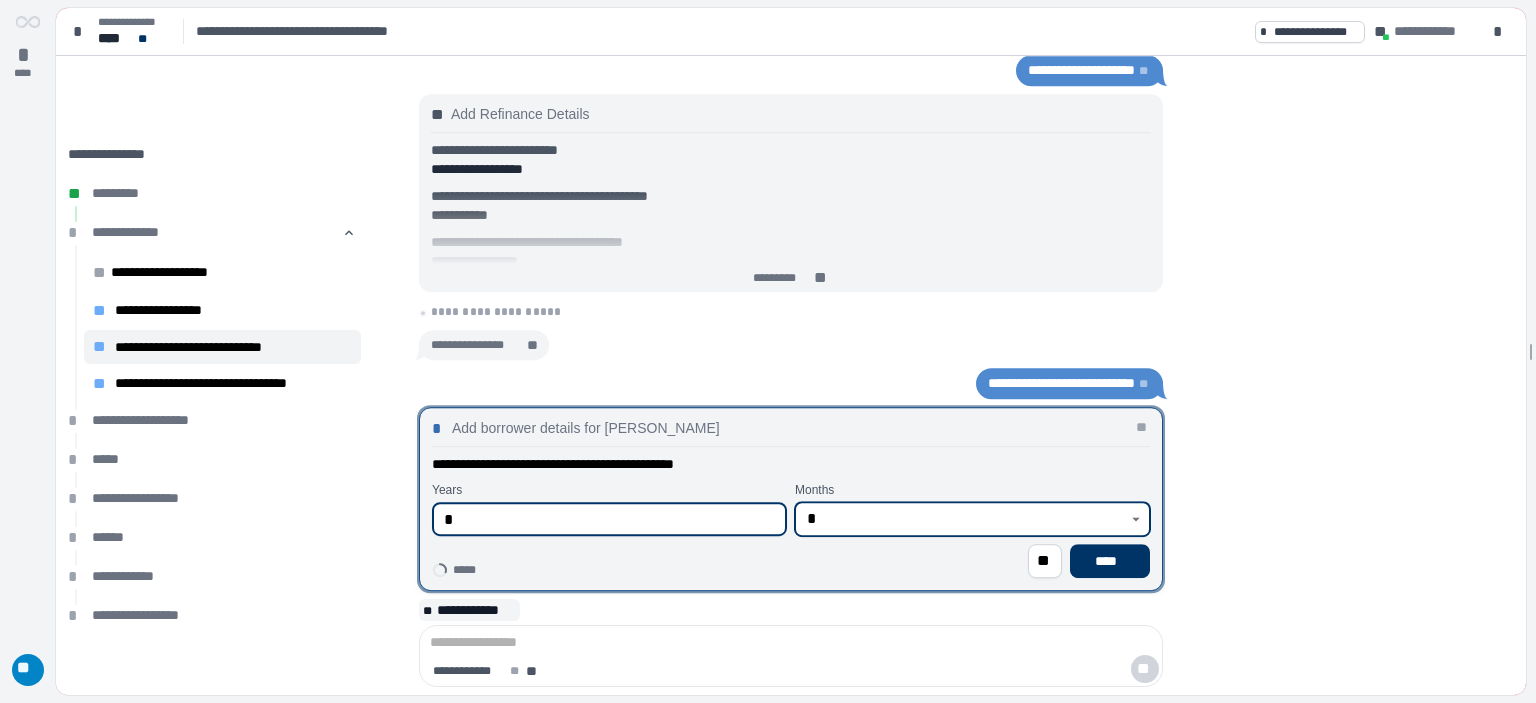 click on "*" at bounding box center [961, 519] 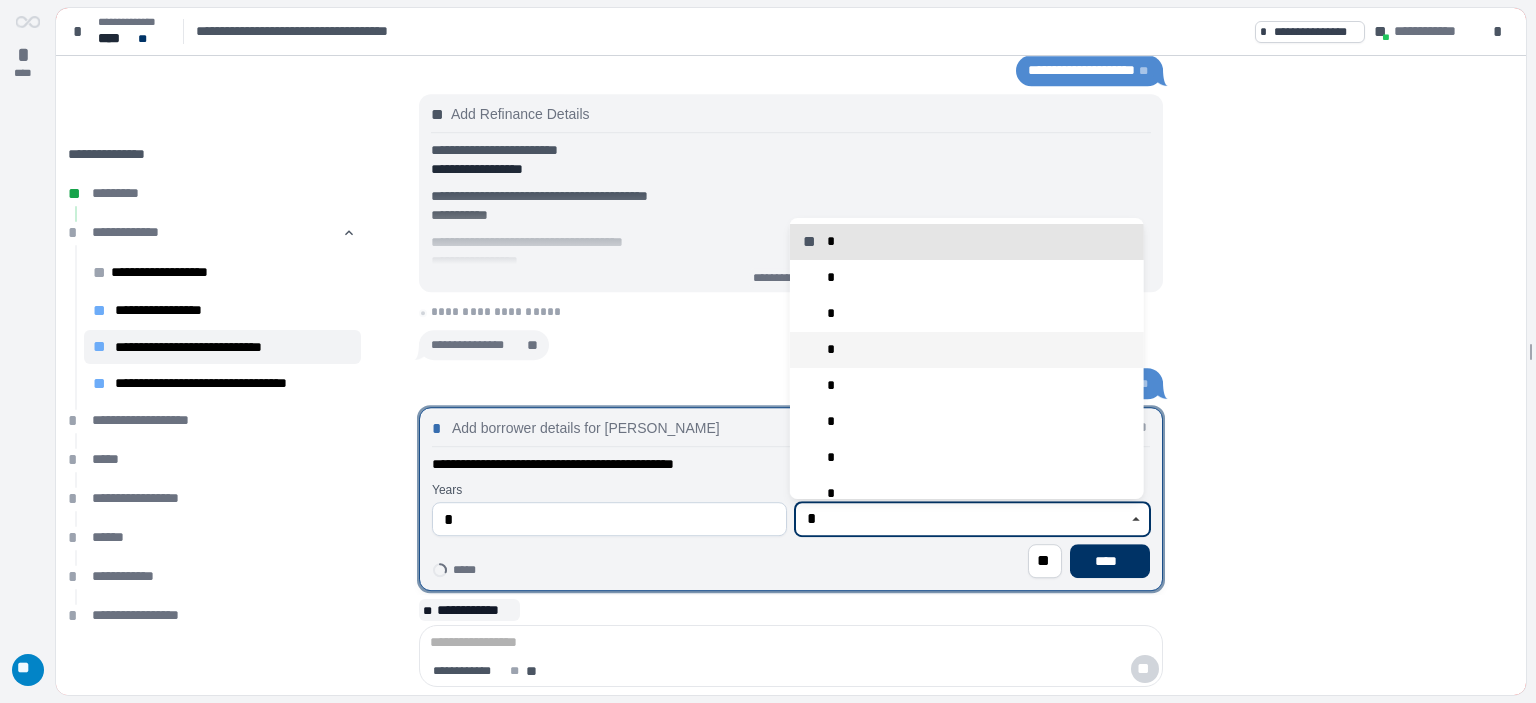 click on "*" at bounding box center (831, 349) 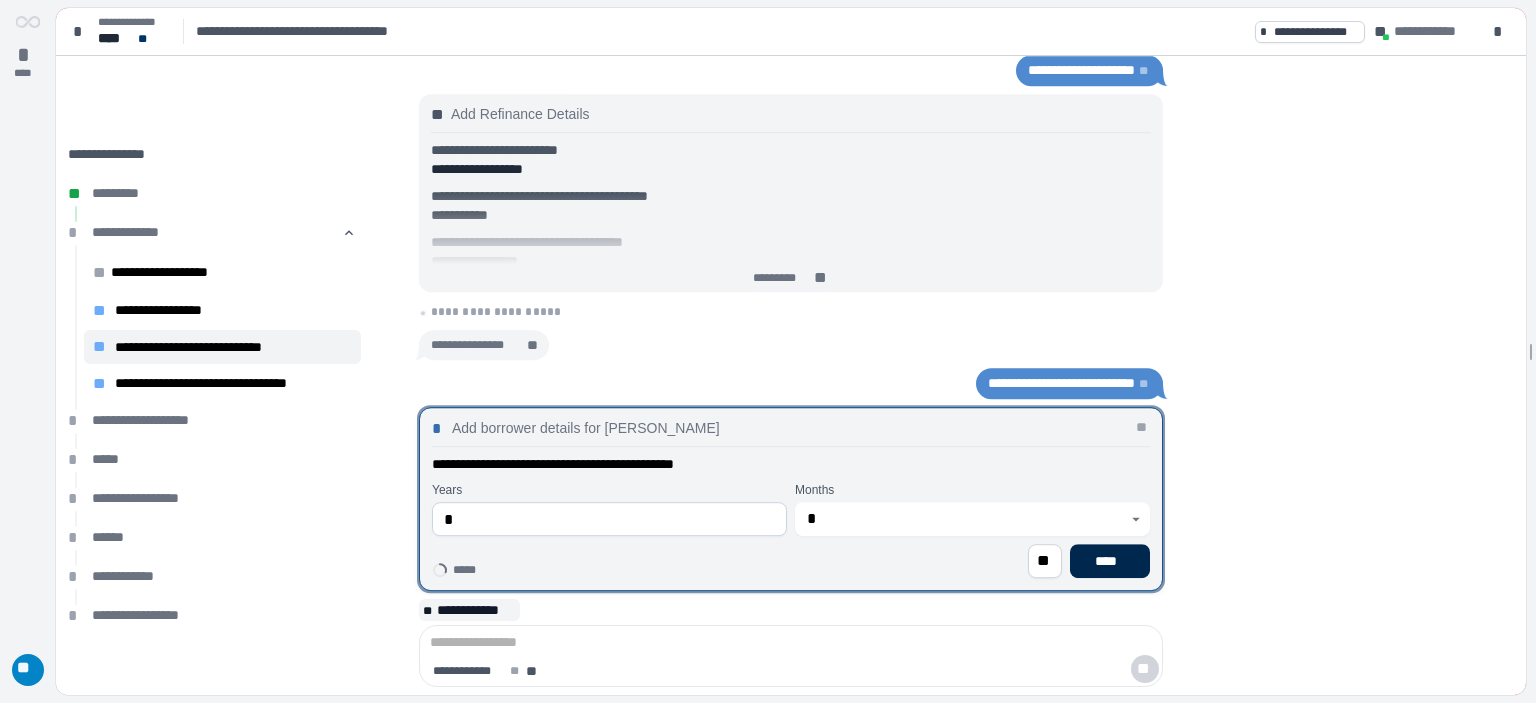 click on "****" at bounding box center (1110, 561) 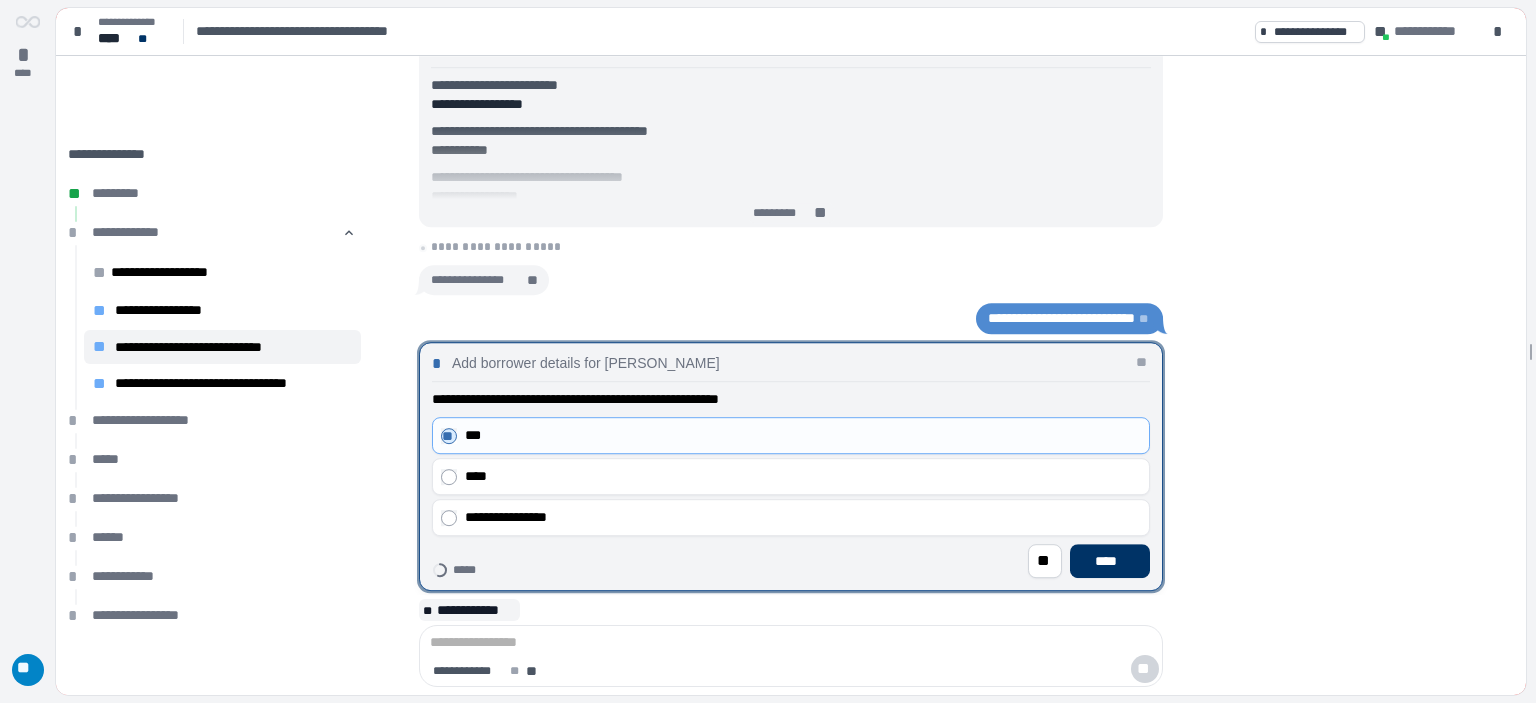 click on "****" at bounding box center (1110, 561) 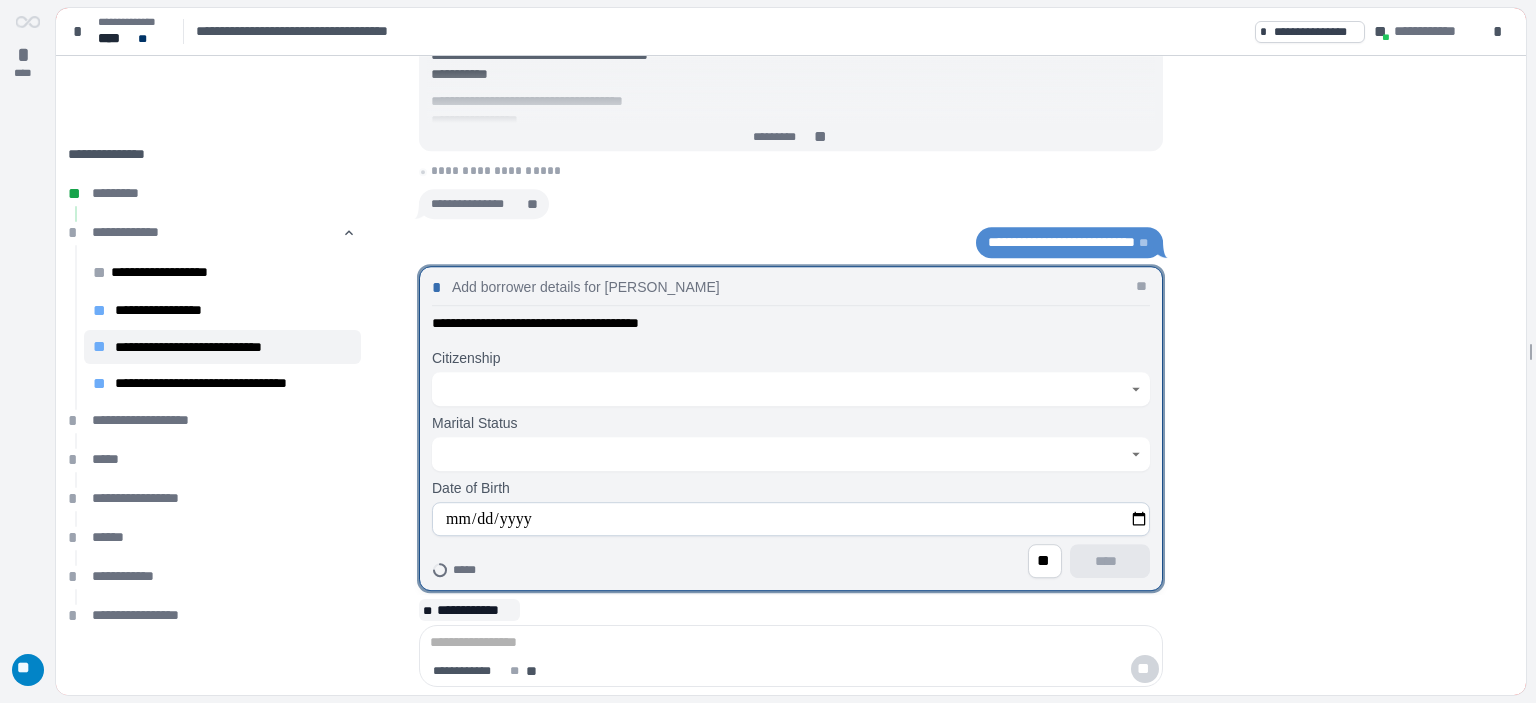 click 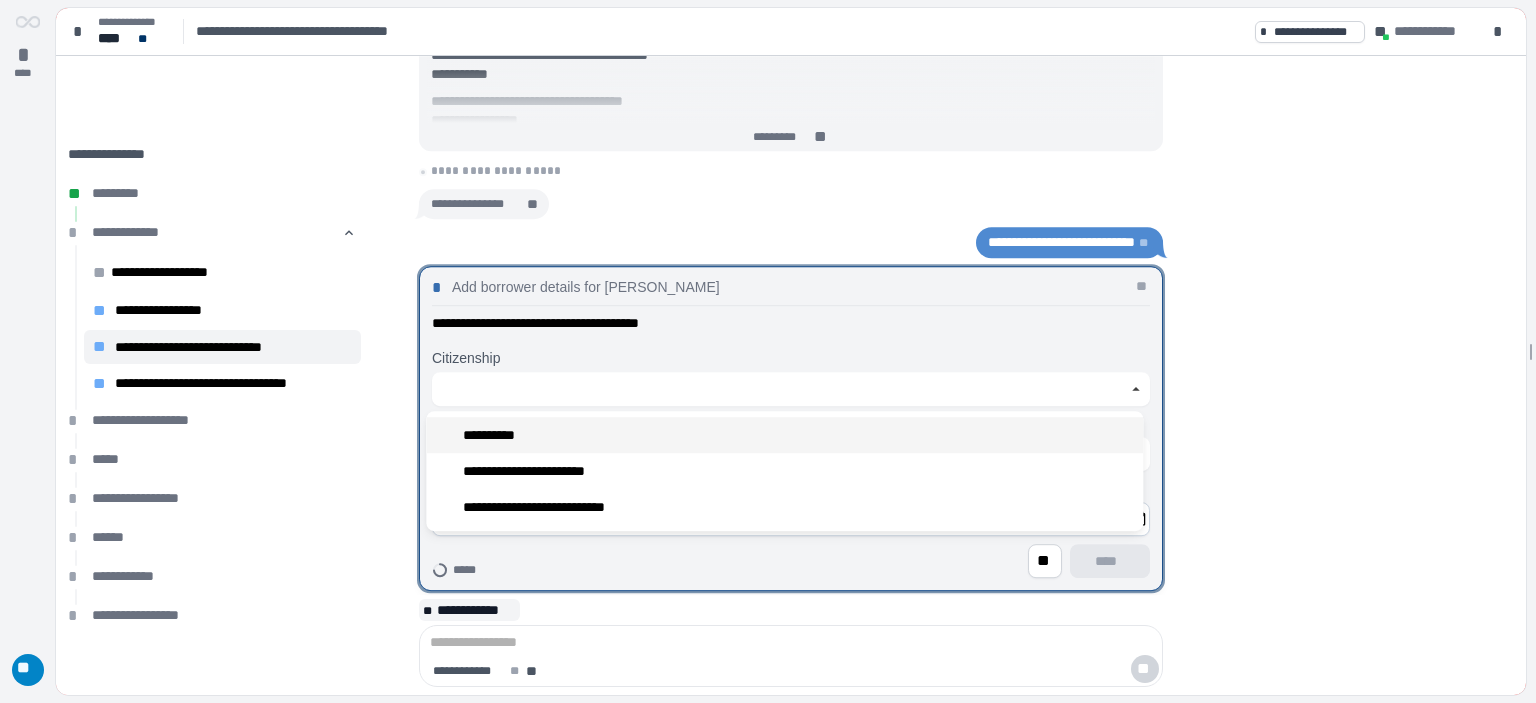 click on "**********" at bounding box center (784, 435) 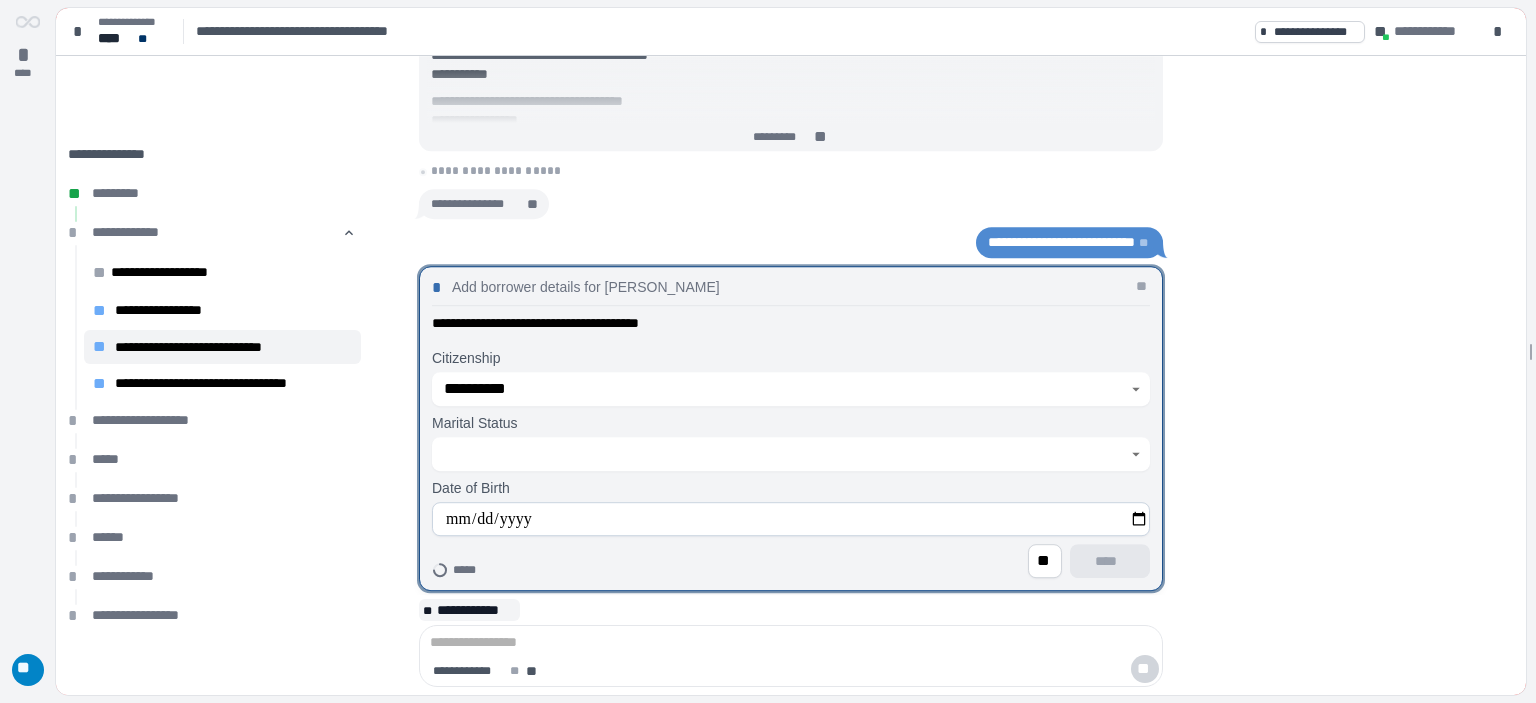 click 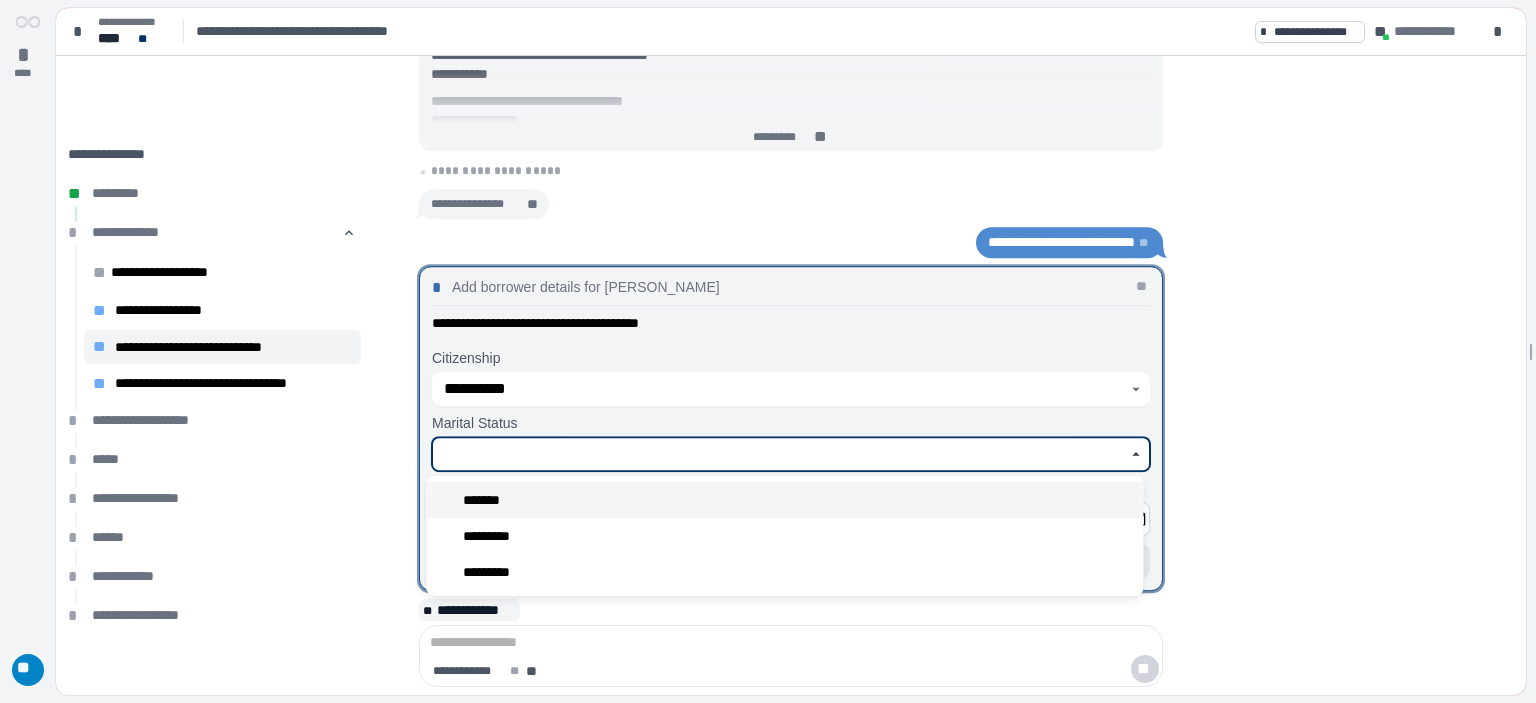 click on "*******" at bounding box center [784, 500] 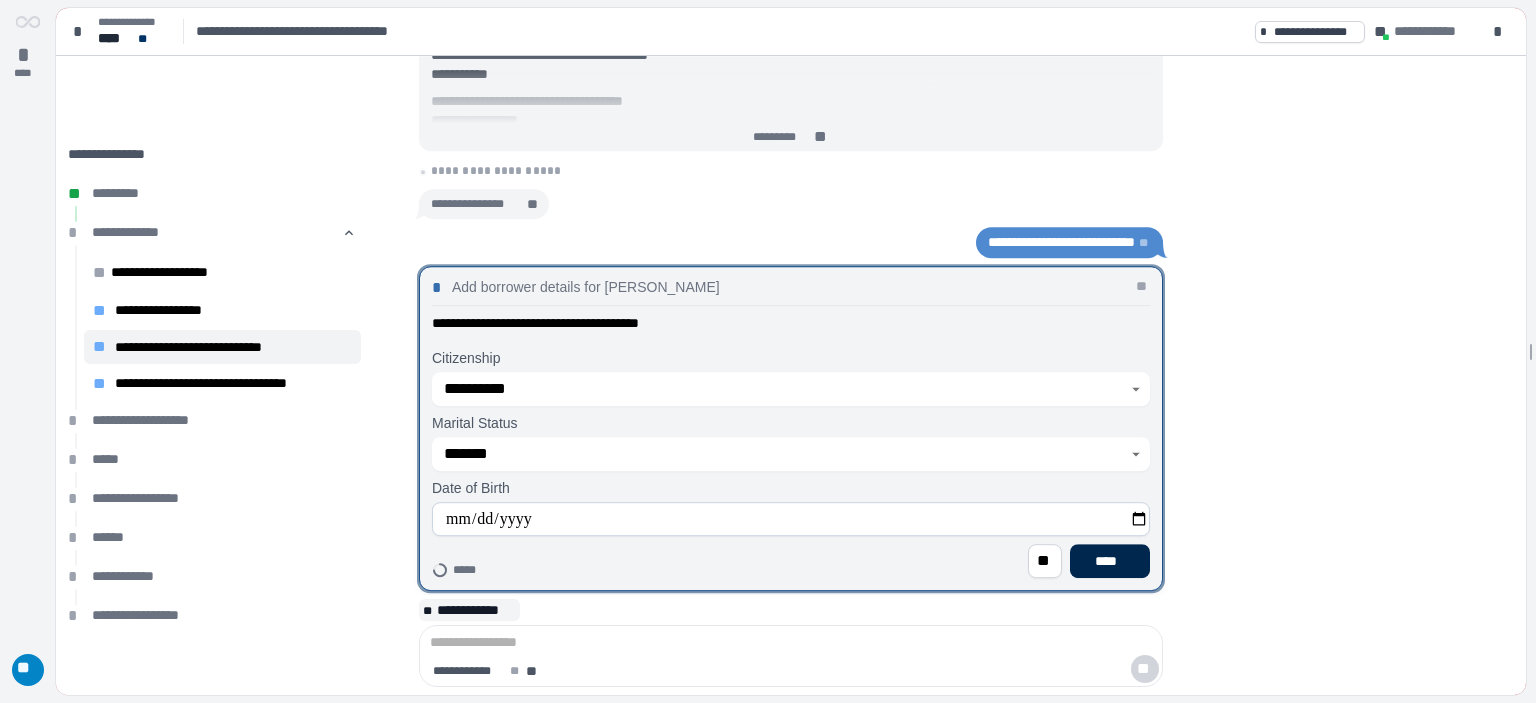 click on "****" at bounding box center (1110, 561) 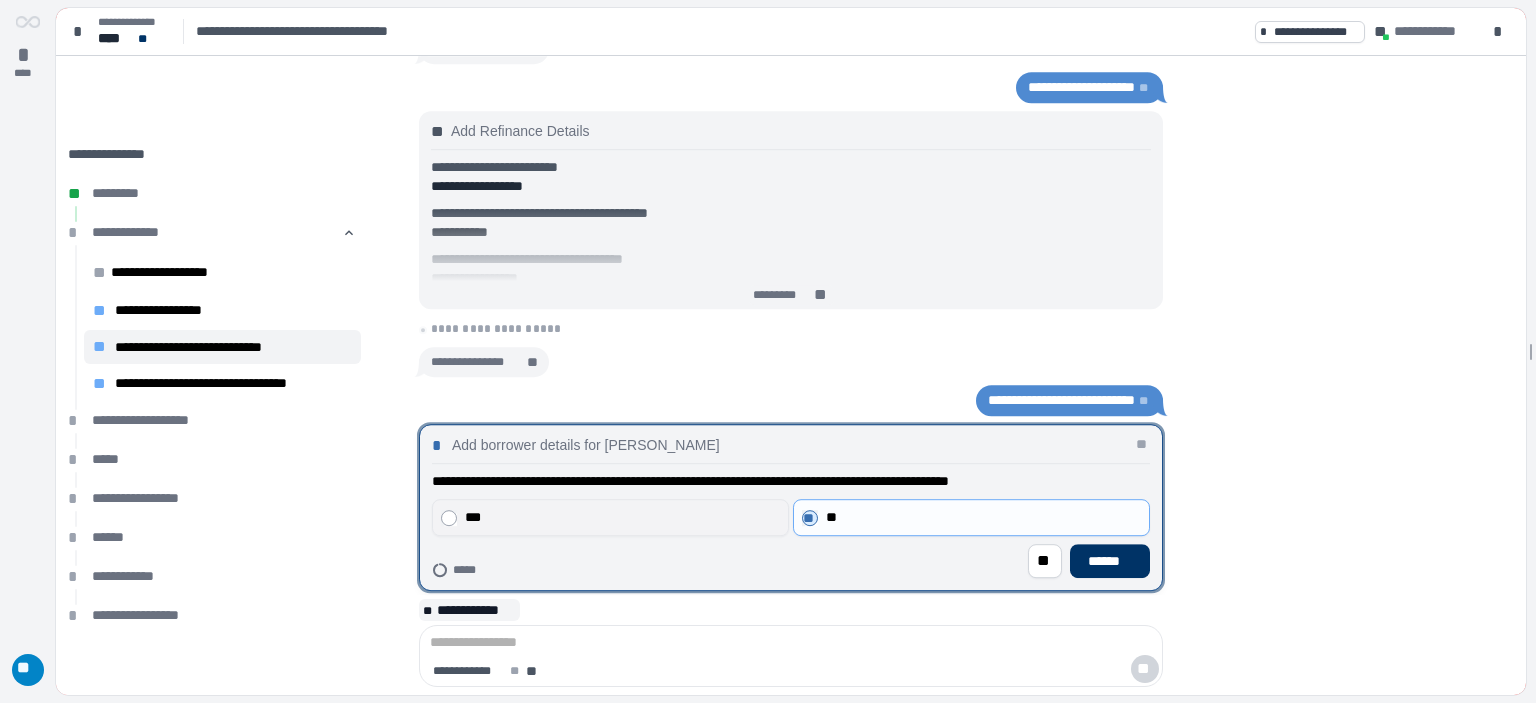 click on "***" at bounding box center (610, 517) 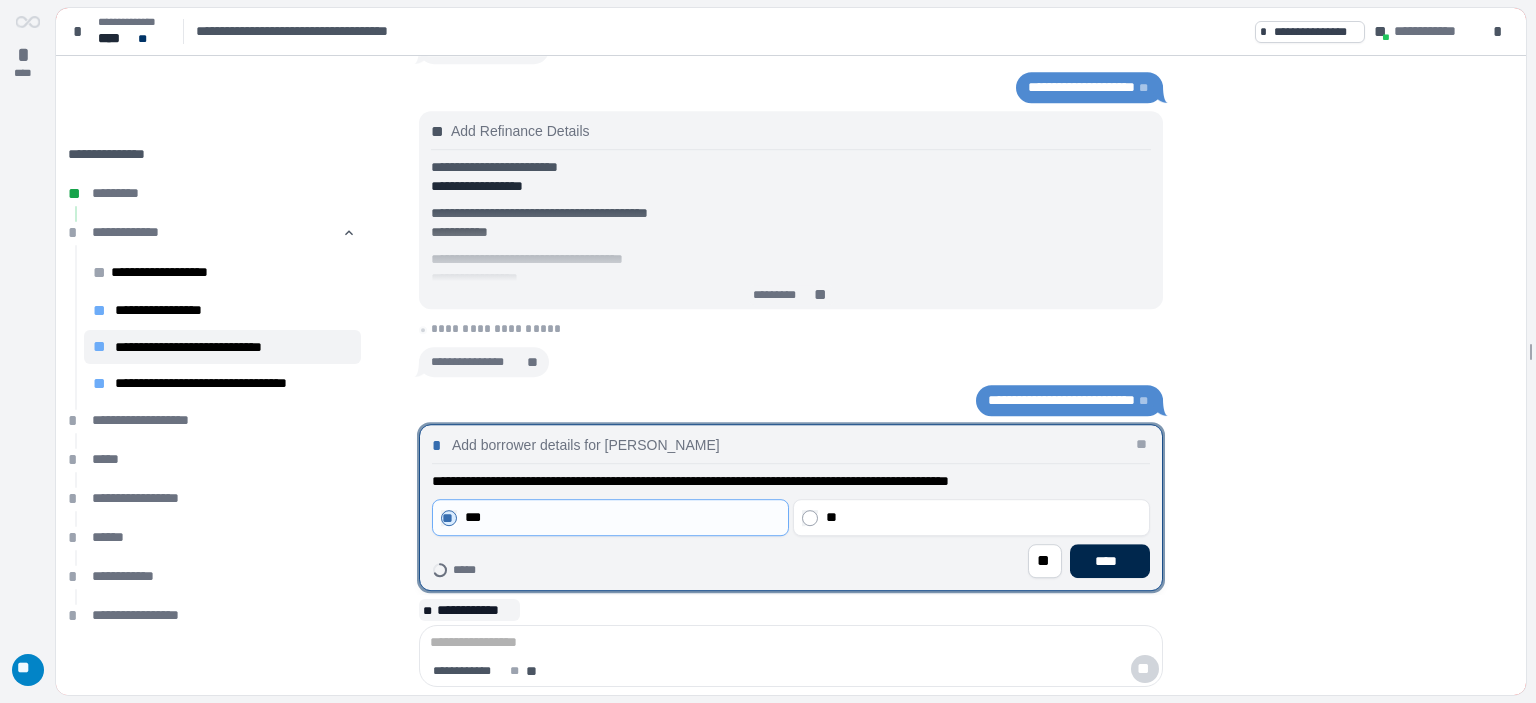 click on "****" at bounding box center [1110, 561] 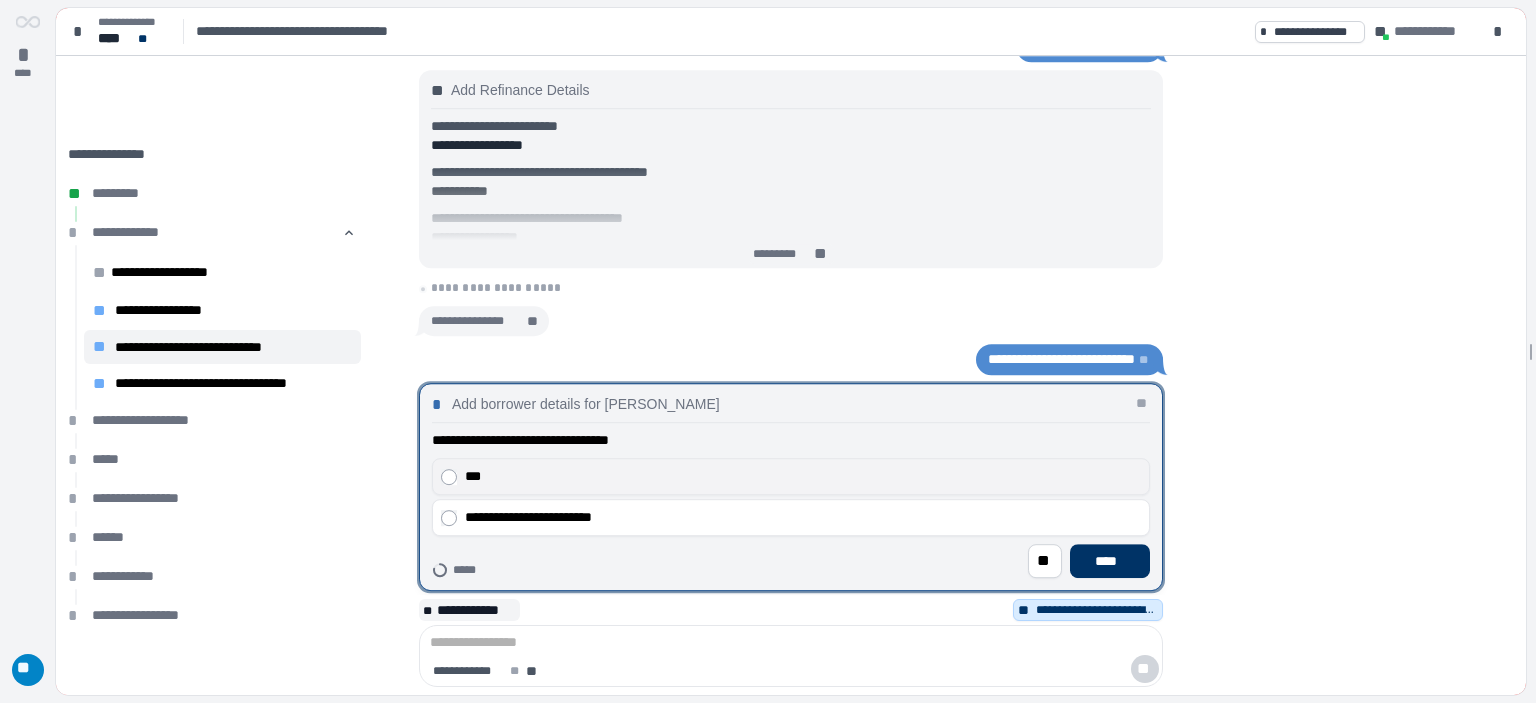 click on "***" at bounding box center (803, 476) 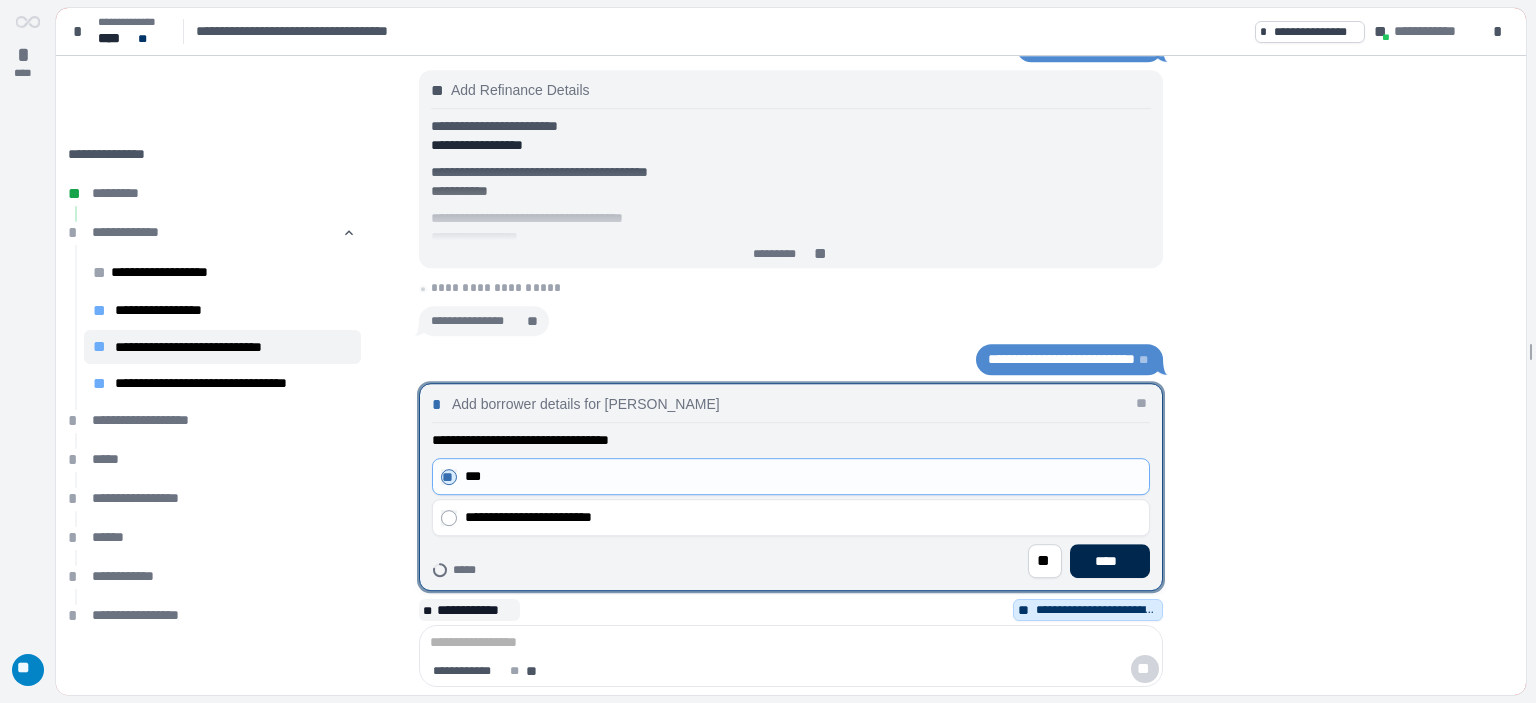 click on "****" at bounding box center (1110, 561) 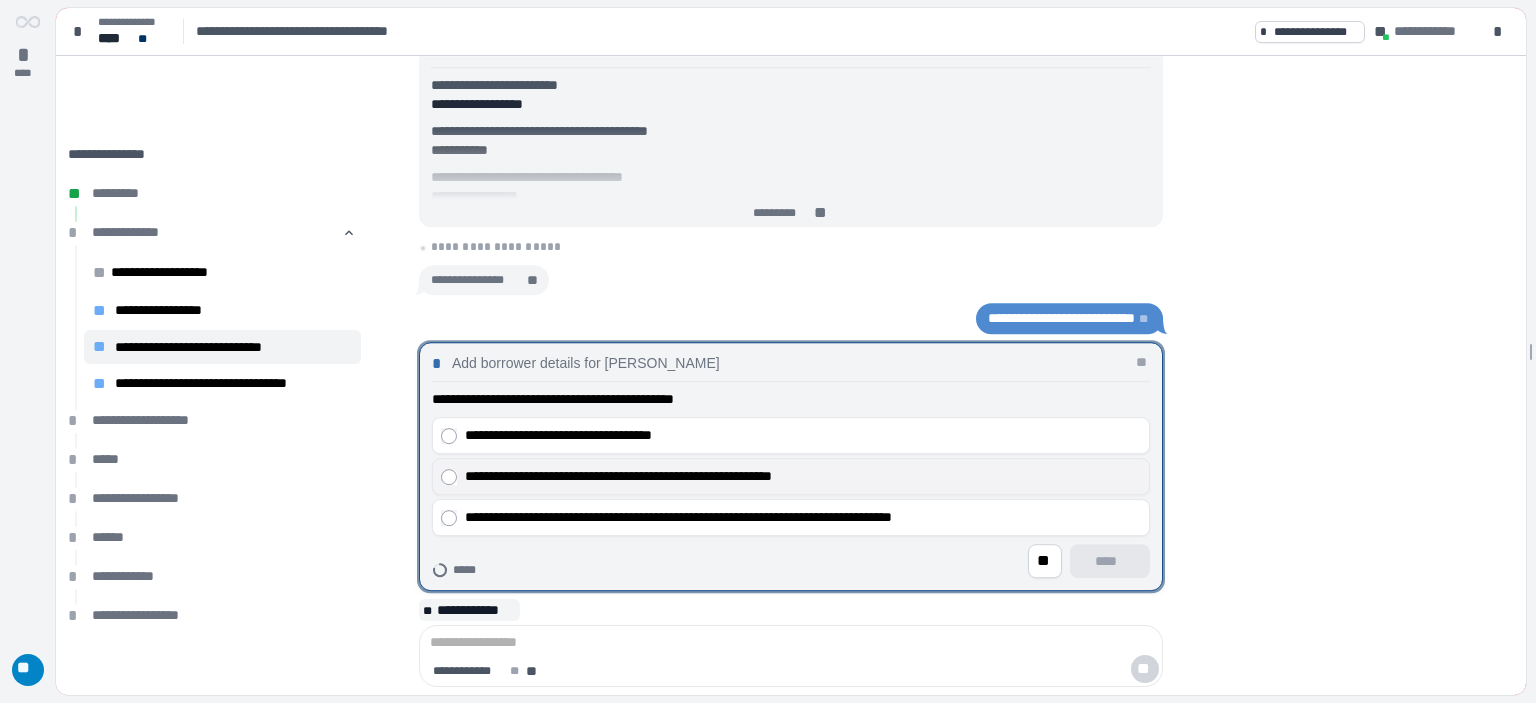 click on "**********" at bounding box center [803, 476] 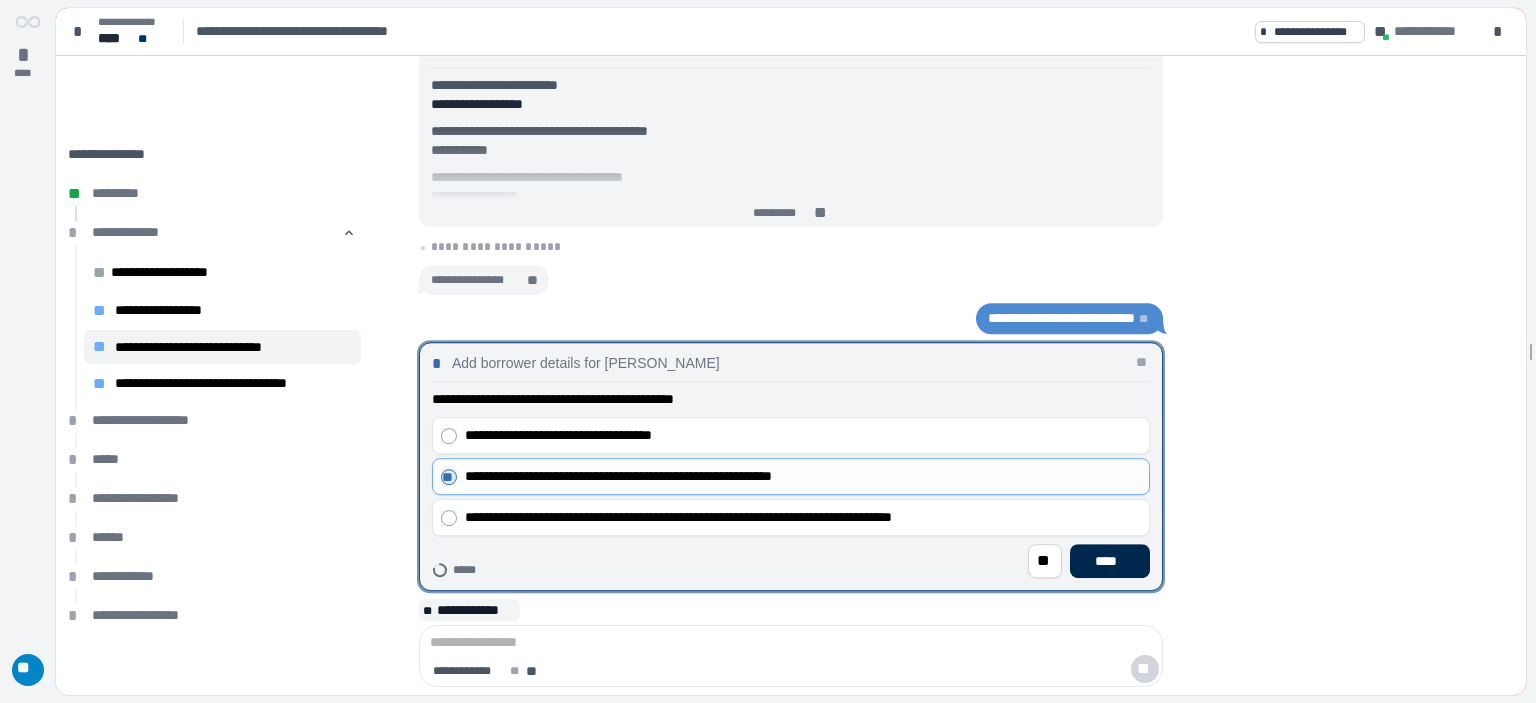 click on "****" at bounding box center (1110, 561) 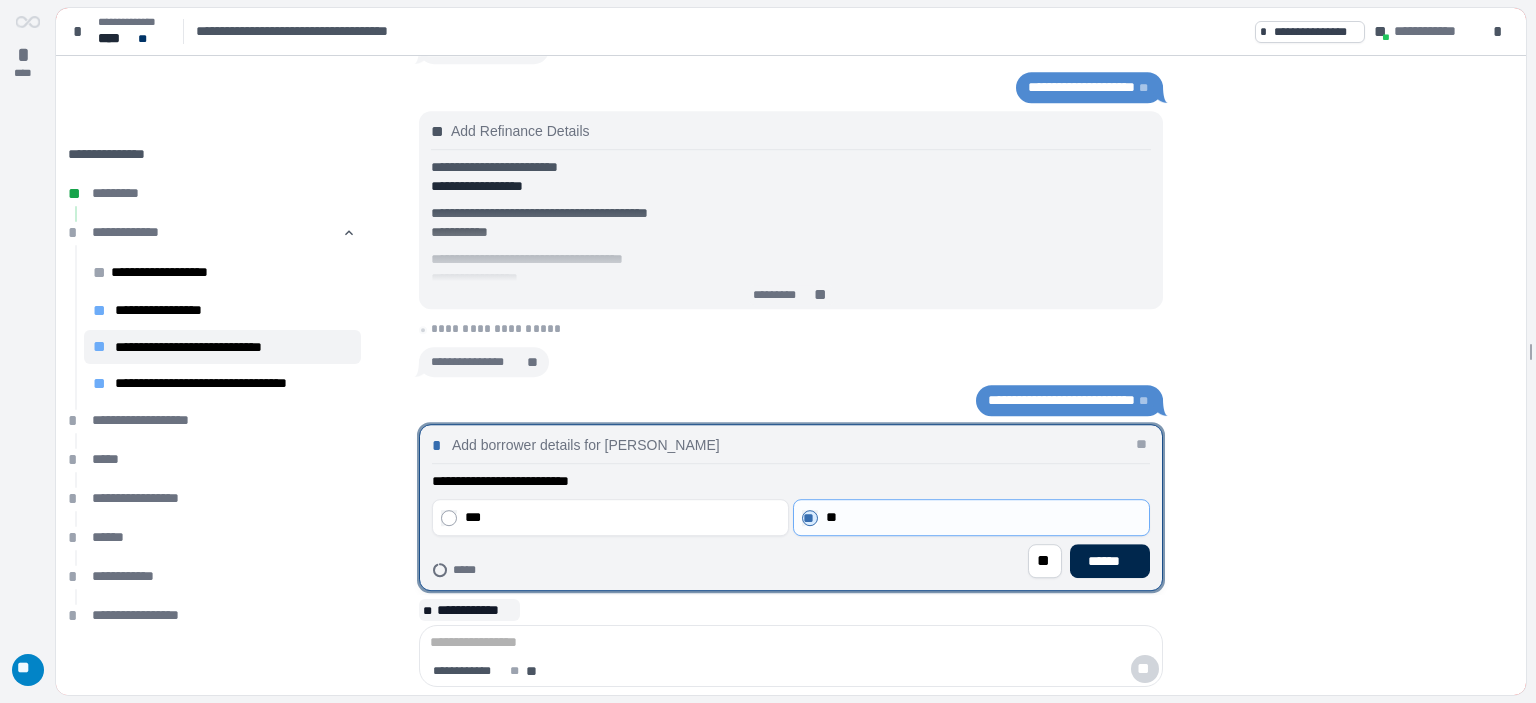 click on "******" at bounding box center [1110, 561] 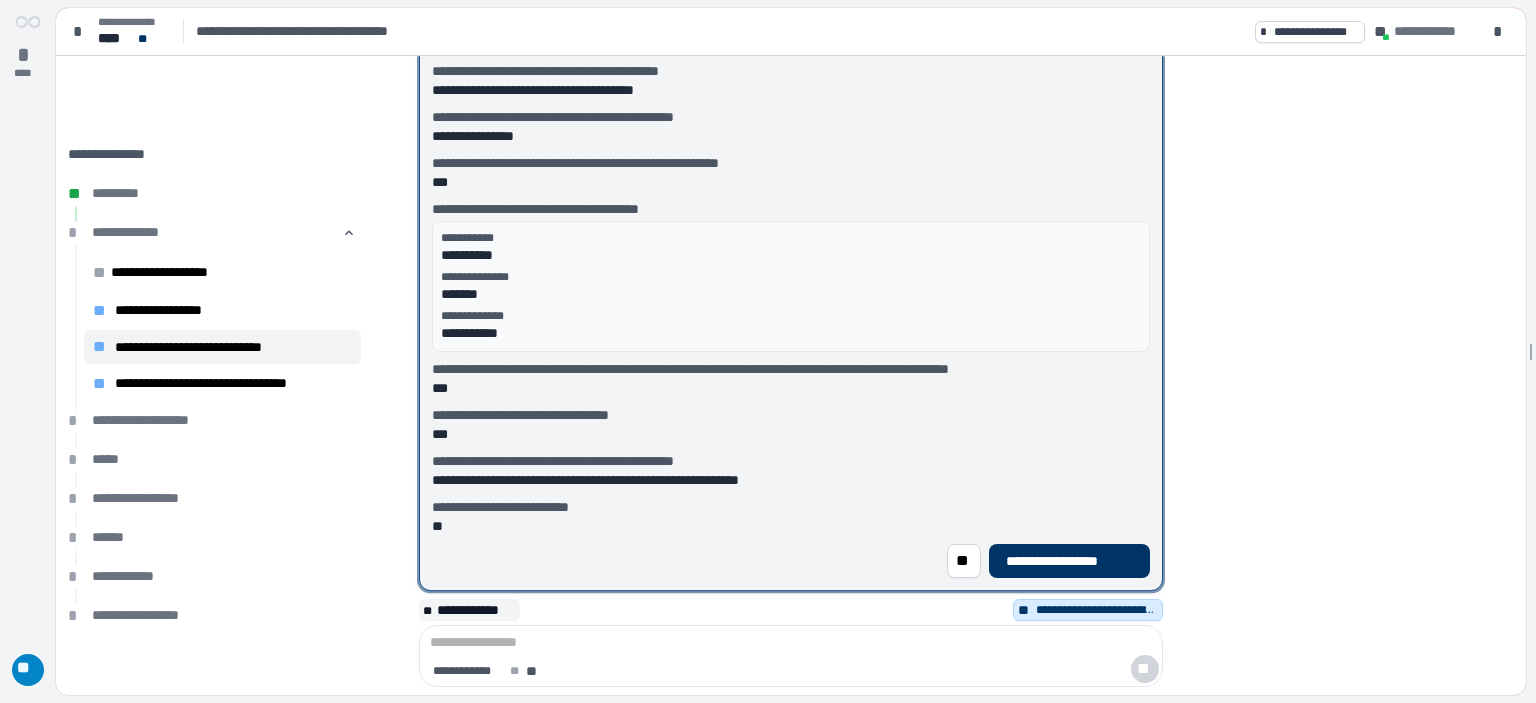 click on "**********" at bounding box center [1069, 561] 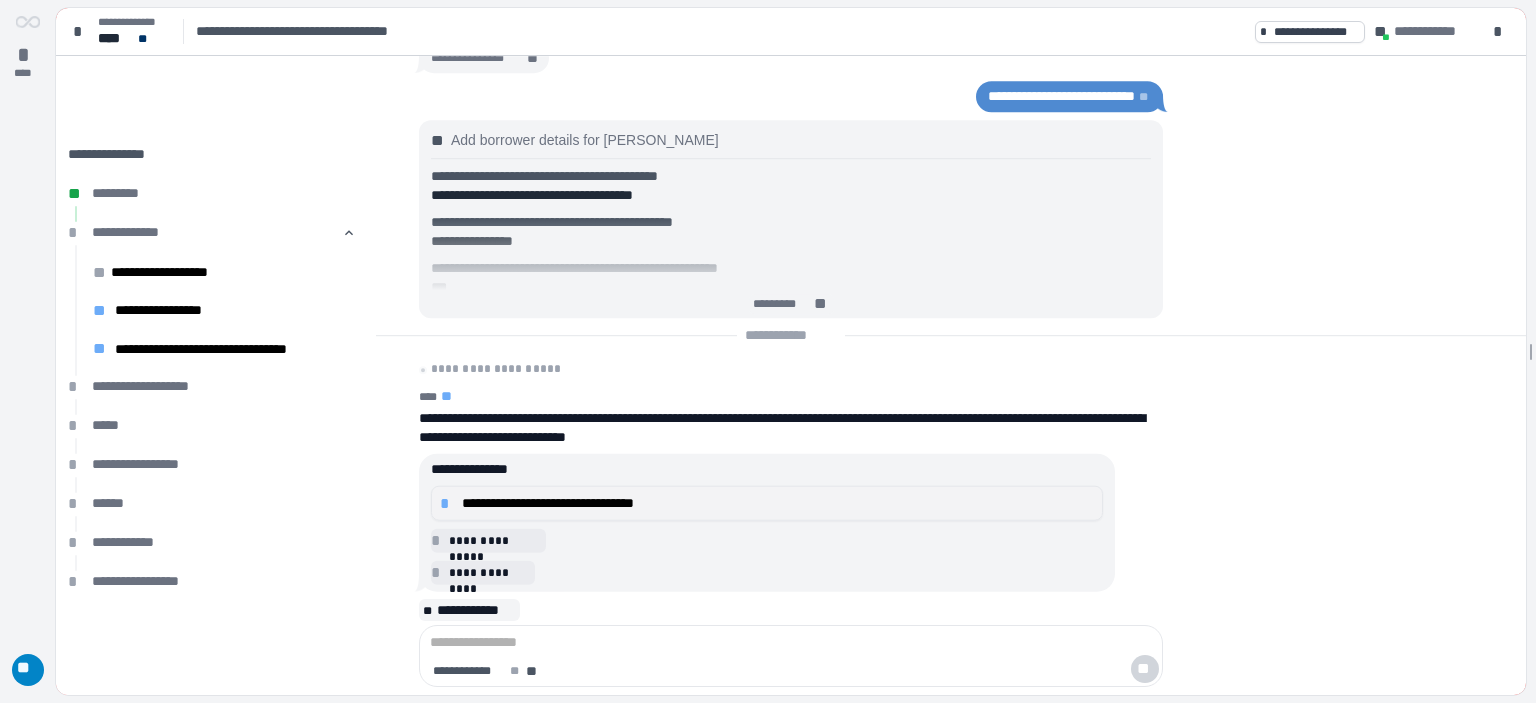 click on "**********" at bounding box center [778, 503] 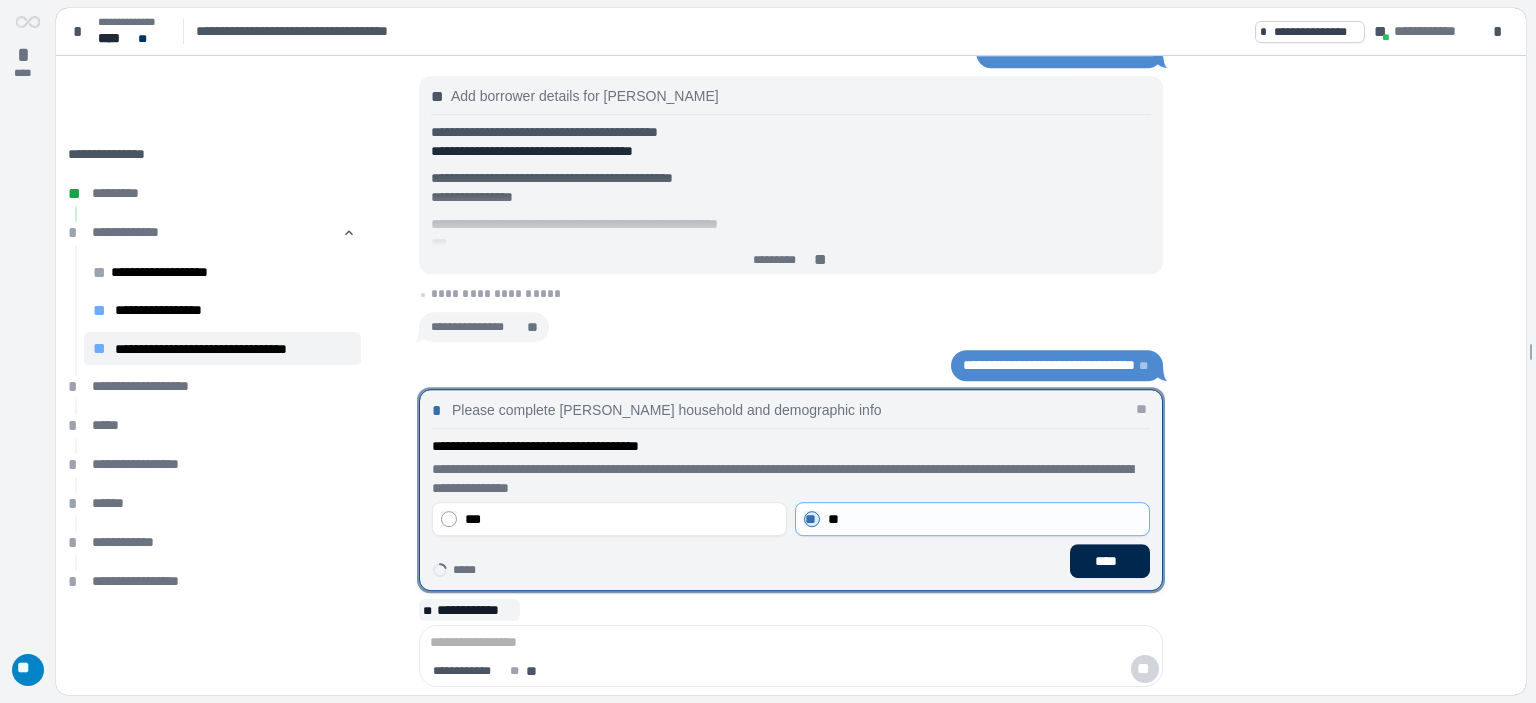 click on "****" at bounding box center [1110, 561] 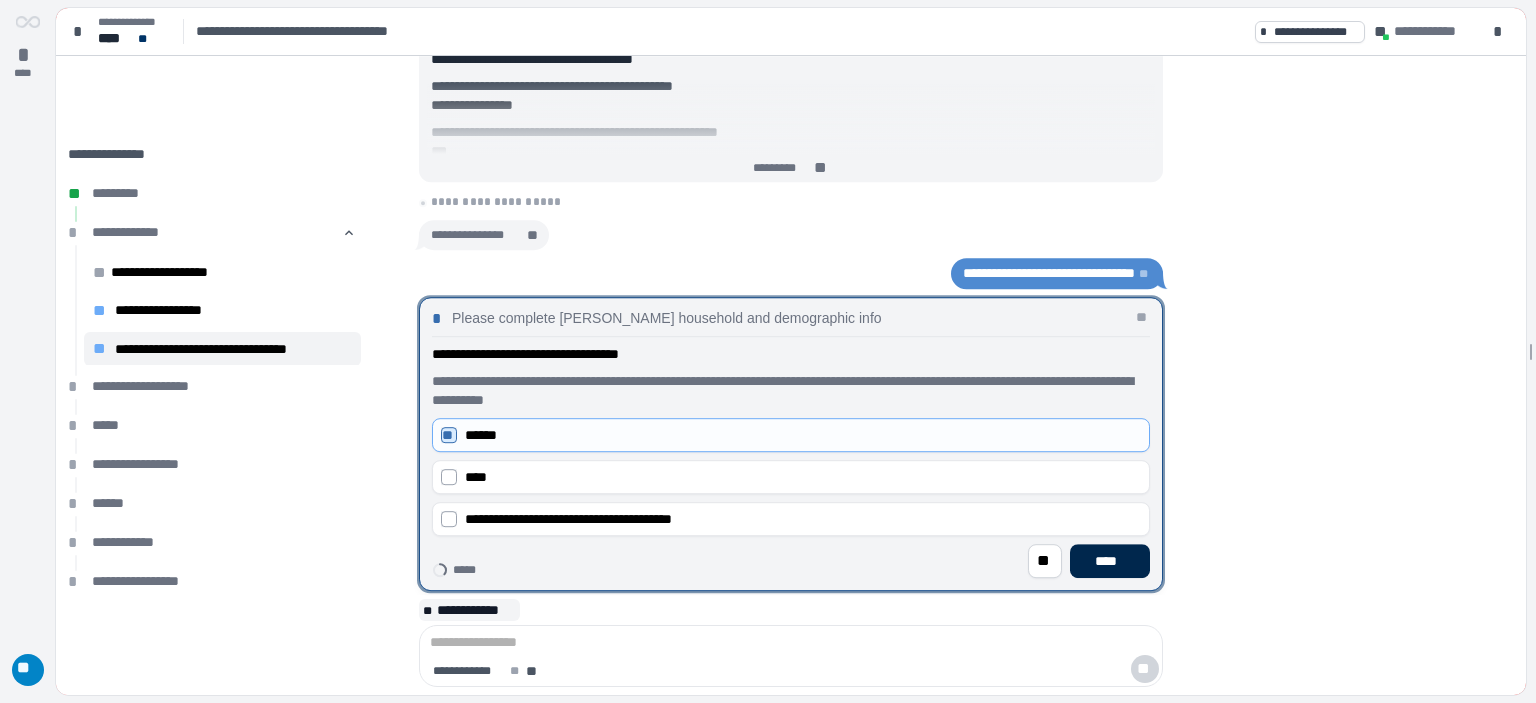 click on "****" at bounding box center [1110, 561] 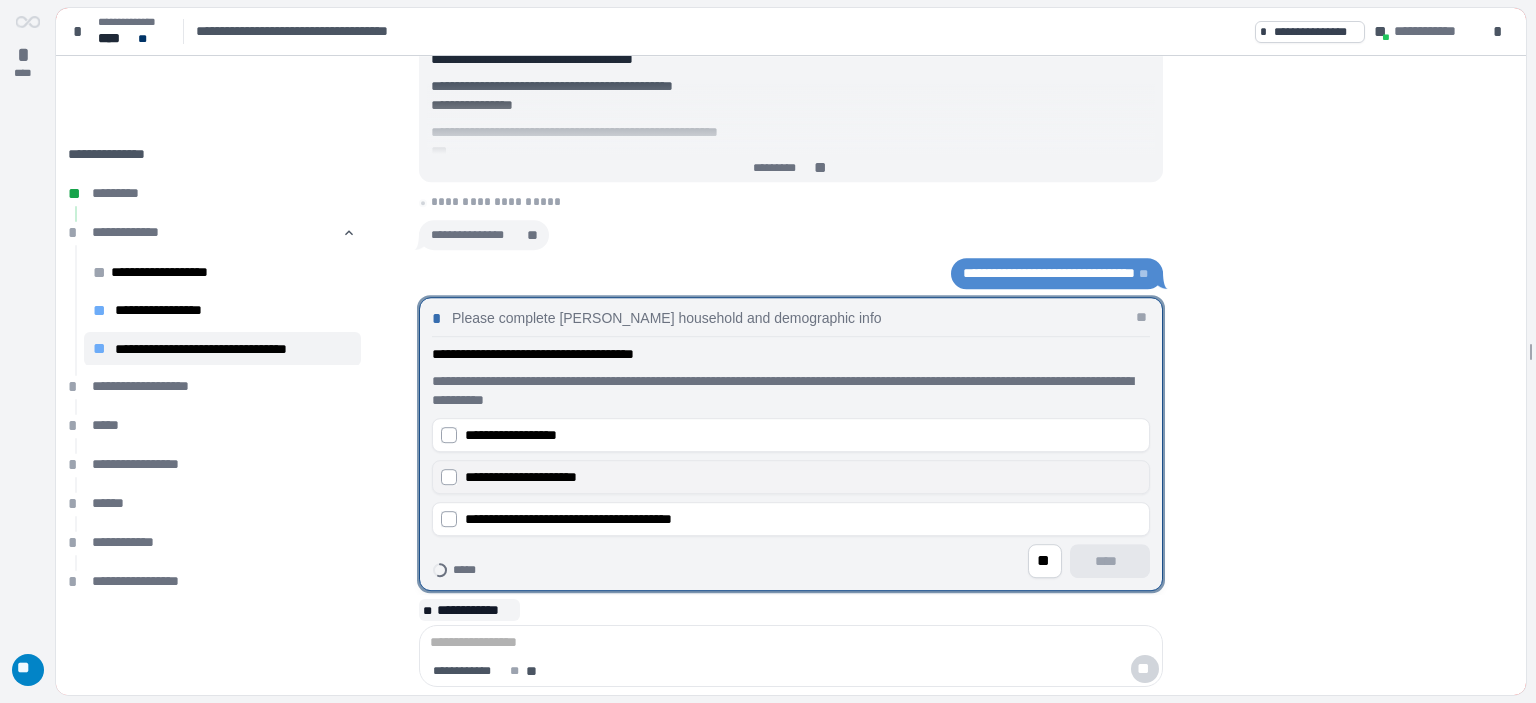 click on "**********" at bounding box center [791, 477] 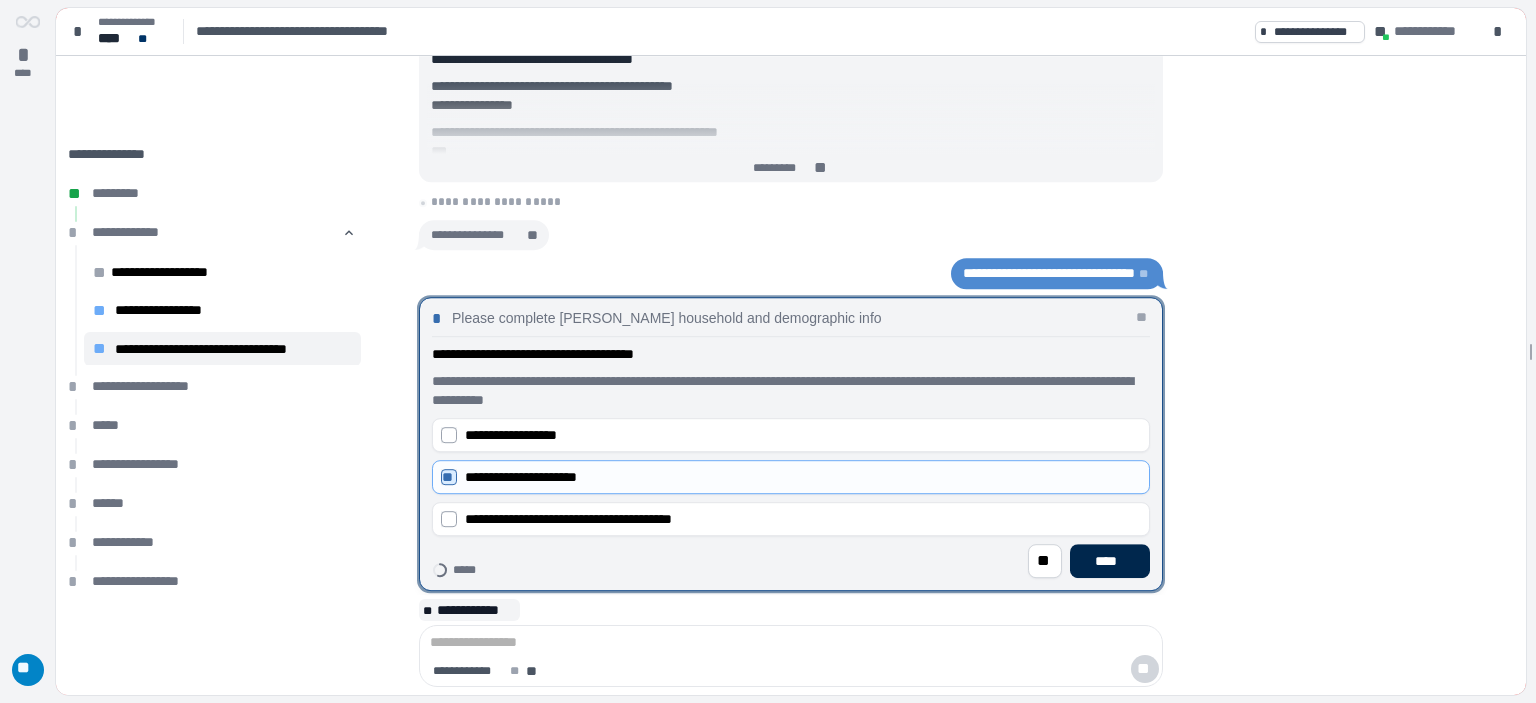 click on "****" at bounding box center (1110, 561) 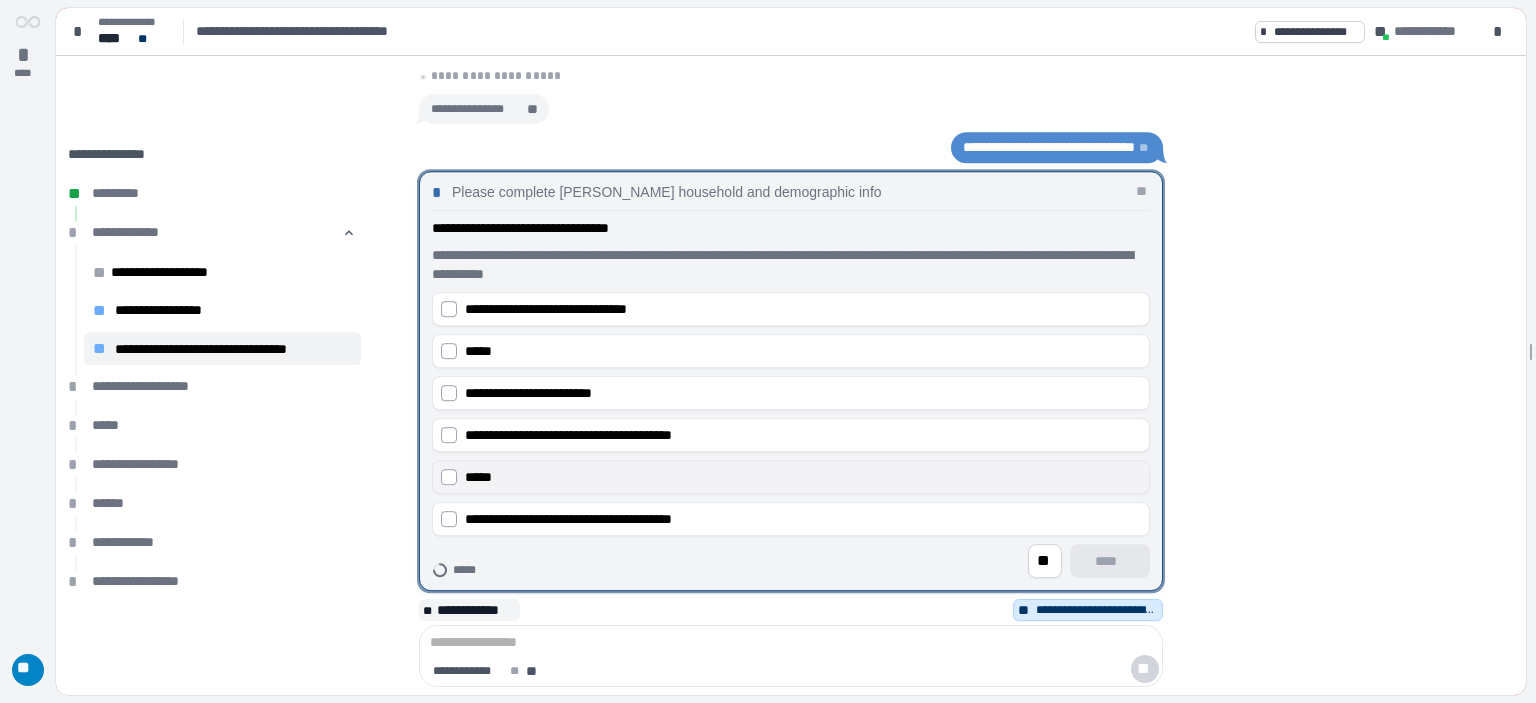 click on "*****" at bounding box center [478, 477] 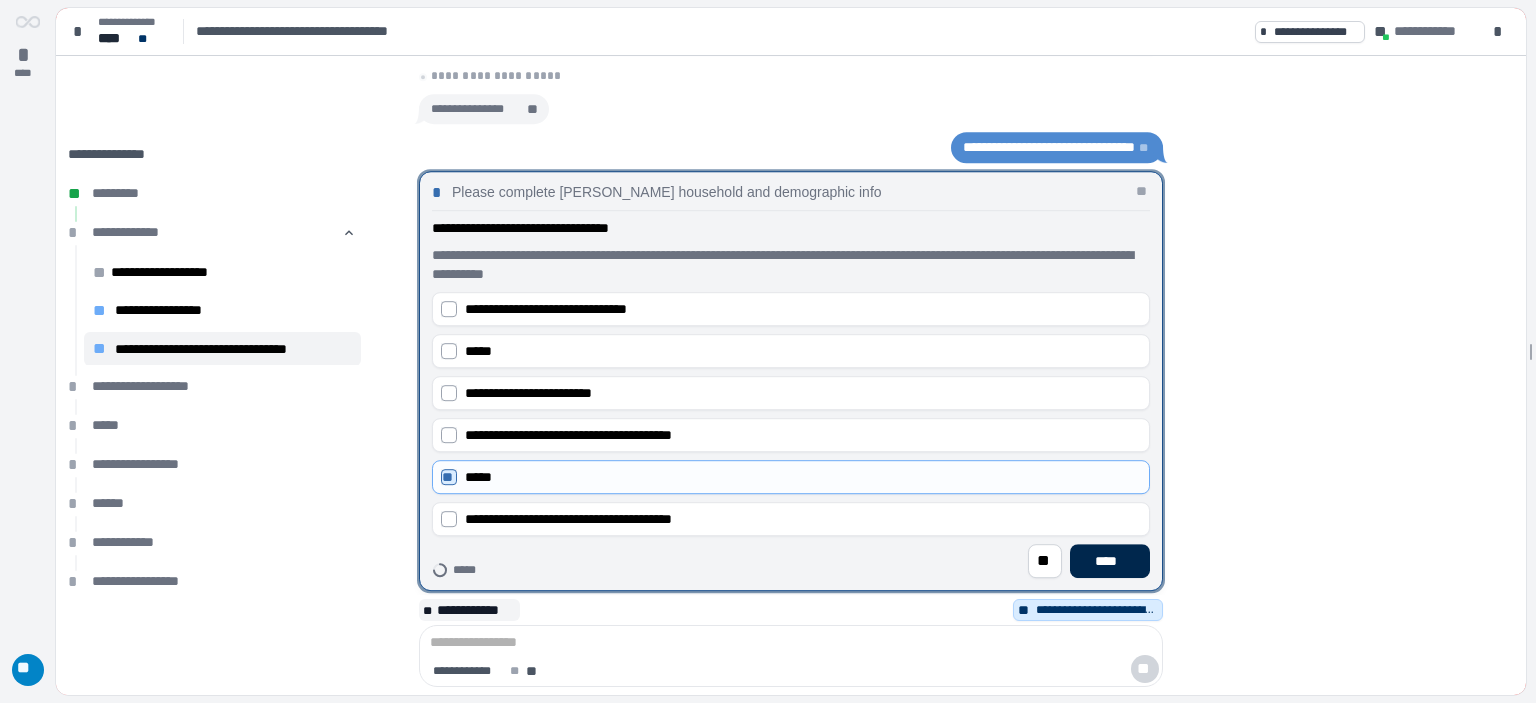 click on "****" at bounding box center (1110, 561) 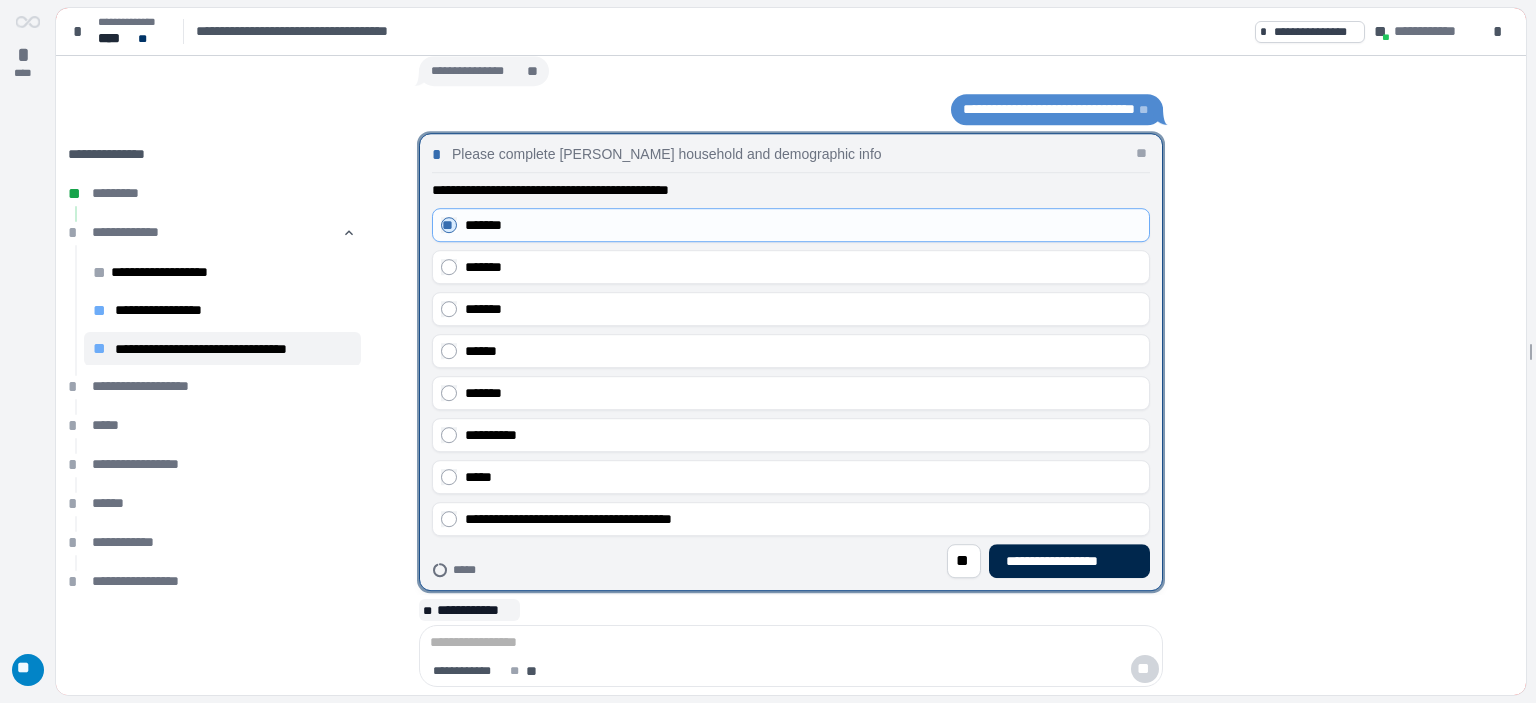 click on "**********" at bounding box center (1069, 561) 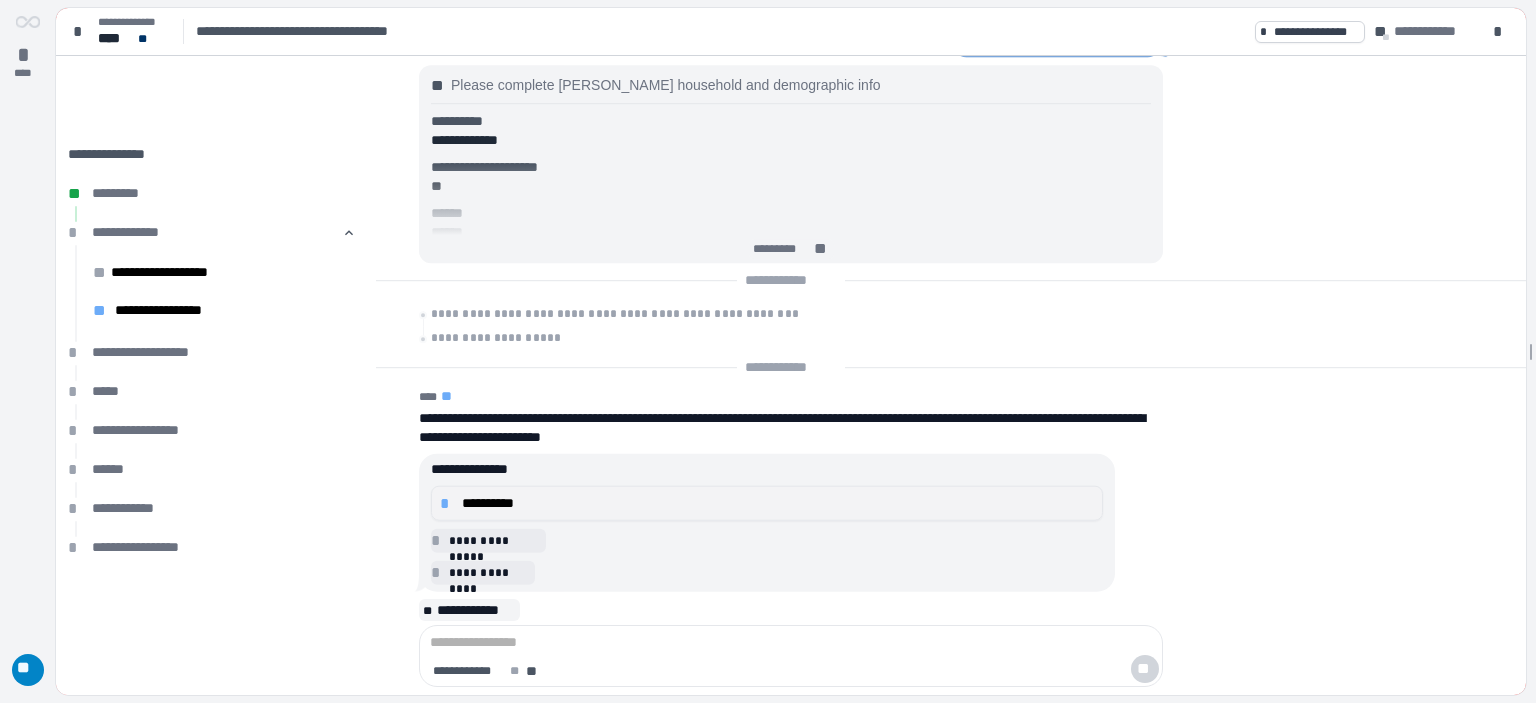 click on "**********" at bounding box center (778, 503) 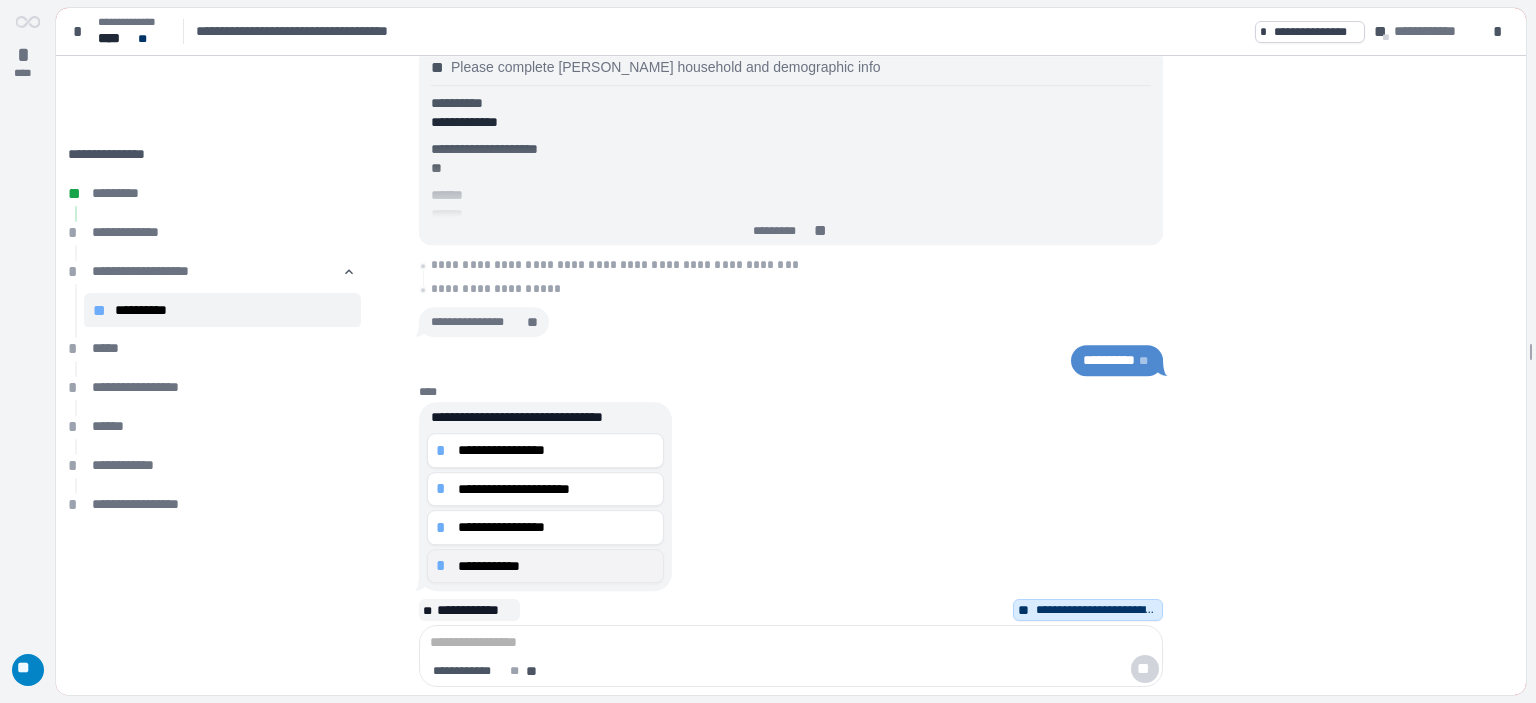 click on "**********" at bounding box center (556, 566) 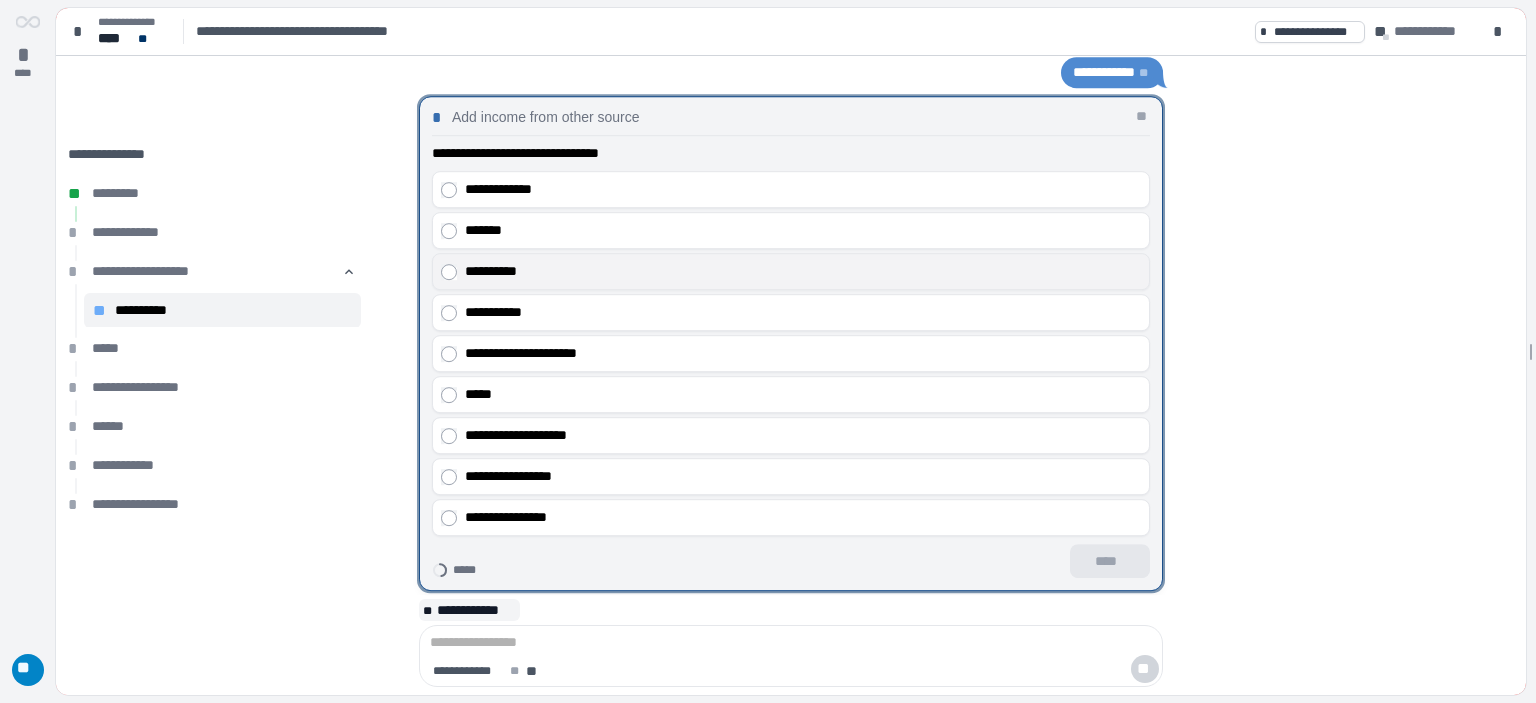 click on "**********" at bounding box center (791, 271) 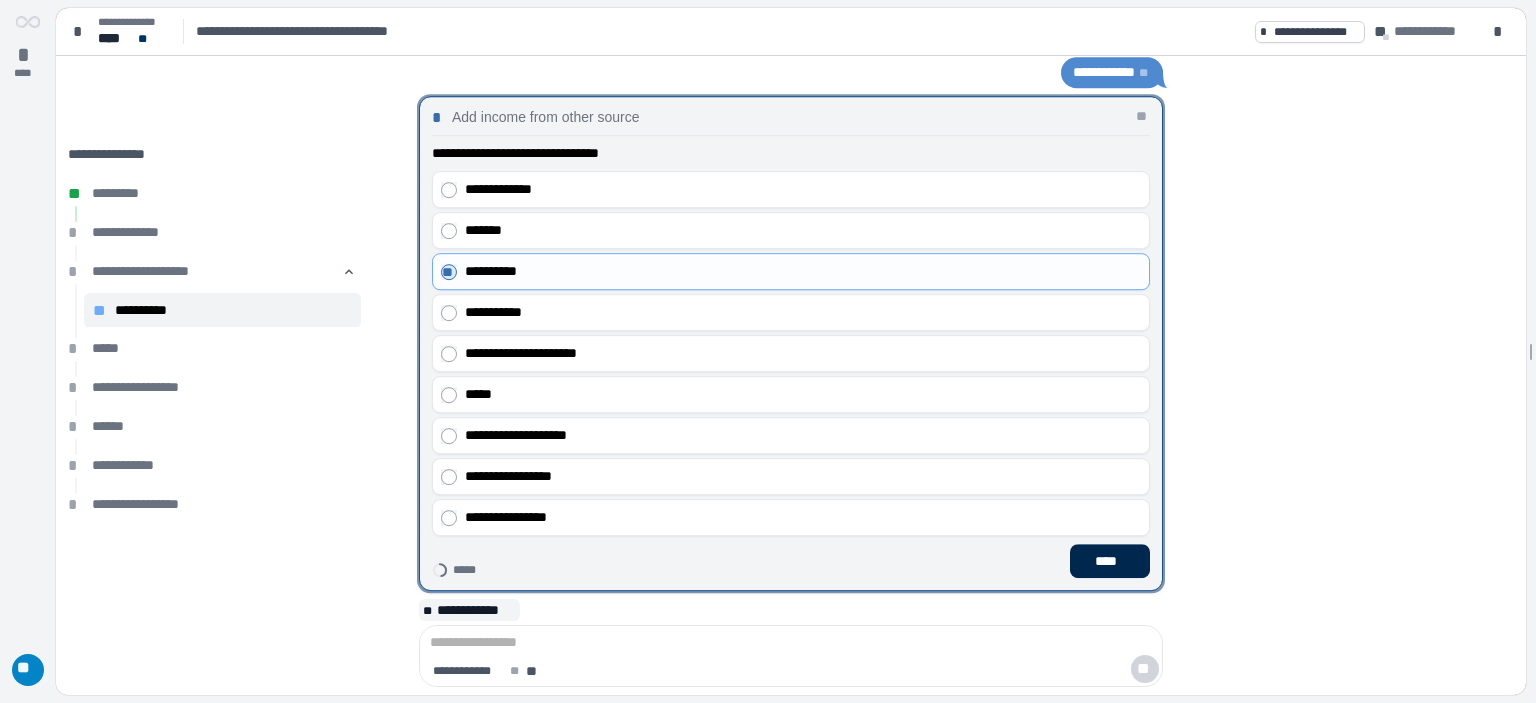 click on "****" at bounding box center [1110, 561] 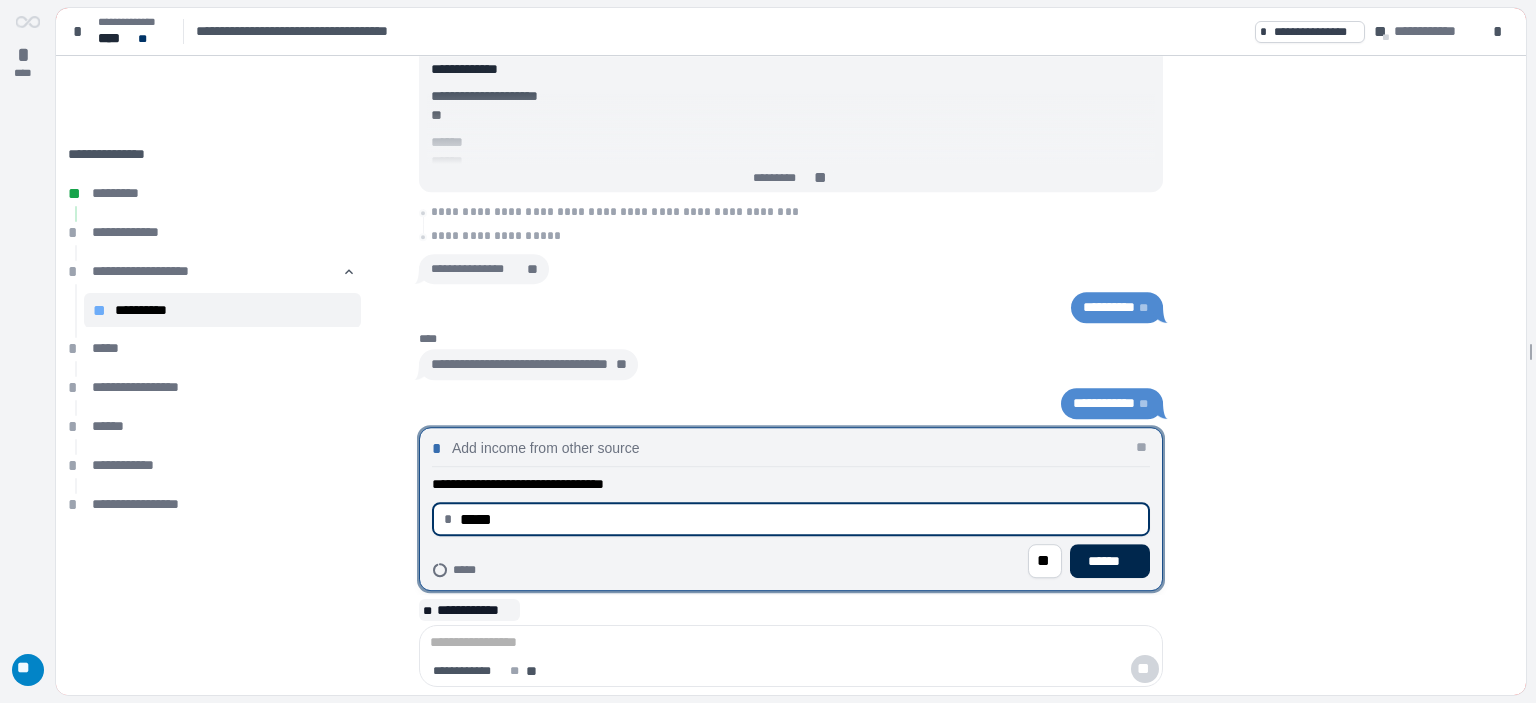type on "********" 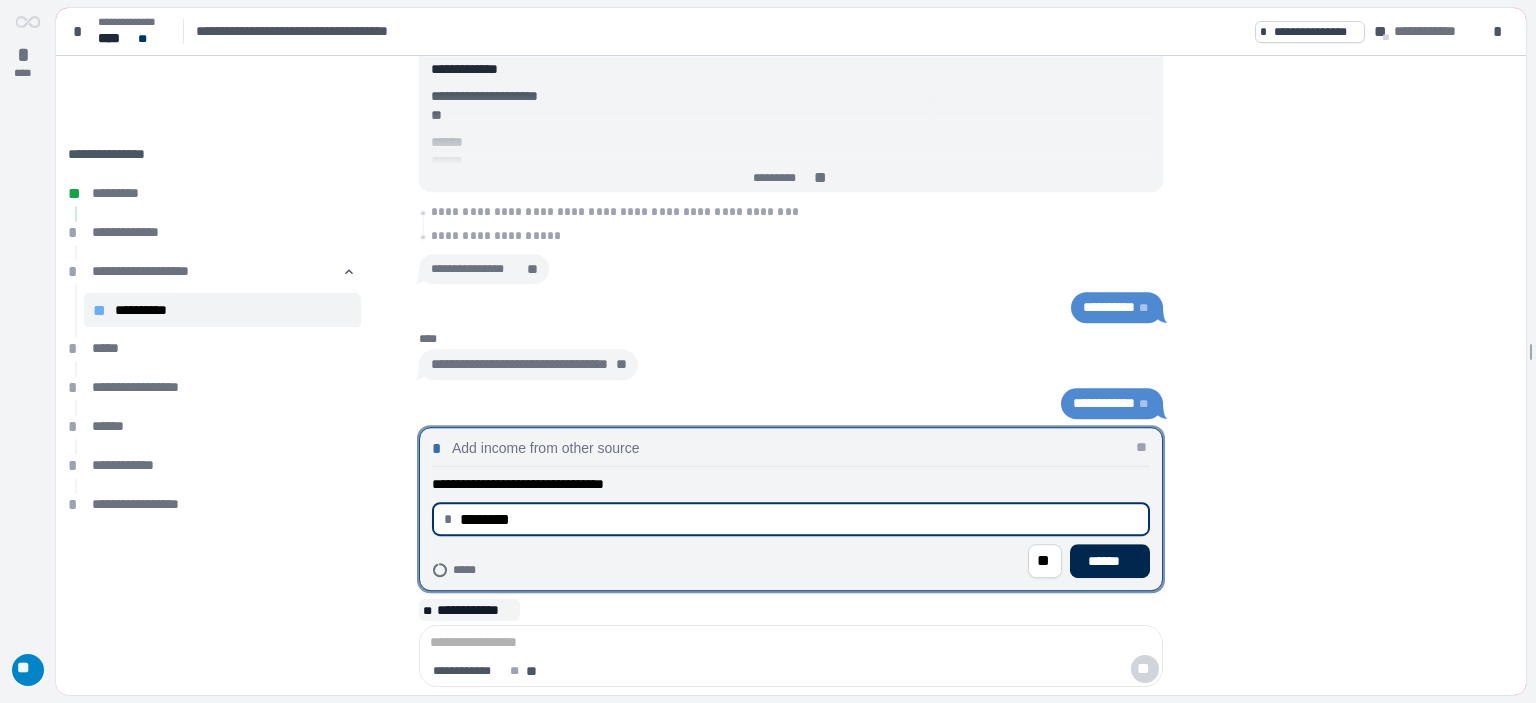 click on "******" at bounding box center (1110, 561) 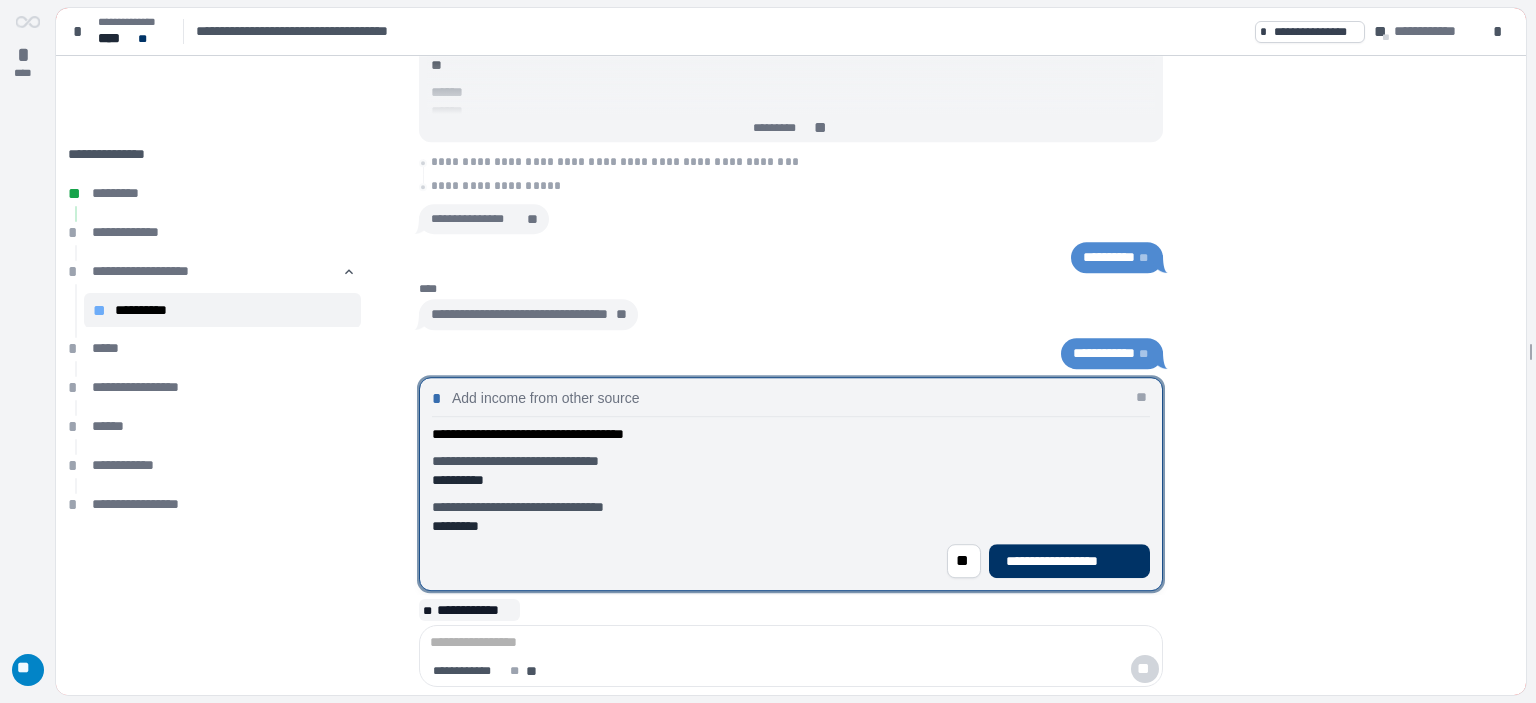 click on "**********" at bounding box center (1069, 561) 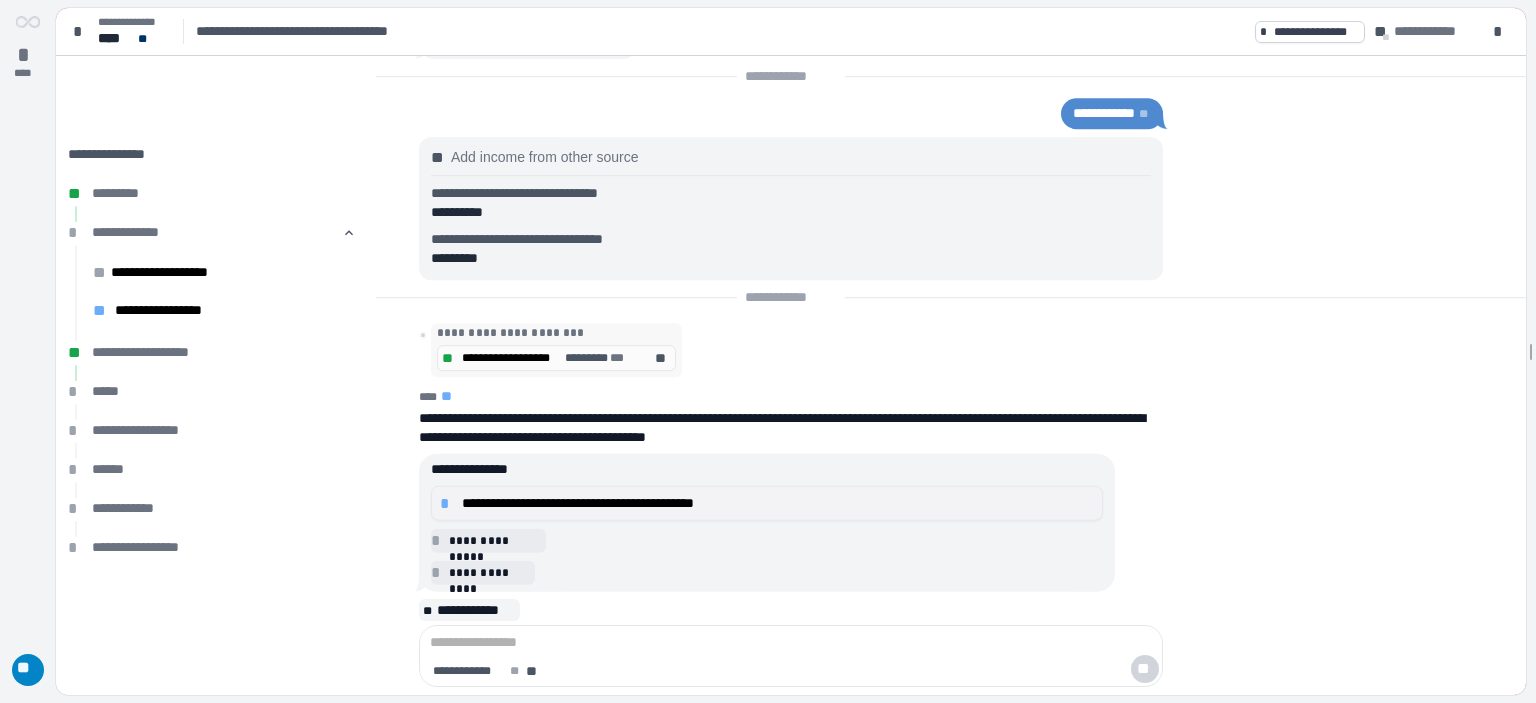 click on "**********" at bounding box center [767, 503] 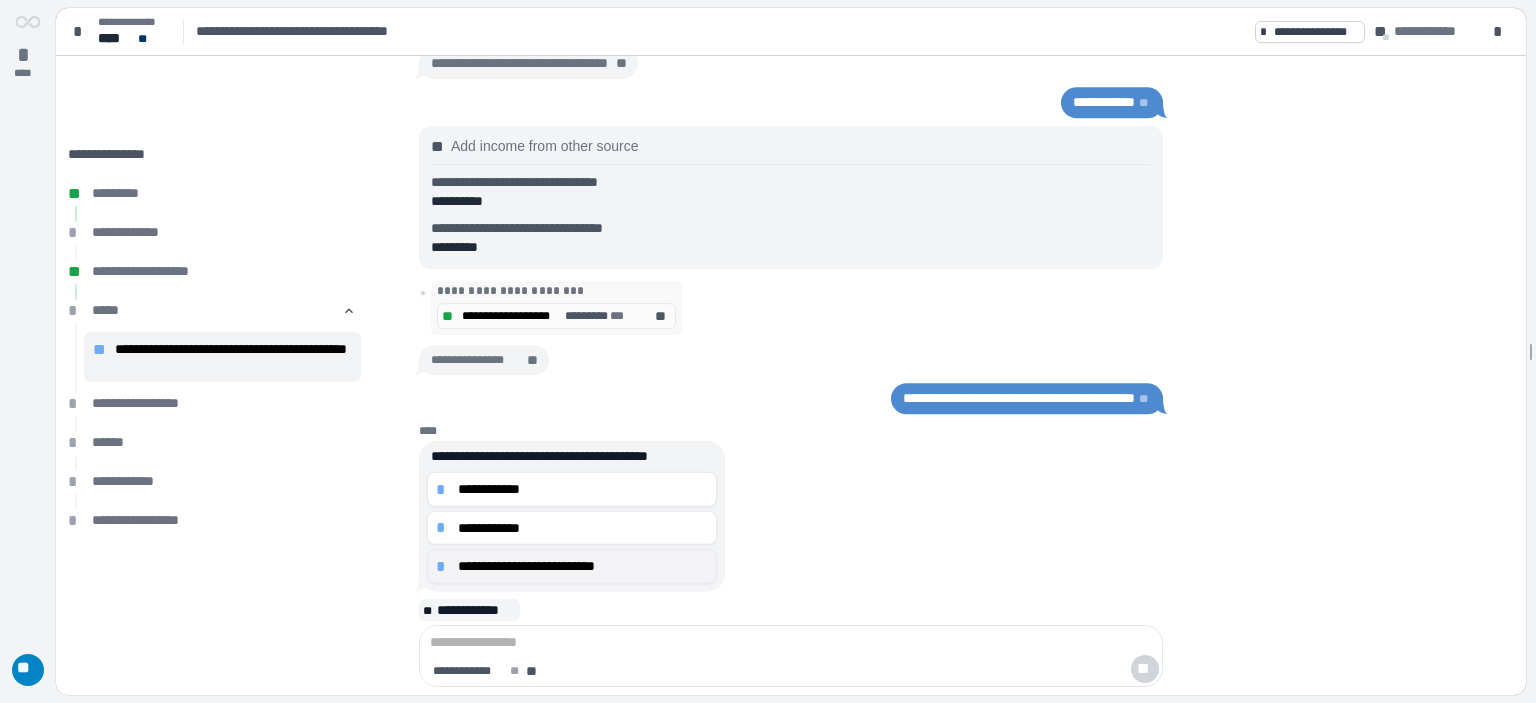 click on "**********" at bounding box center (583, 566) 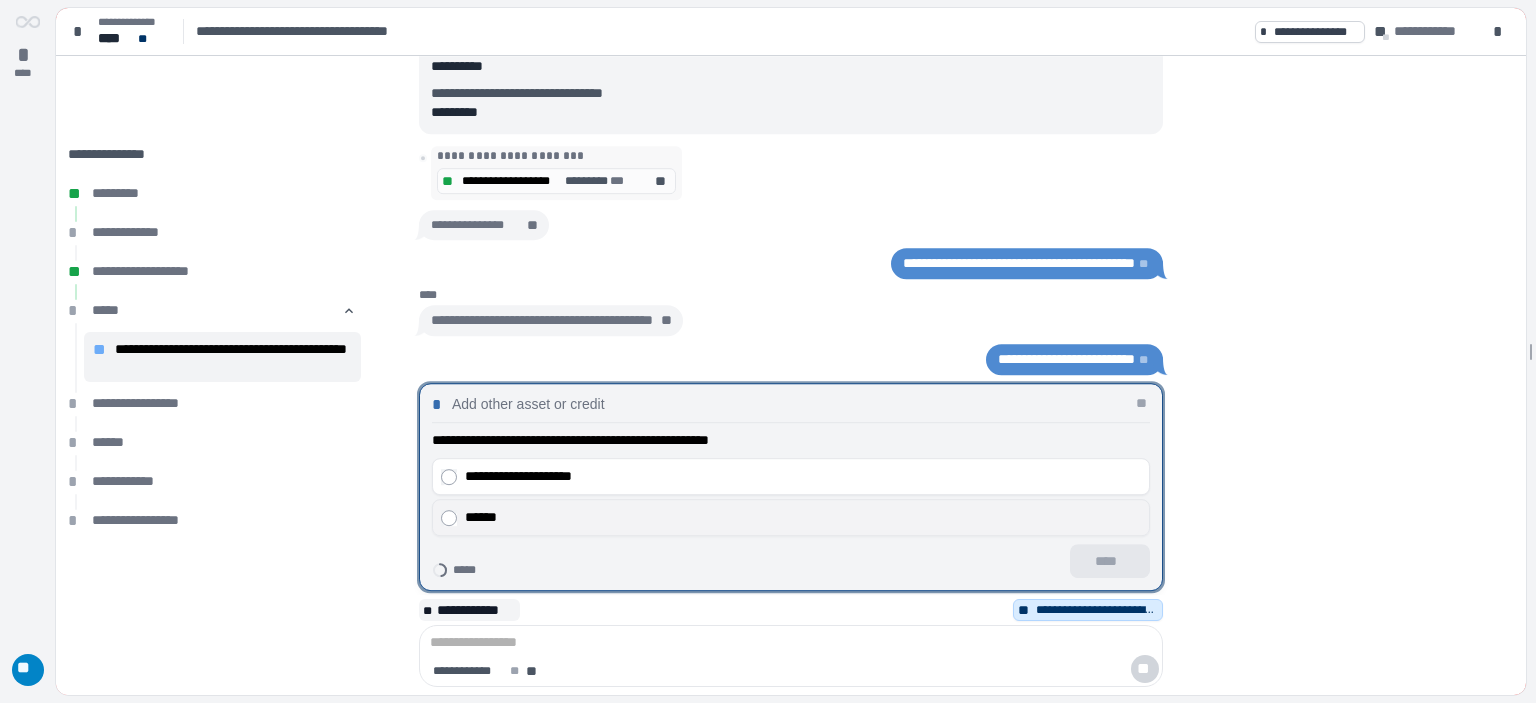 click on "******" at bounding box center (803, 517) 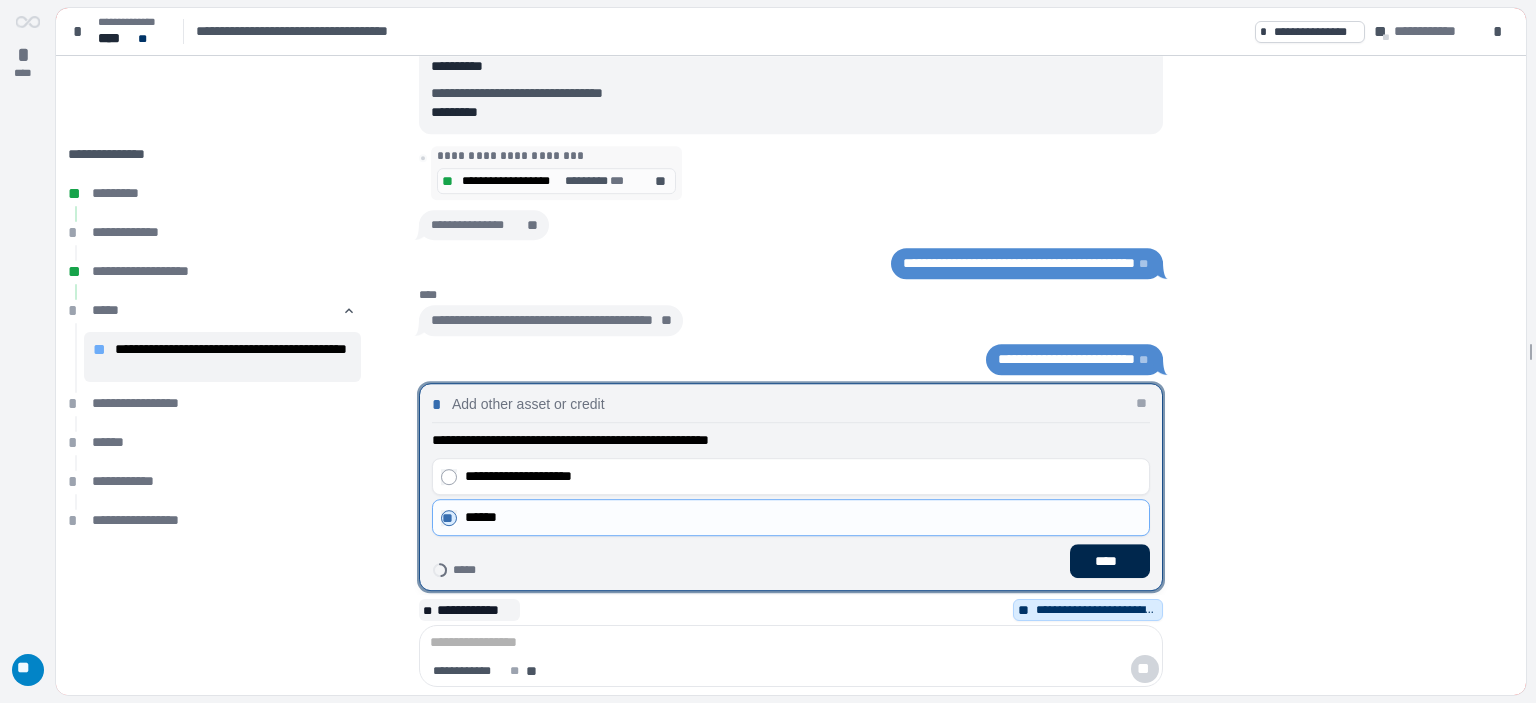 click on "****" at bounding box center (1110, 561) 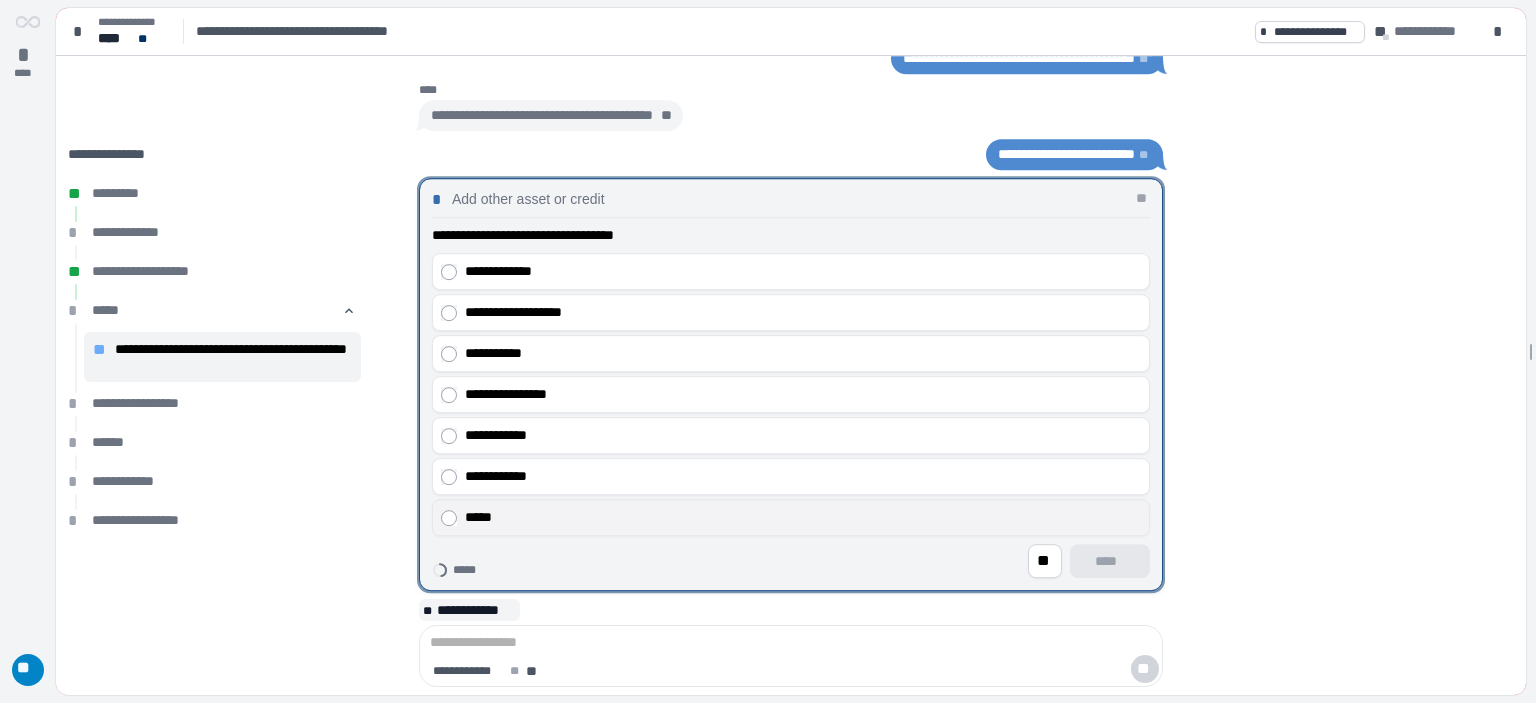 click on "*****" at bounding box center [803, 517] 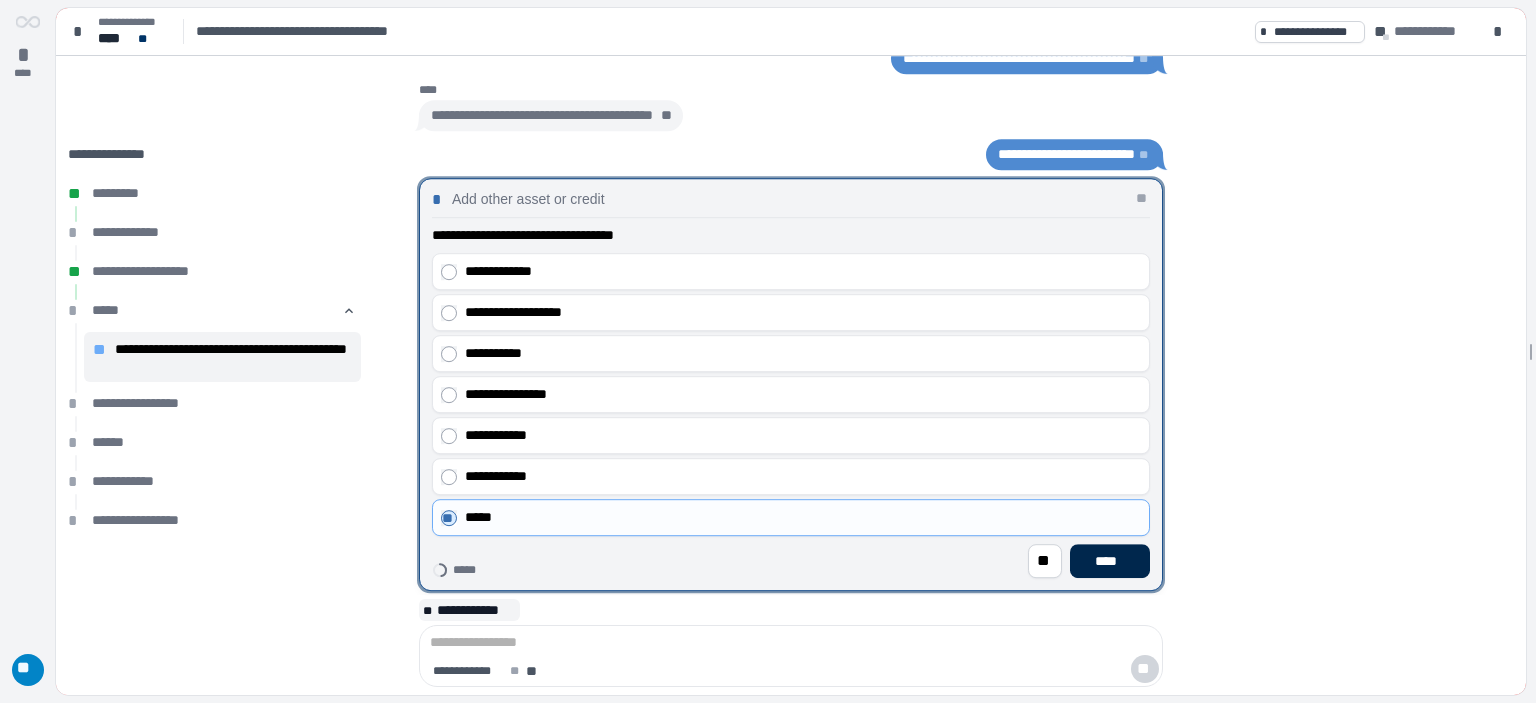 click on "****" at bounding box center [1110, 561] 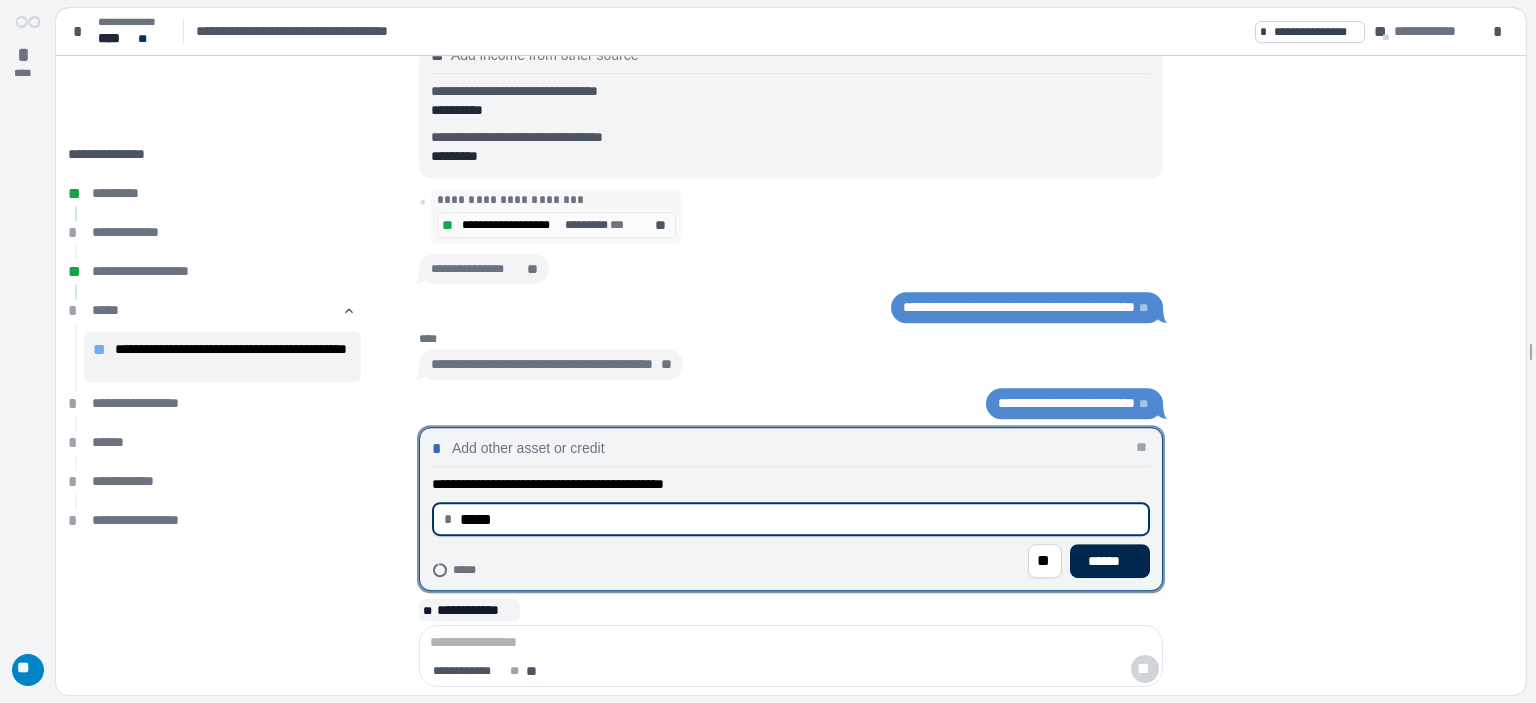type on "********" 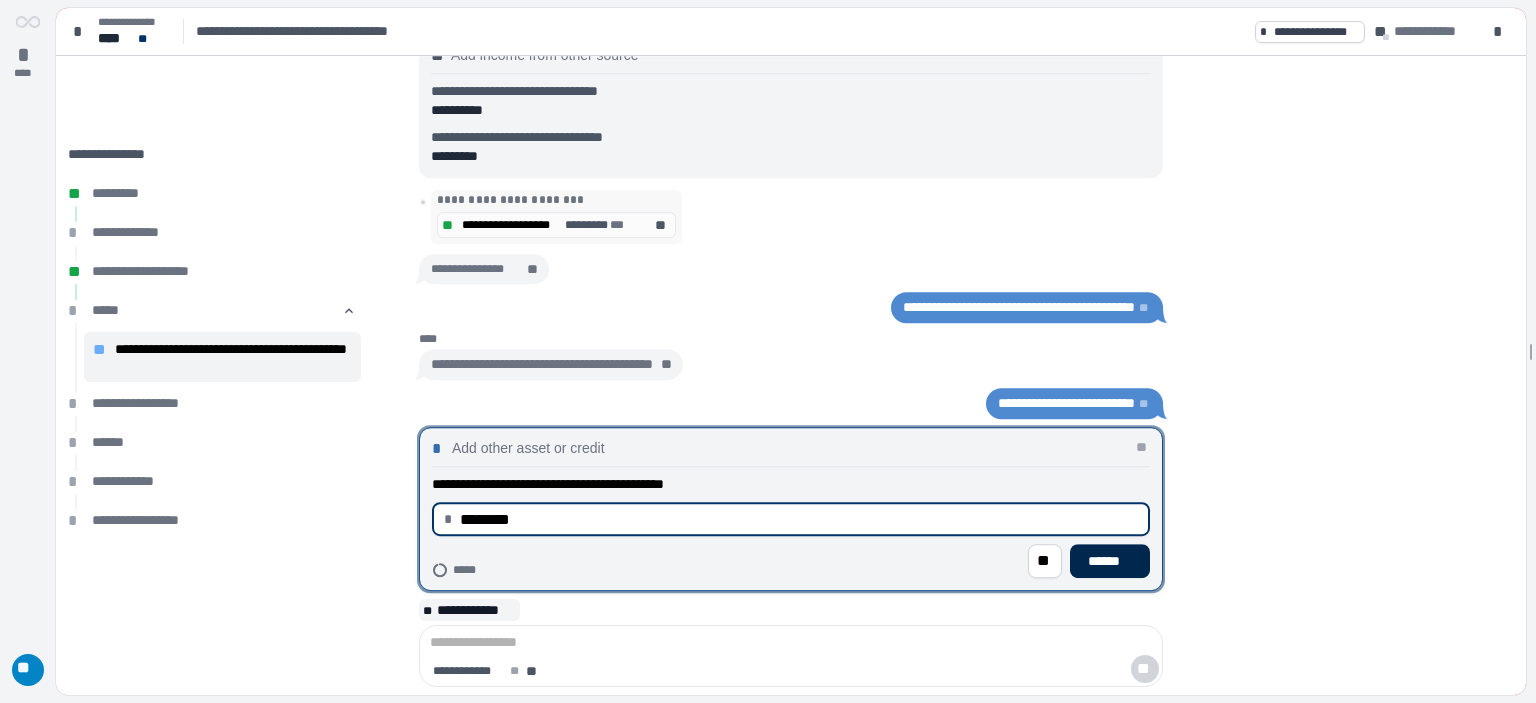 click on "******" at bounding box center (1110, 561) 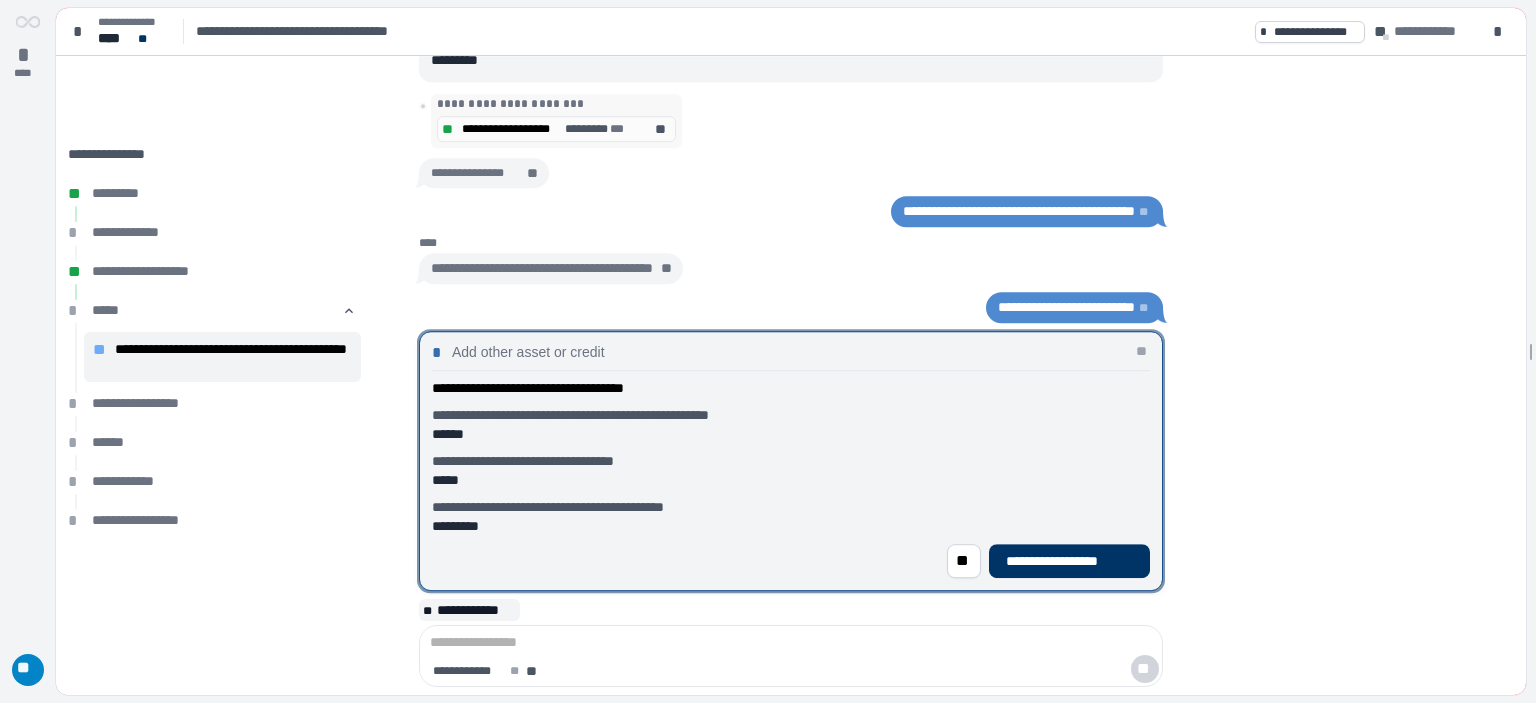 click on "**********" at bounding box center [1069, 561] 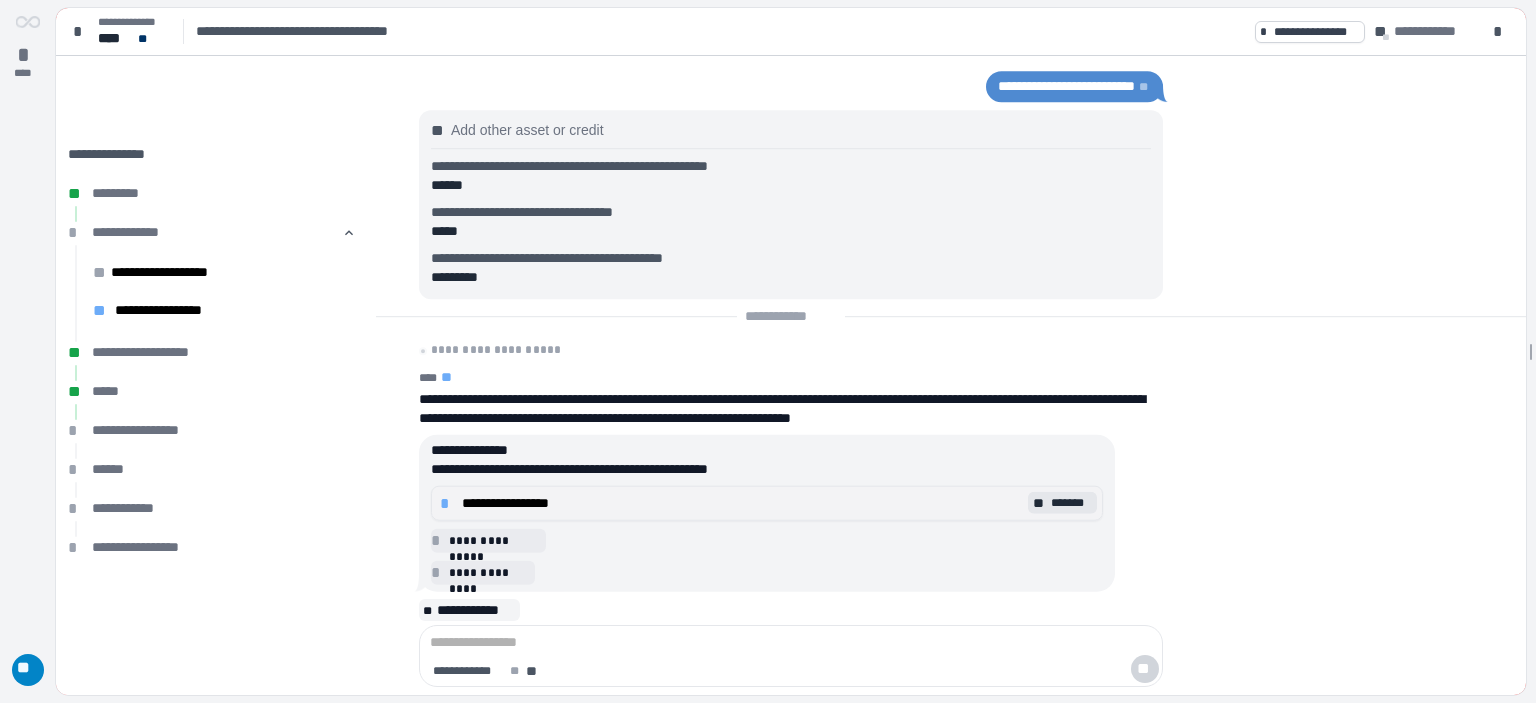 click on "**********" at bounding box center [742, 503] 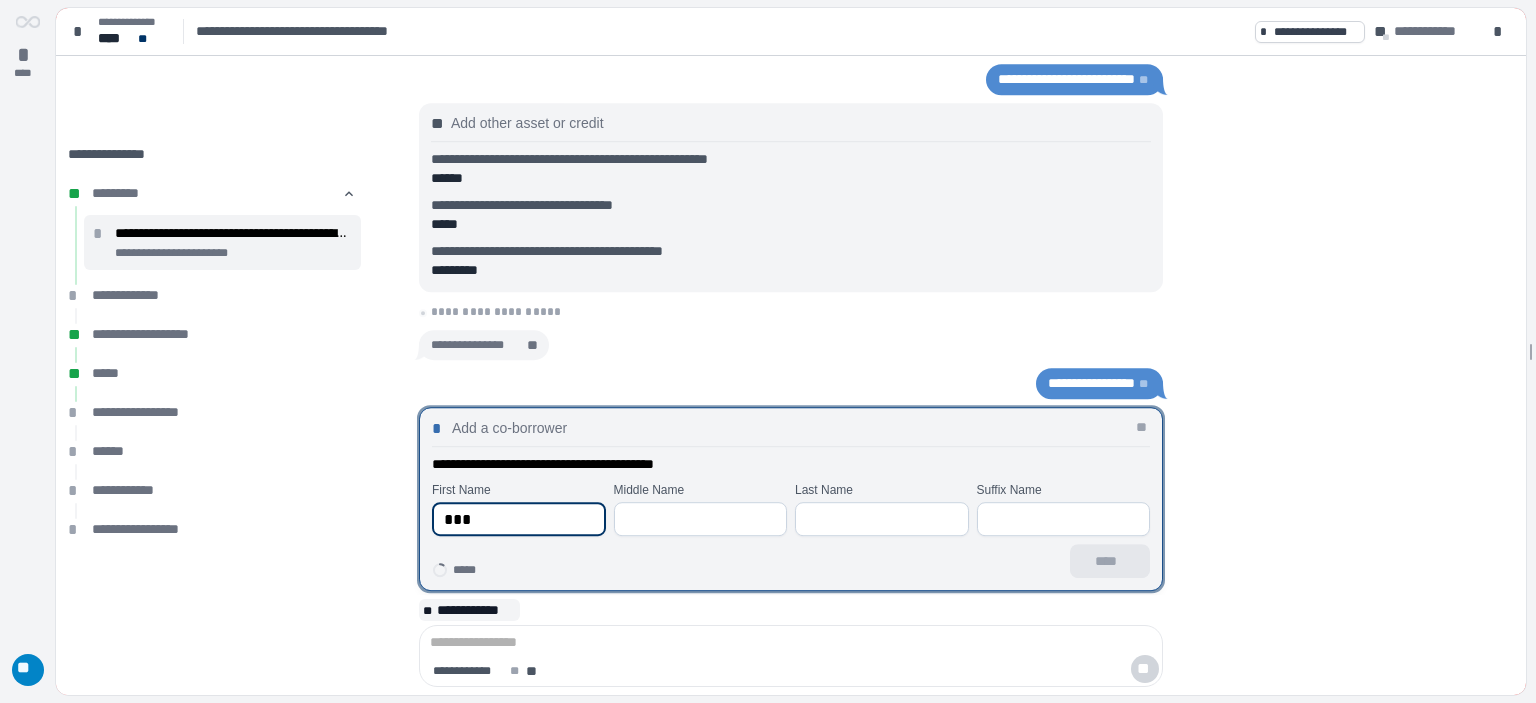type on "******" 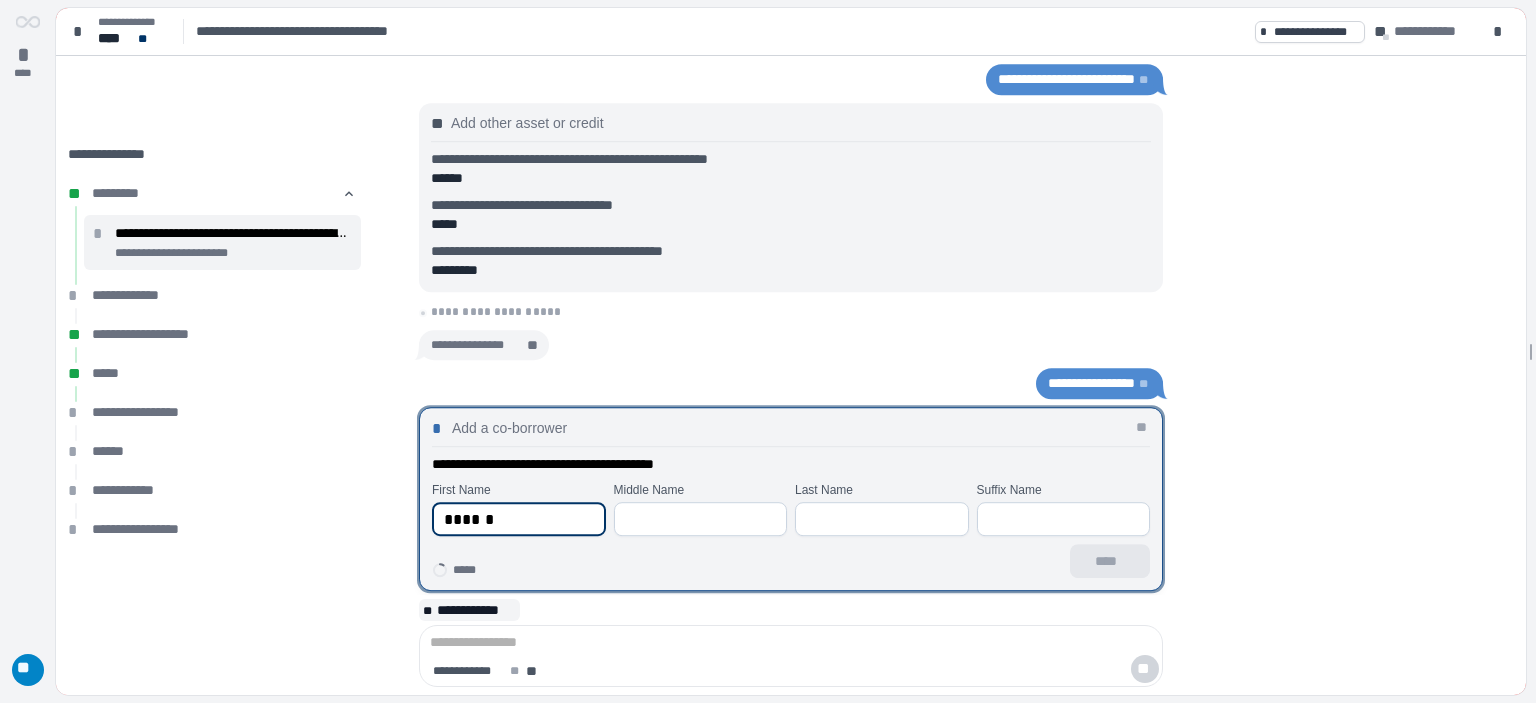 type on "*******" 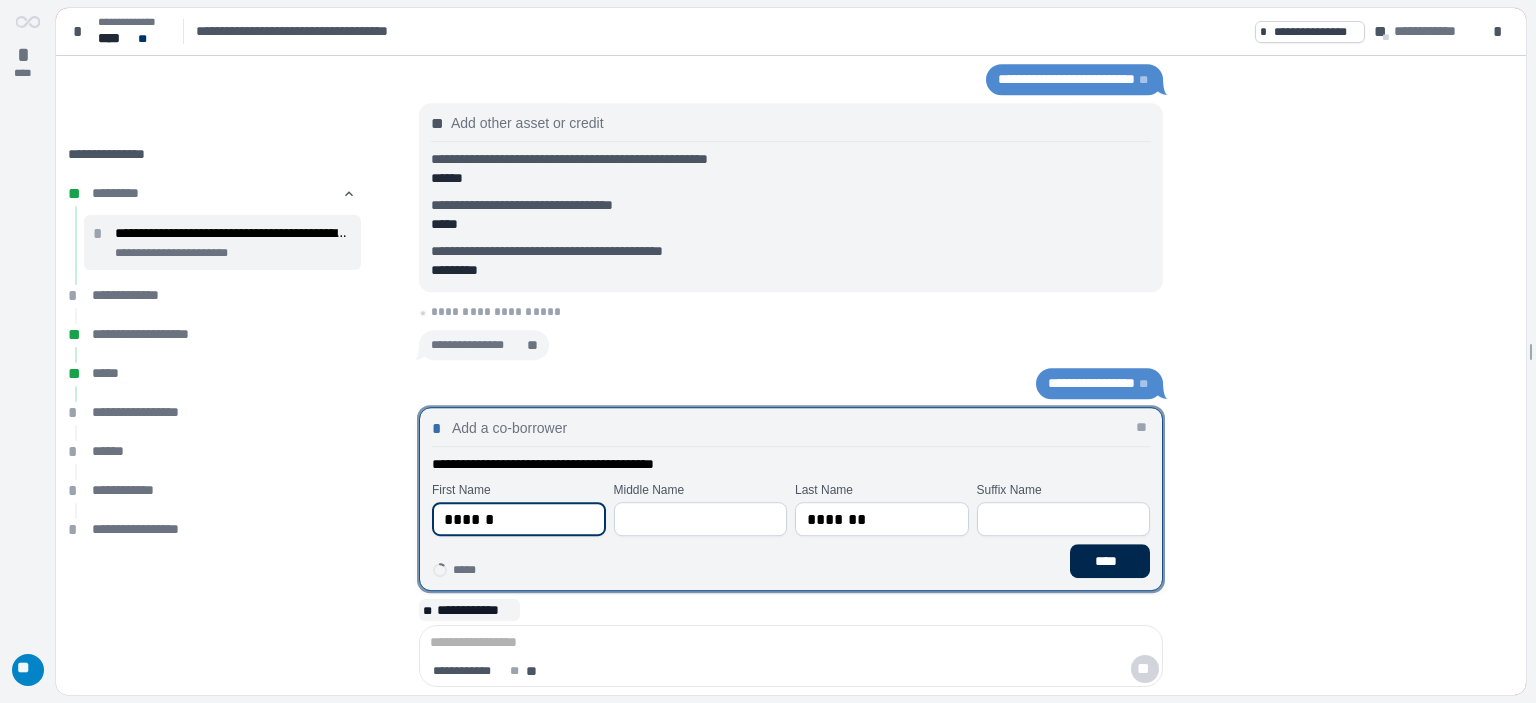 click on "****" at bounding box center (1110, 561) 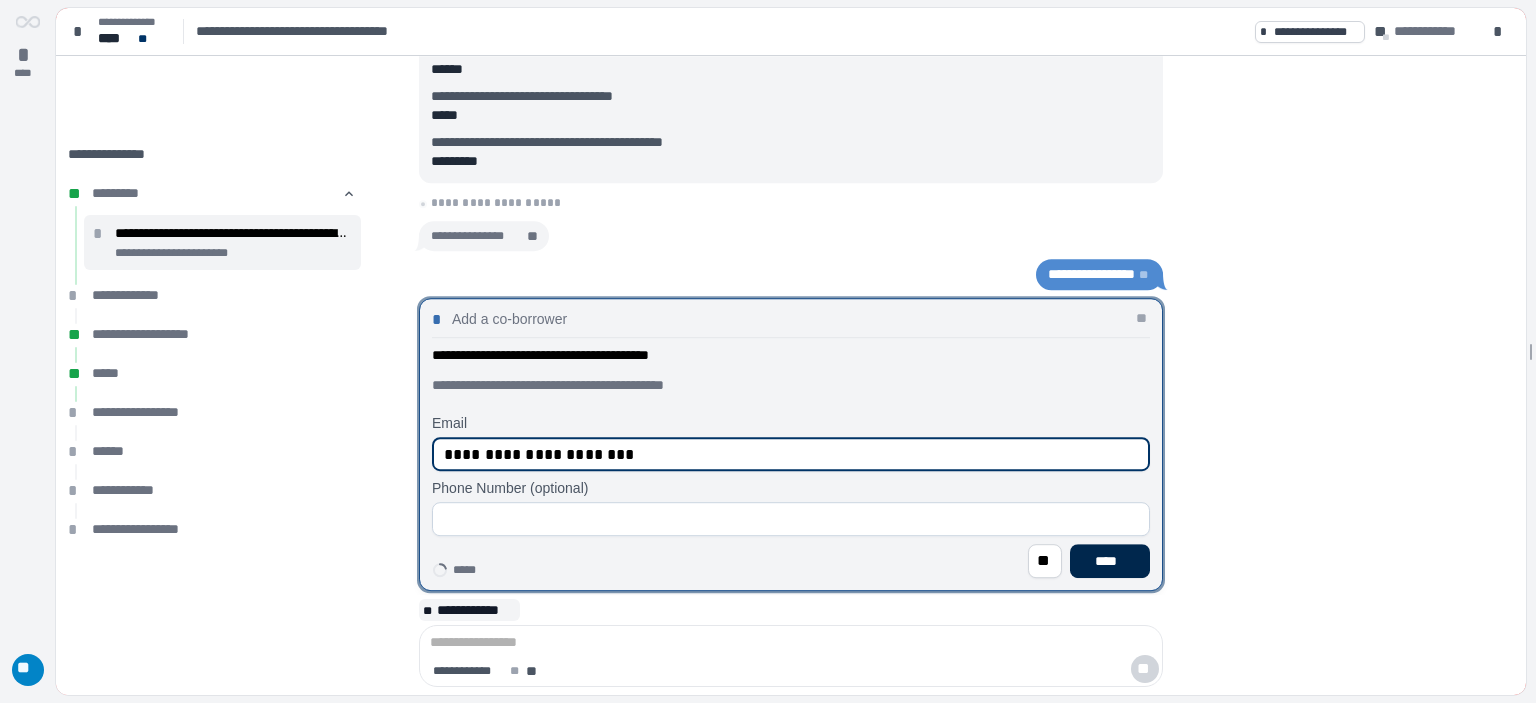 type on "**********" 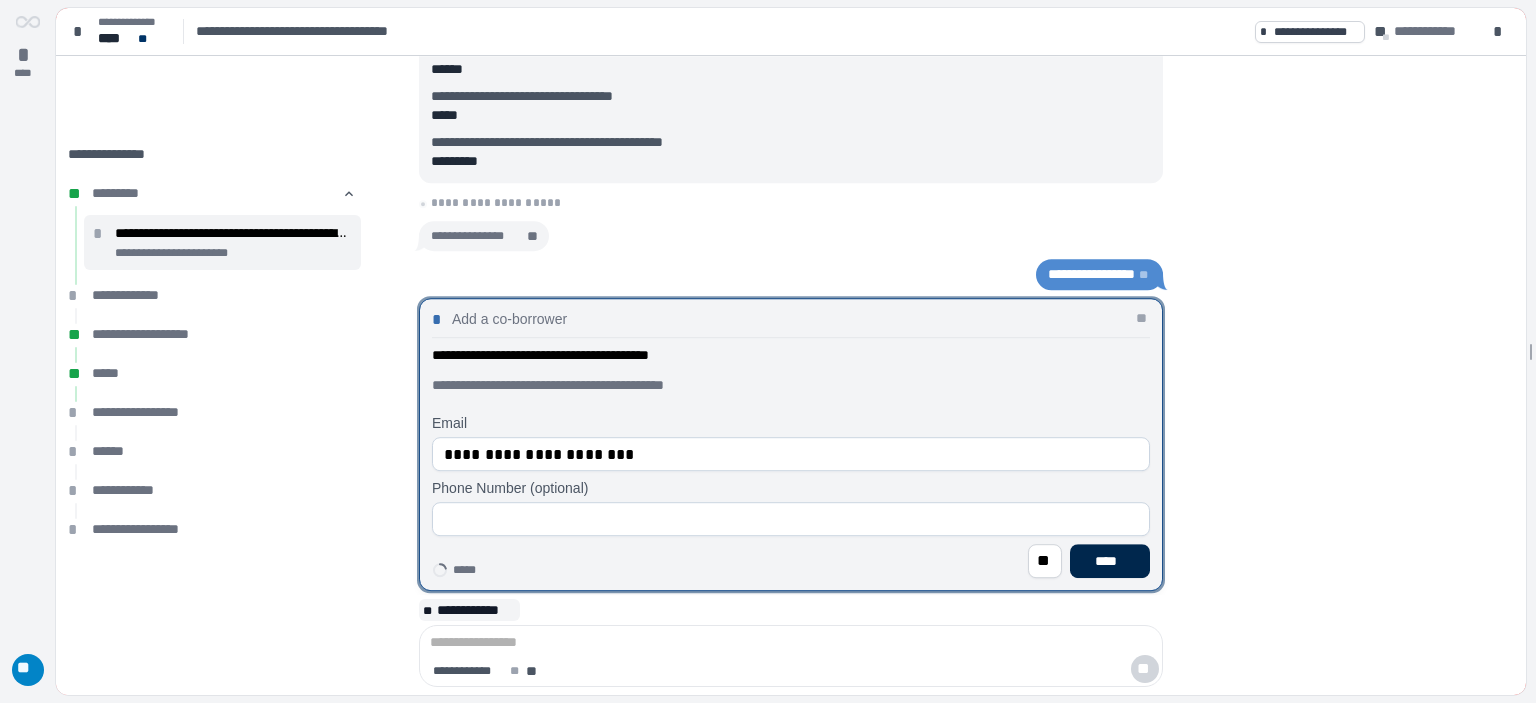 click on "****" at bounding box center (1110, 561) 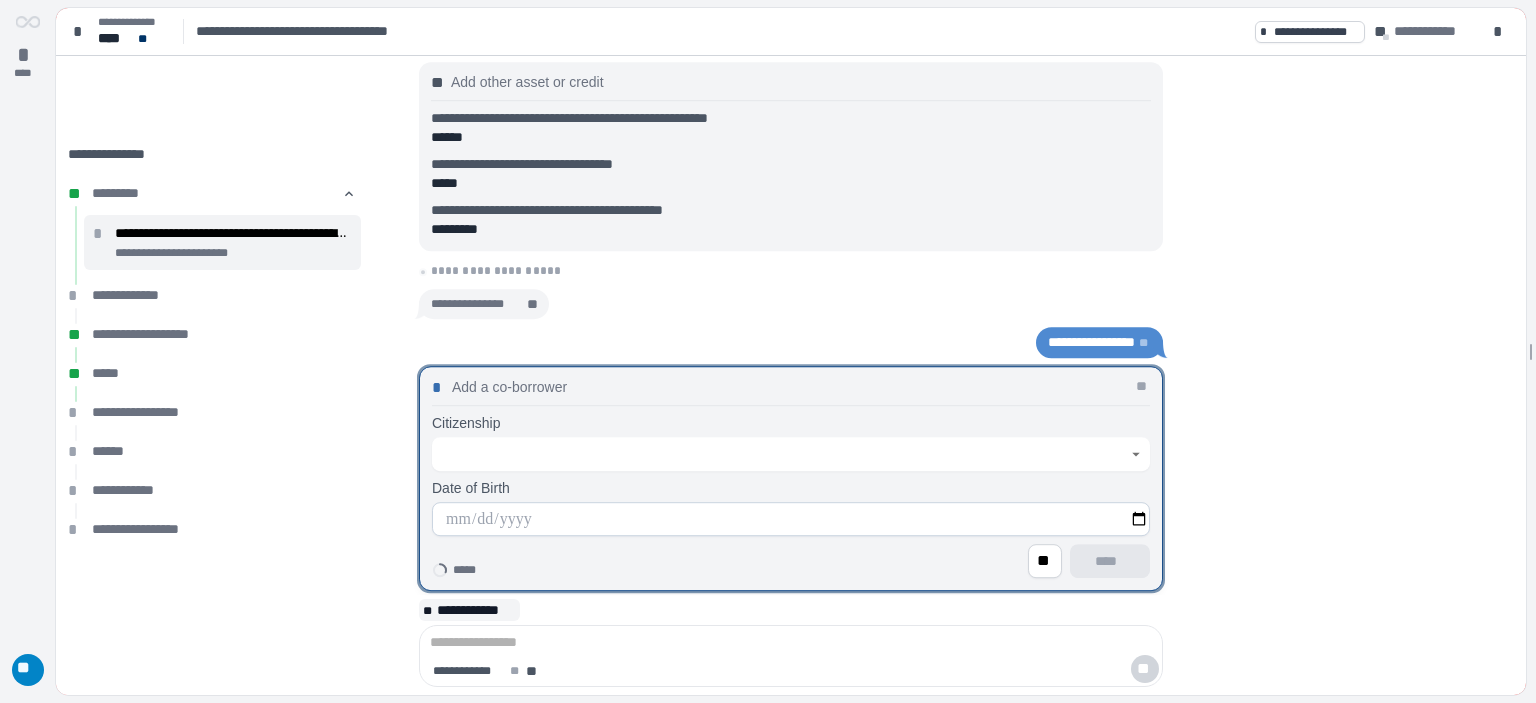 click 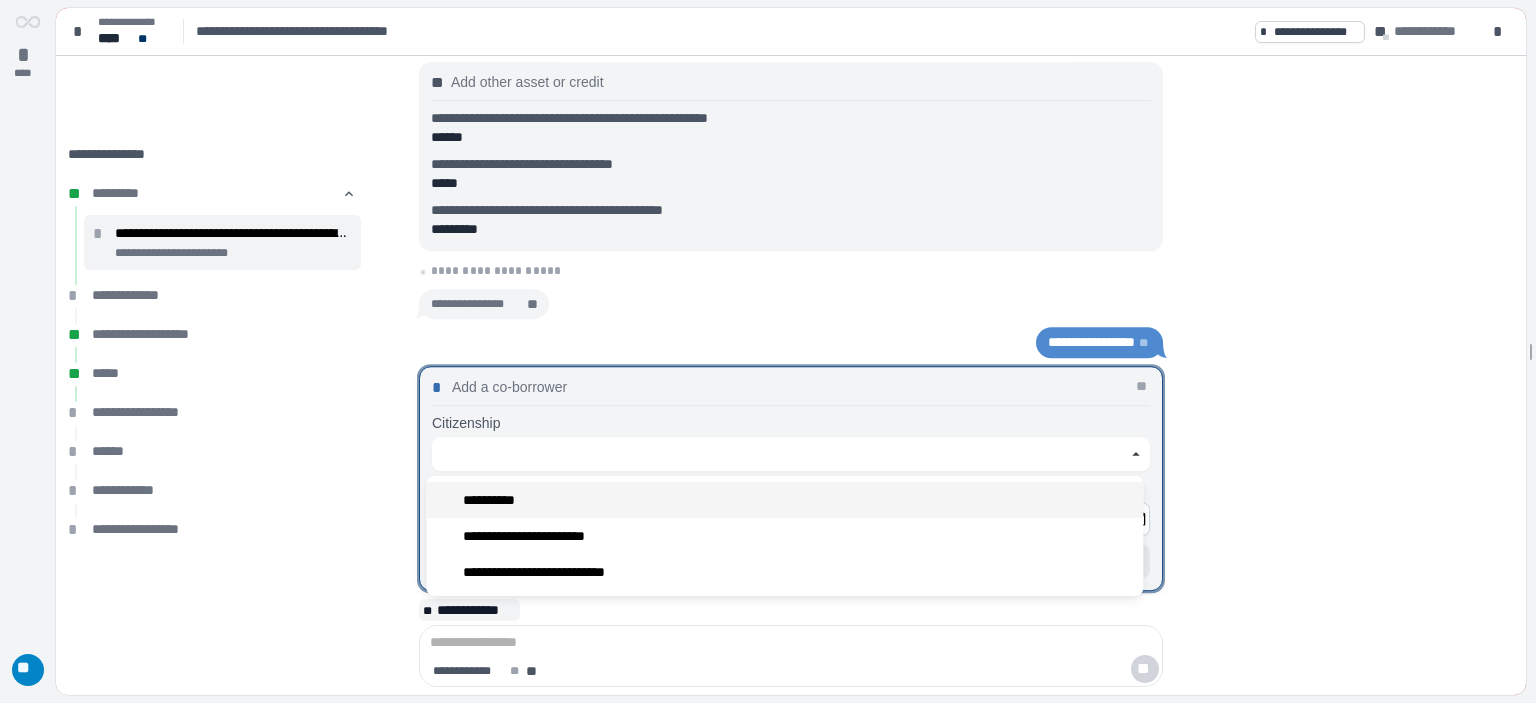 click on "**********" at bounding box center (784, 500) 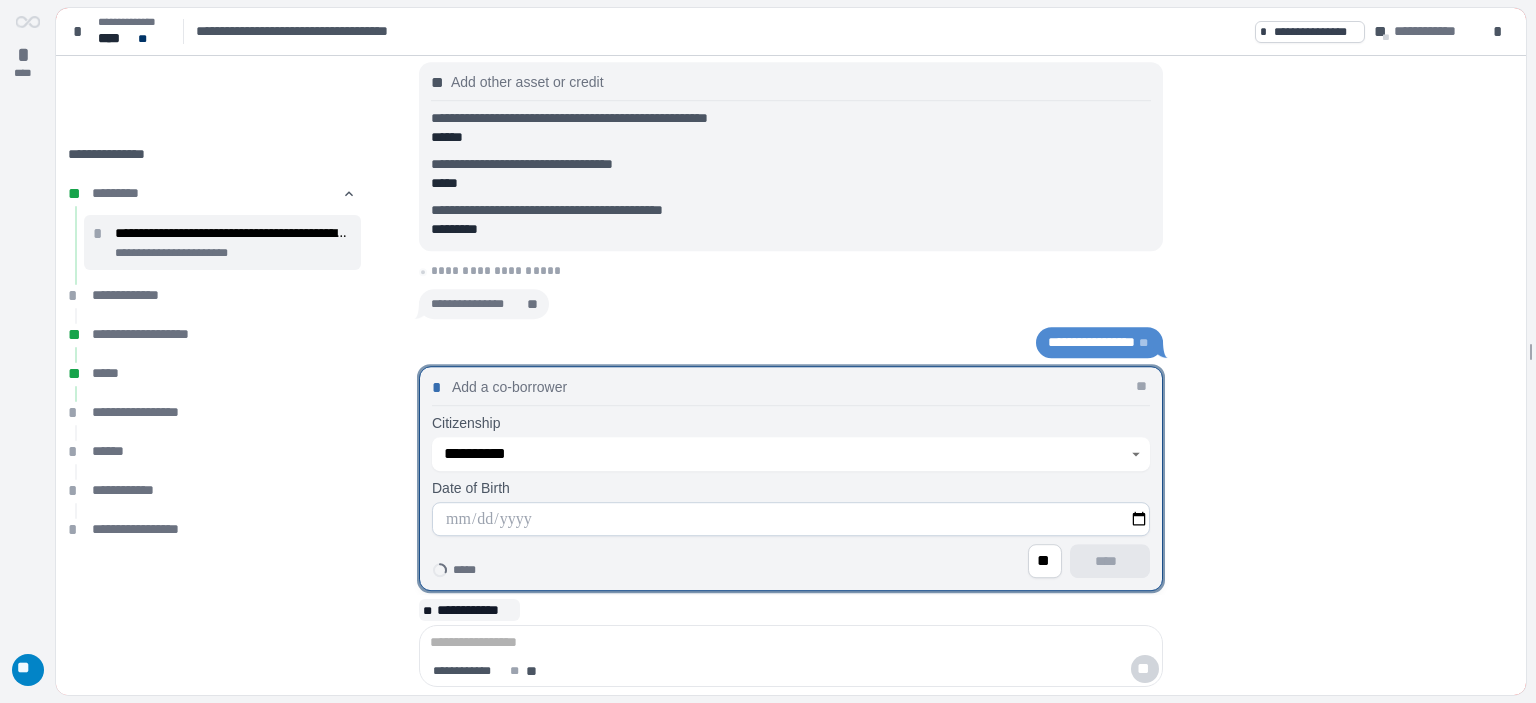 click at bounding box center (791, 519) 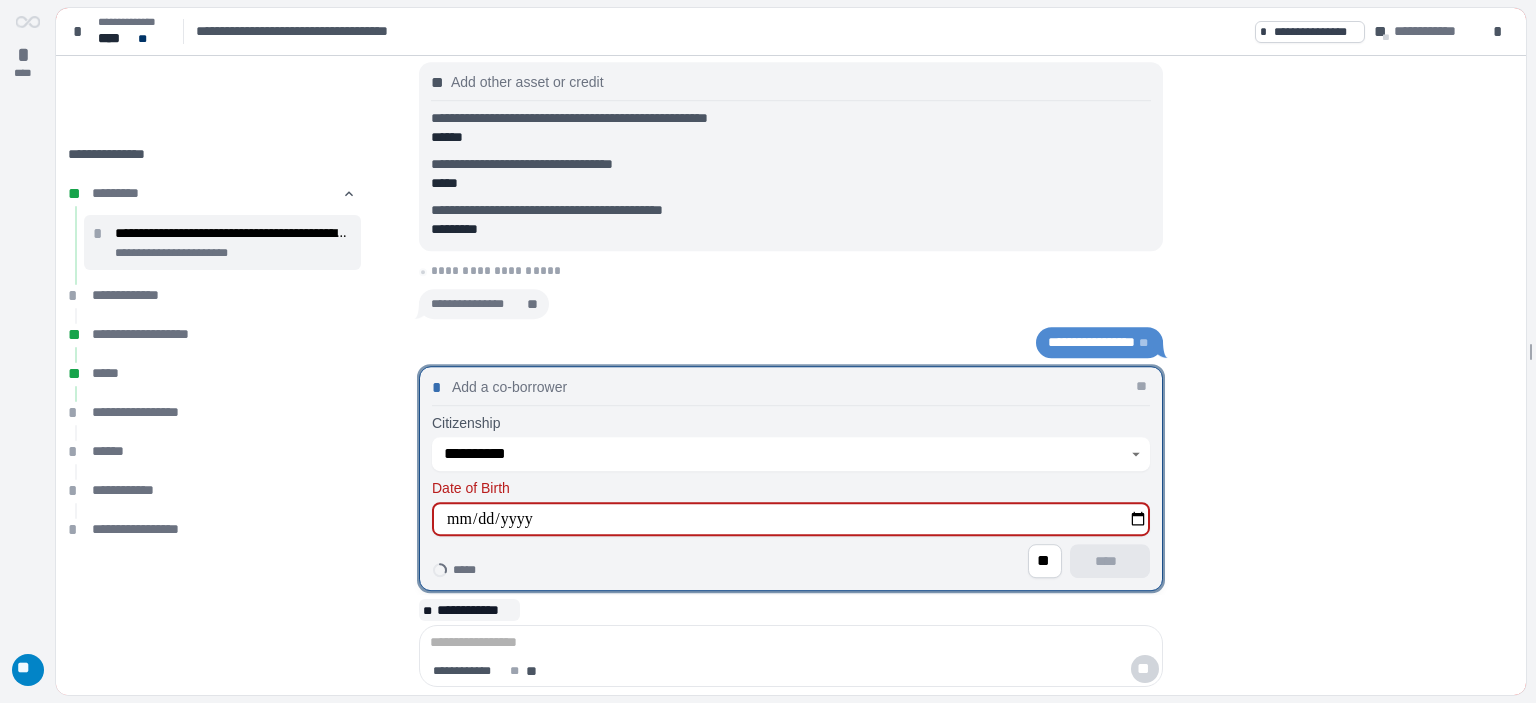 type on "**********" 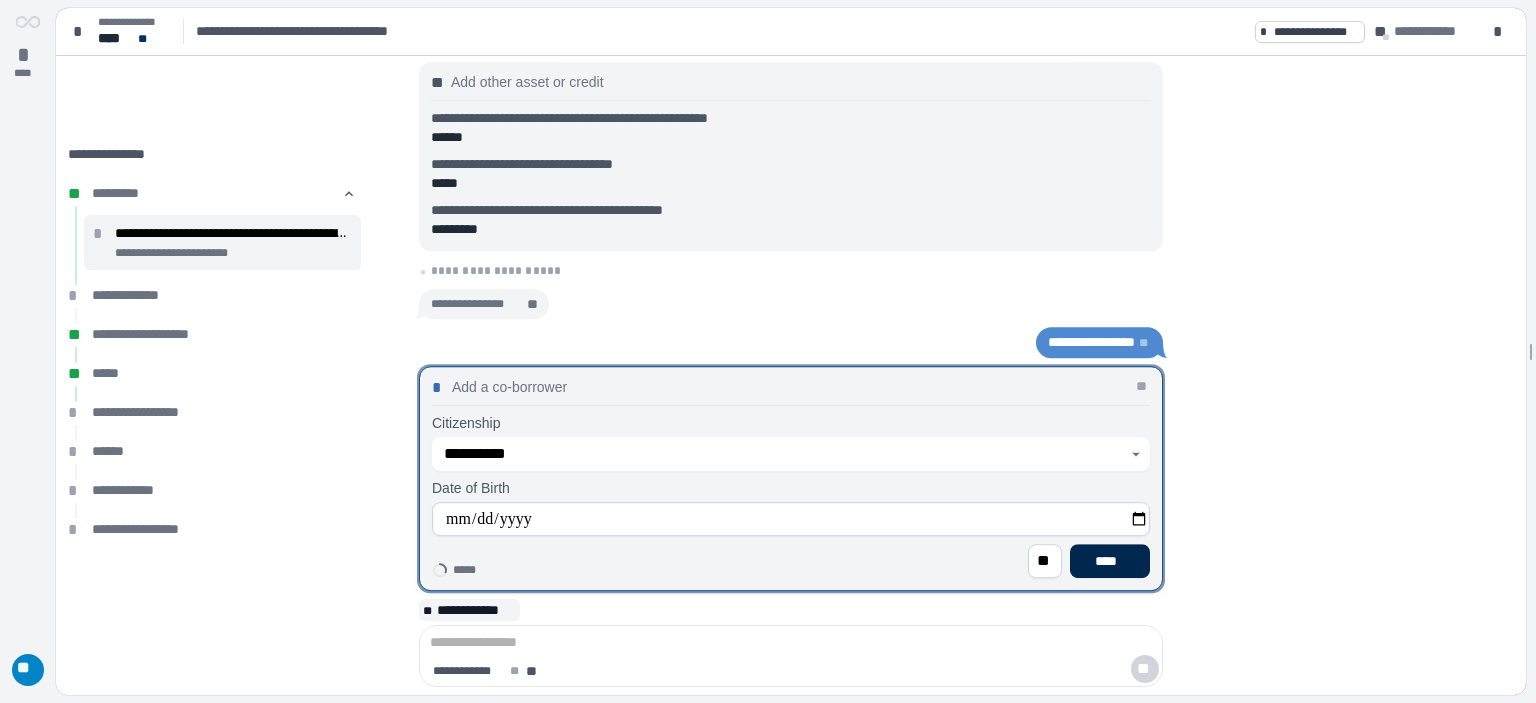 click on "****" at bounding box center [1110, 561] 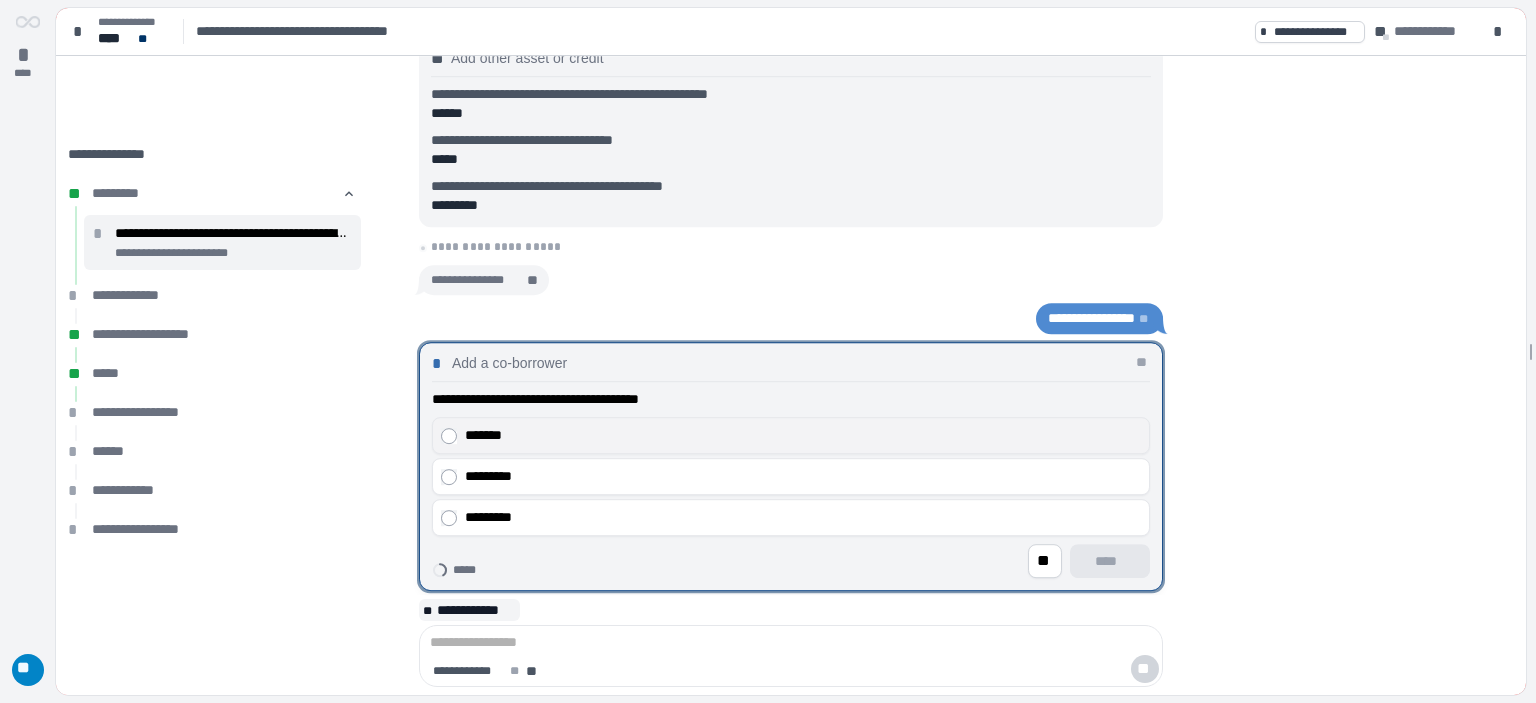 click on "*******" at bounding box center [803, 435] 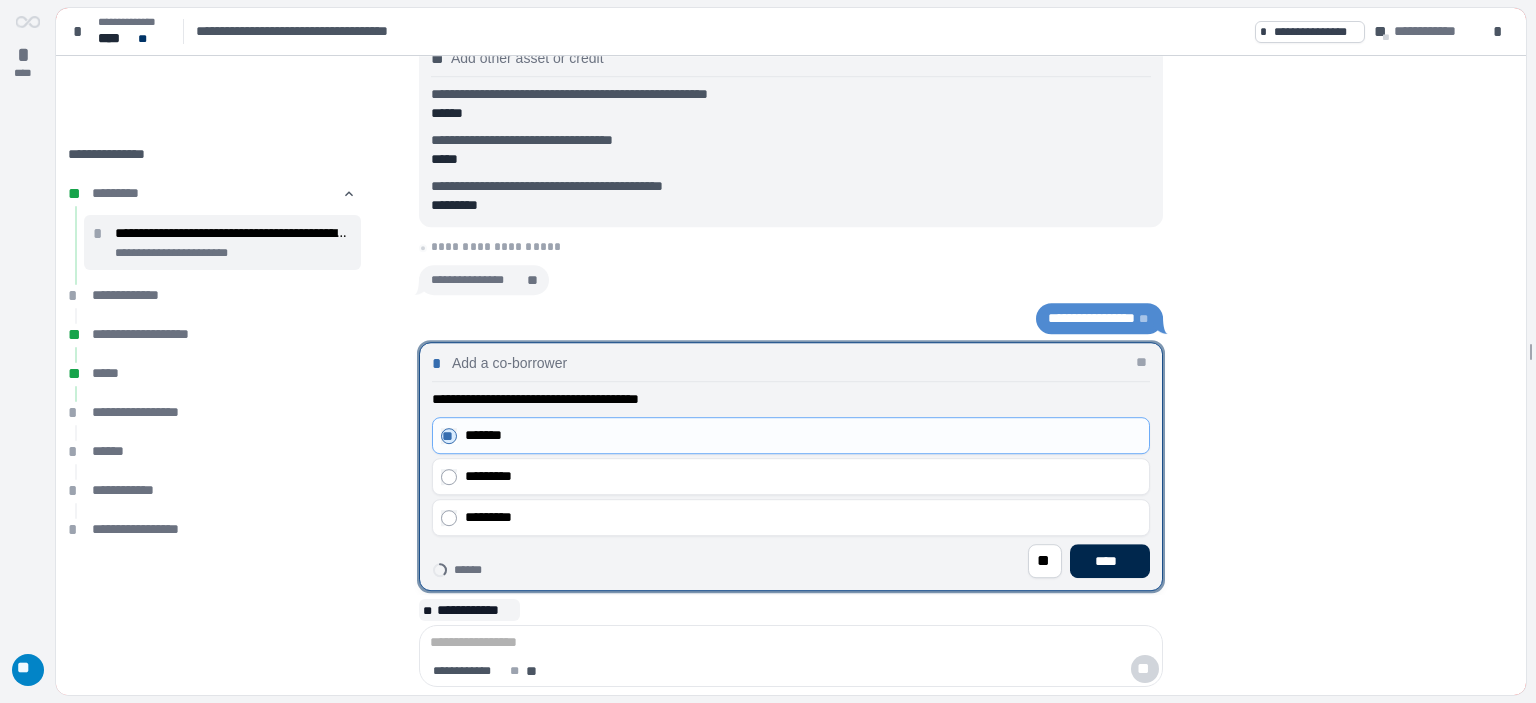 click on "****" at bounding box center [1110, 561] 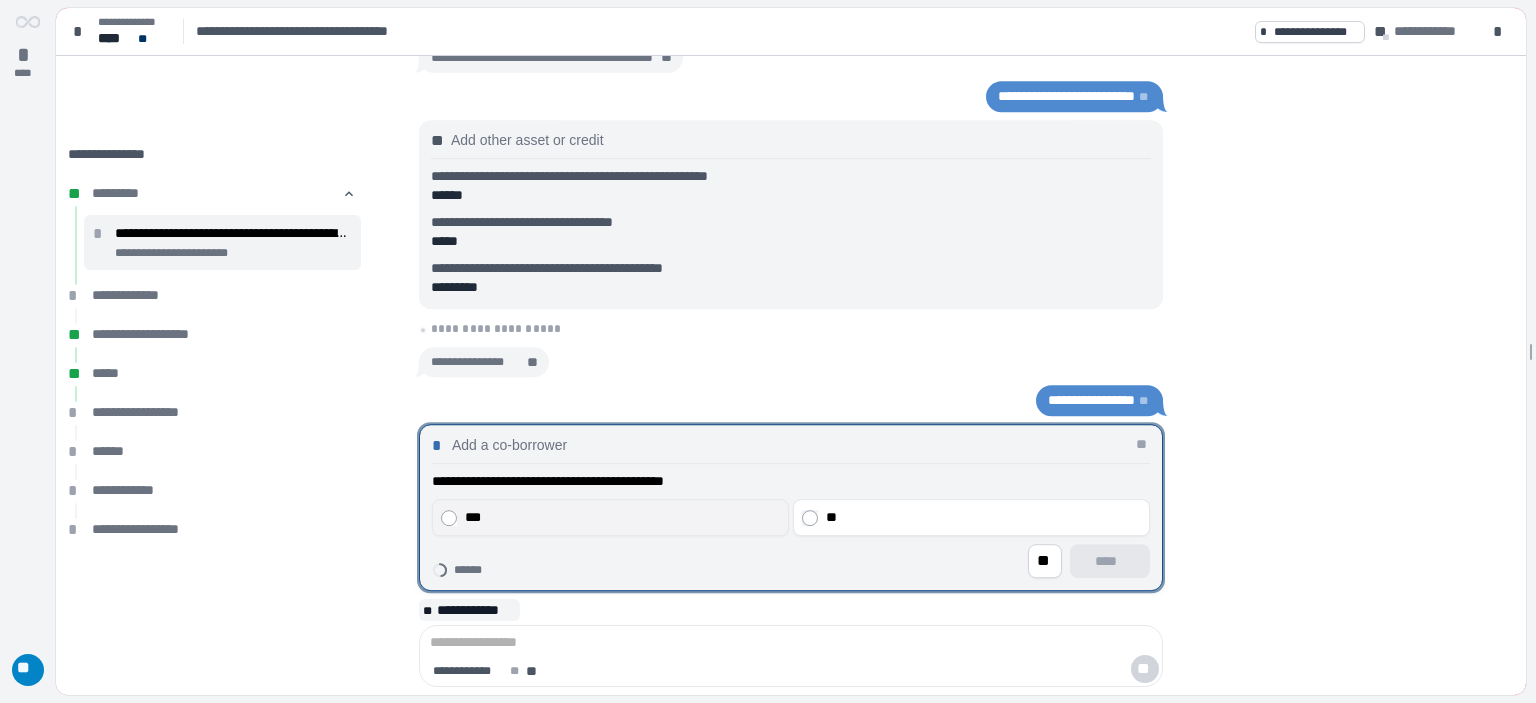 click on "***" at bounding box center (623, 517) 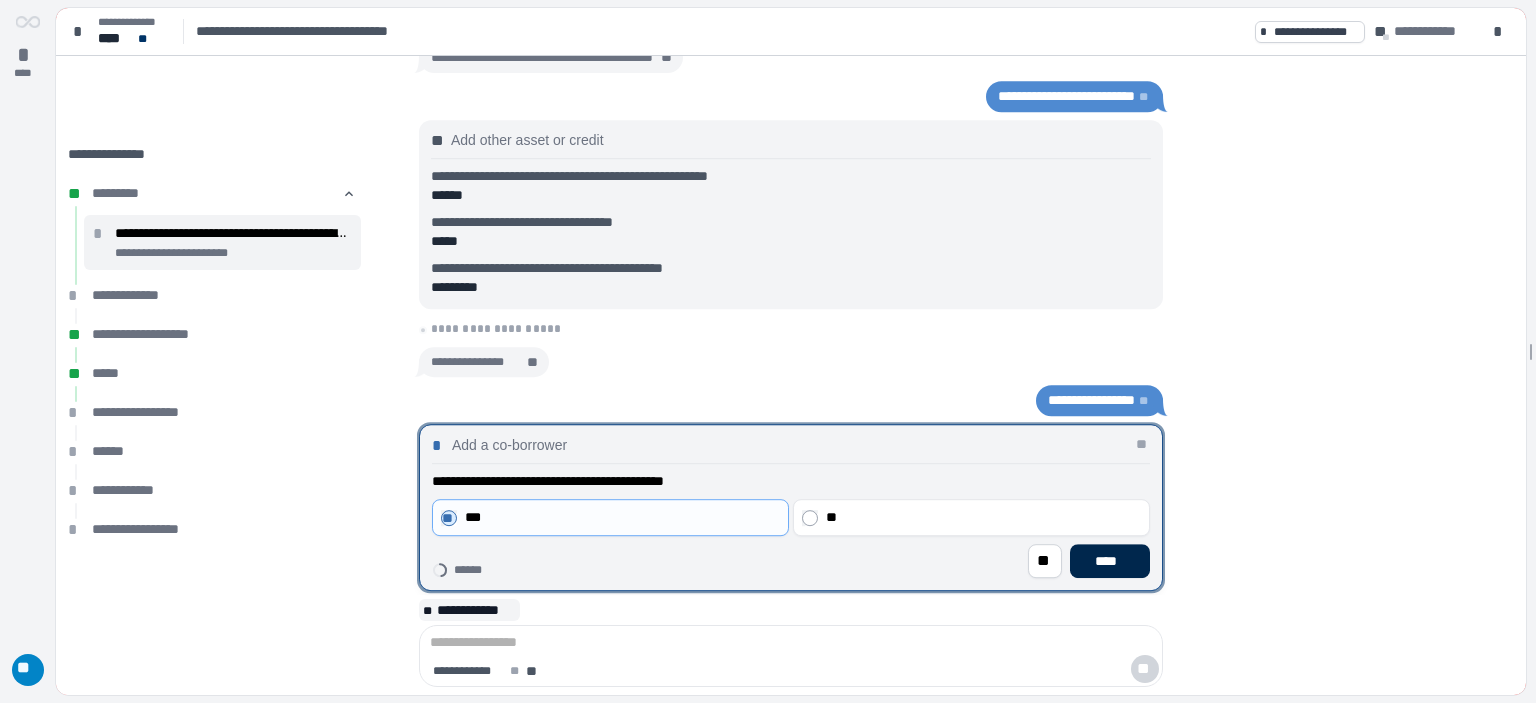 click on "****" at bounding box center [1110, 561] 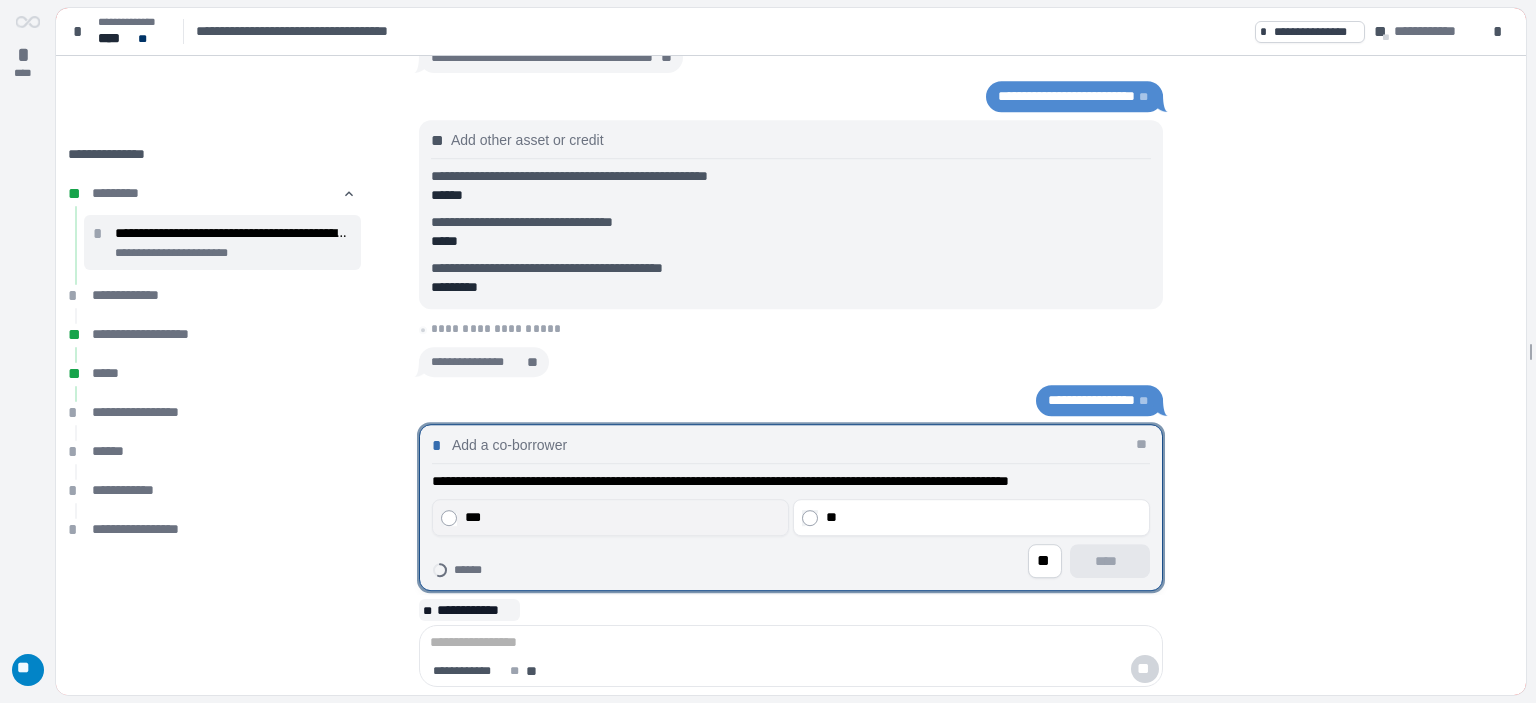 click on "***" at bounding box center (623, 517) 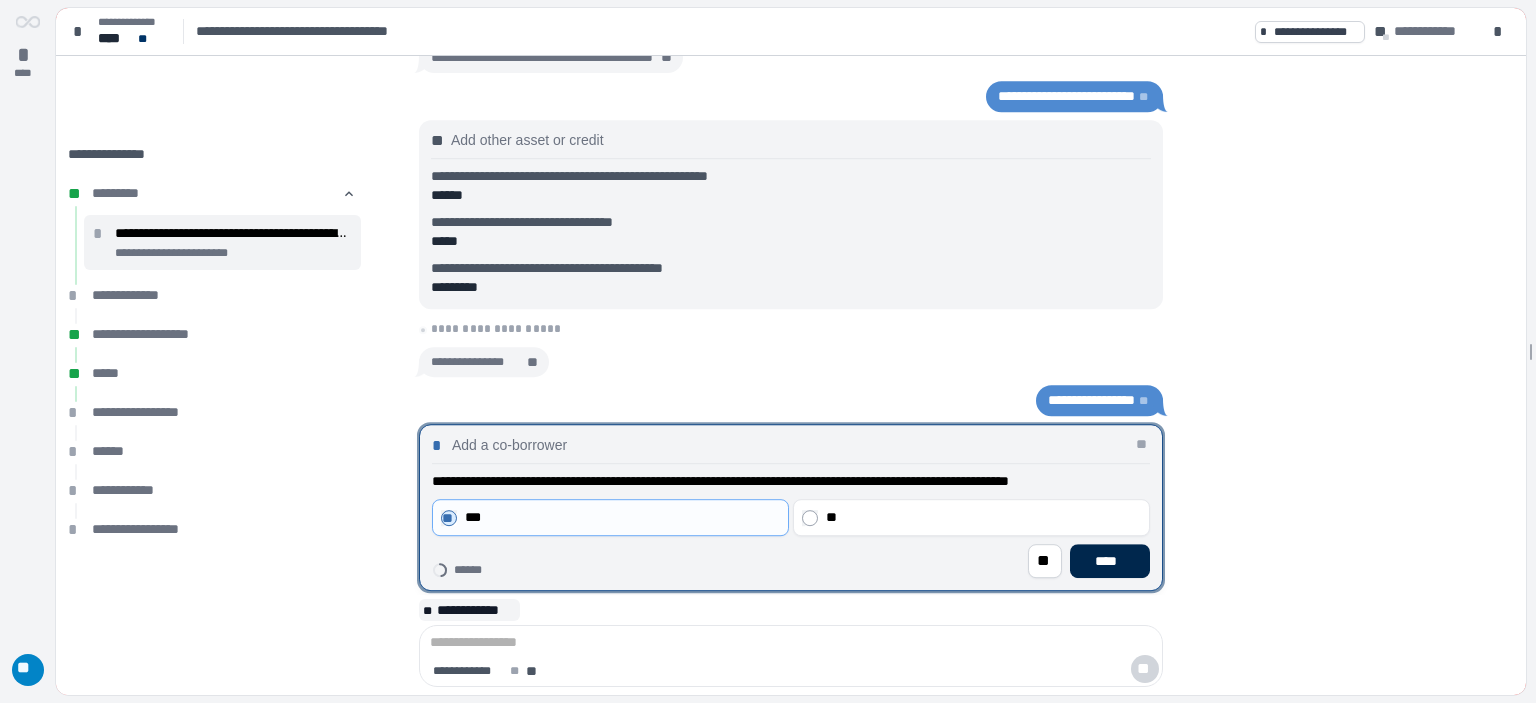 click on "****" at bounding box center [1110, 561] 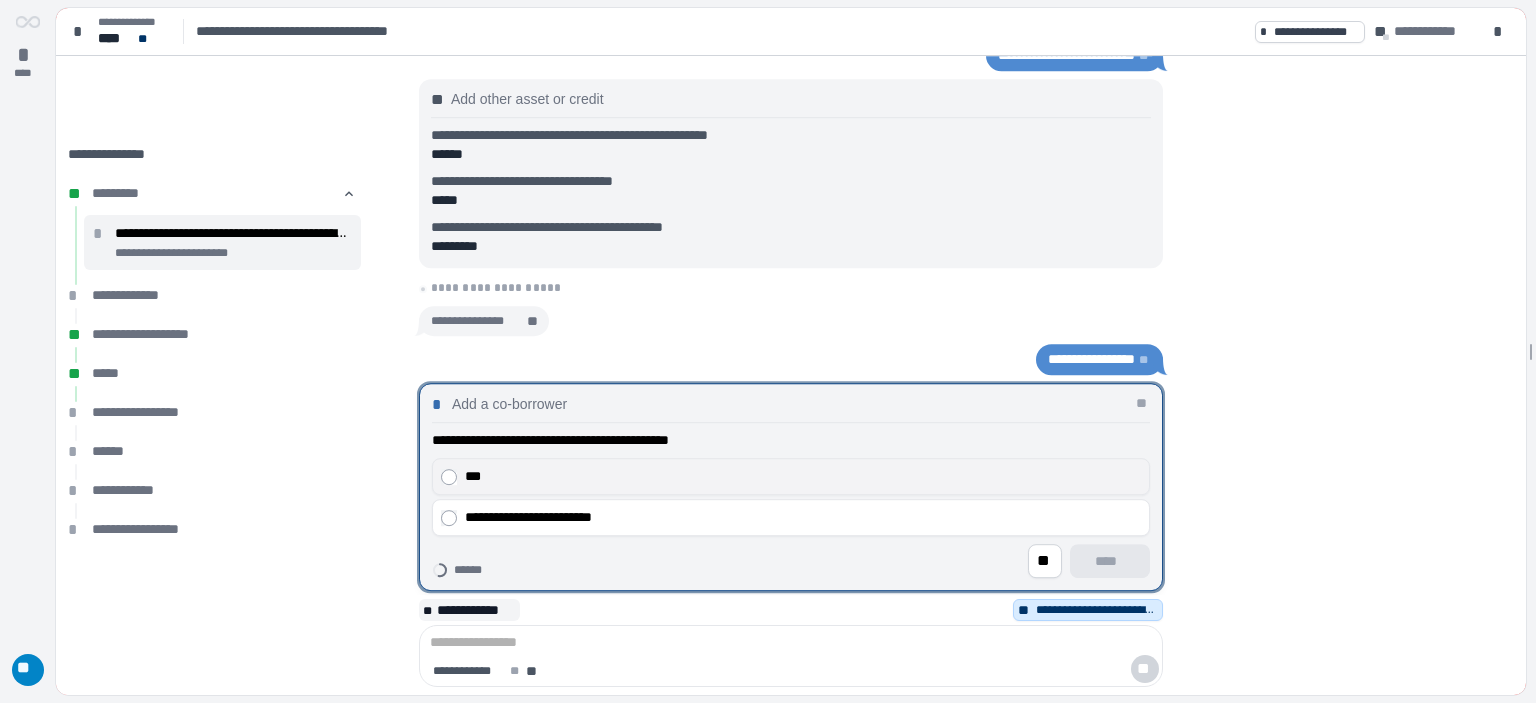 click on "***" at bounding box center [803, 476] 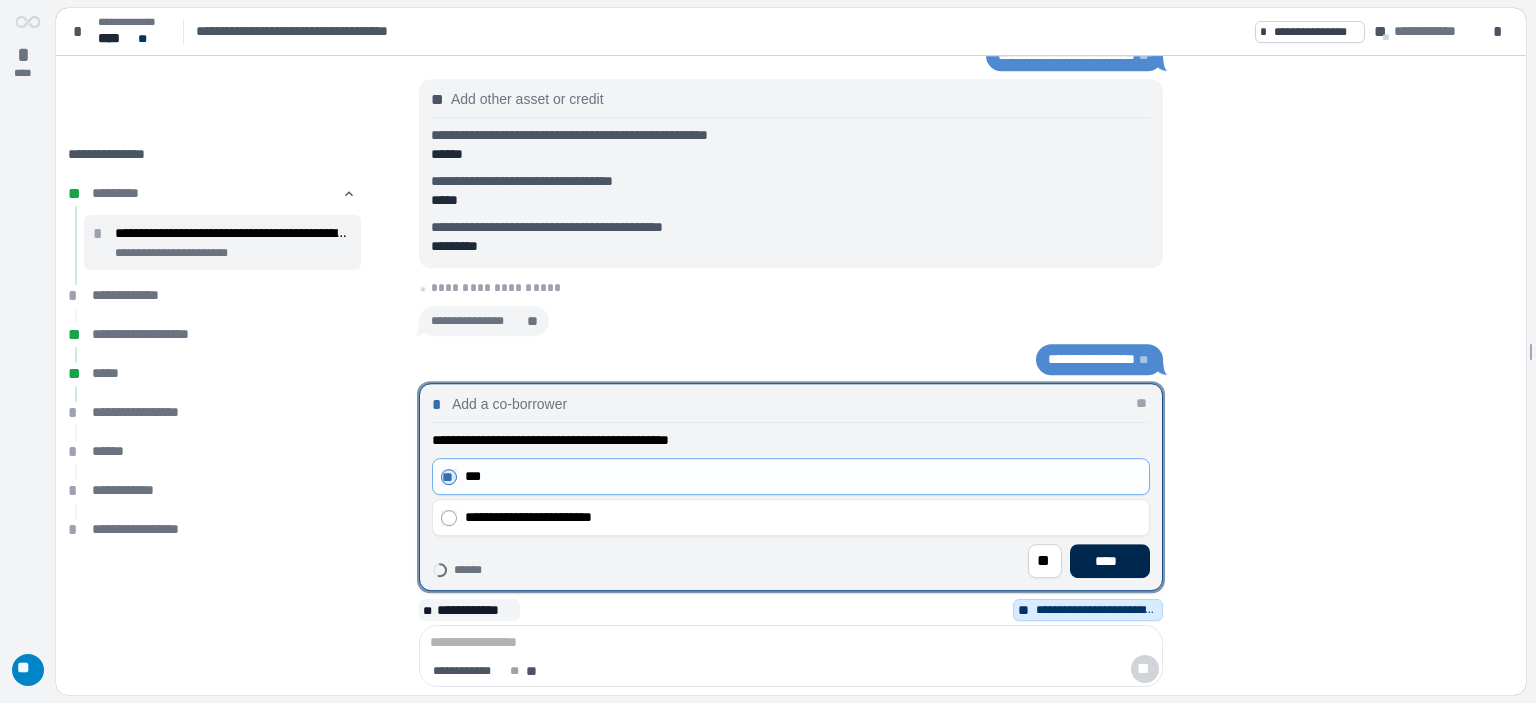 click on "****" at bounding box center (1110, 561) 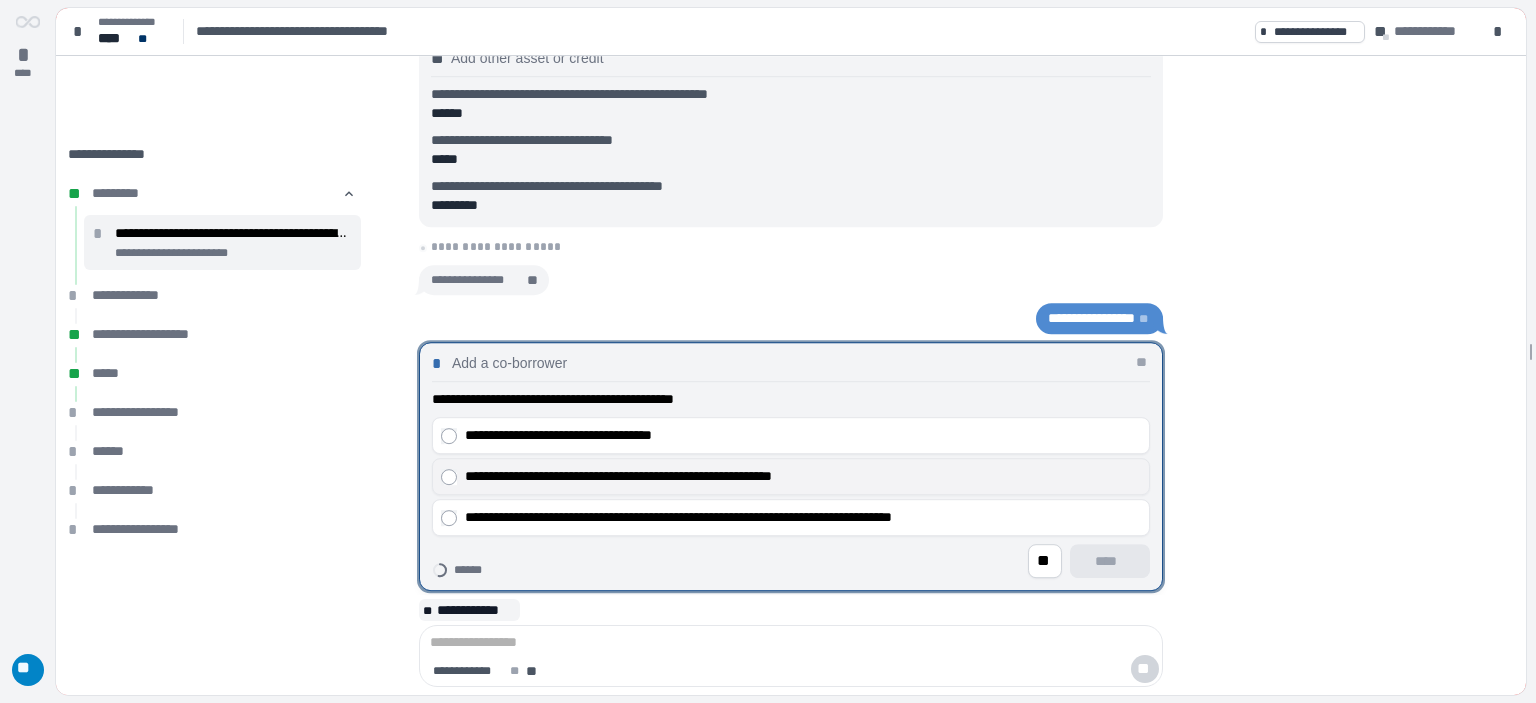 click on "**********" at bounding box center [803, 476] 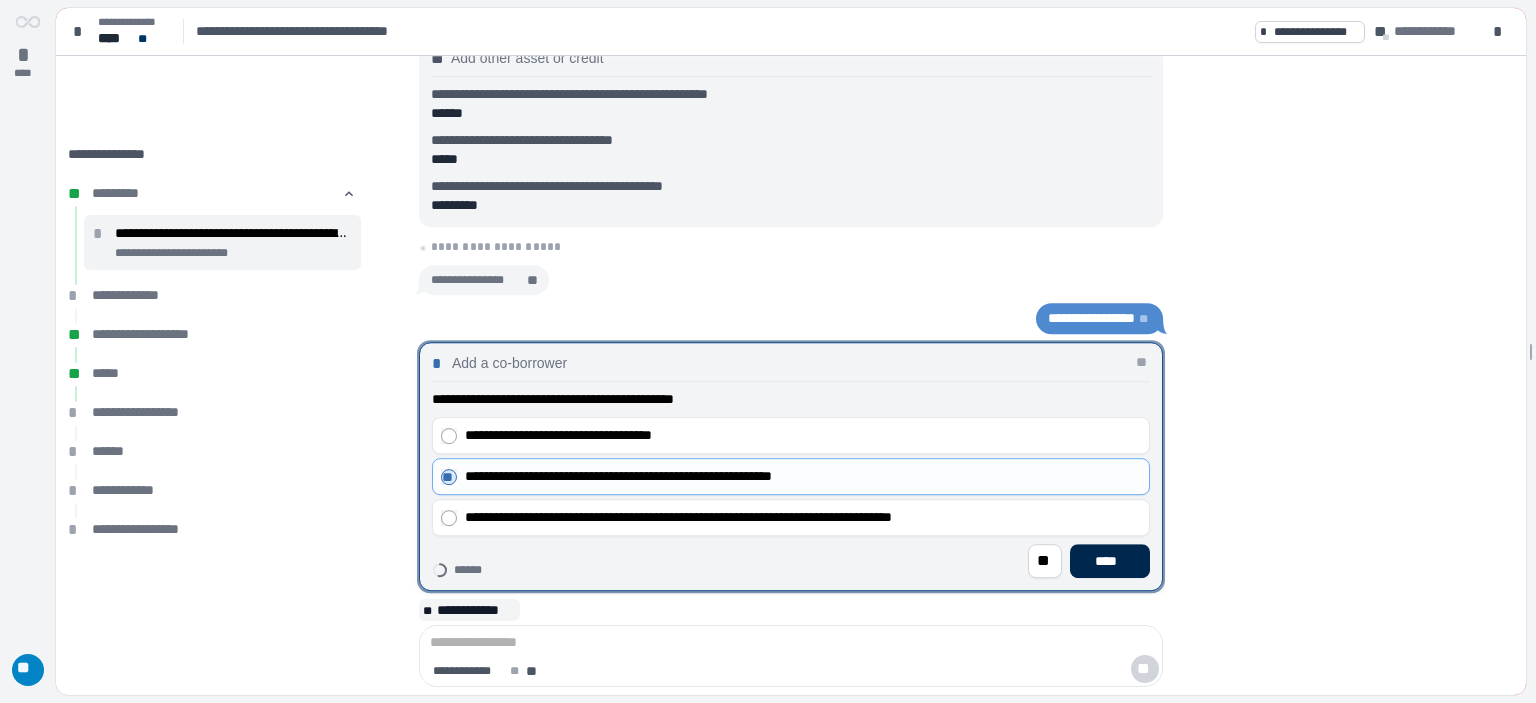 click on "****" at bounding box center (1110, 561) 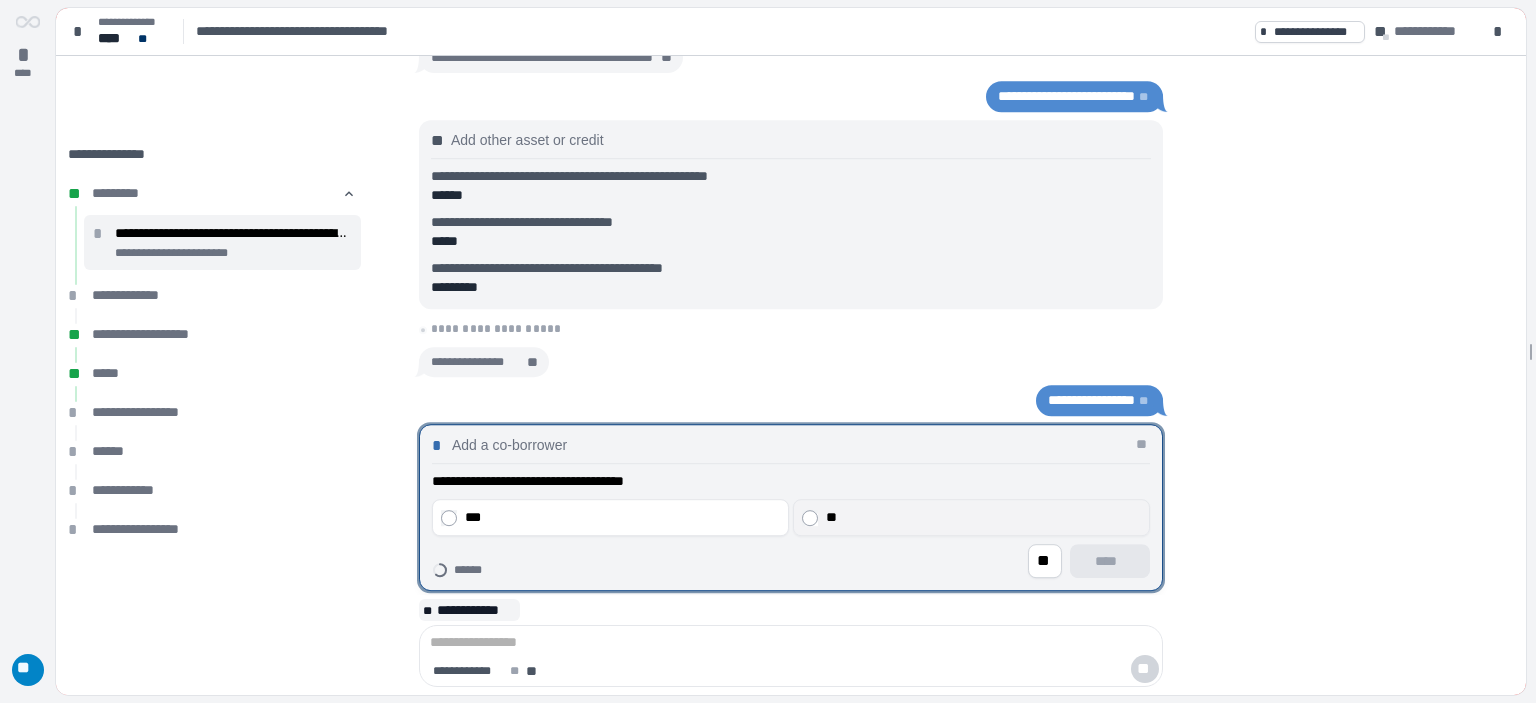 click on "**" at bounding box center (984, 517) 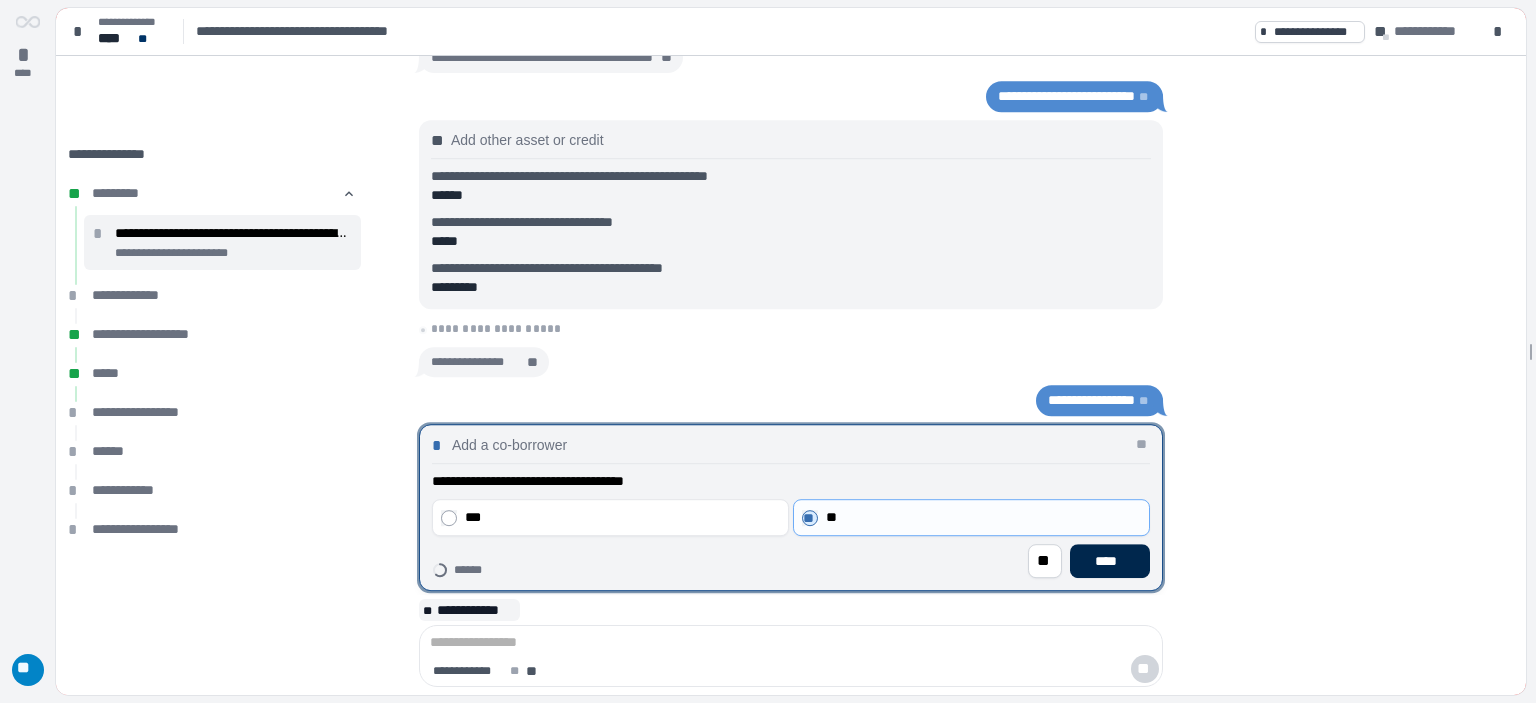 click on "****" at bounding box center [1110, 561] 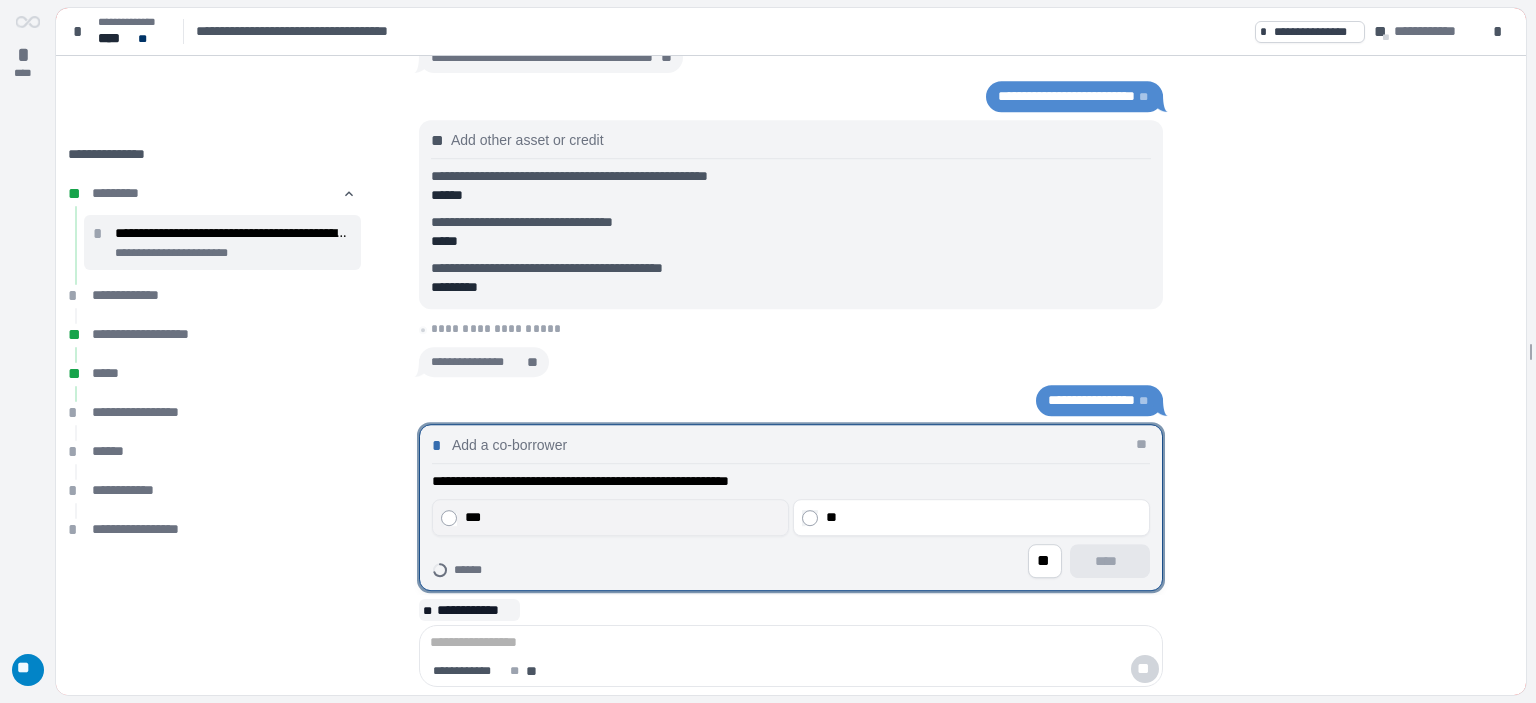 click on "***" at bounding box center [623, 517] 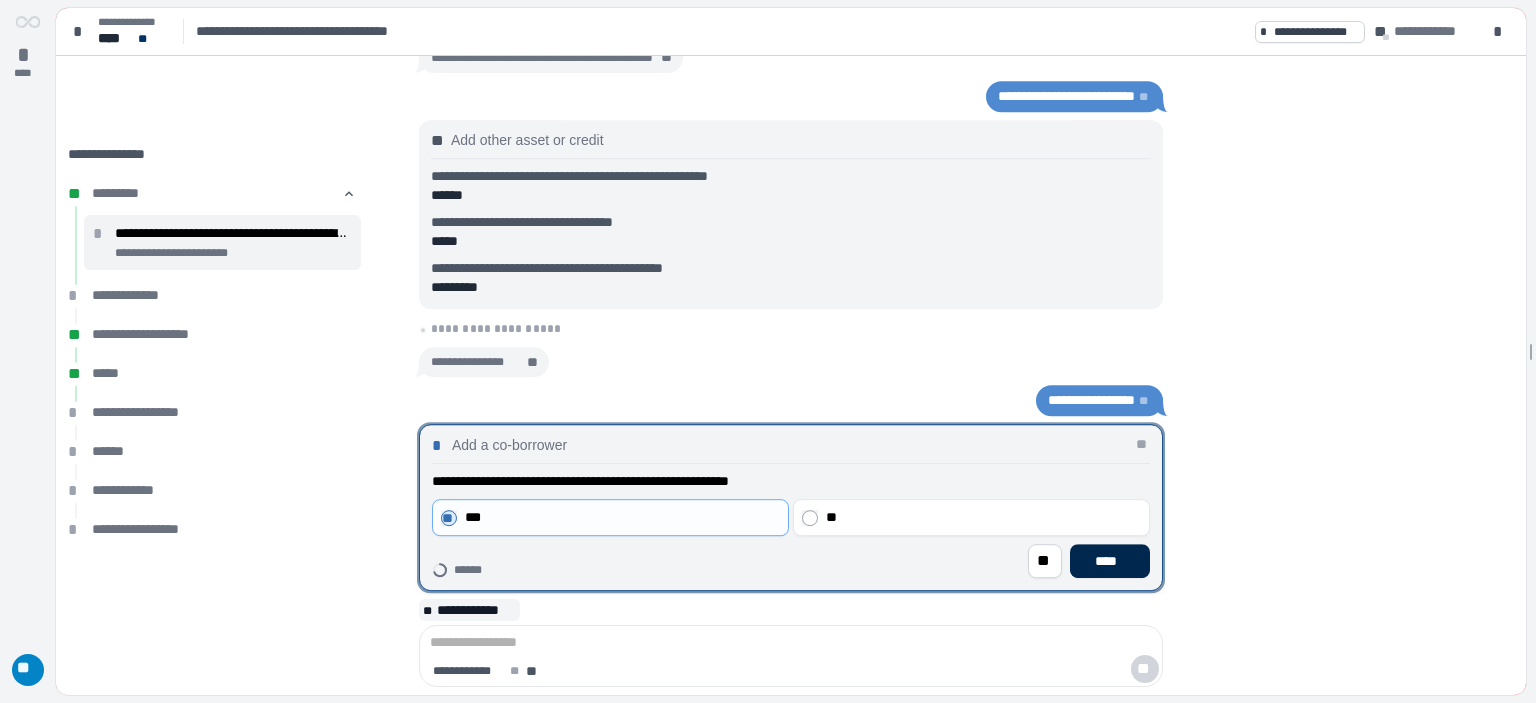 click on "****" at bounding box center (1110, 561) 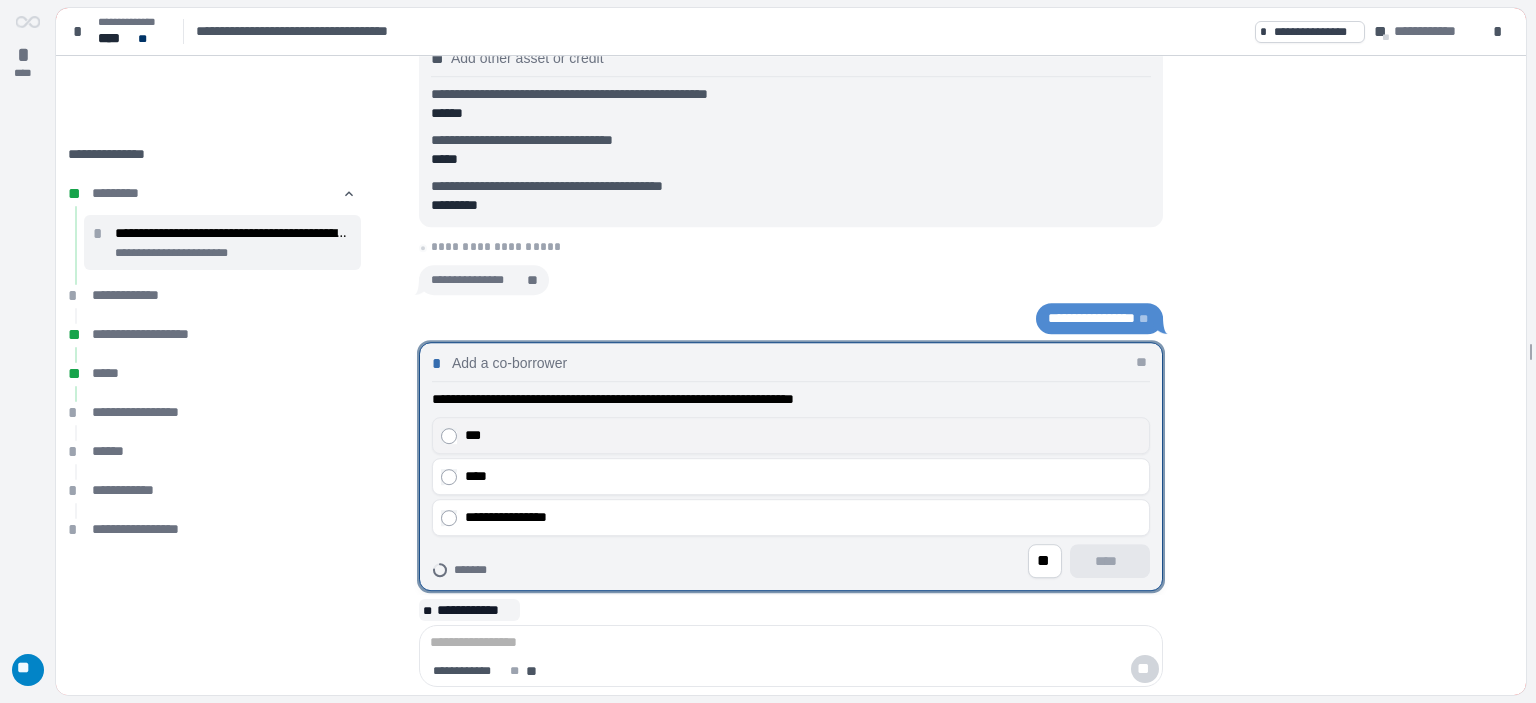 click on "***" at bounding box center (791, 435) 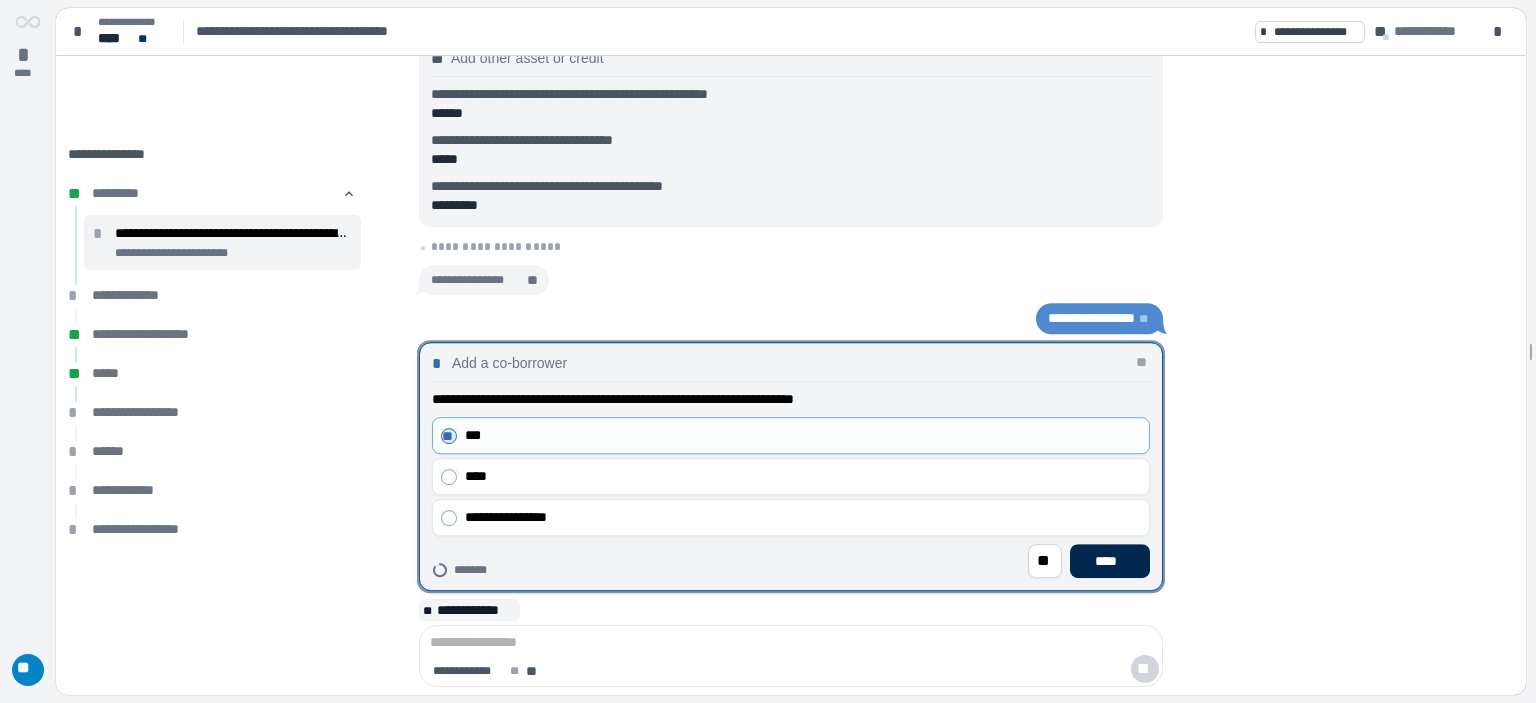 click on "****" at bounding box center (1110, 561) 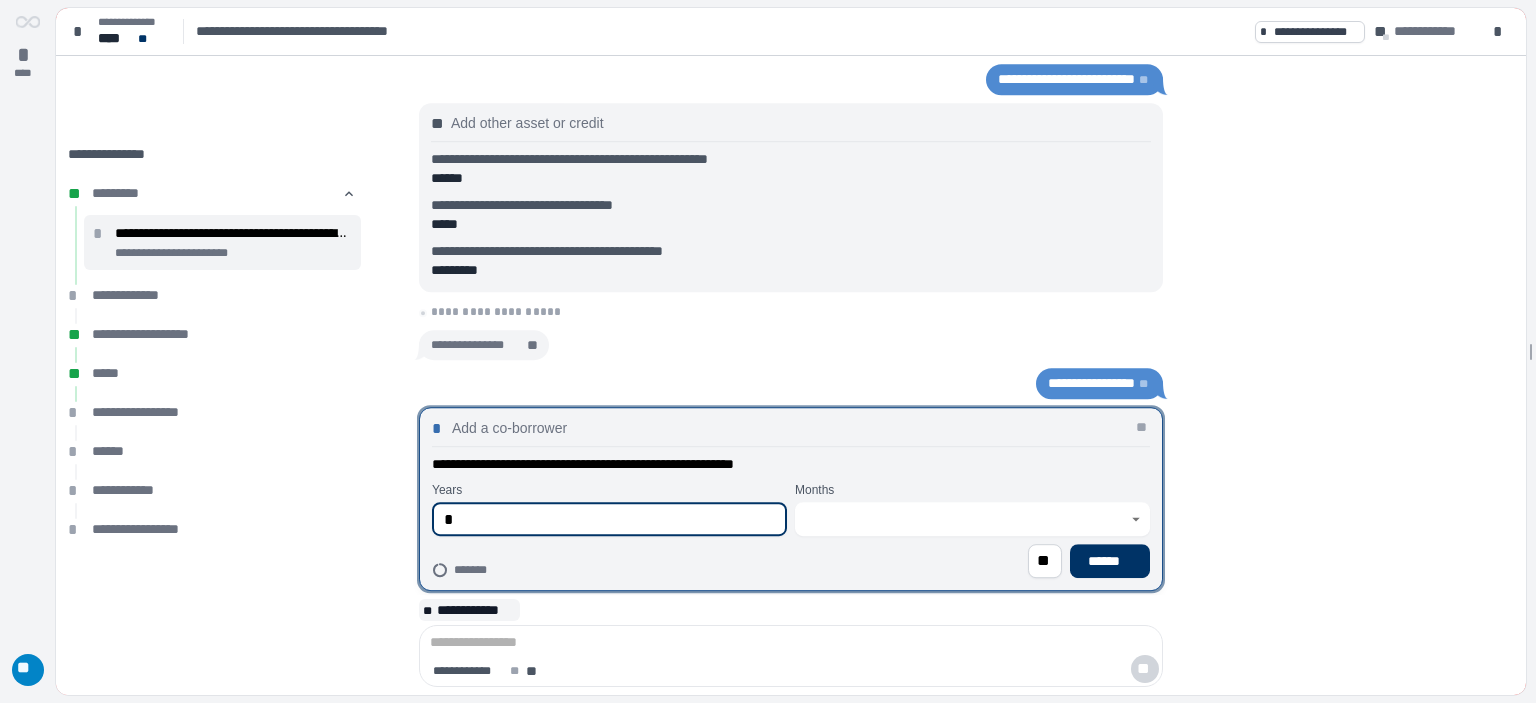 type on "*" 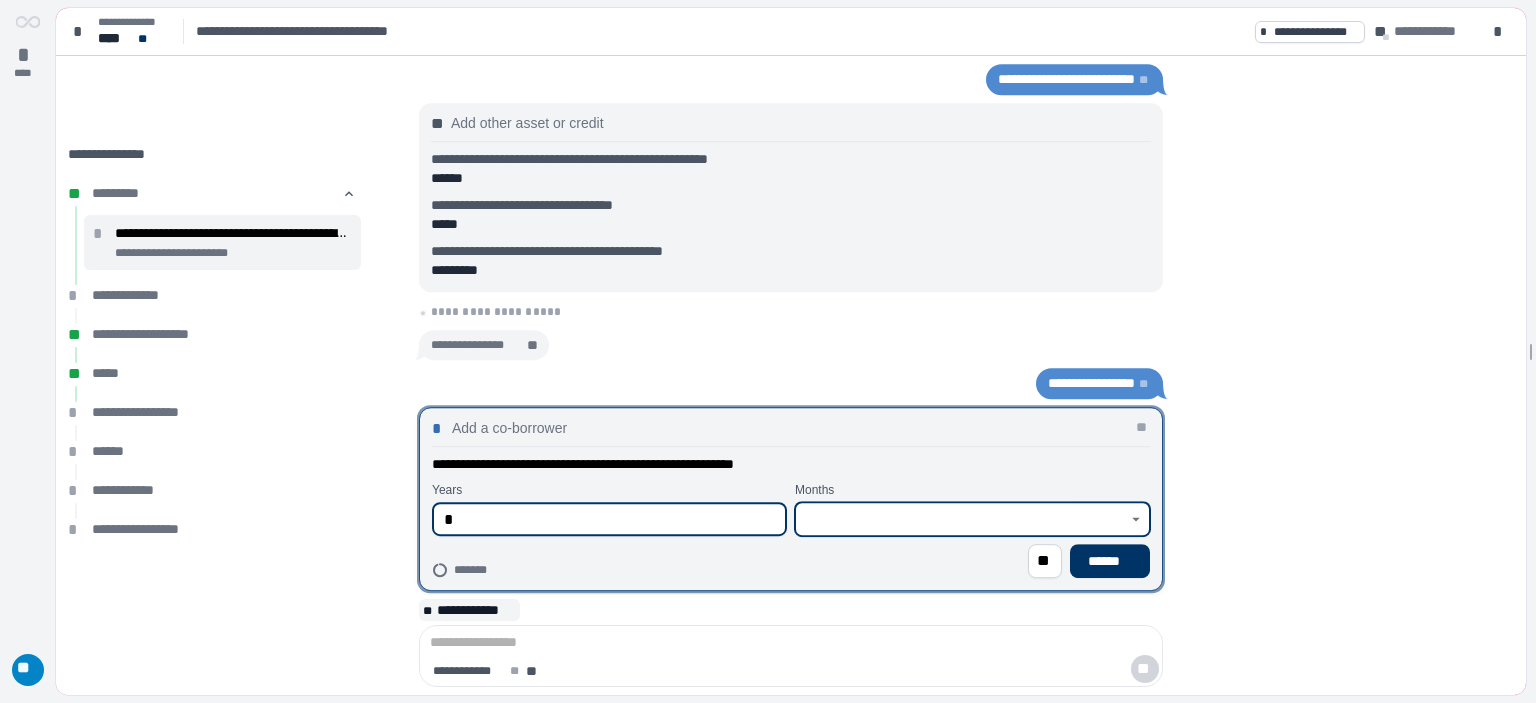 click at bounding box center (961, 519) 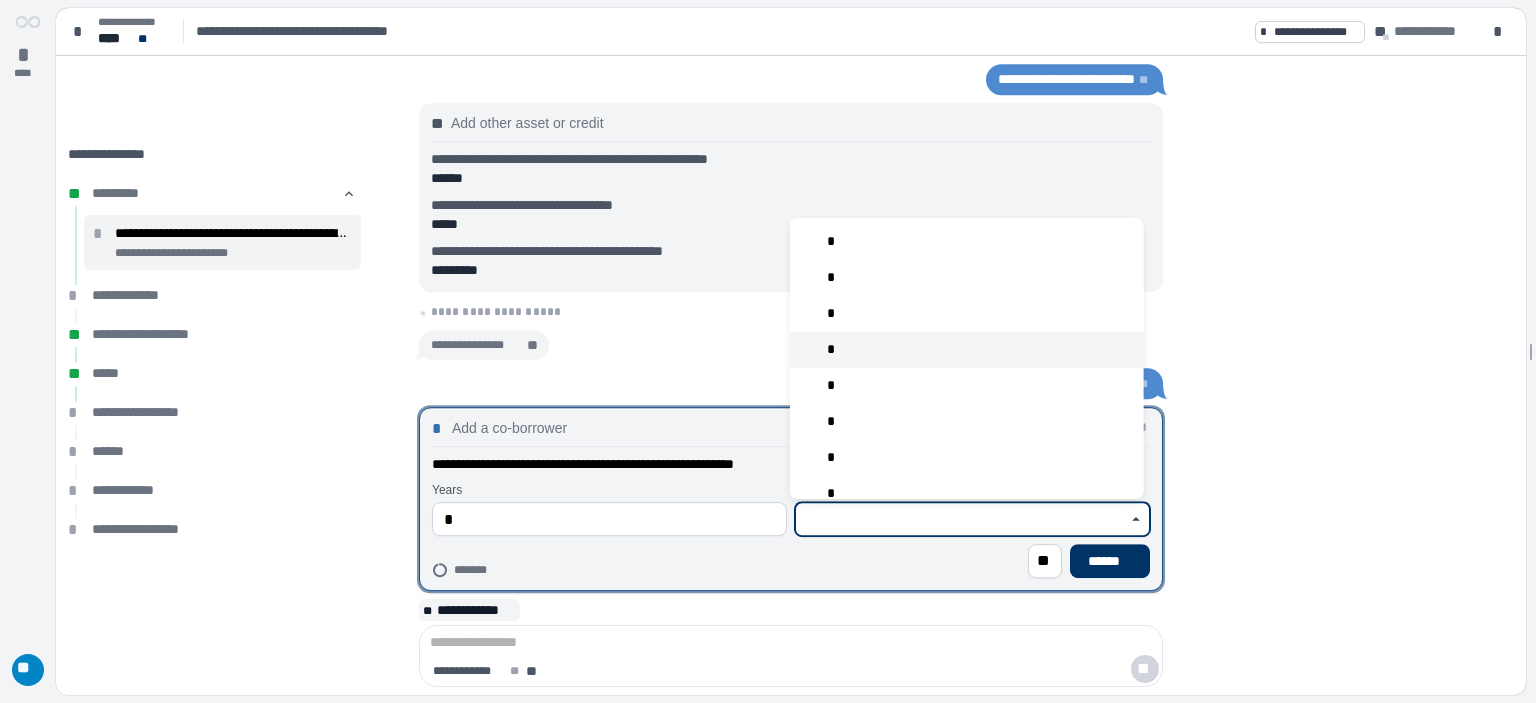 click on "*" at bounding box center [967, 350] 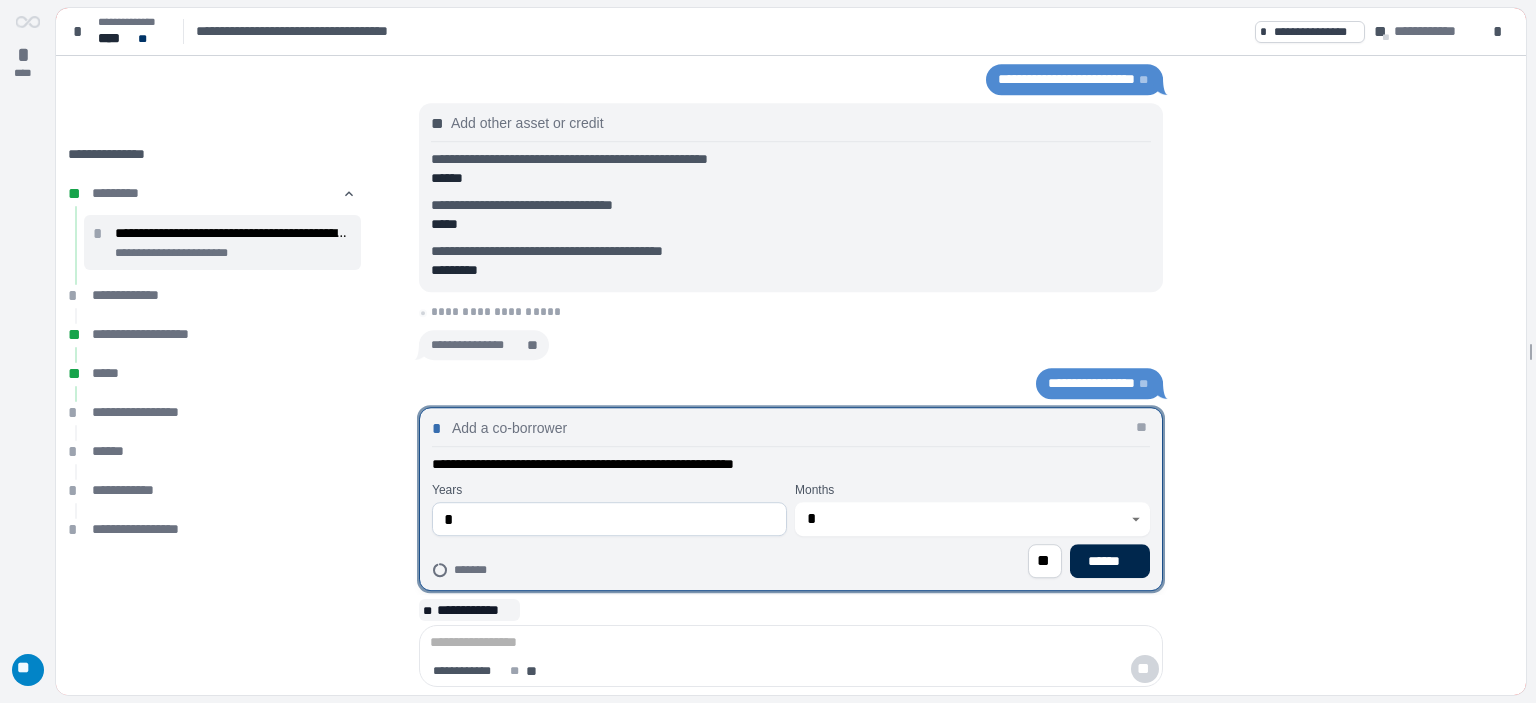 click on "******" at bounding box center (1110, 561) 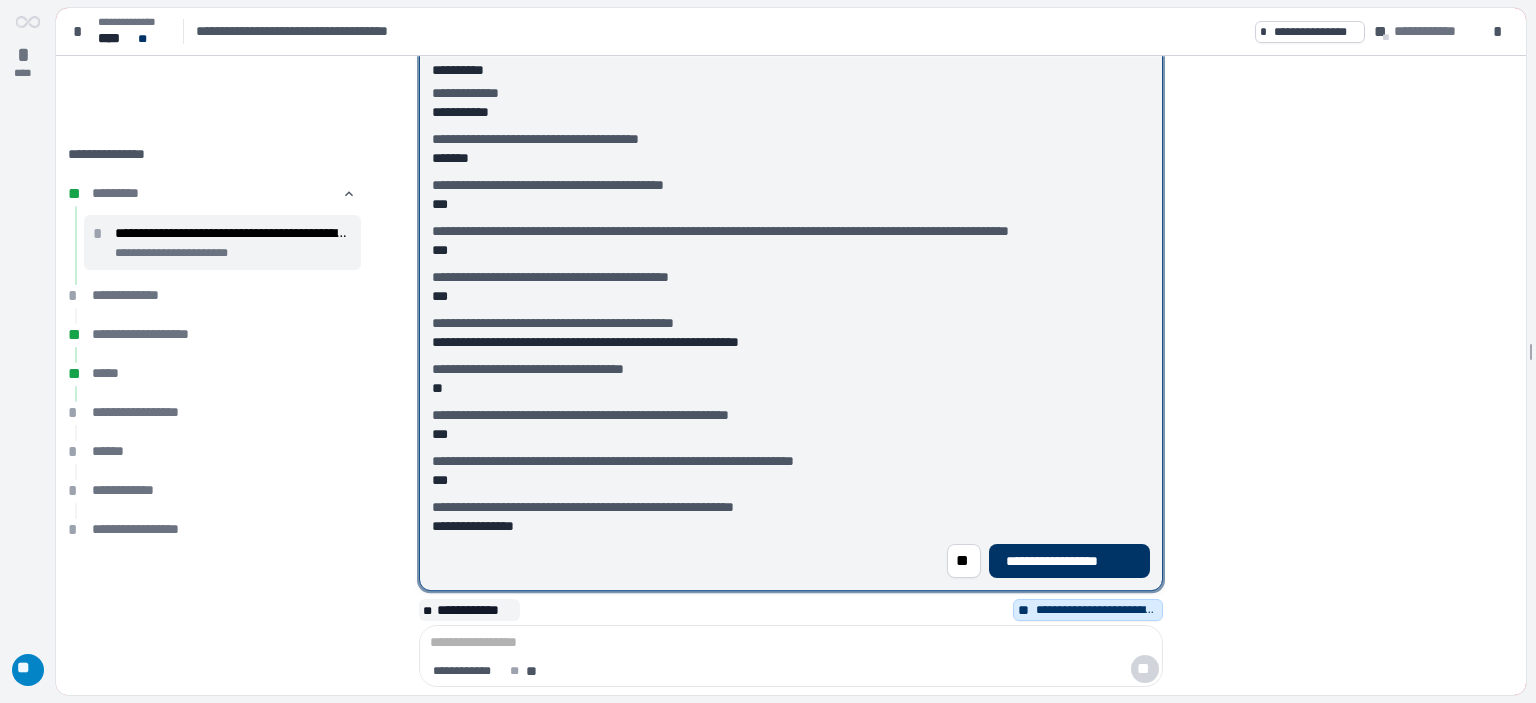 click on "**********" at bounding box center [1069, 561] 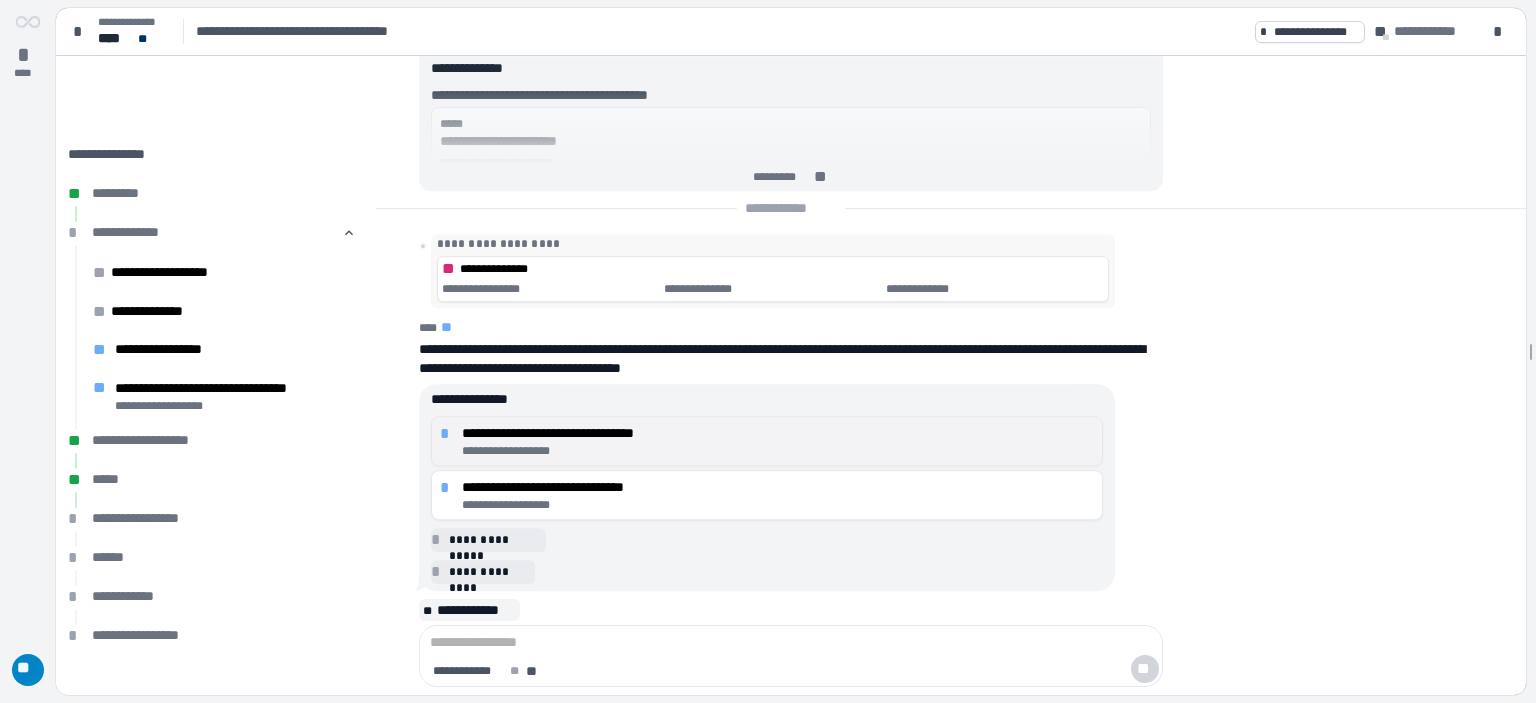 click on "**********" at bounding box center (778, 433) 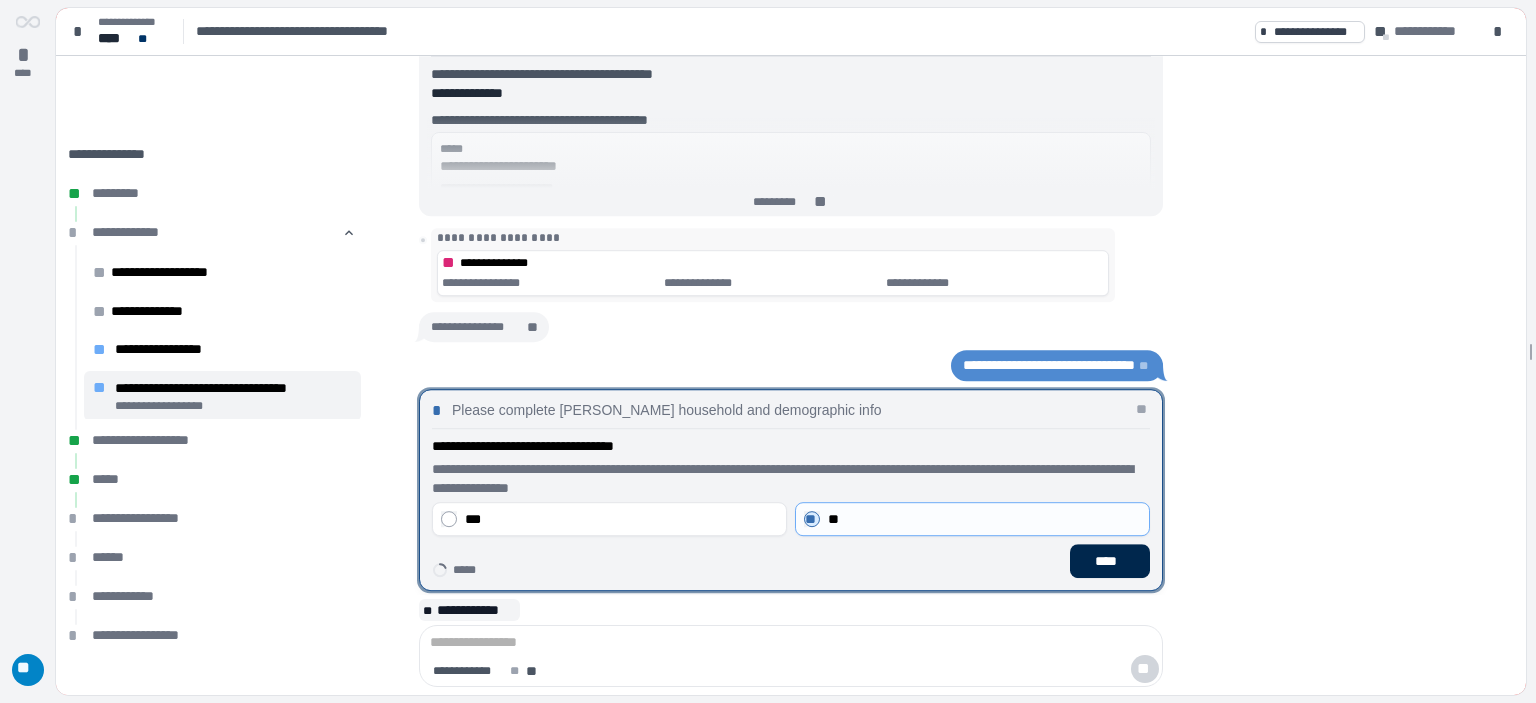 click on "****" at bounding box center [1110, 561] 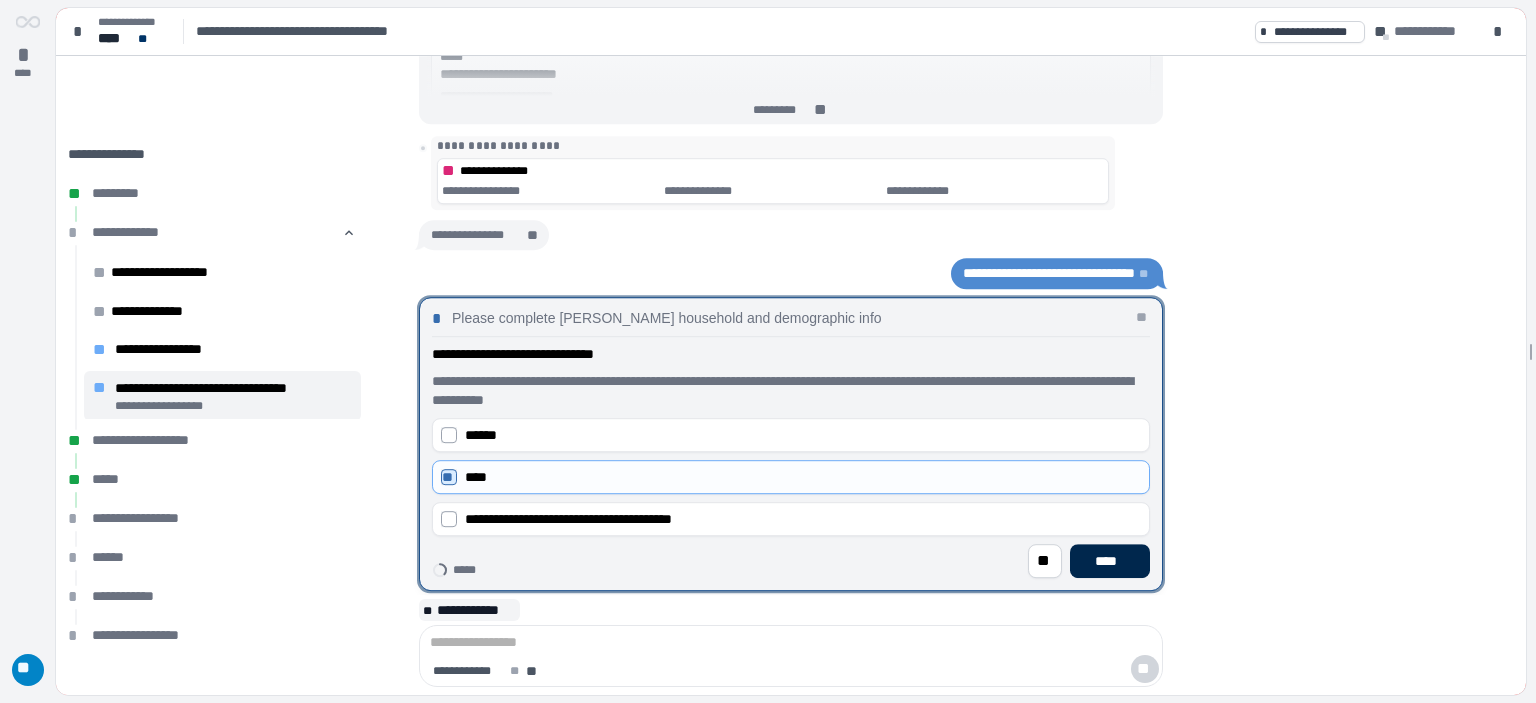 click on "****" at bounding box center (1110, 561) 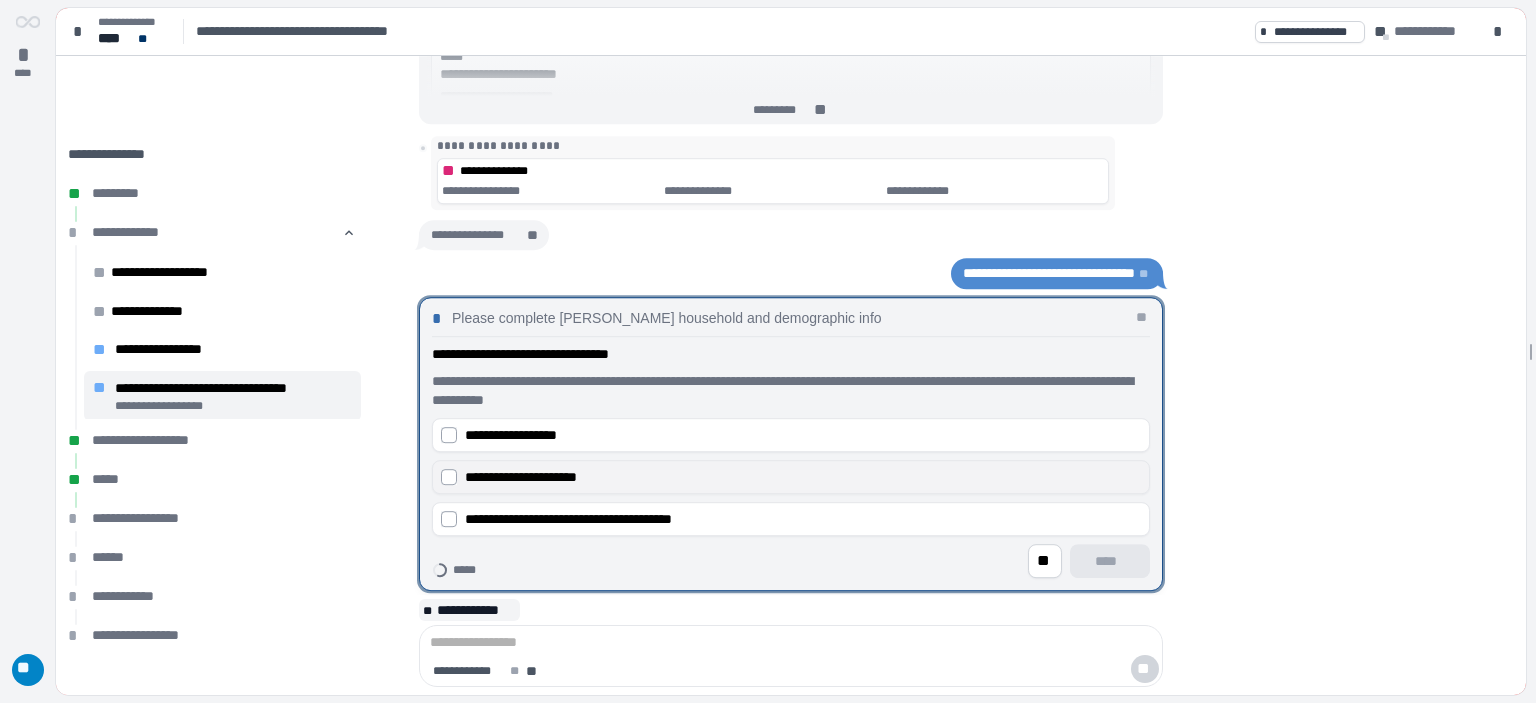click on "**********" at bounding box center (521, 477) 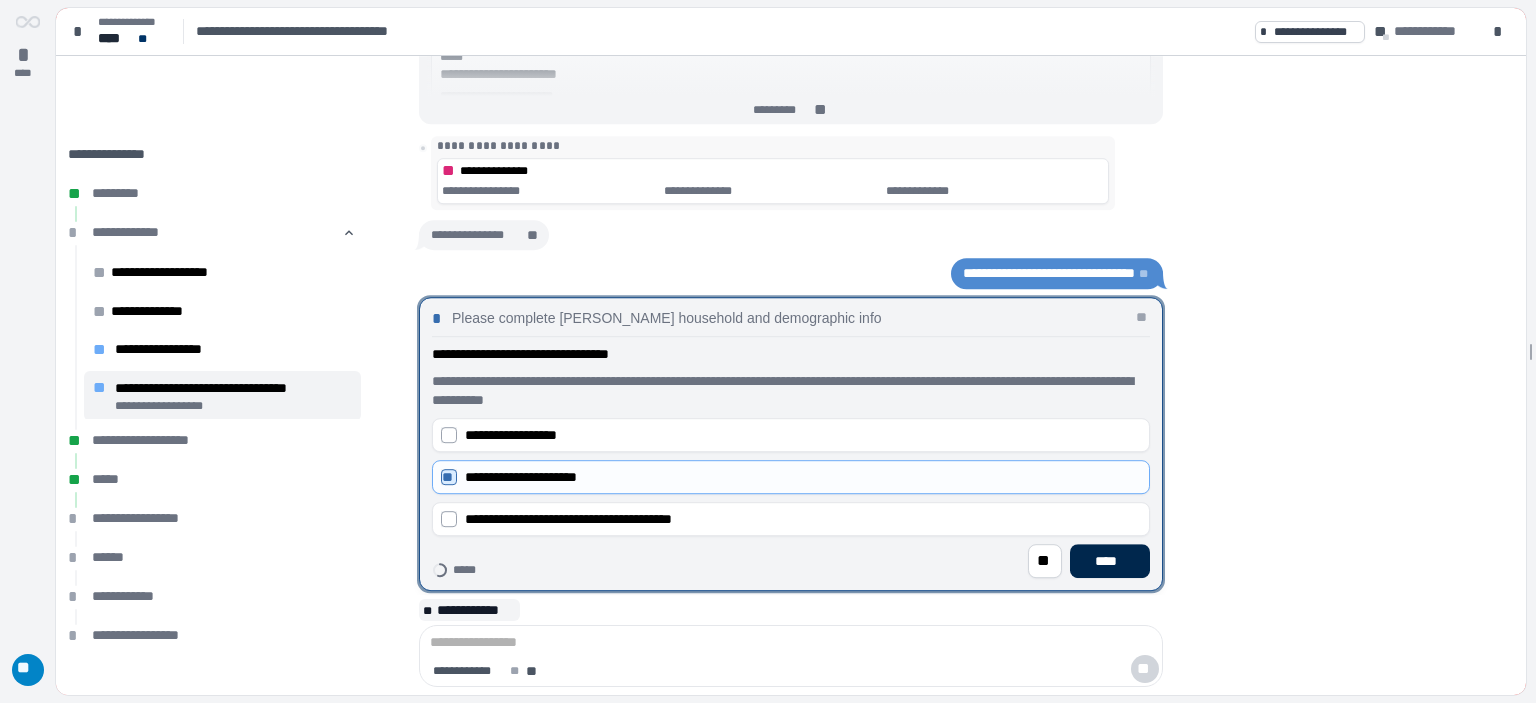 click on "****" at bounding box center [1110, 561] 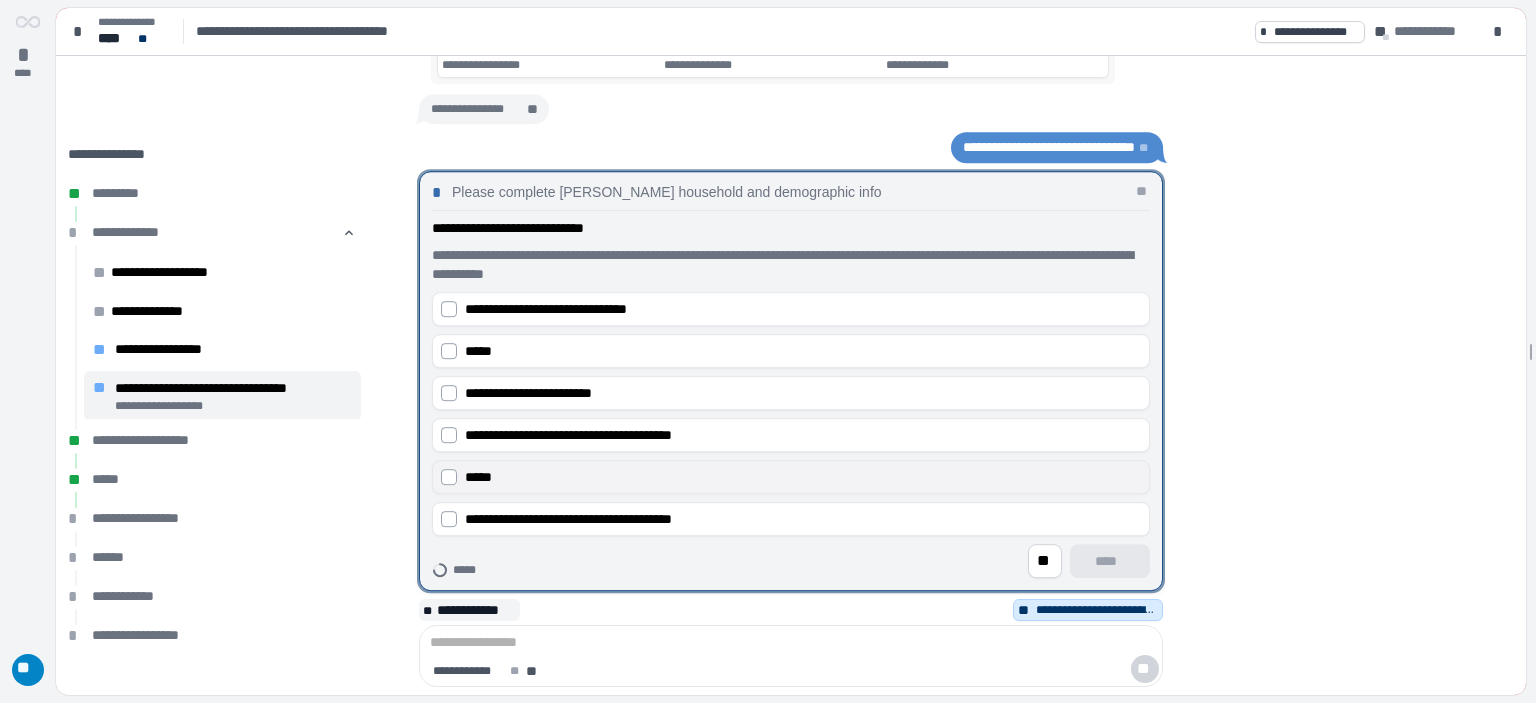 click on "*****" at bounding box center (478, 477) 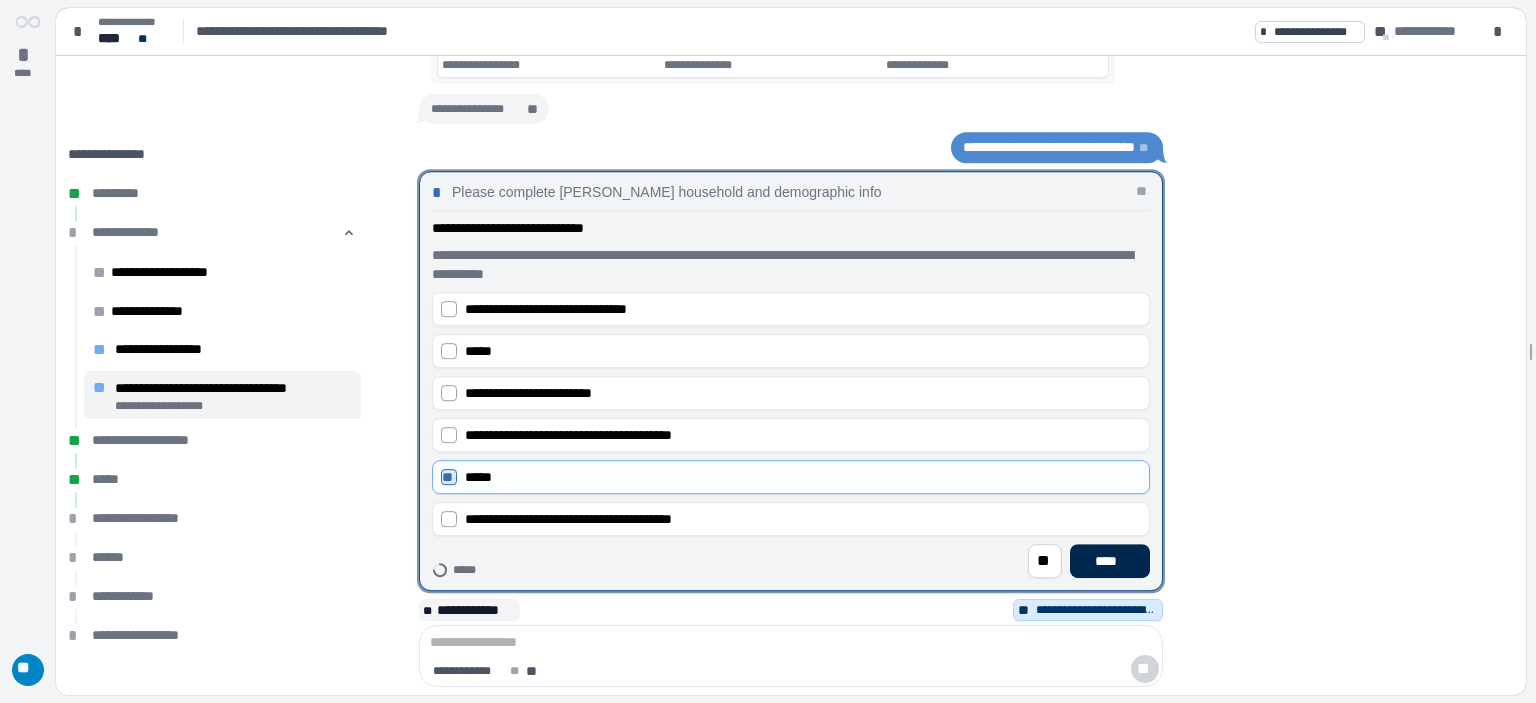 click on "****" at bounding box center [1110, 561] 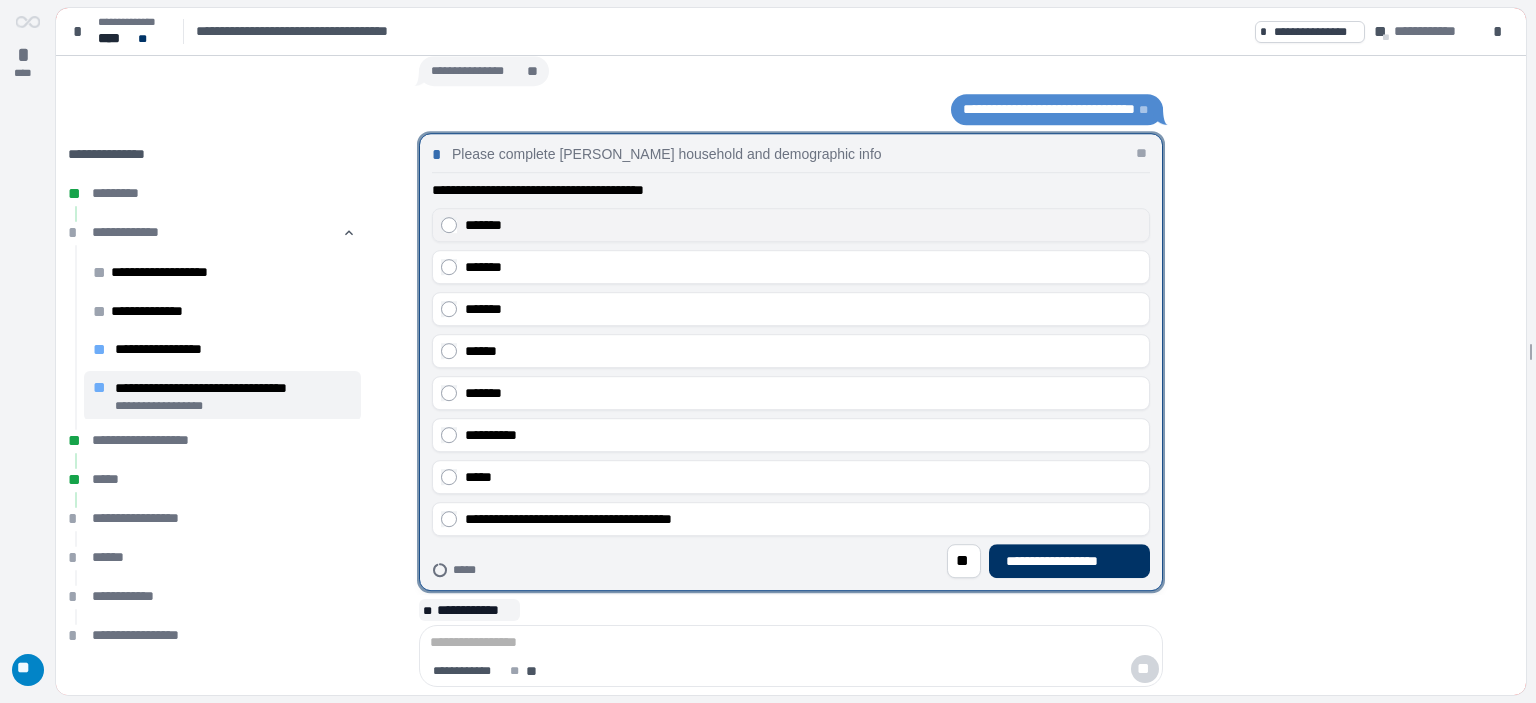 click on "*******" at bounding box center [803, 225] 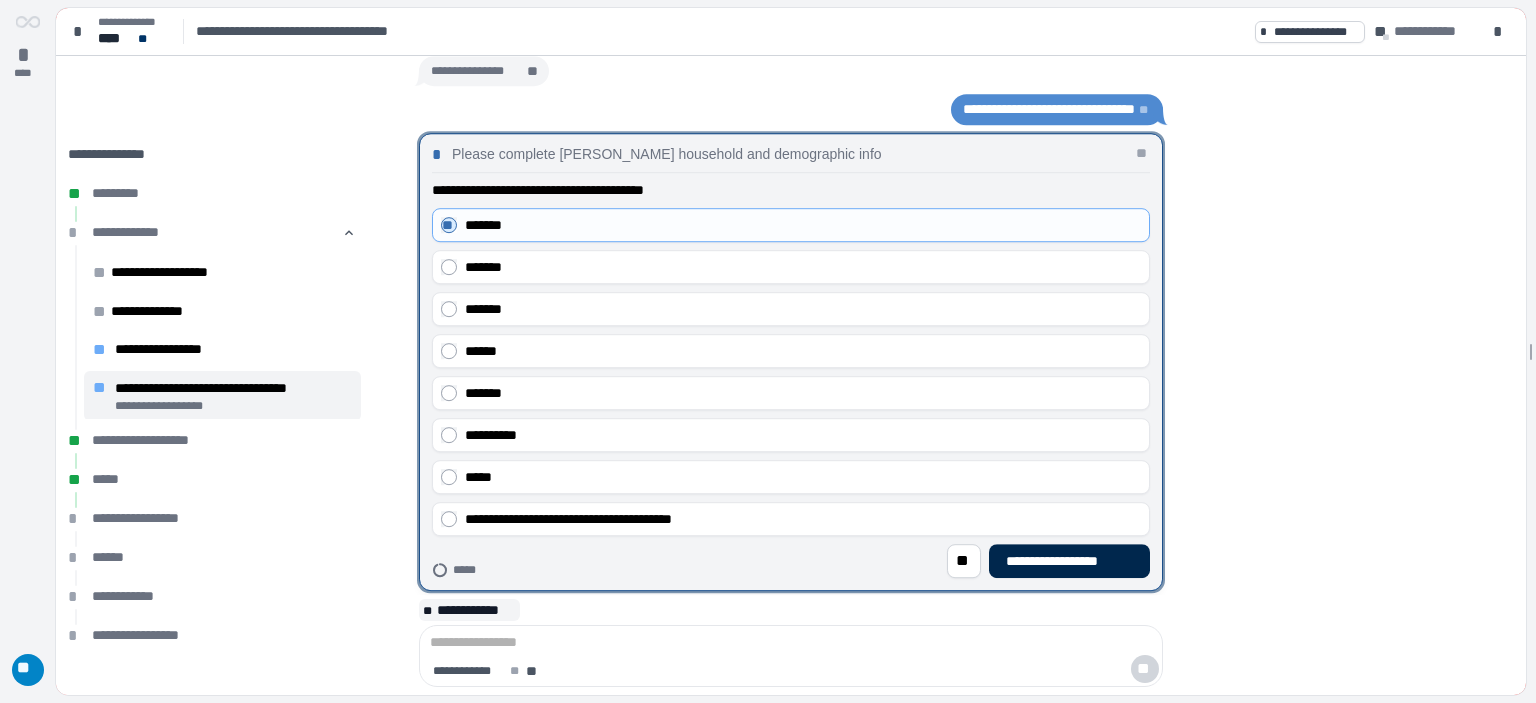 click on "**********" at bounding box center [1069, 561] 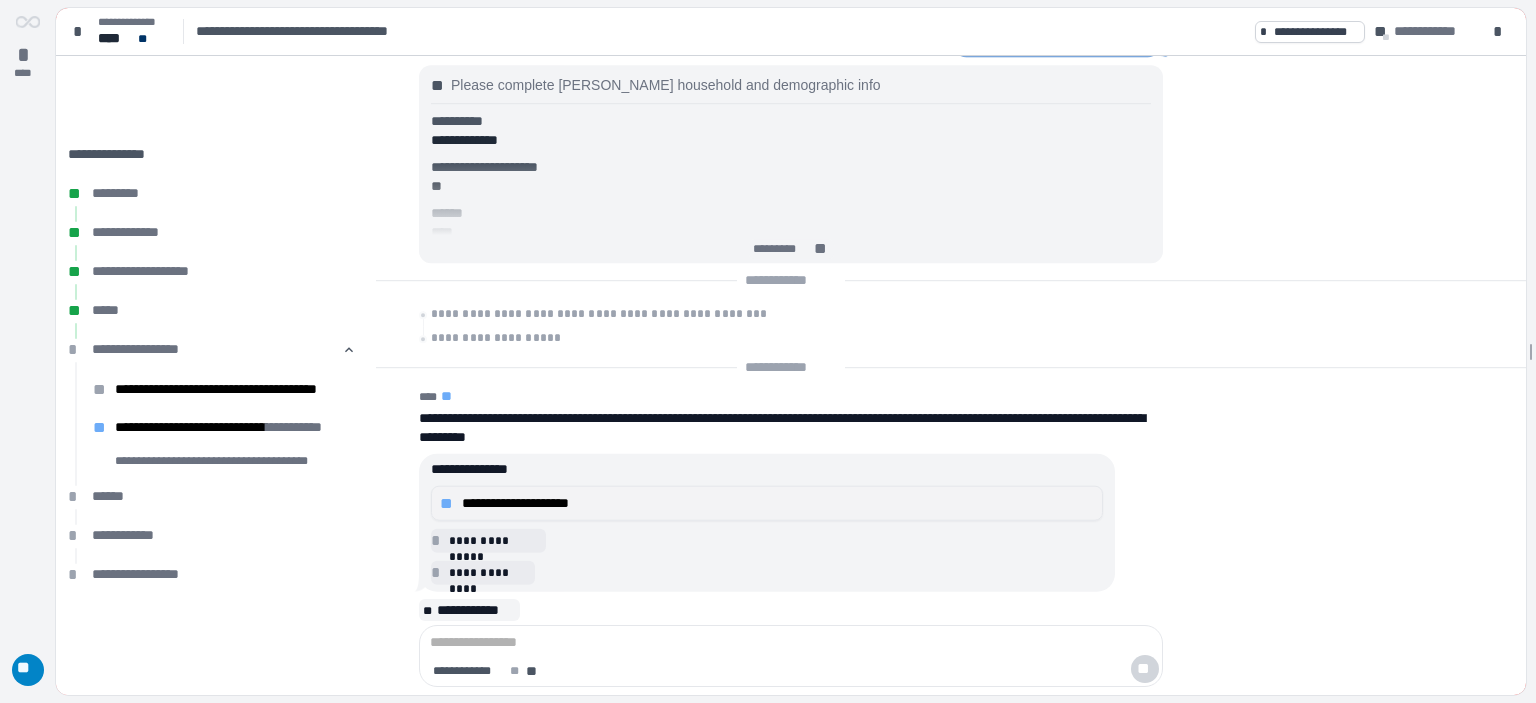 click on "**********" at bounding box center [767, 503] 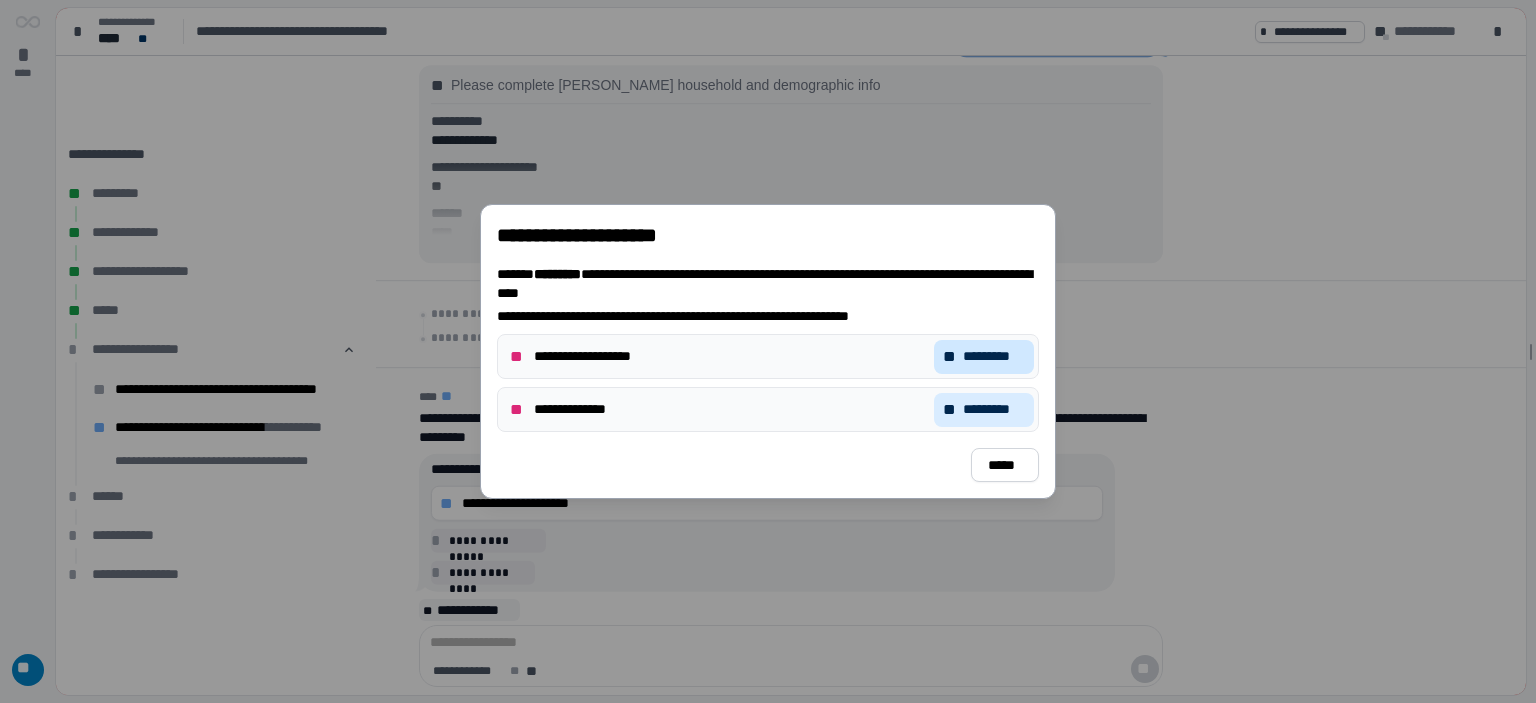 click on "*********" at bounding box center [994, 356] 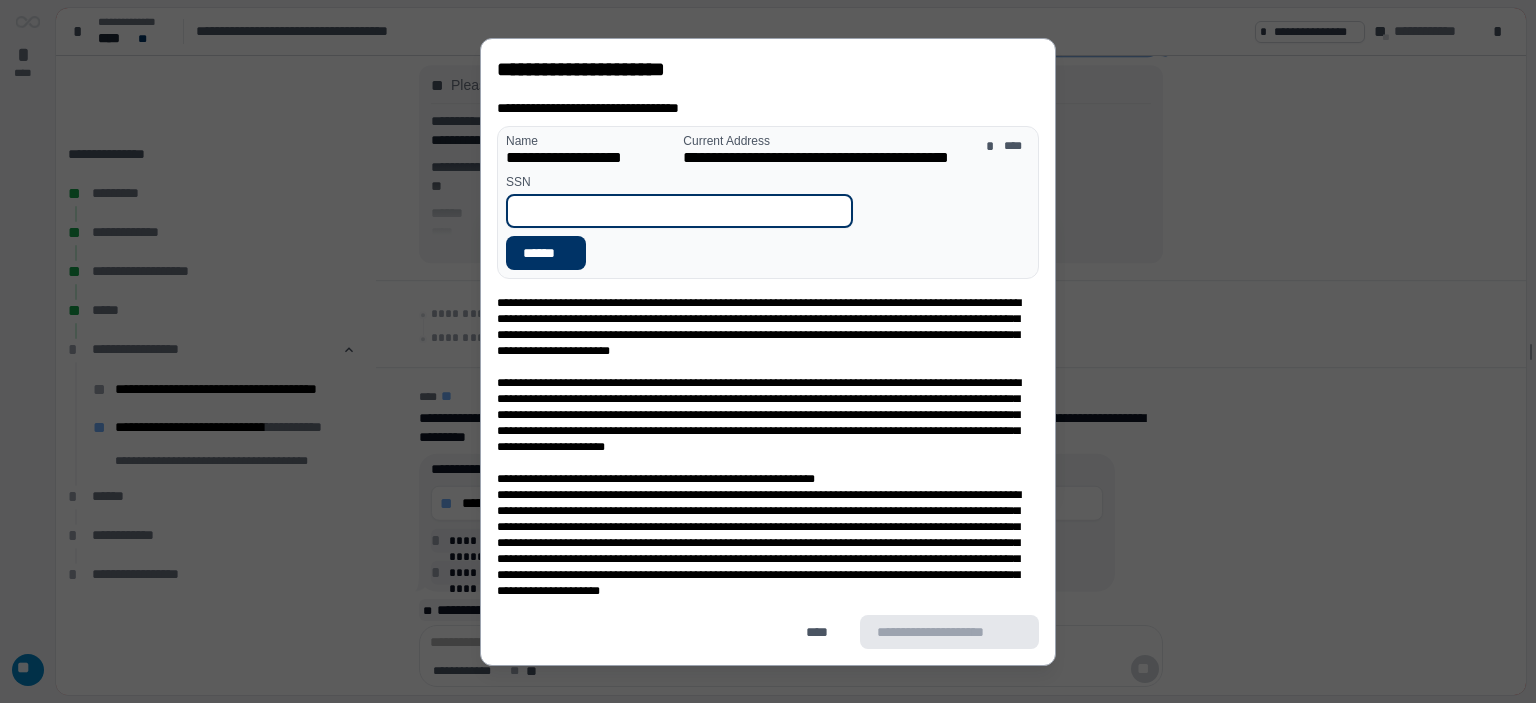 click at bounding box center [679, 211] 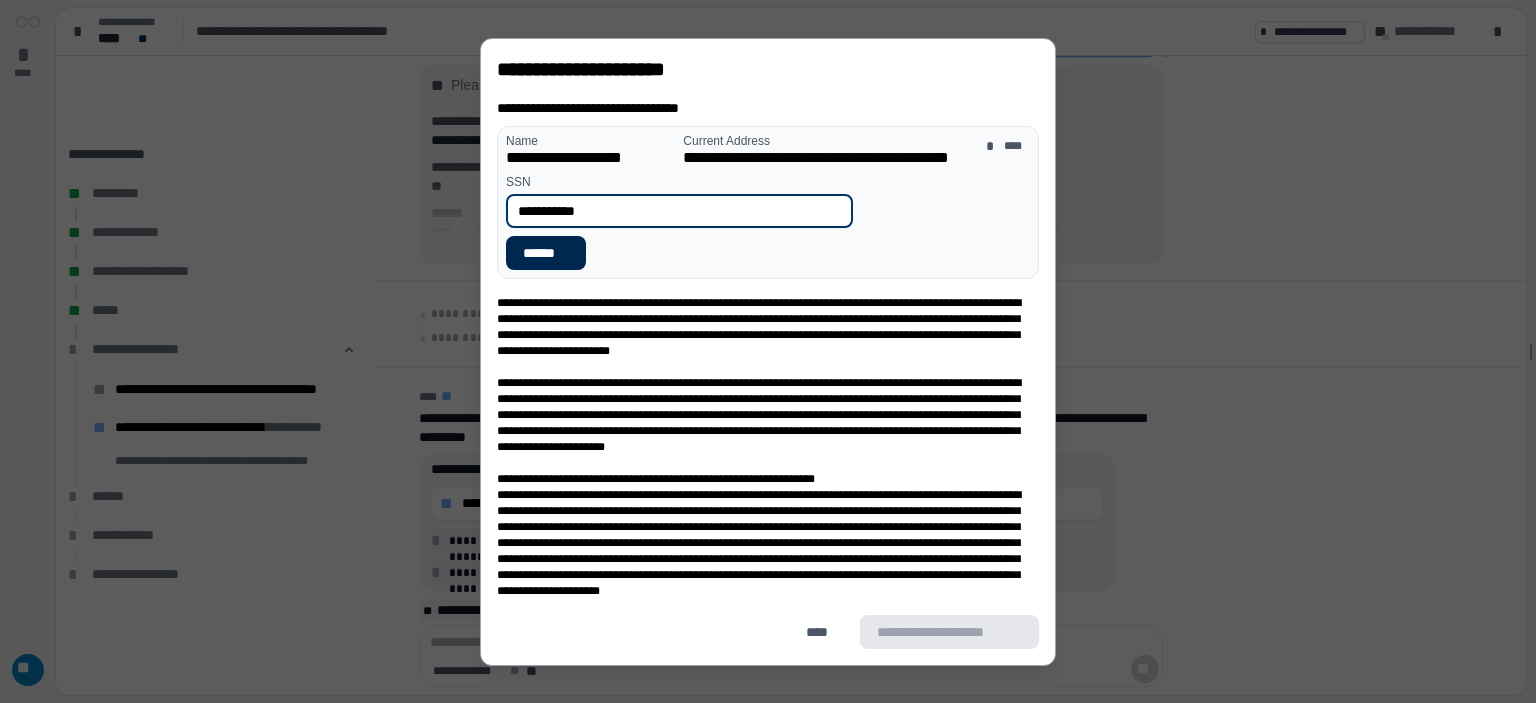 type on "**********" 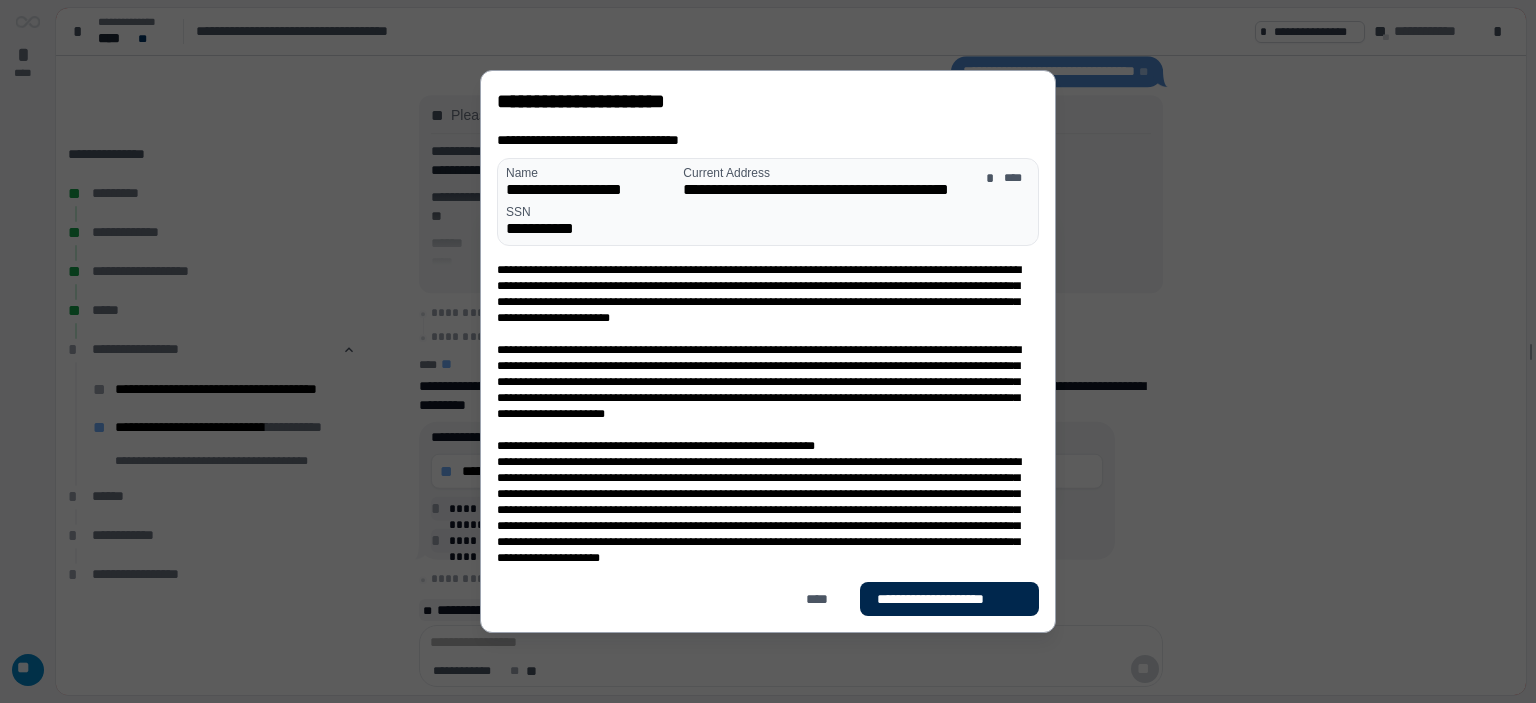 click on "**********" at bounding box center [949, 599] 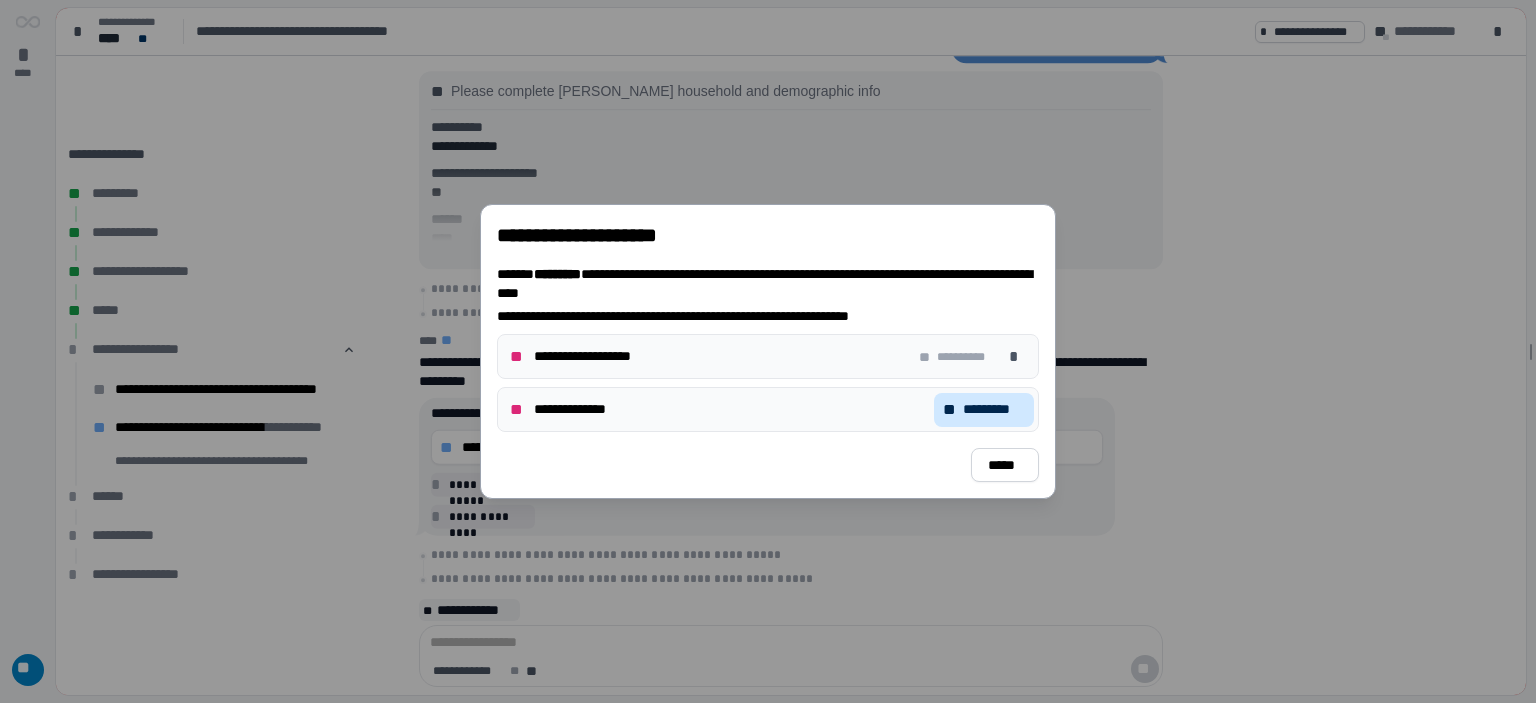 click on "** *********" at bounding box center [984, 410] 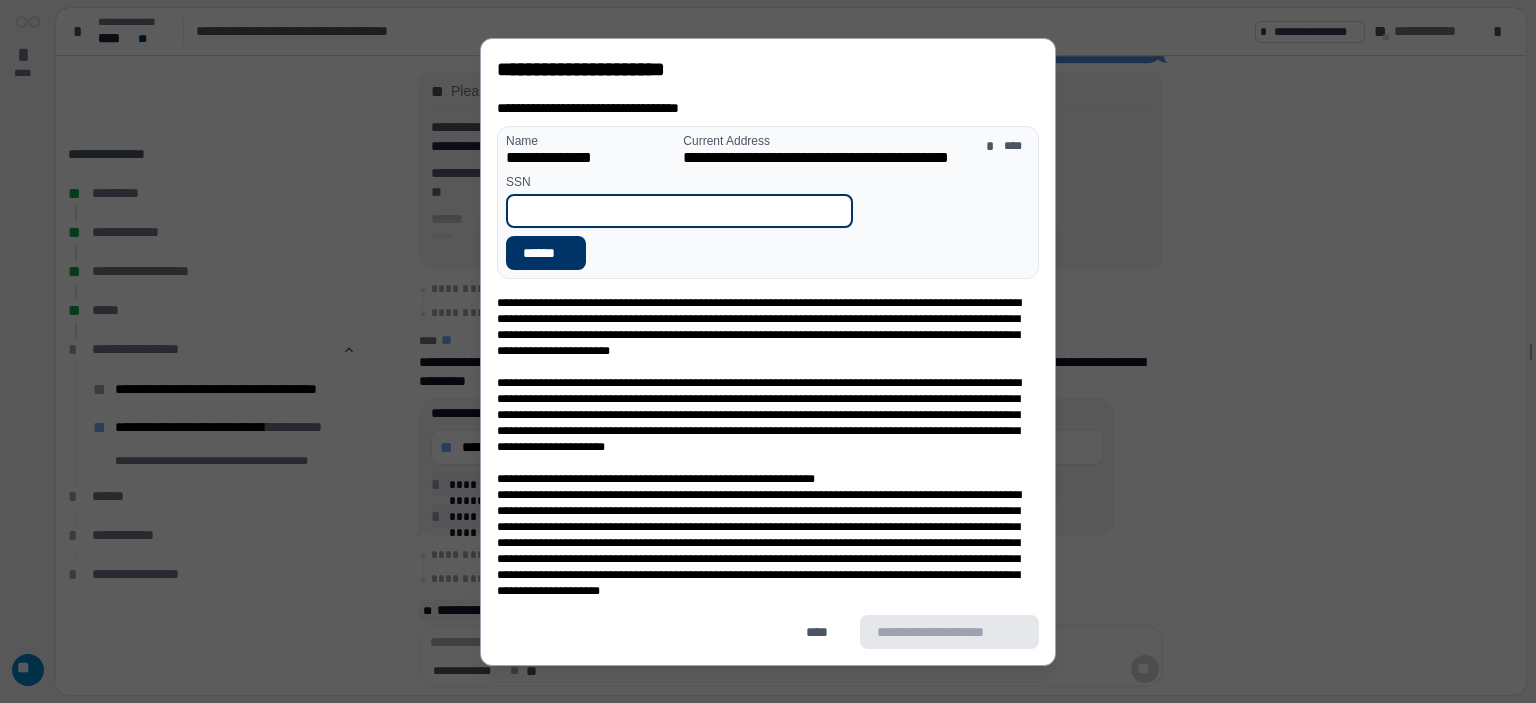 click at bounding box center (679, 211) 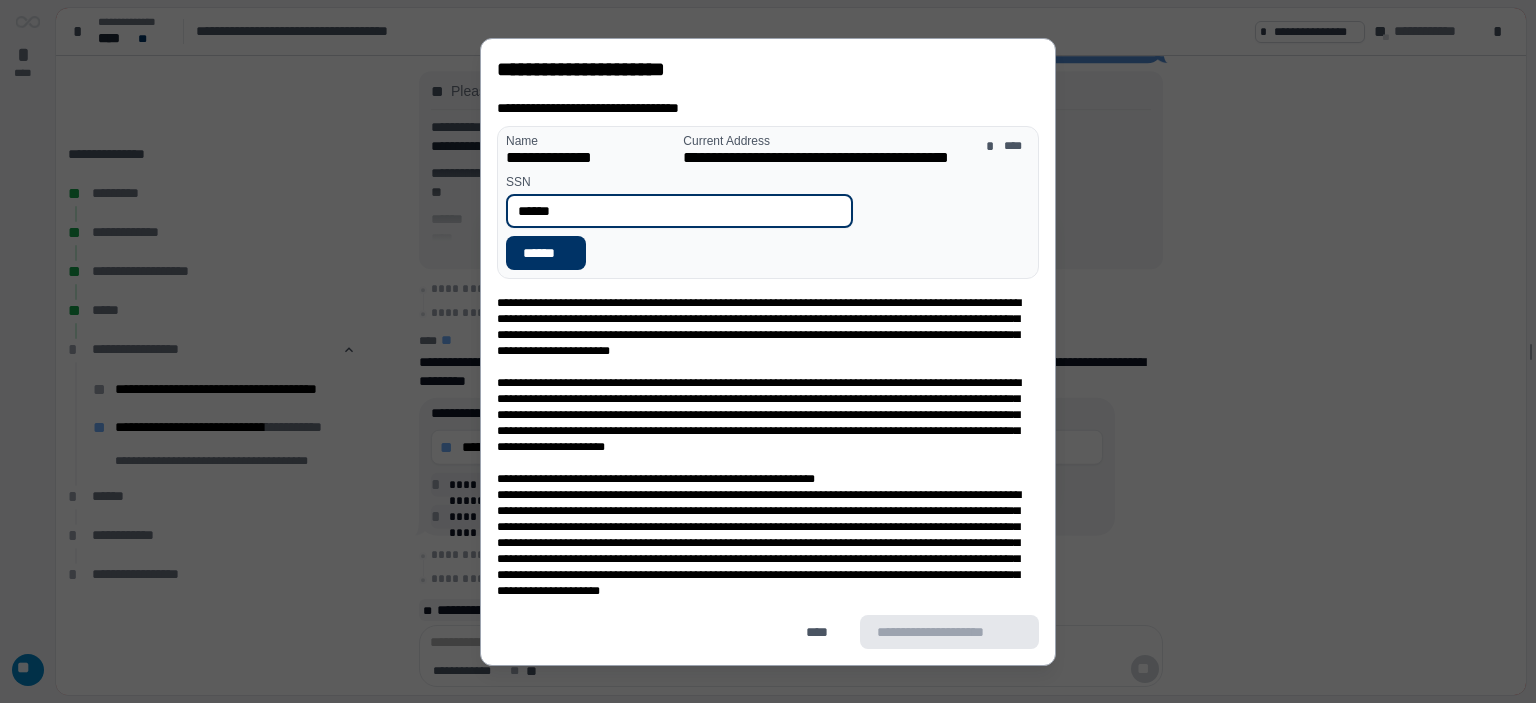 click on "******" at bounding box center (679, 211) 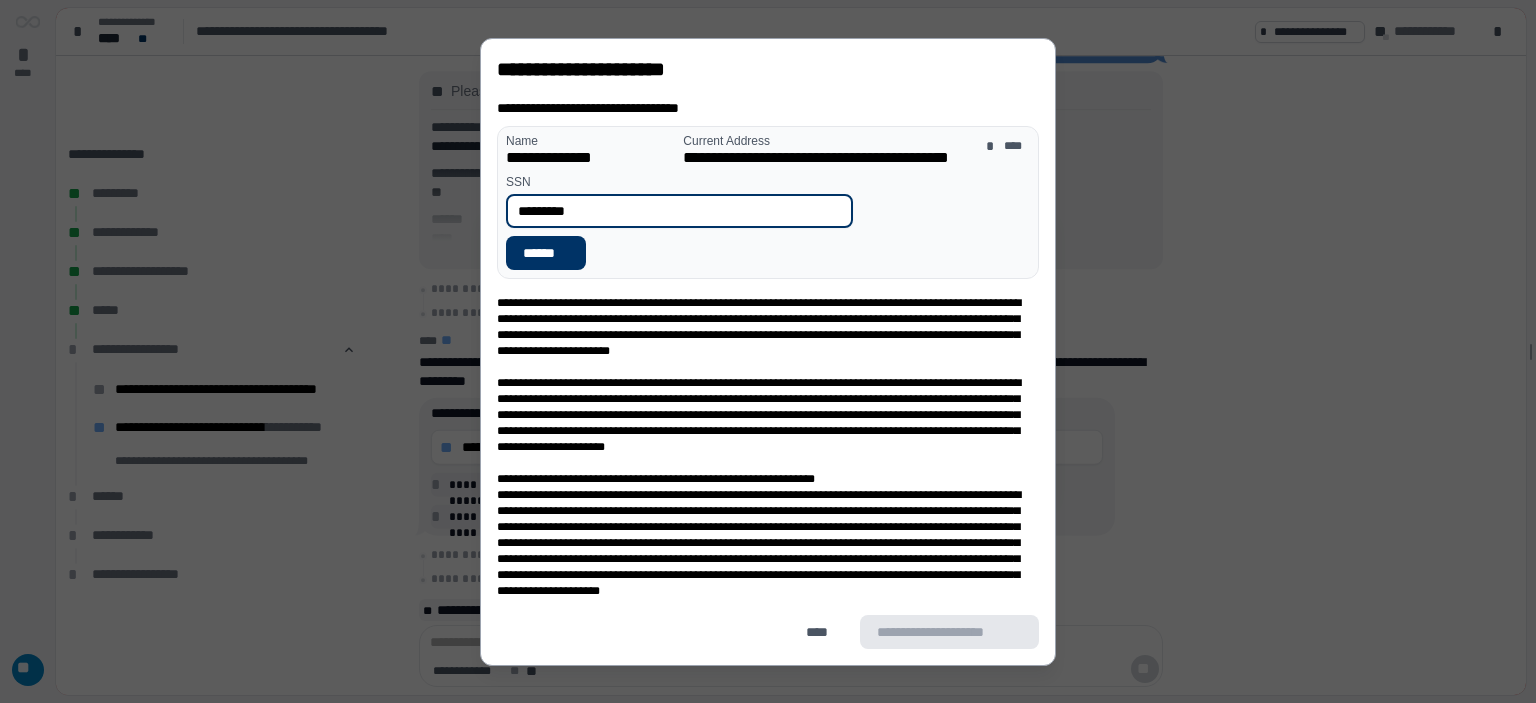 click on "*********" at bounding box center (679, 211) 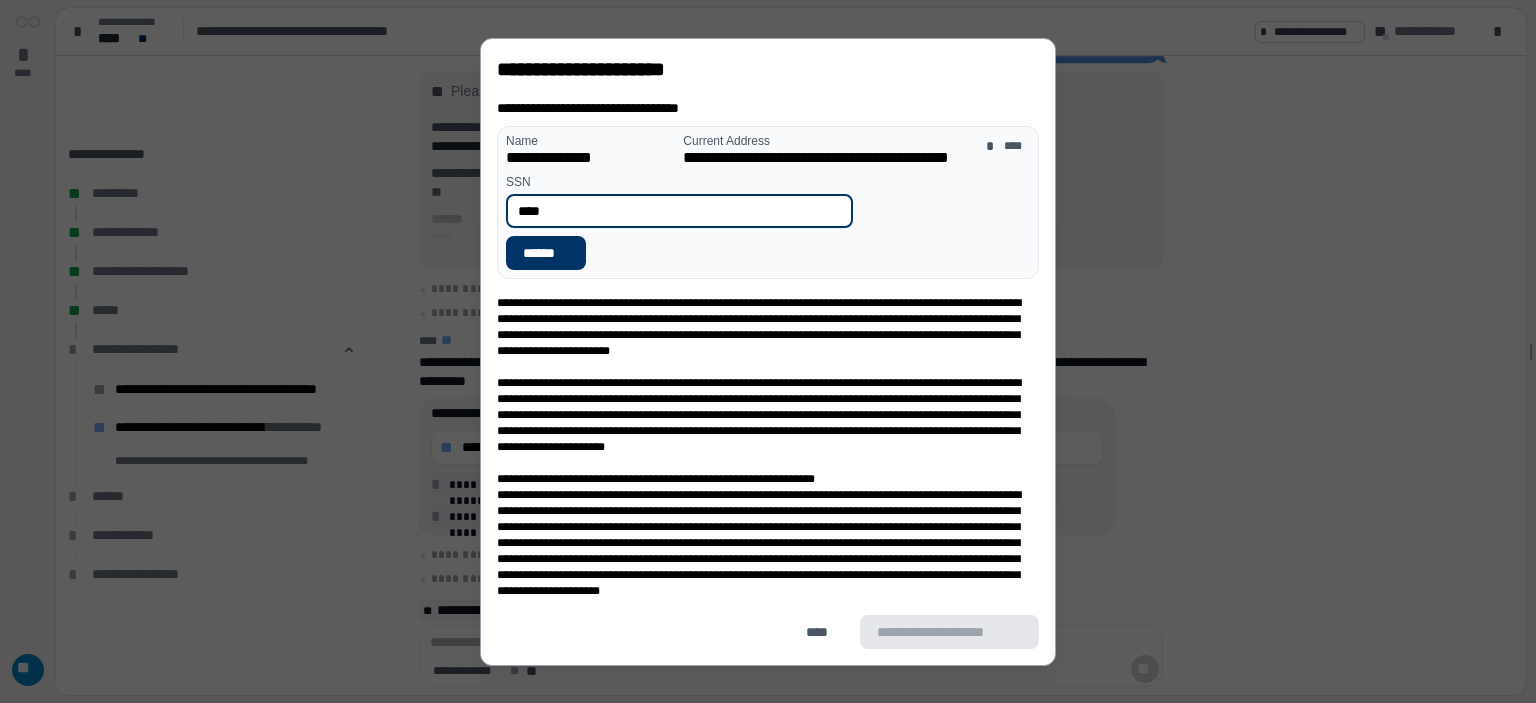 click on "****" at bounding box center [679, 211] 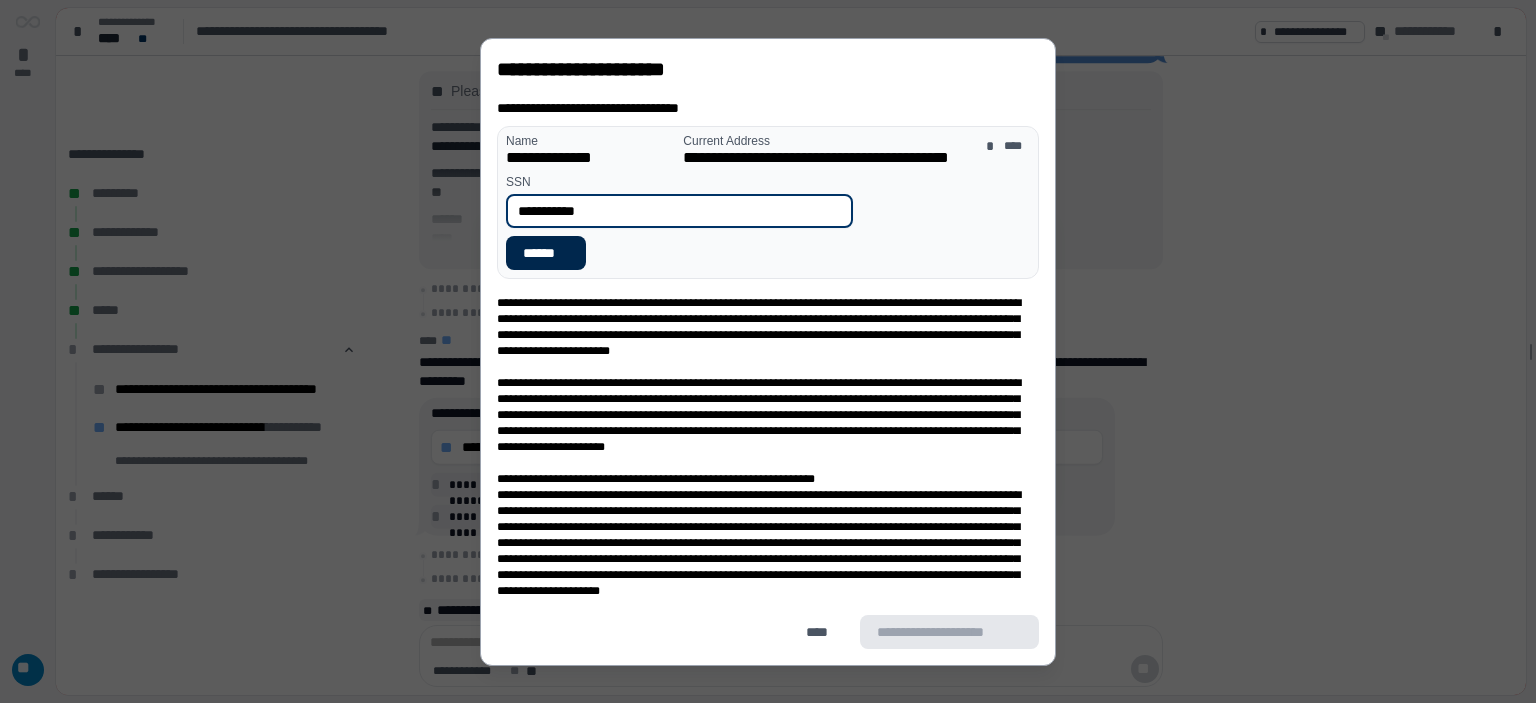 type on "**********" 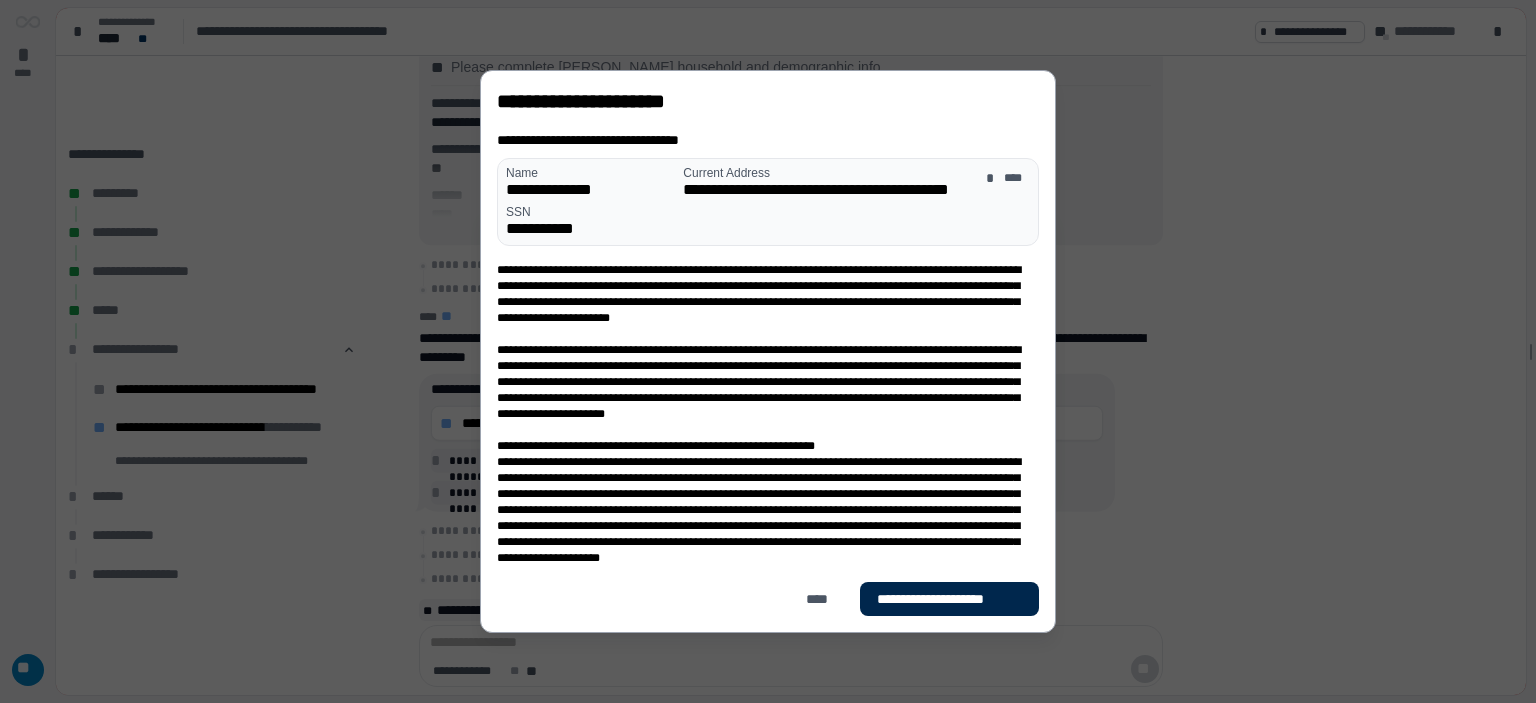 click on "**********" at bounding box center [949, 599] 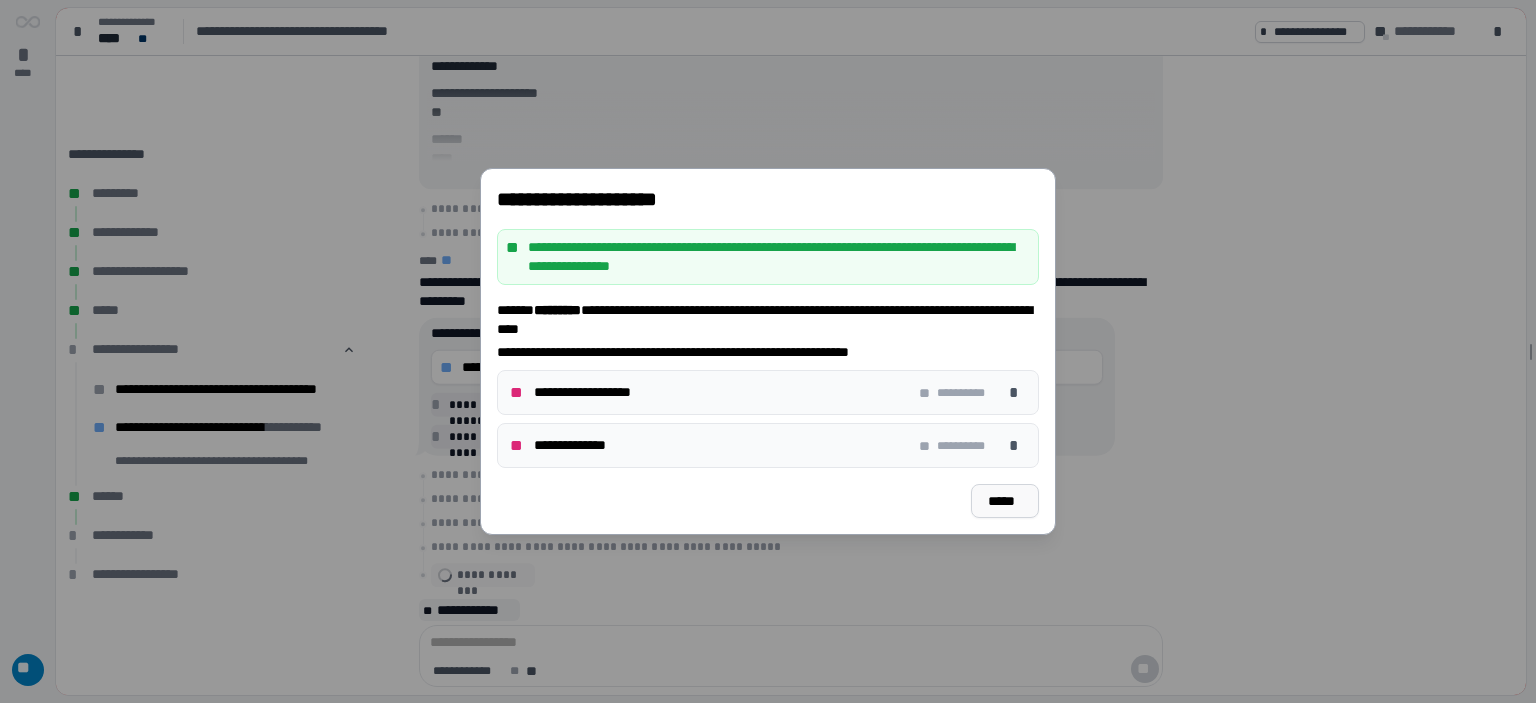 click on "*****" at bounding box center [1005, 501] 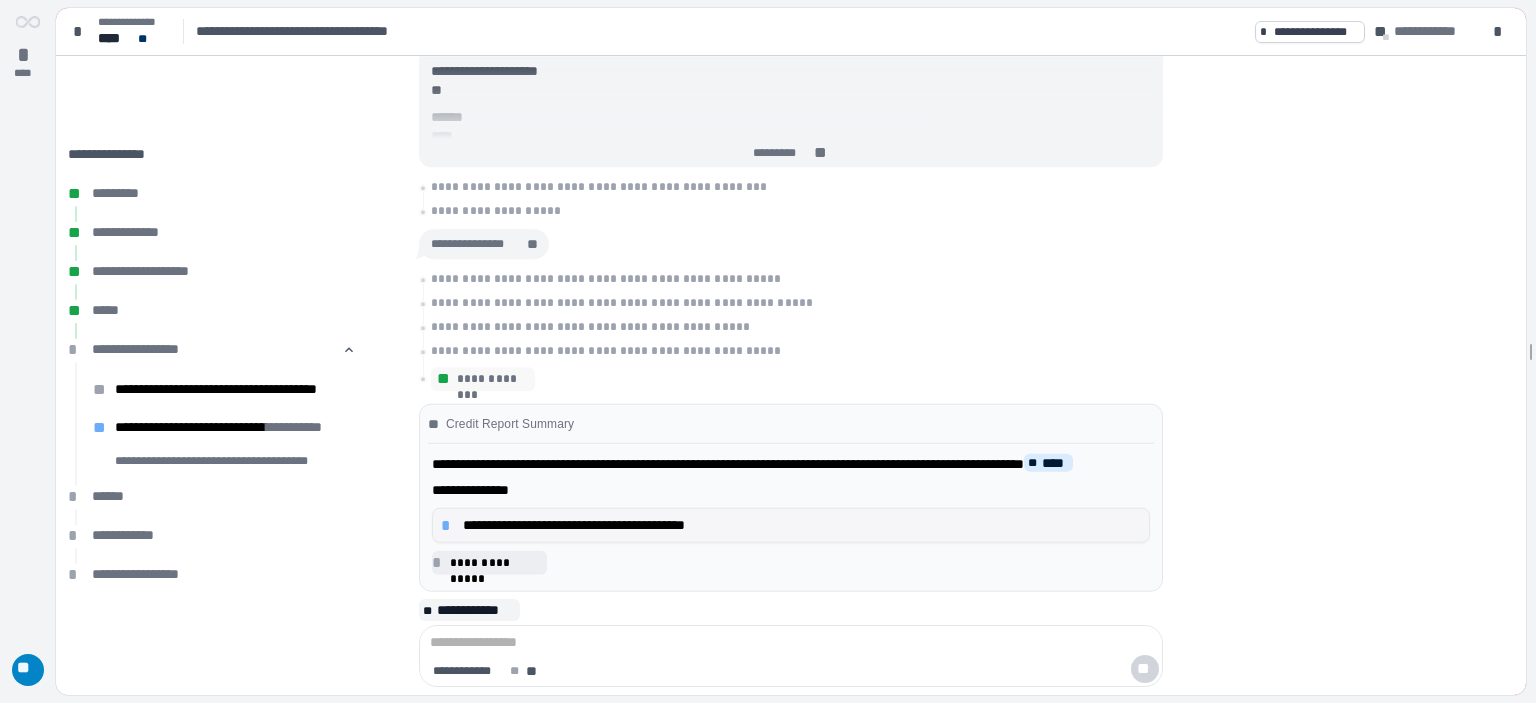 click on "**********" at bounding box center (802, 525) 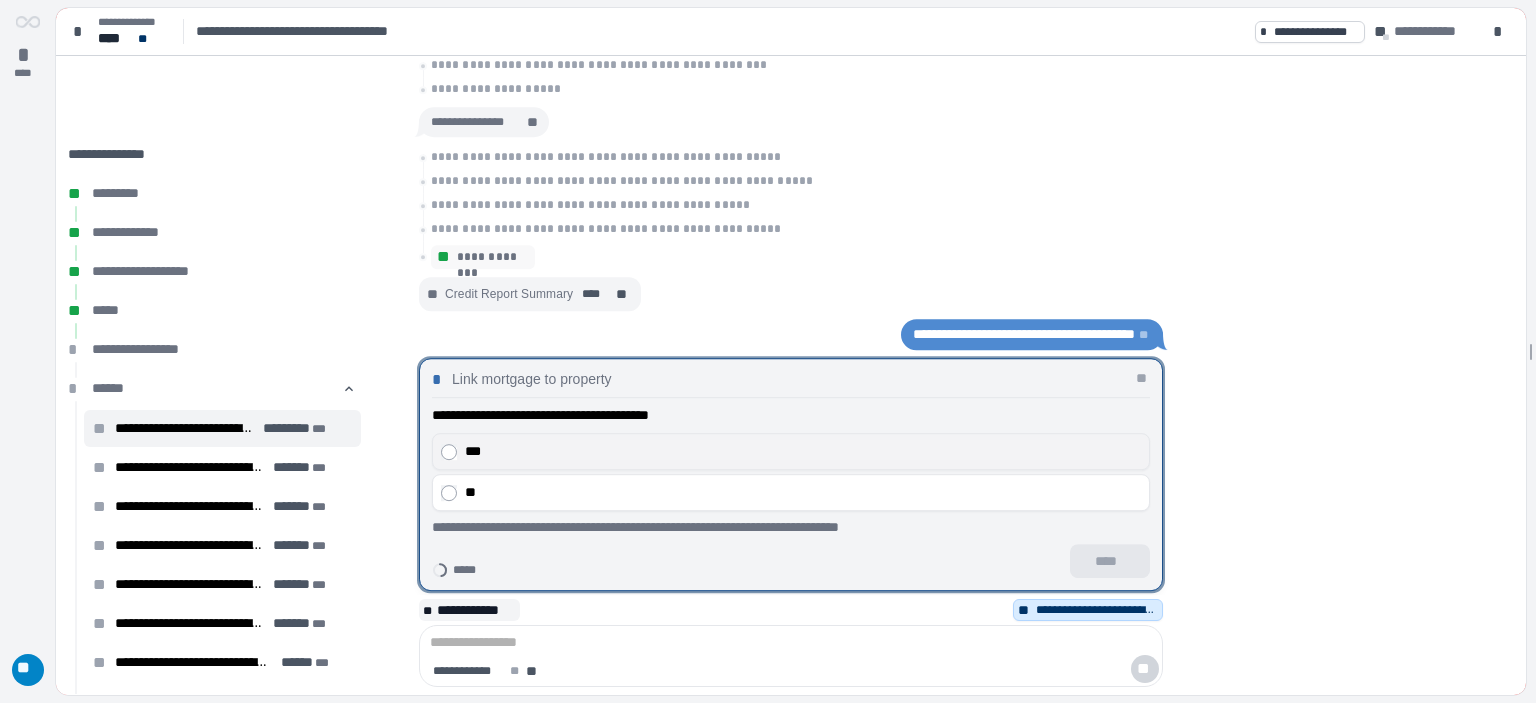 click on "***" at bounding box center (791, 451) 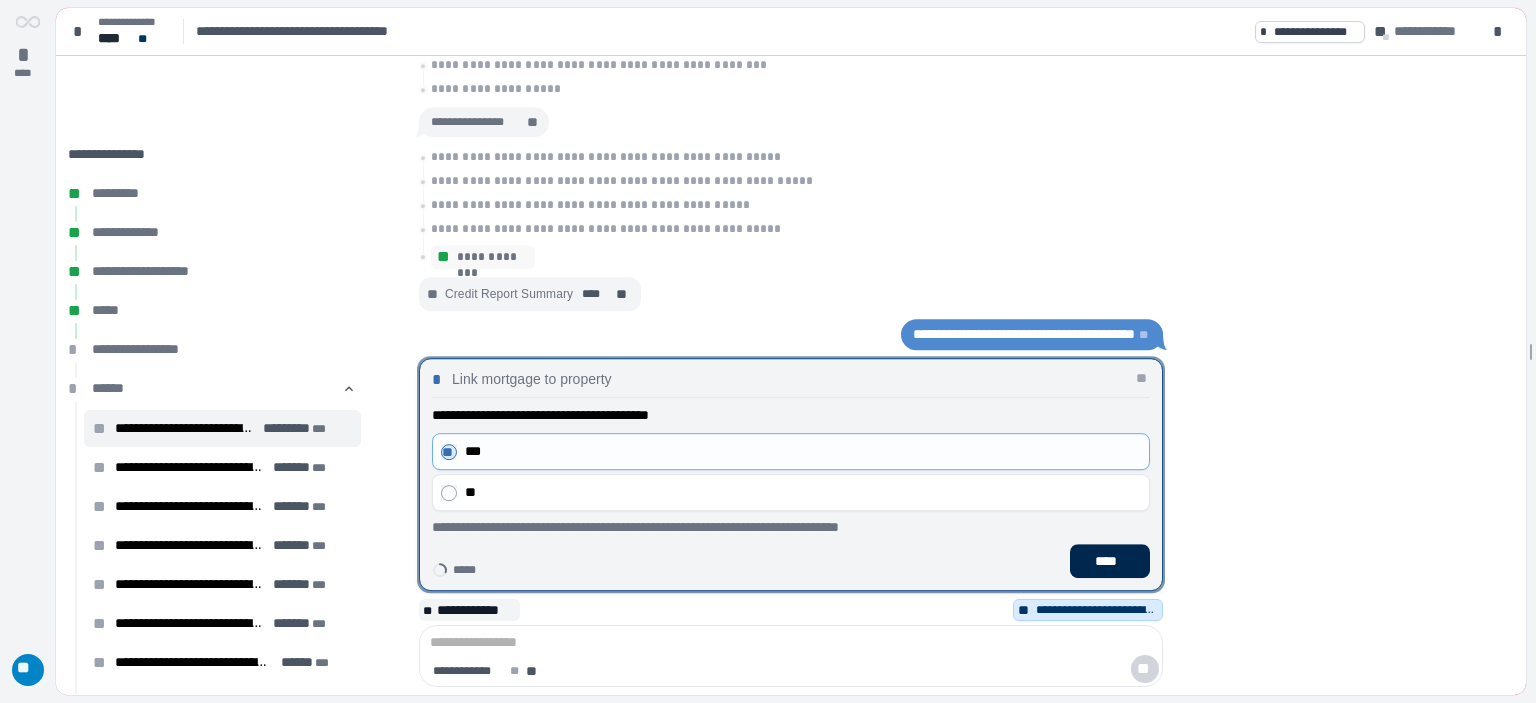 click on "****" at bounding box center (1110, 561) 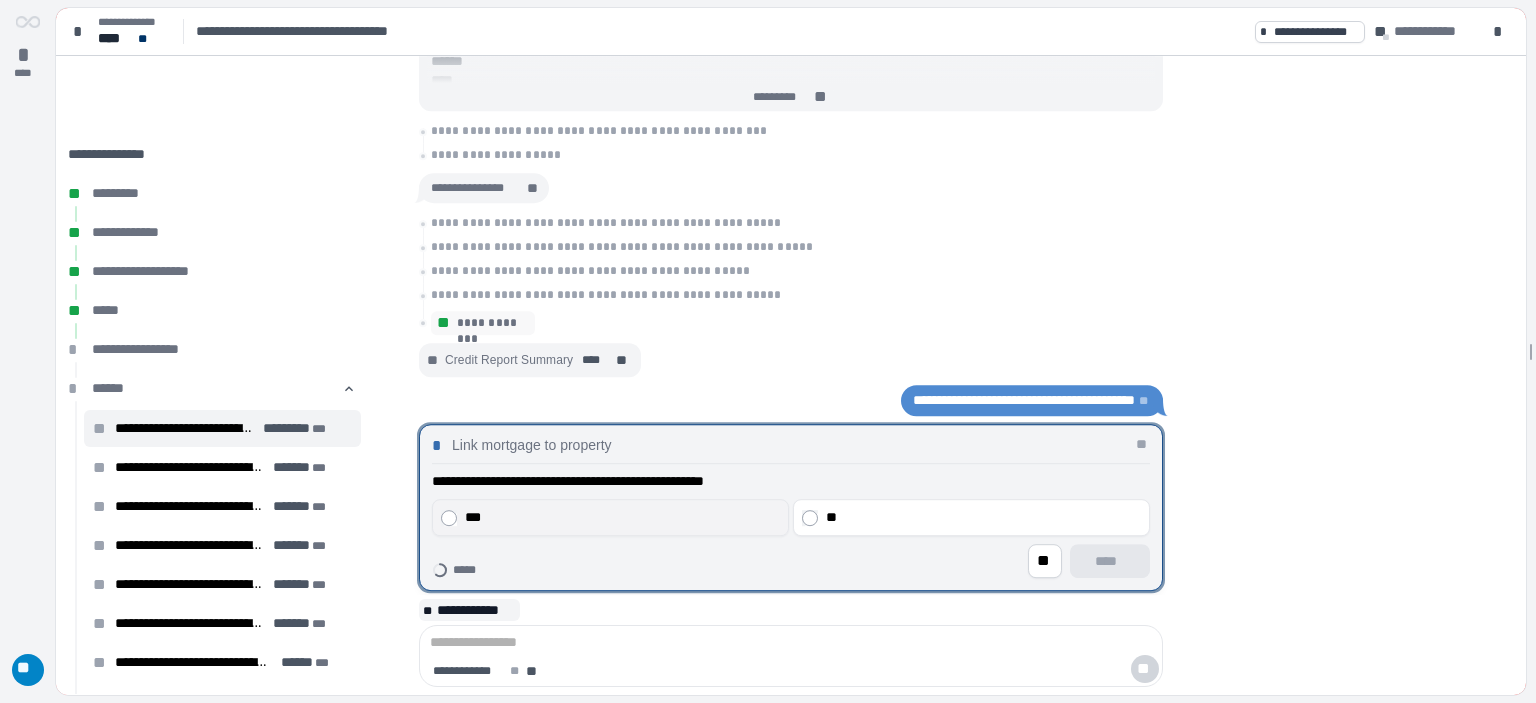 click on "***" at bounding box center (623, 517) 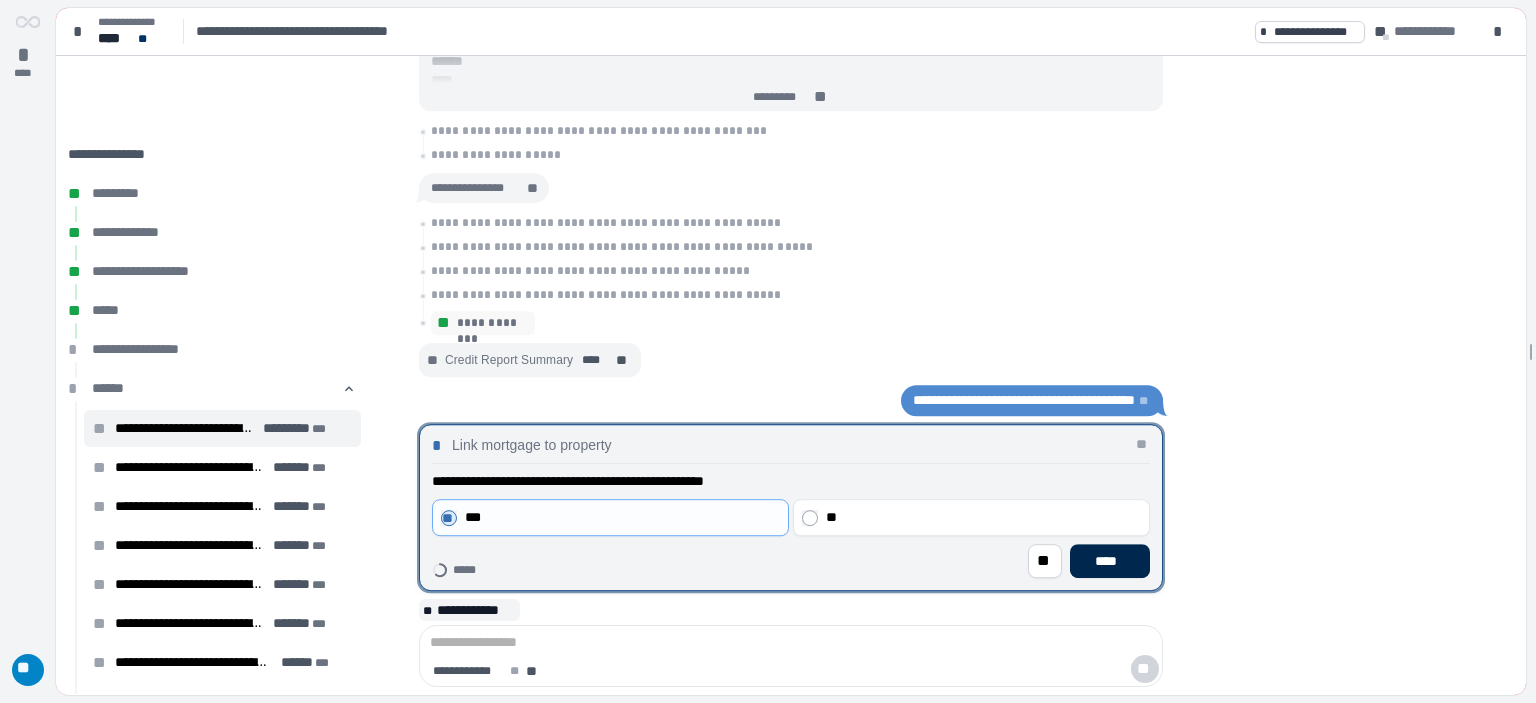 click on "****" at bounding box center [1110, 561] 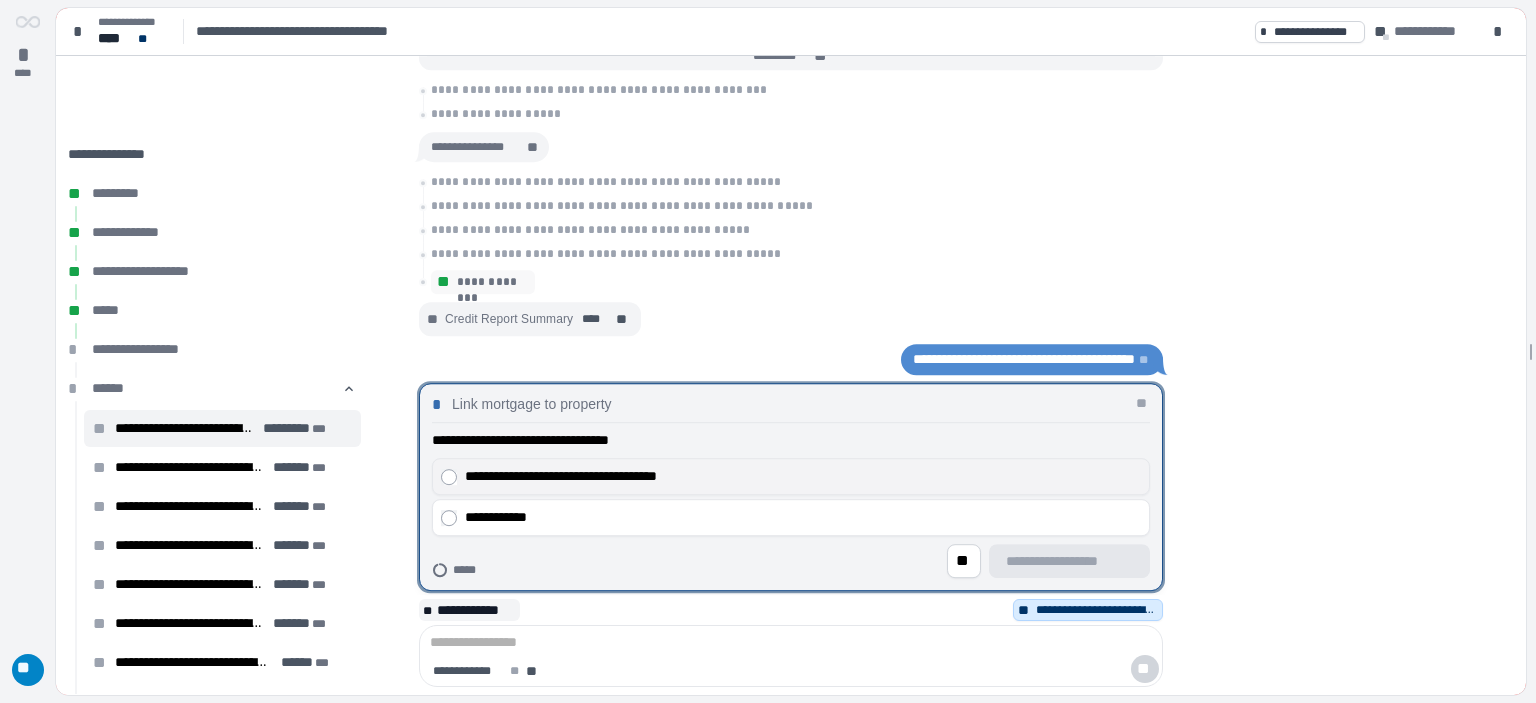 click on "**********" at bounding box center (803, 476) 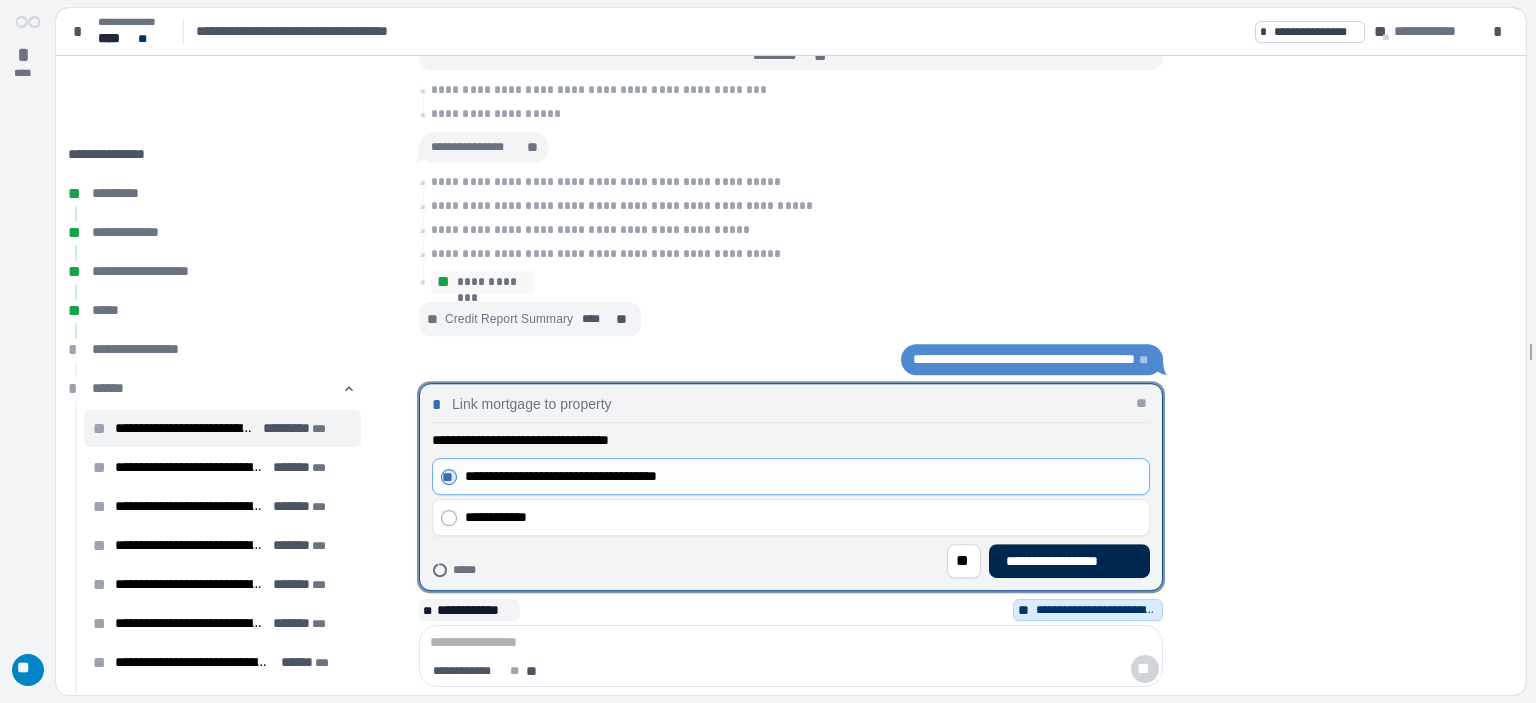 click on "**********" at bounding box center [1069, 561] 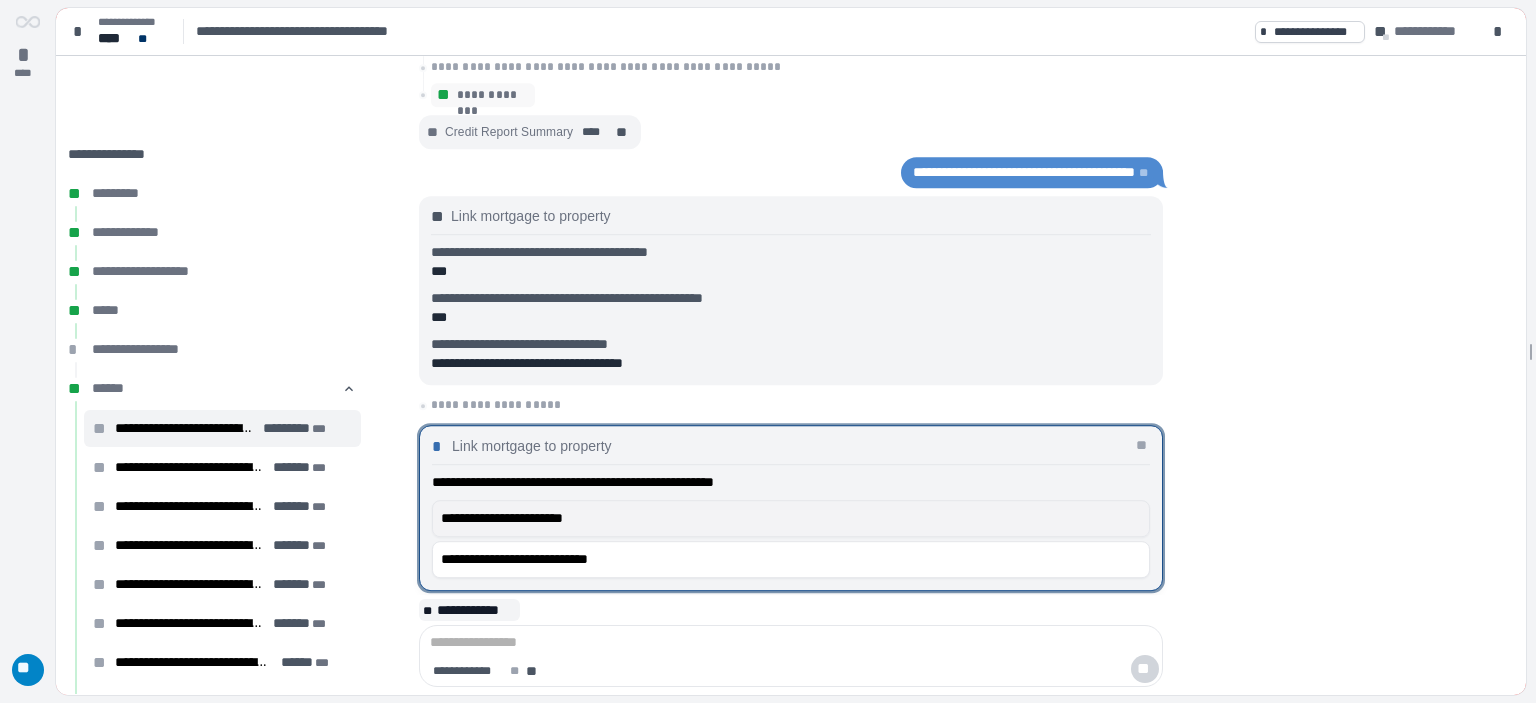 click on "**********" at bounding box center (791, 518) 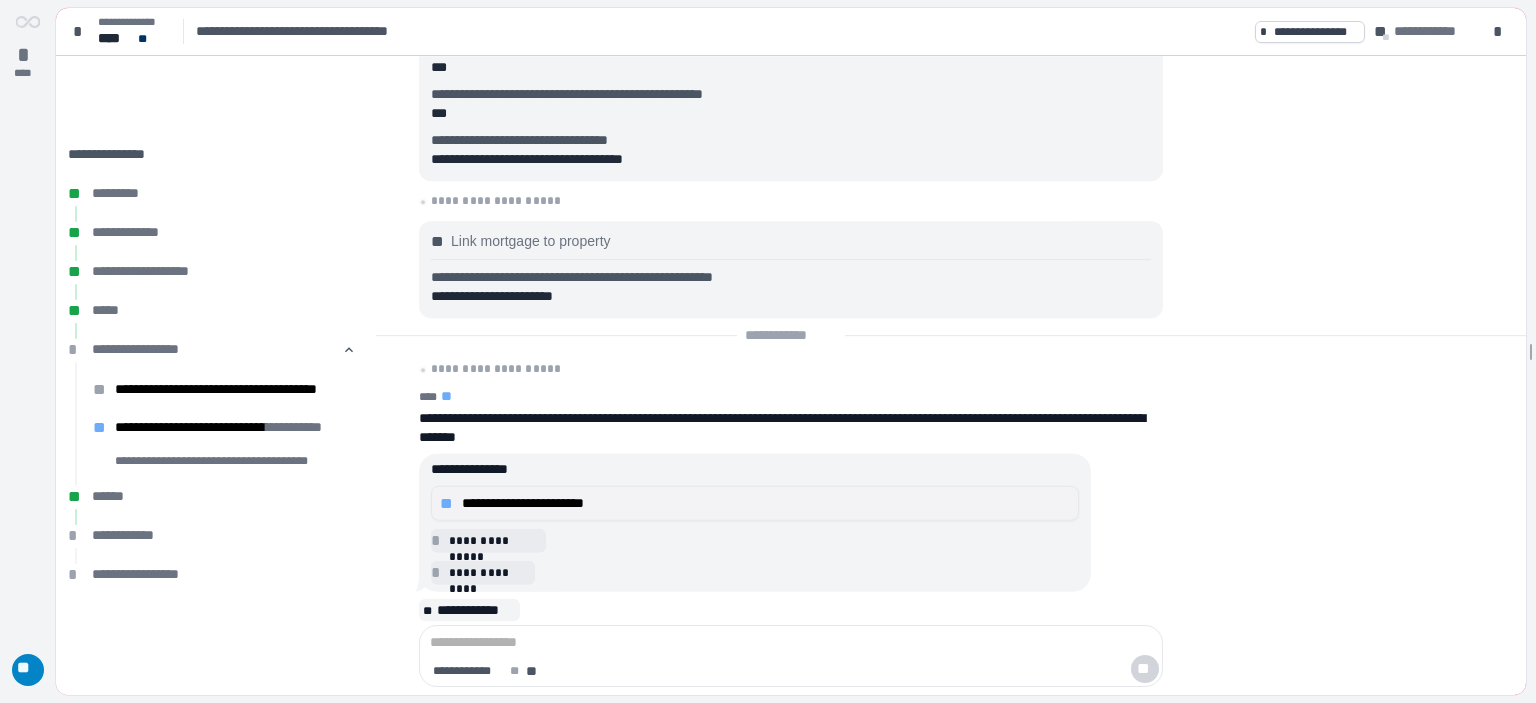 click on "**********" at bounding box center (766, 503) 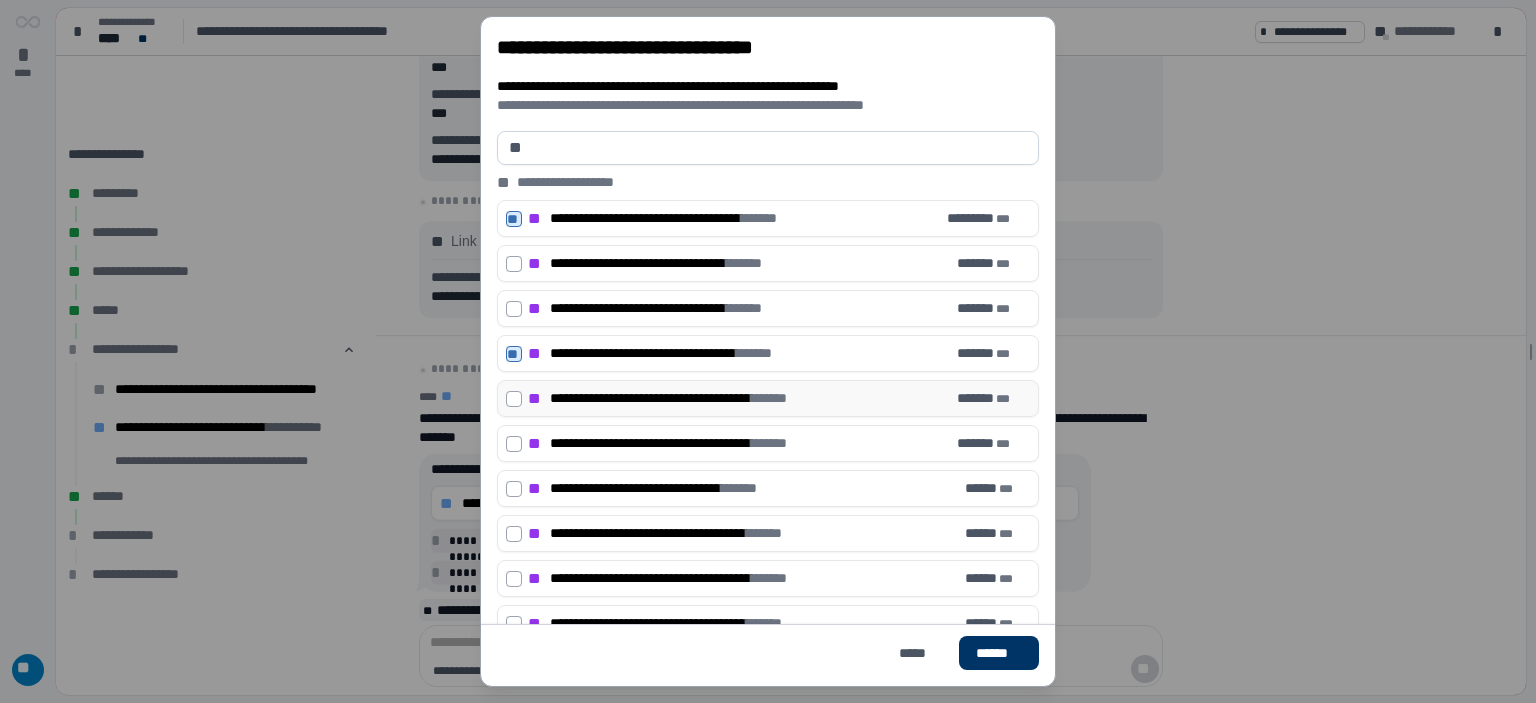 click on "**********" at bounding box center [768, 398] 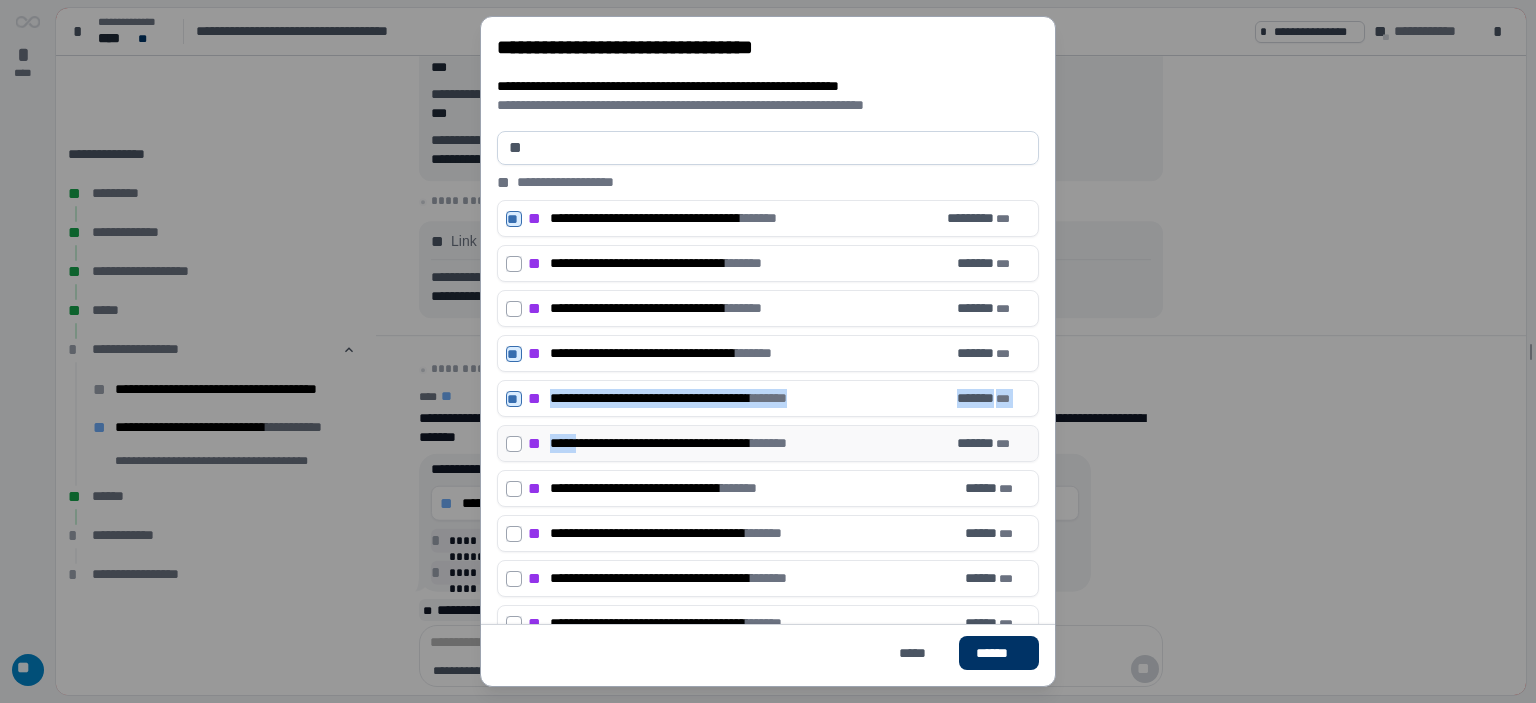 click on "**********" at bounding box center [768, 475] 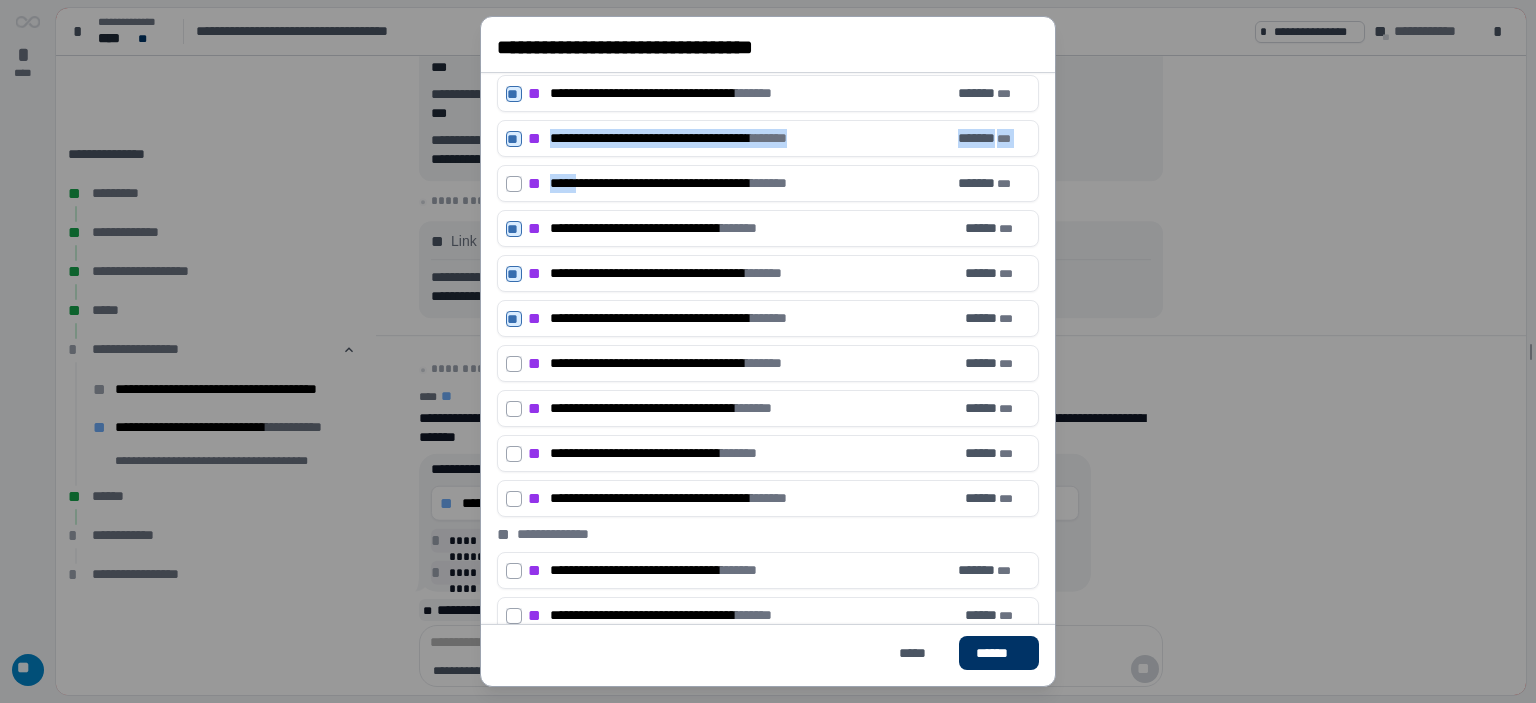 scroll, scrollTop: 268, scrollLeft: 0, axis: vertical 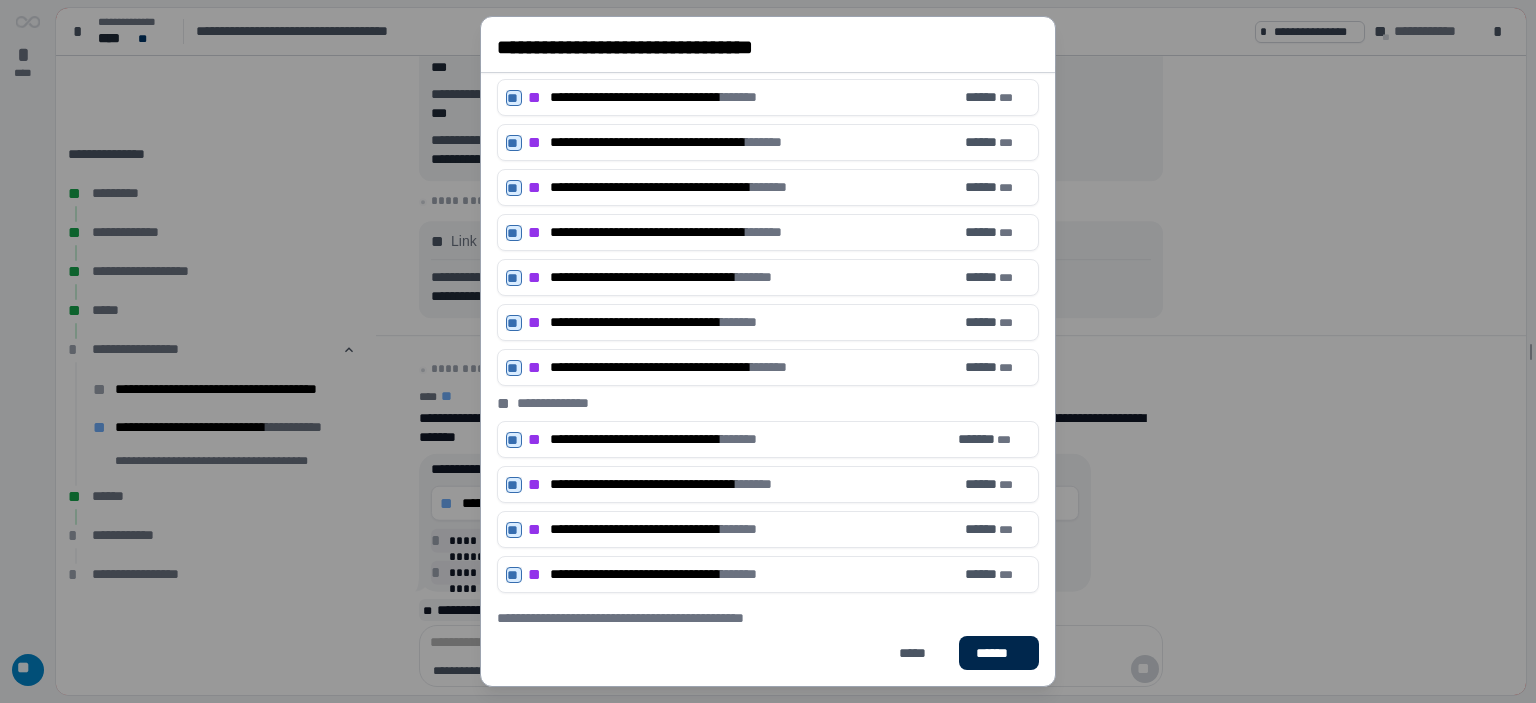 click on "******" at bounding box center (999, 653) 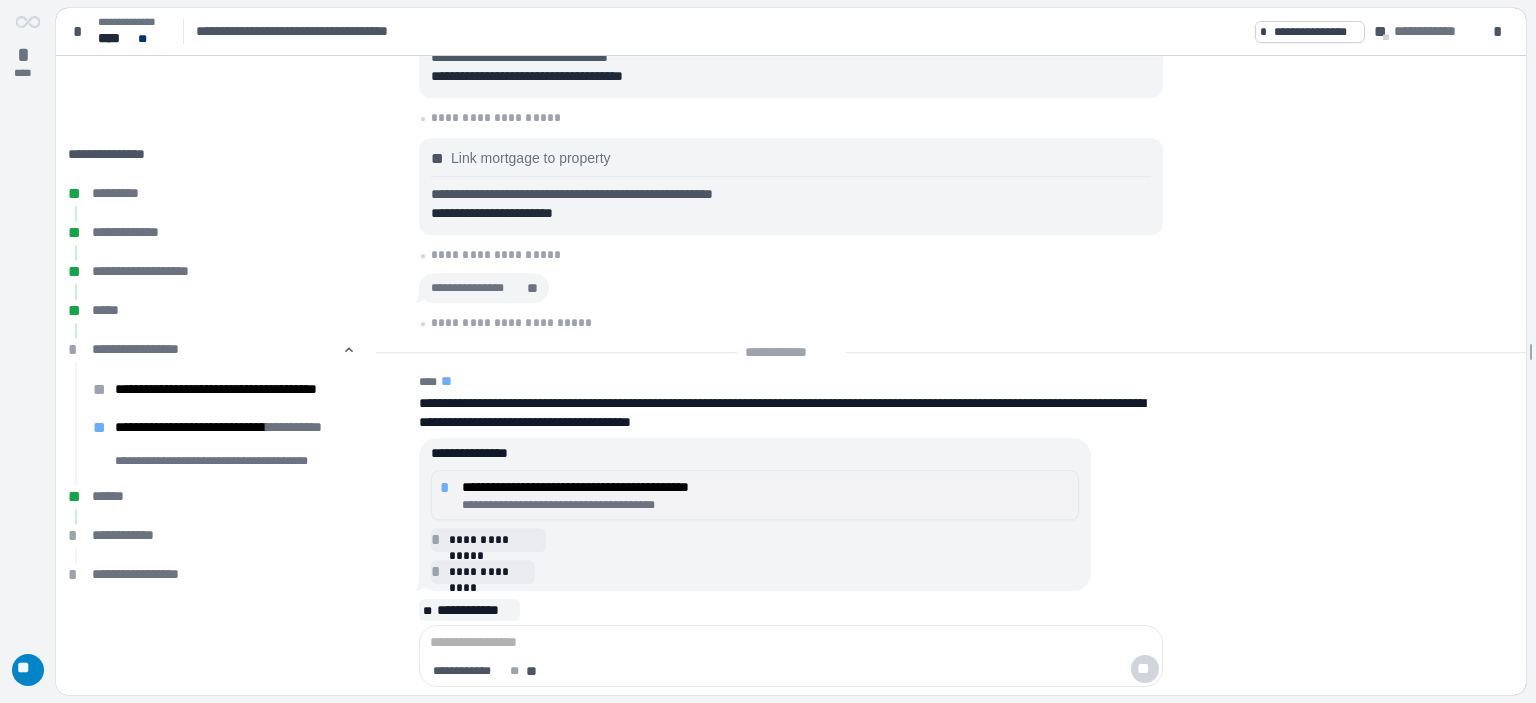 click on "**********" at bounding box center [766, 495] 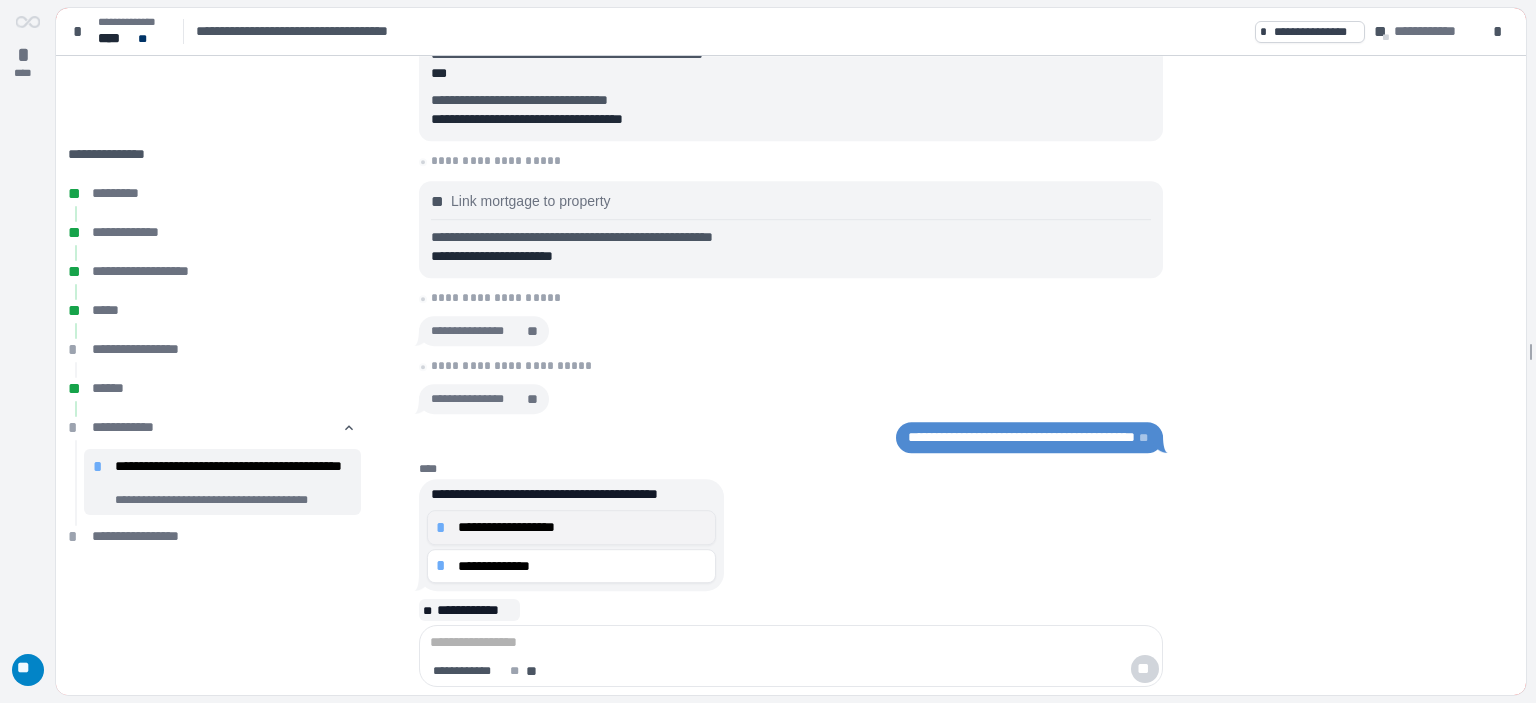 click on "**********" at bounding box center (582, 527) 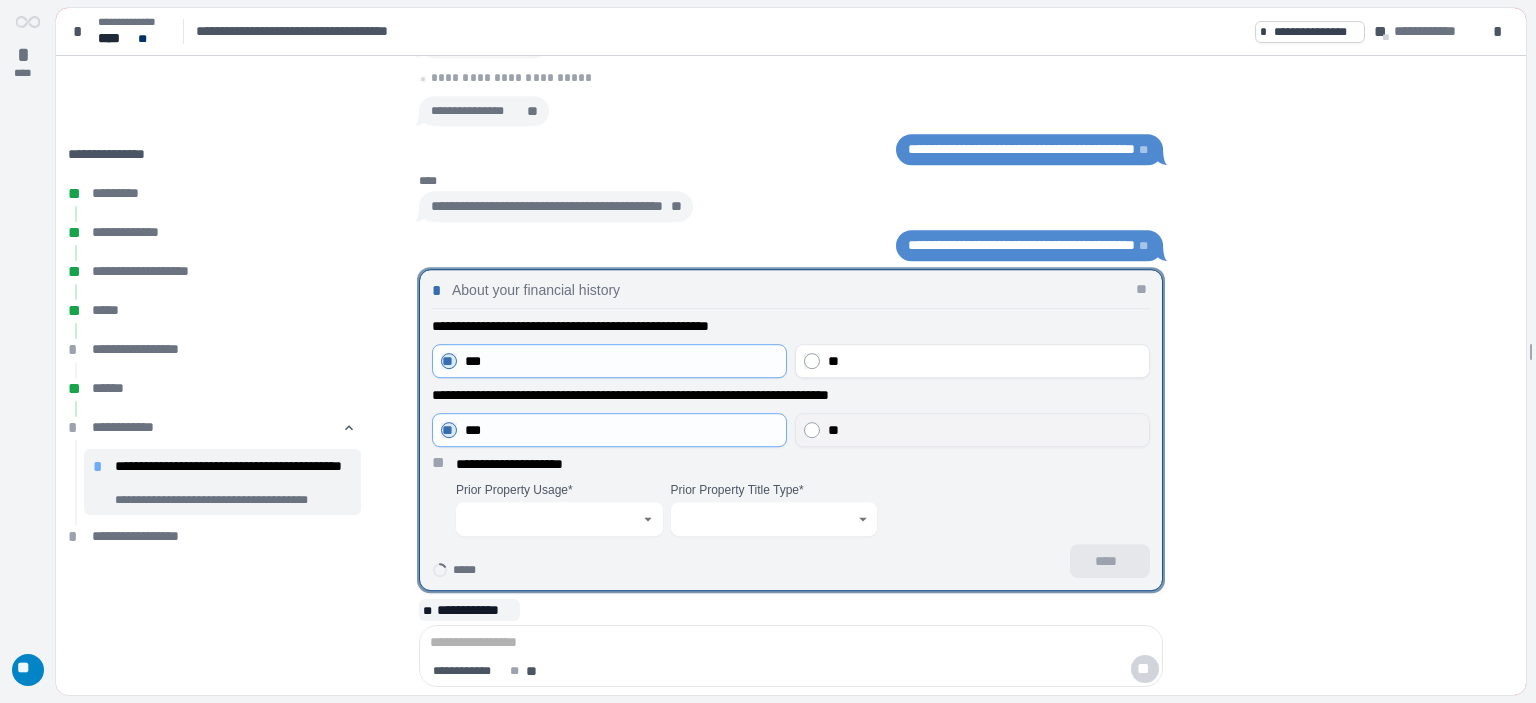 click on "**" at bounding box center (984, 430) 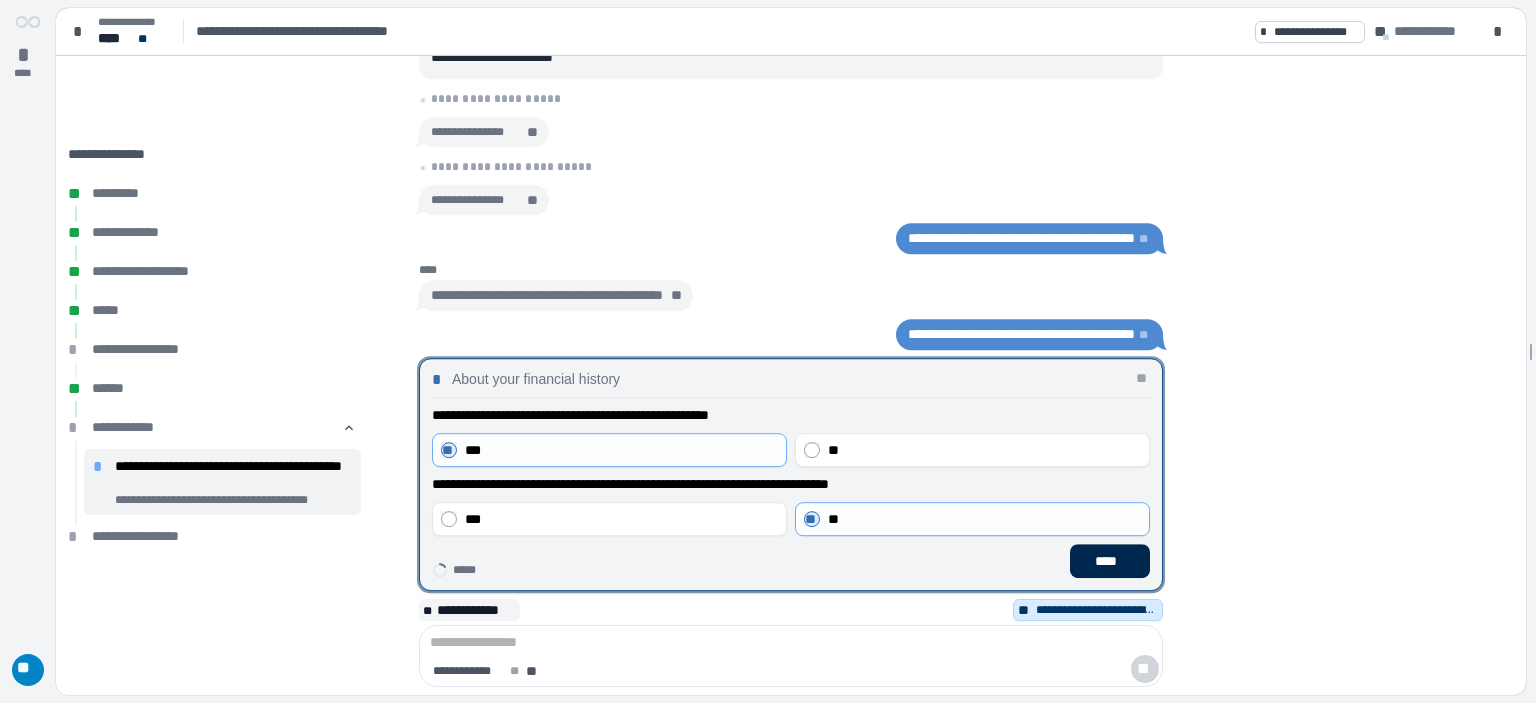 click on "****" at bounding box center (1110, 561) 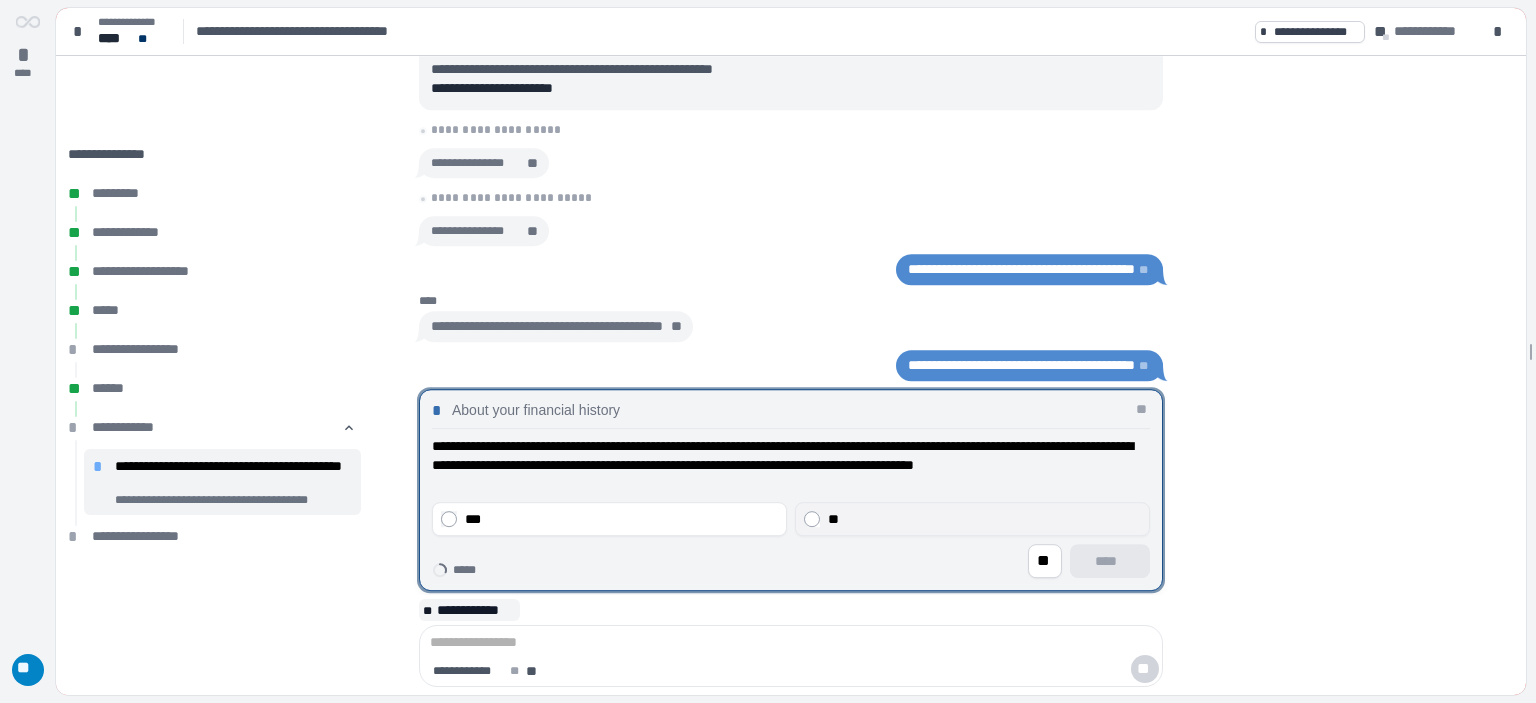click on "**" at bounding box center (984, 519) 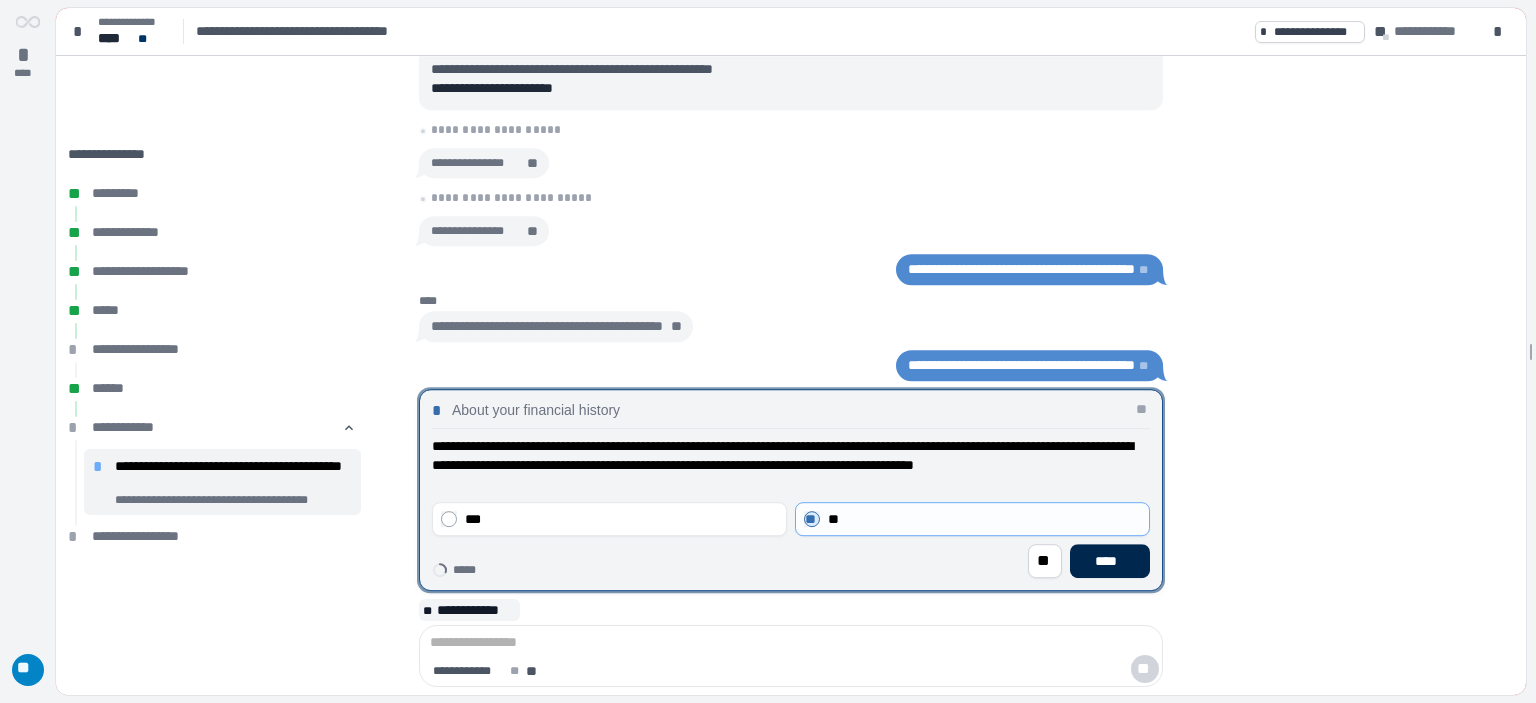 click on "****" at bounding box center [1110, 561] 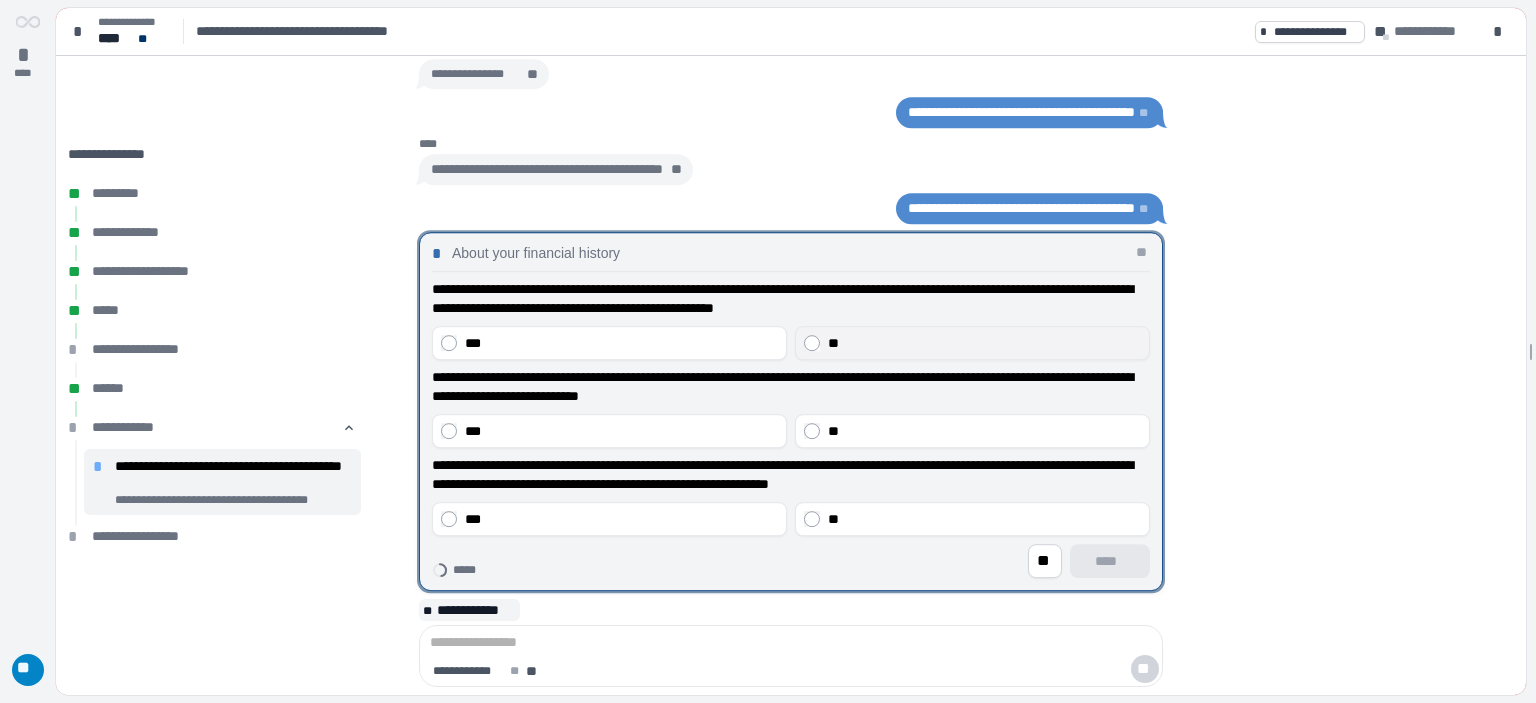 click on "**" at bounding box center (984, 343) 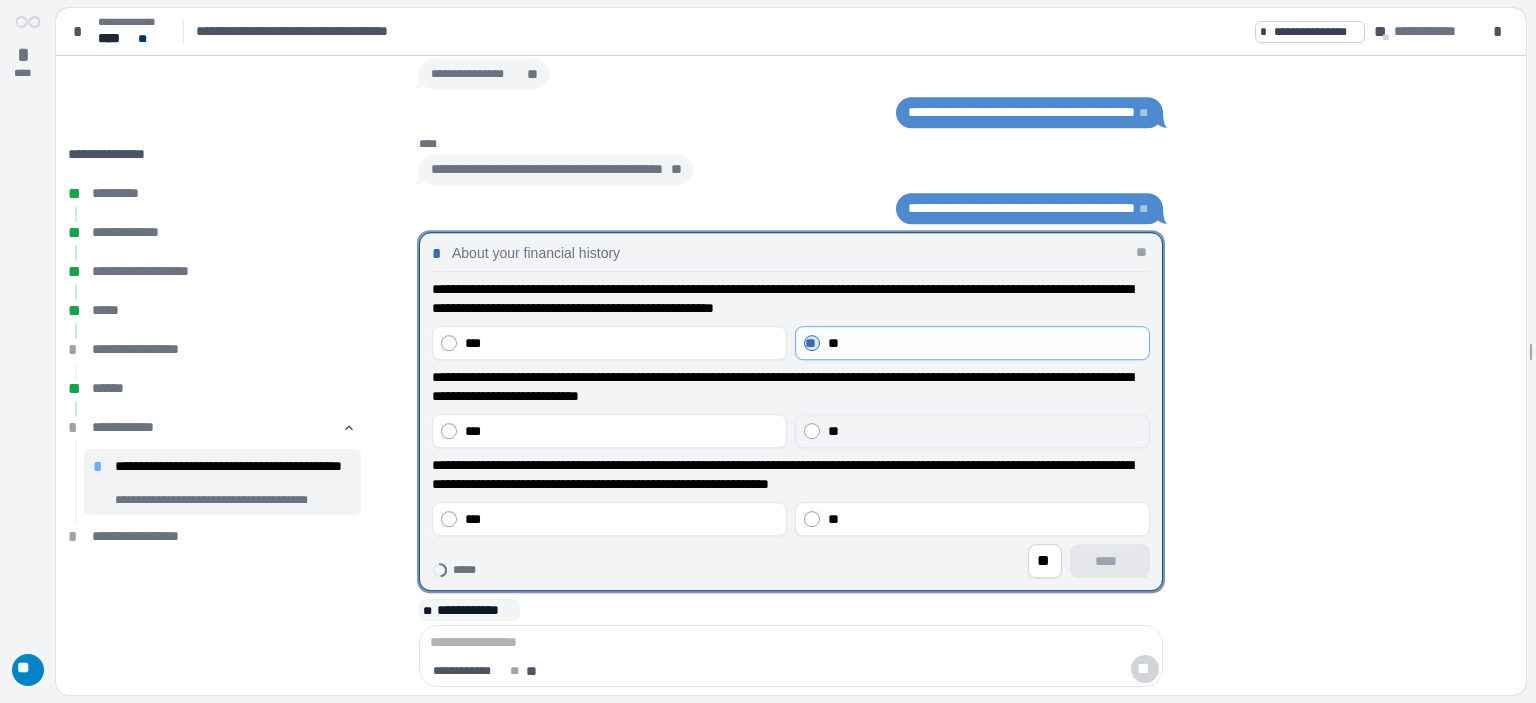 click on "**" at bounding box center [972, 431] 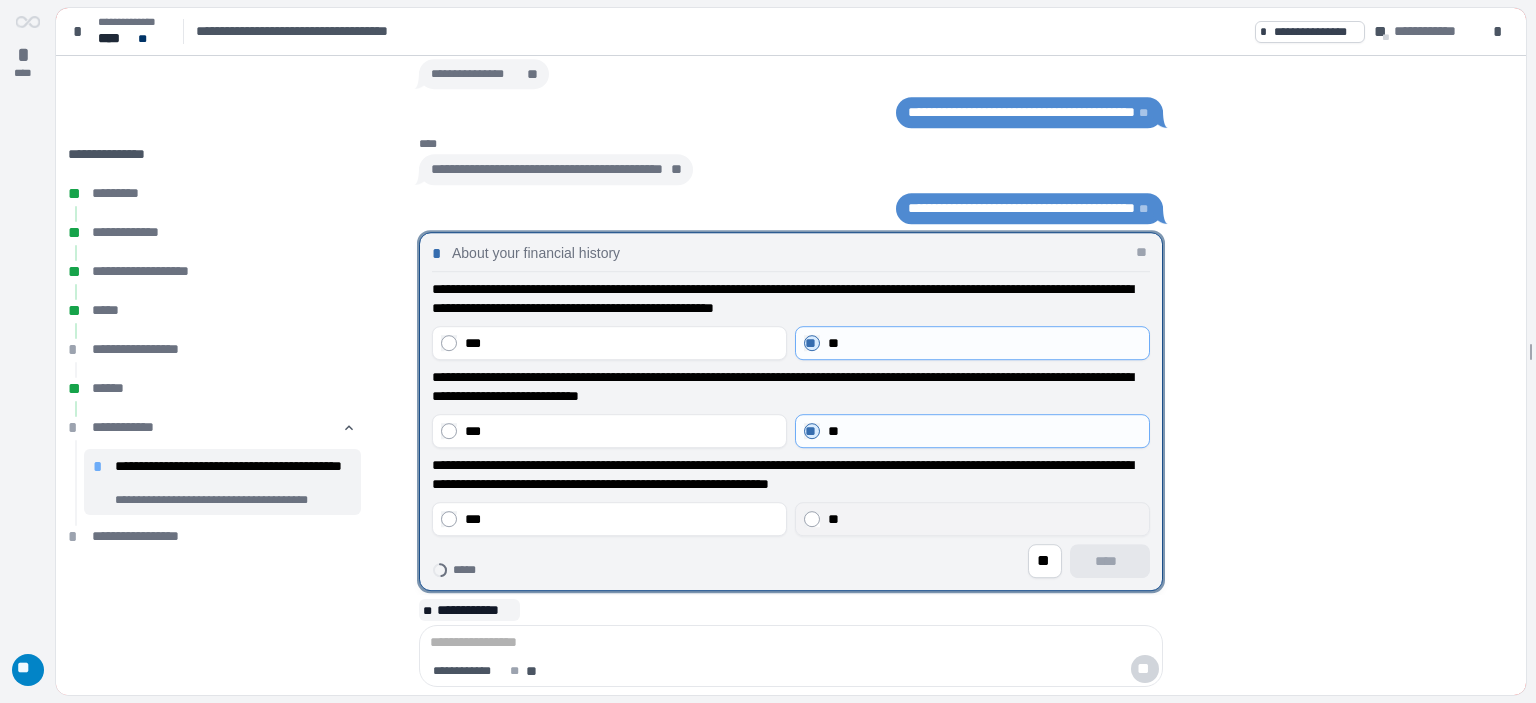 click on "**" at bounding box center (972, 519) 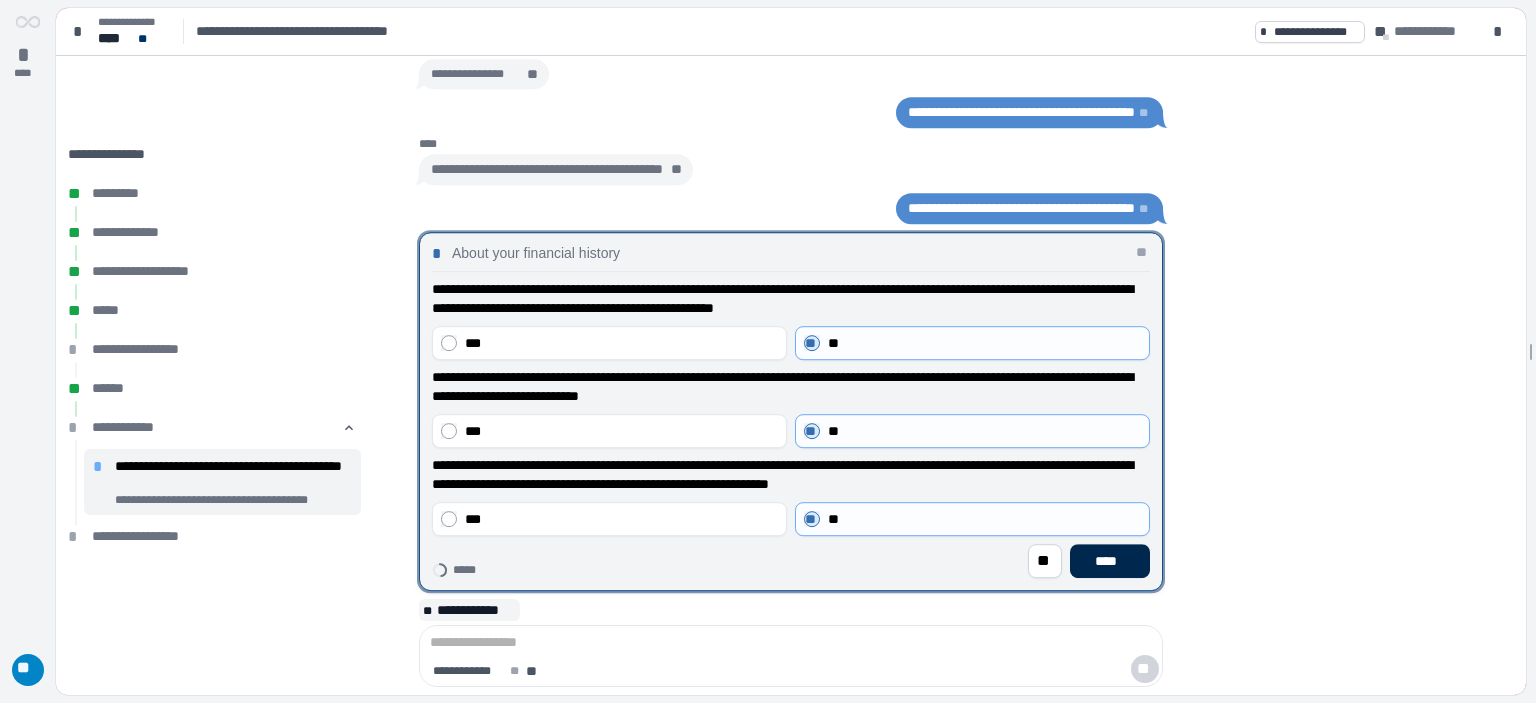 click on "****" at bounding box center [1110, 561] 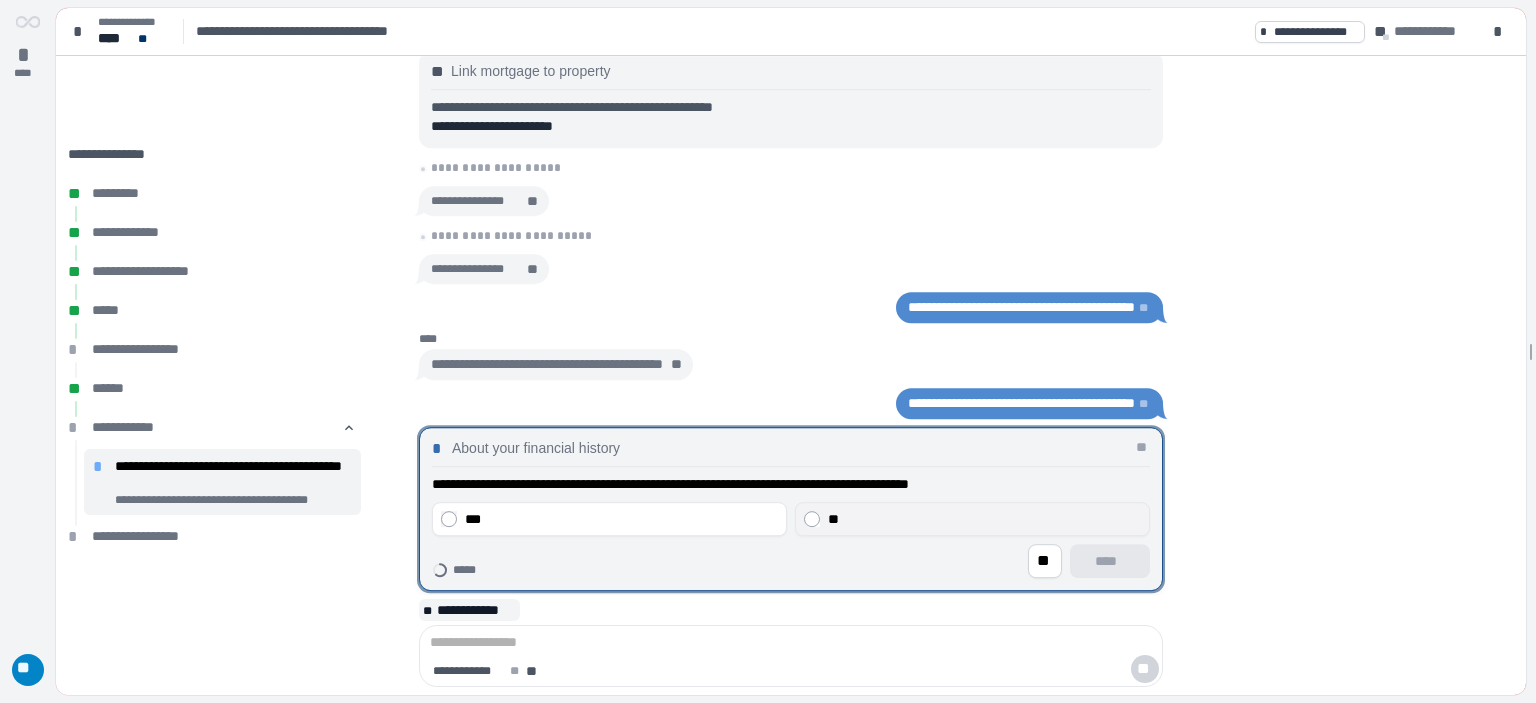 click on "**" at bounding box center (984, 519) 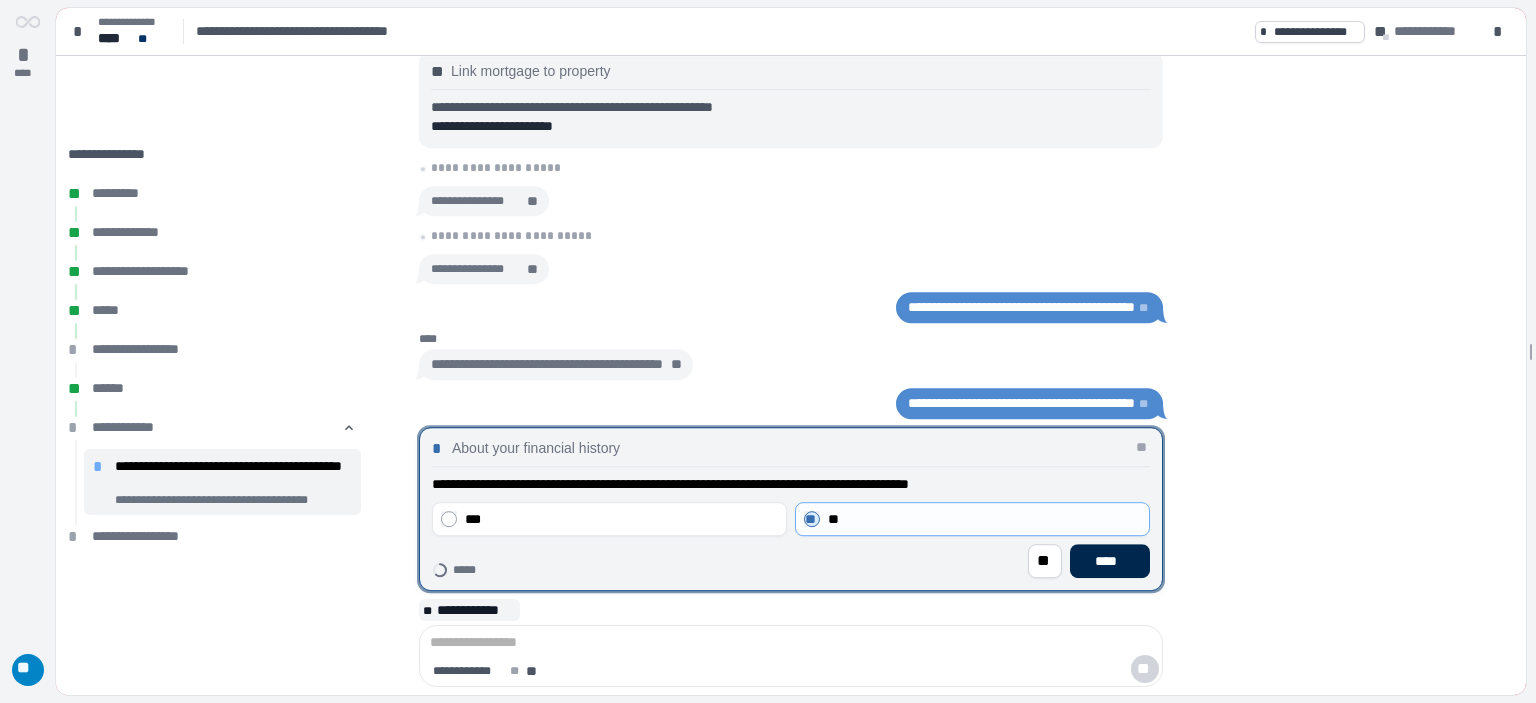 click on "****" at bounding box center (1110, 561) 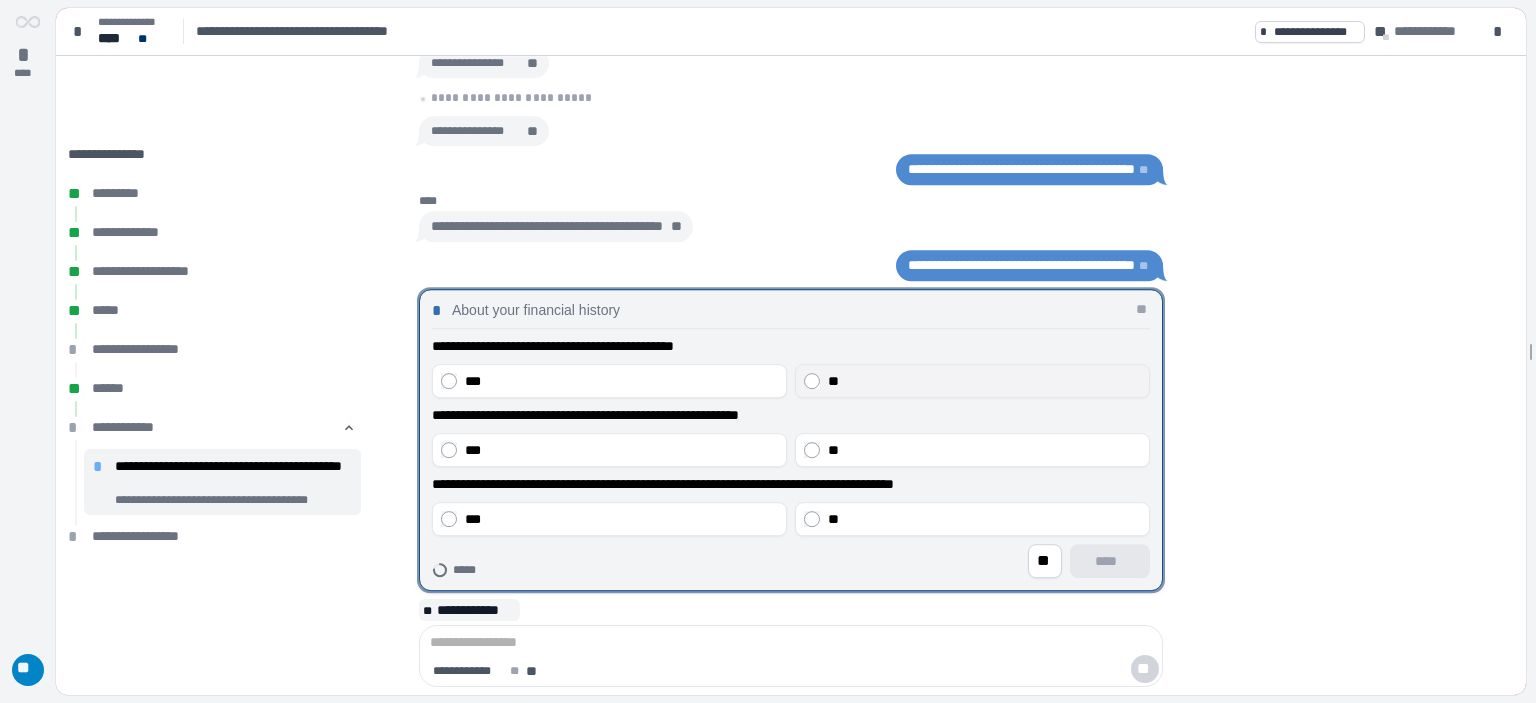 click on "**" at bounding box center [984, 381] 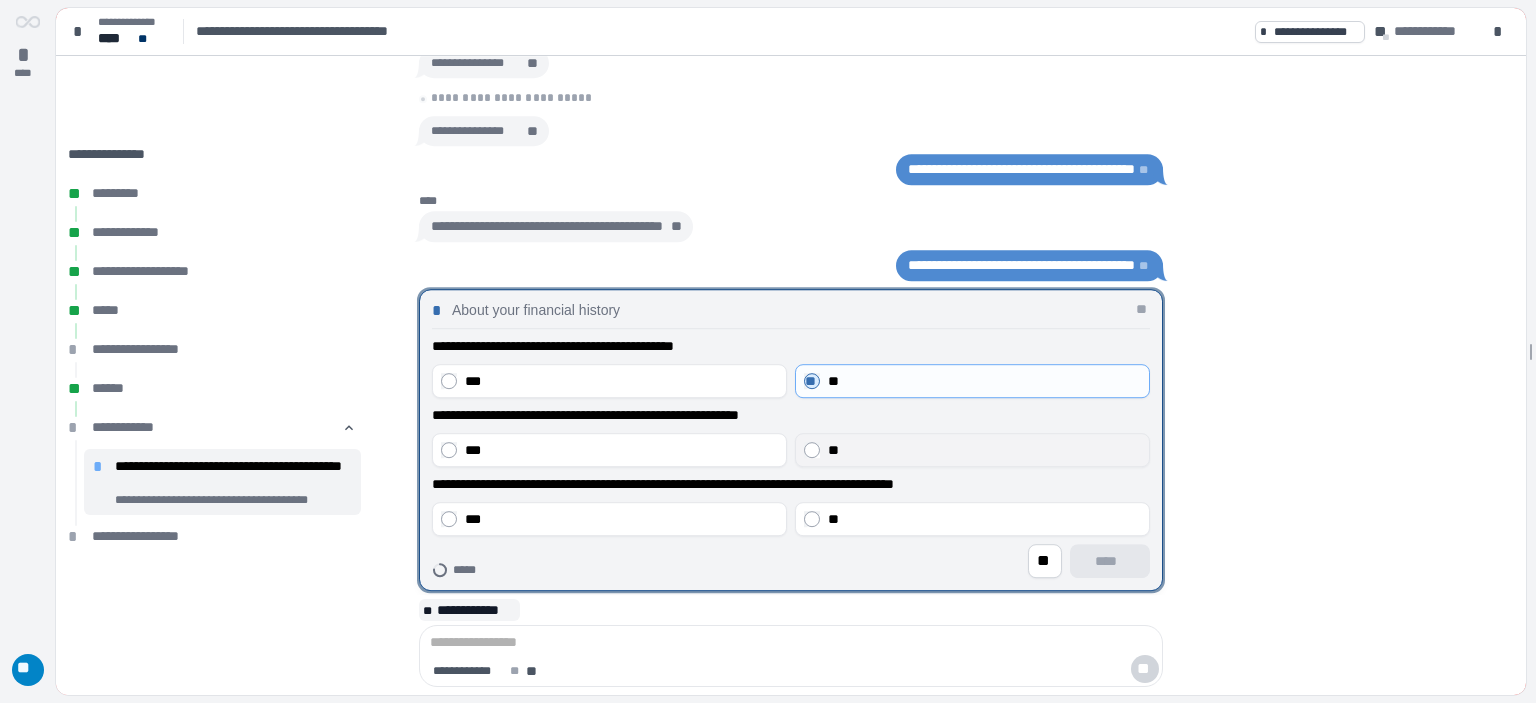 click on "**" at bounding box center (833, 450) 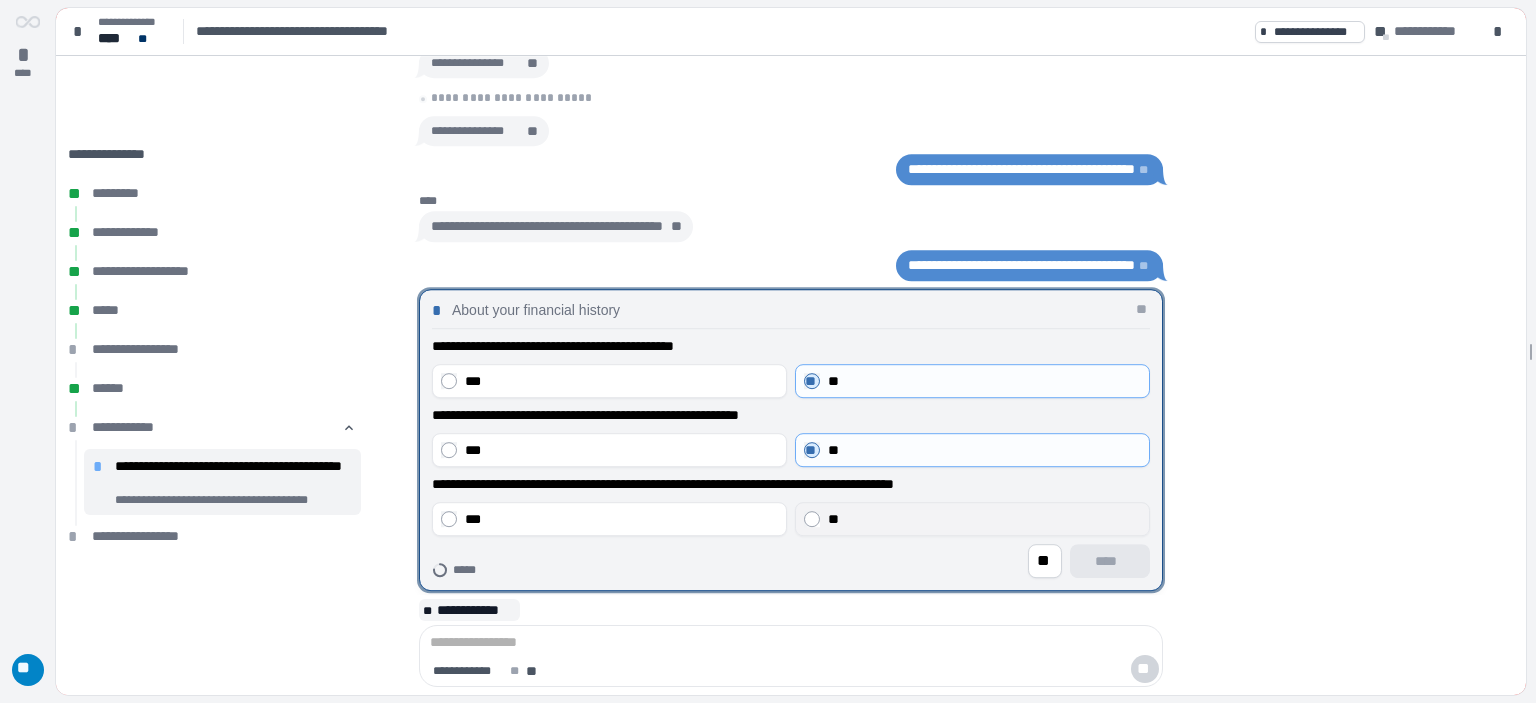 click on "**" at bounding box center (833, 519) 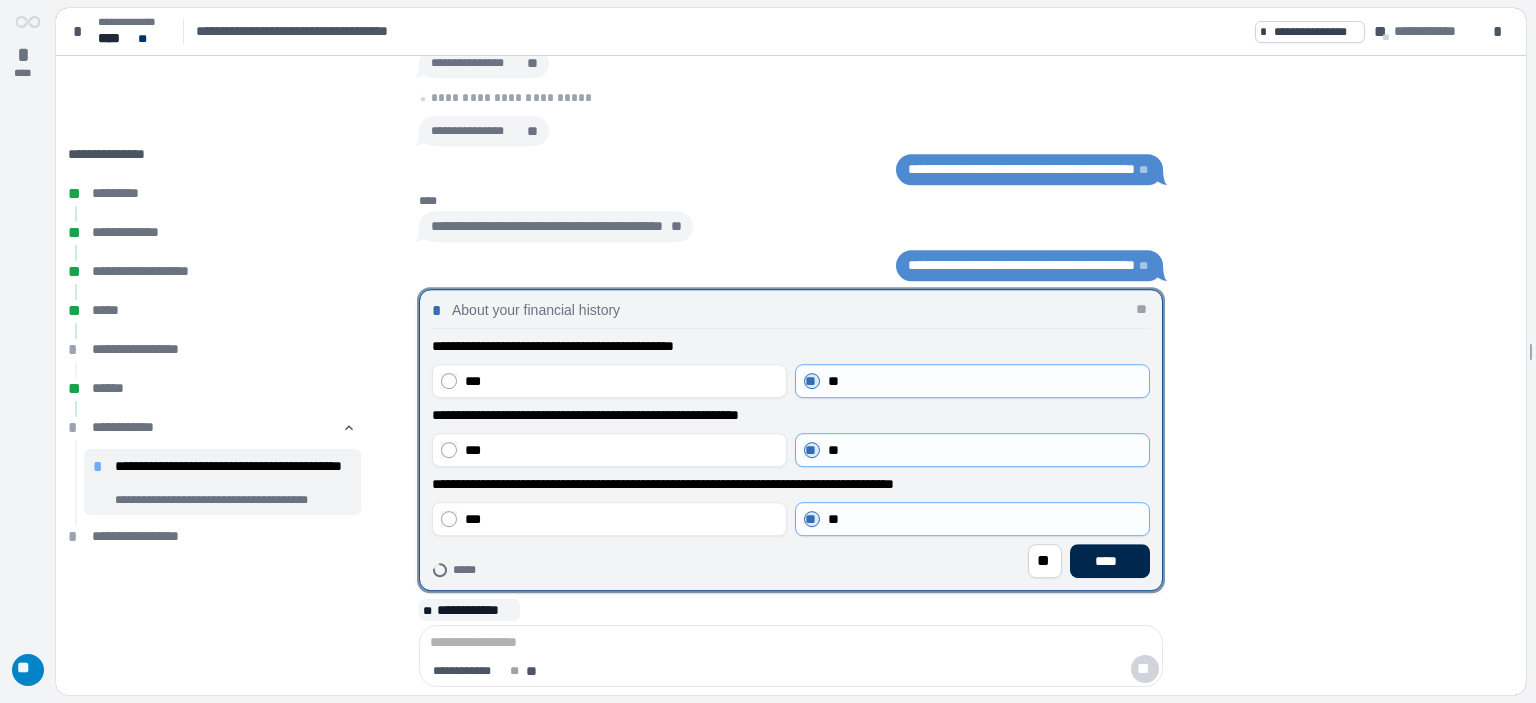 click on "****" at bounding box center [1110, 561] 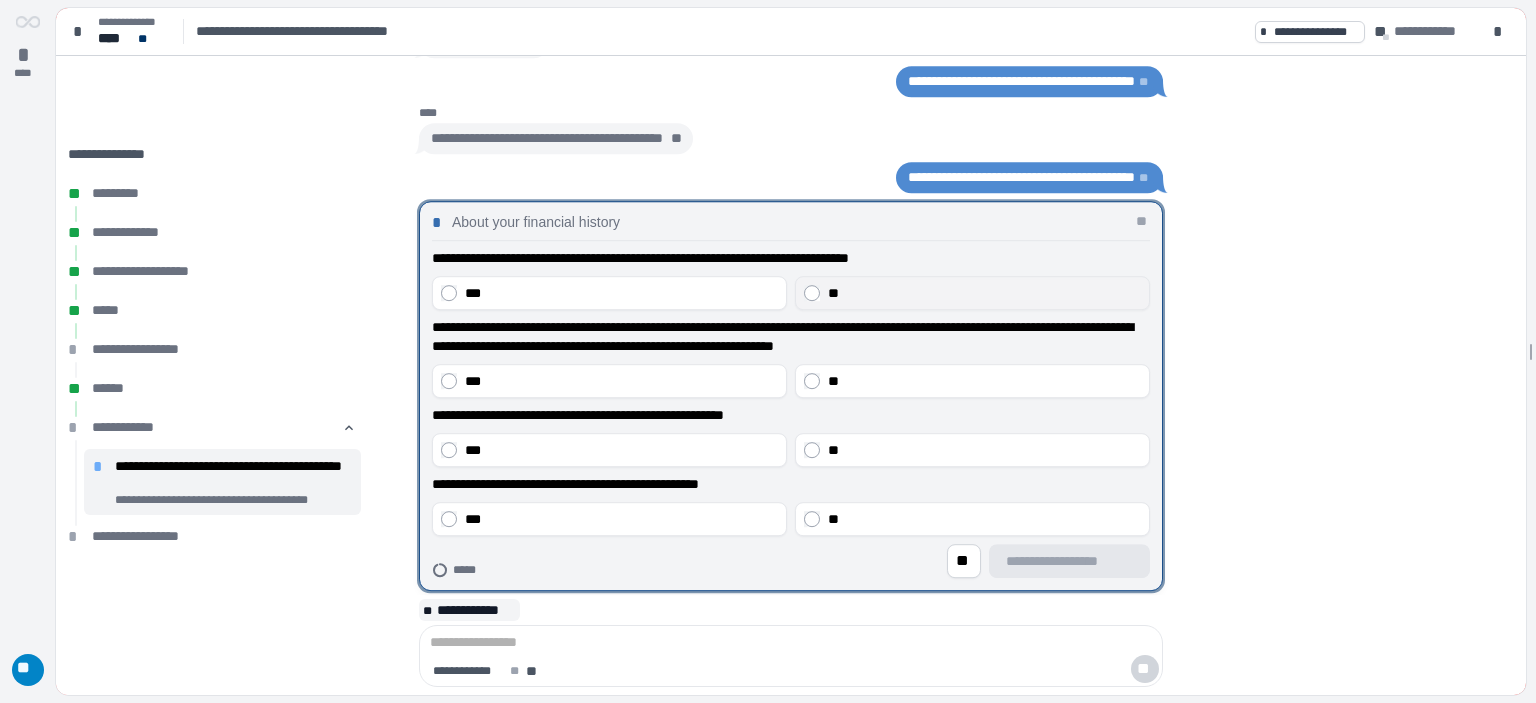 click on "**" at bounding box center (984, 293) 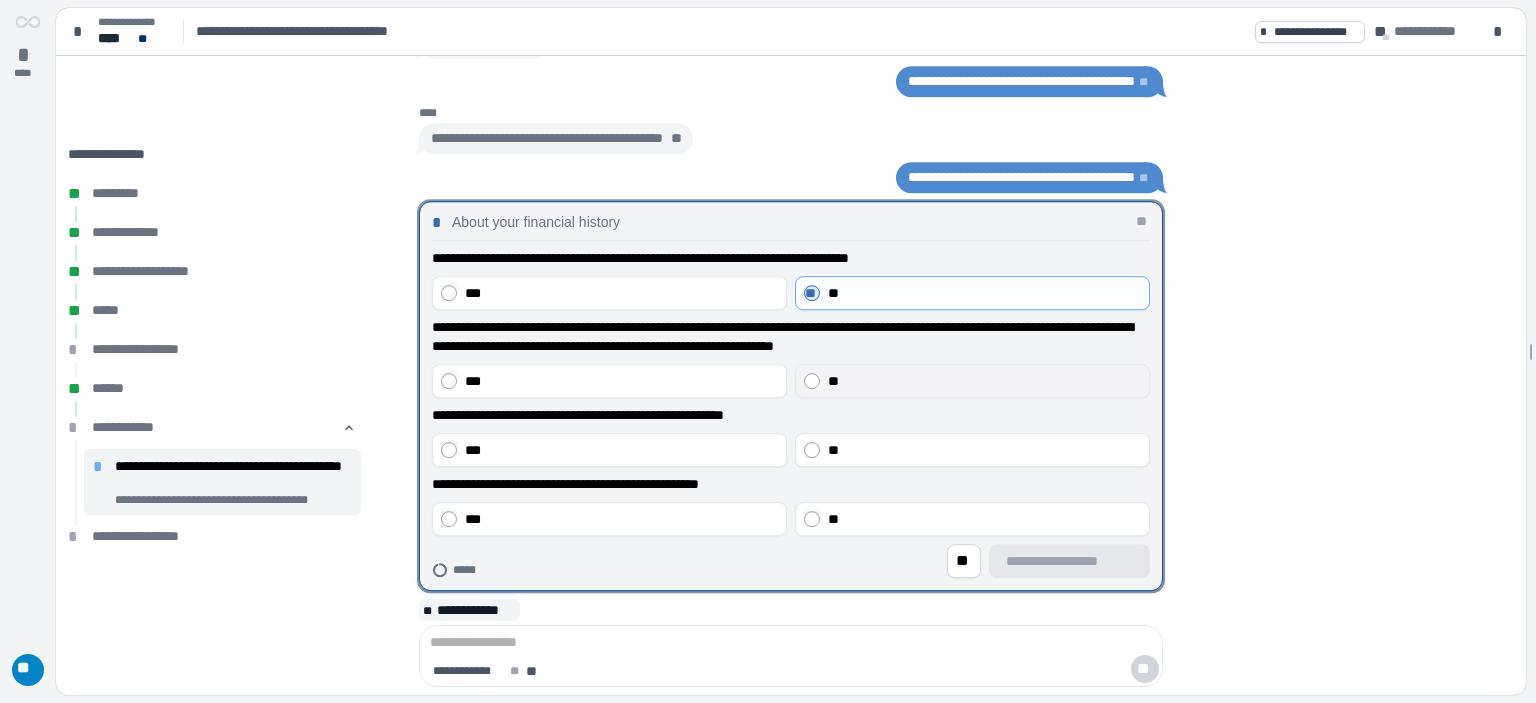 click on "**" at bounding box center [984, 381] 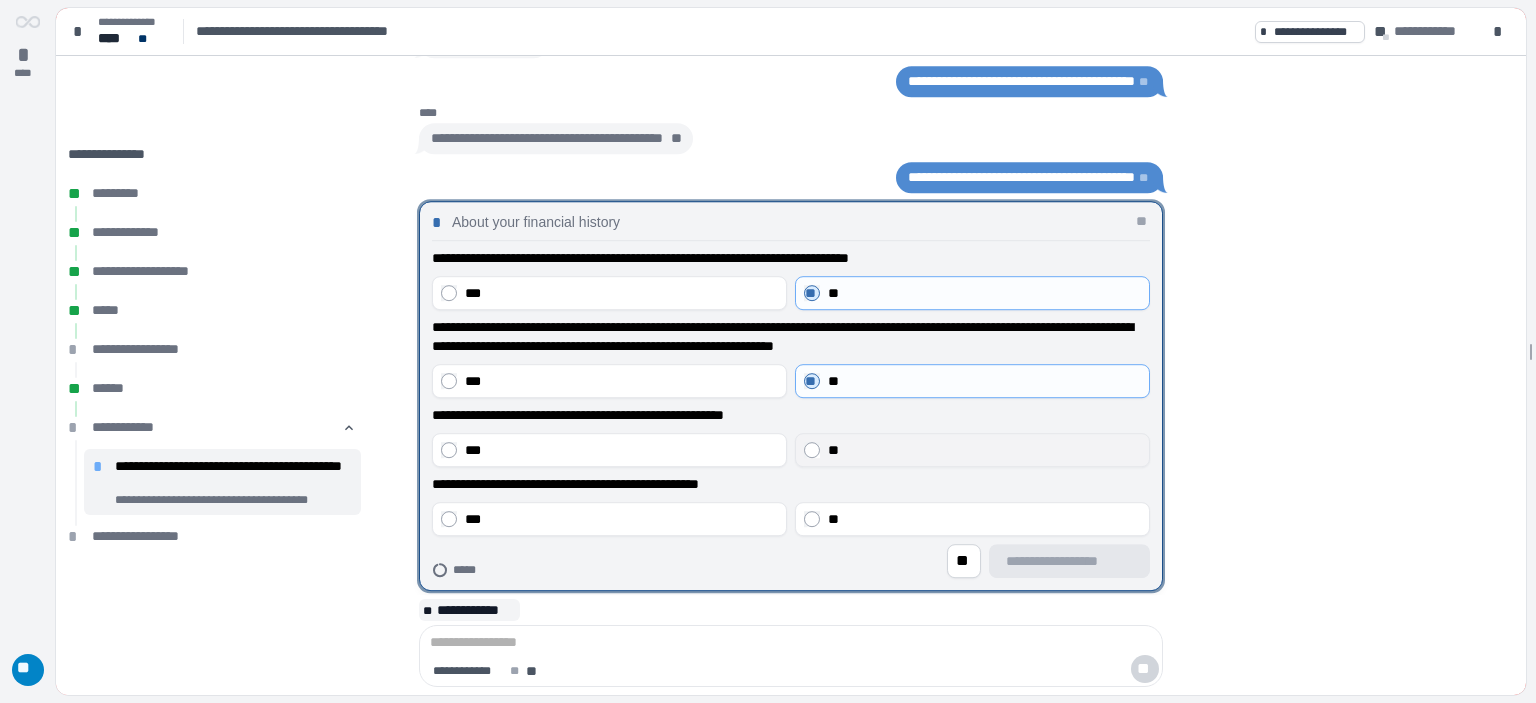 click on "**" at bounding box center (984, 450) 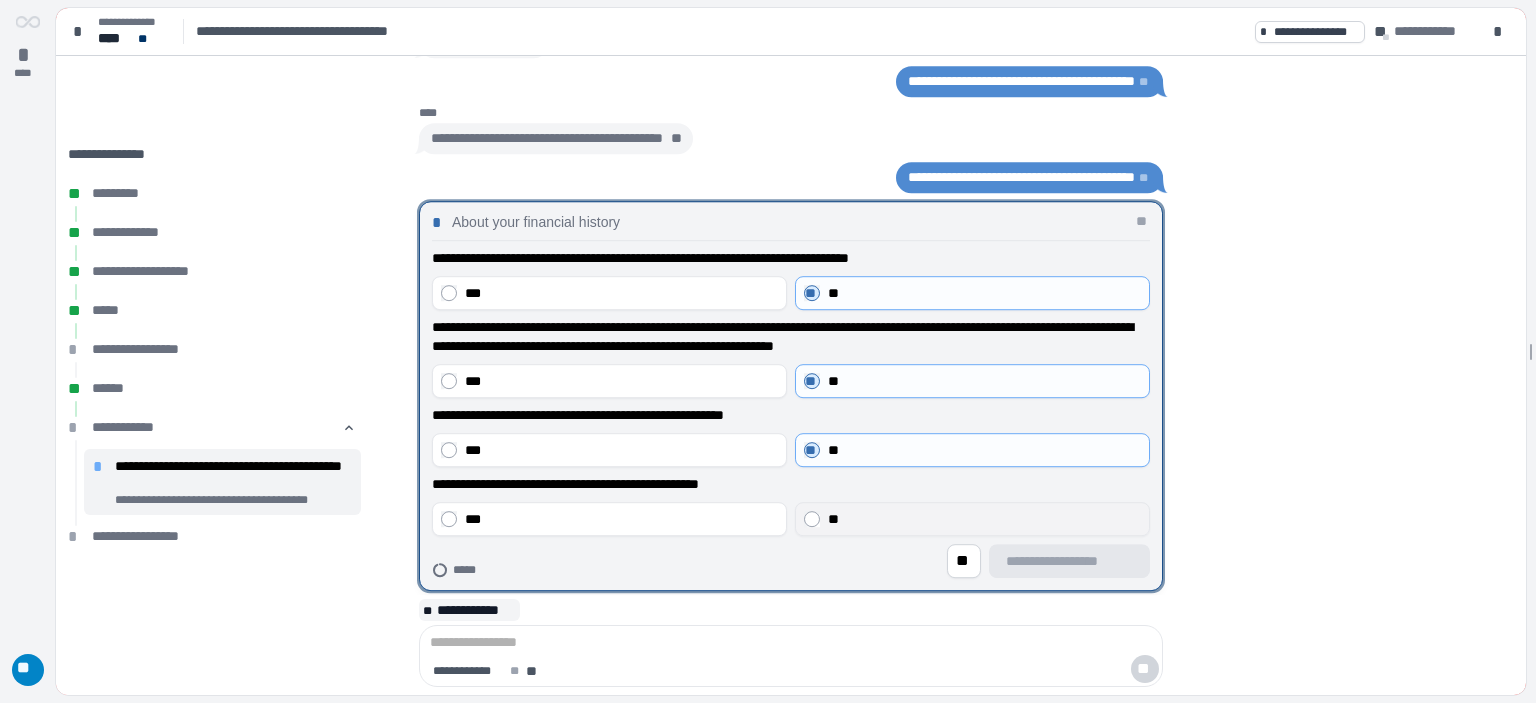 click on "**" at bounding box center (984, 519) 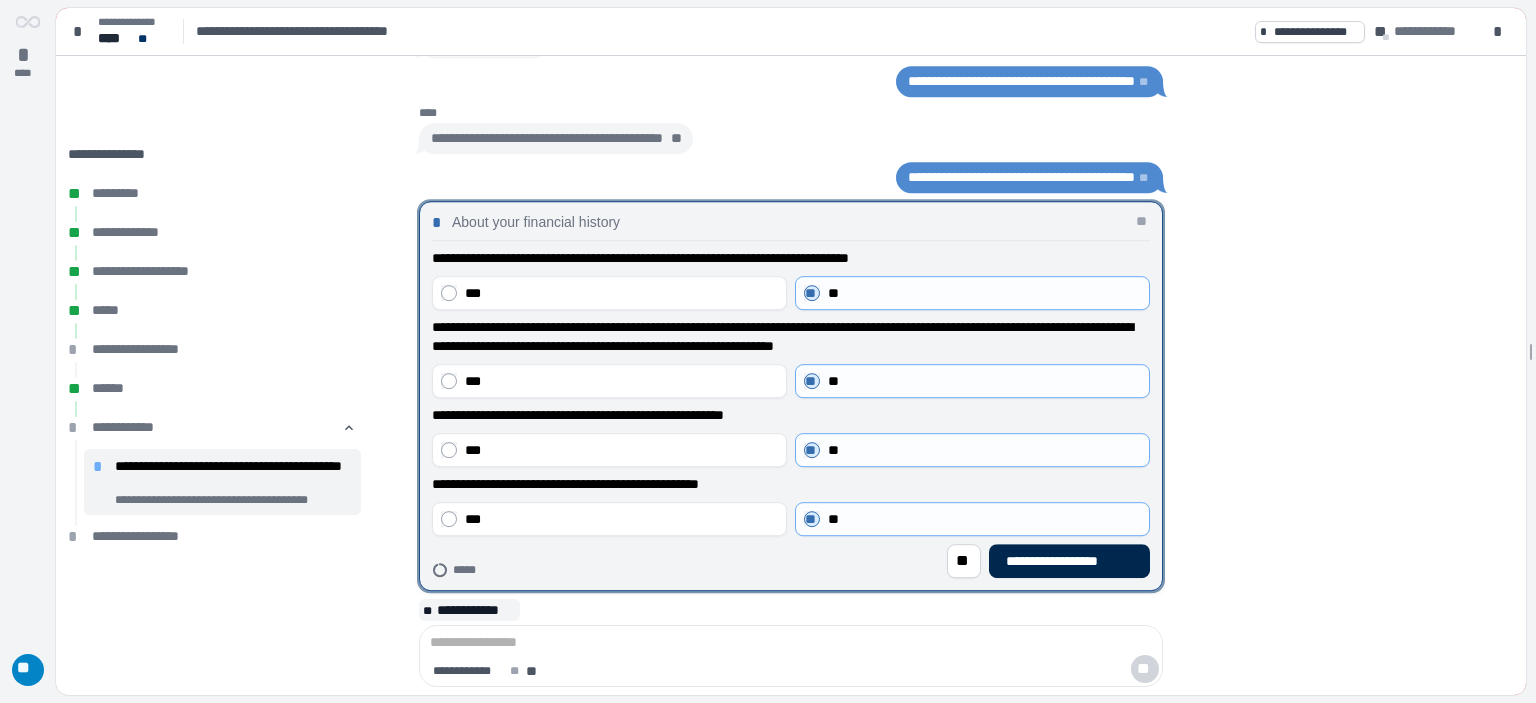 click on "**********" at bounding box center [1069, 561] 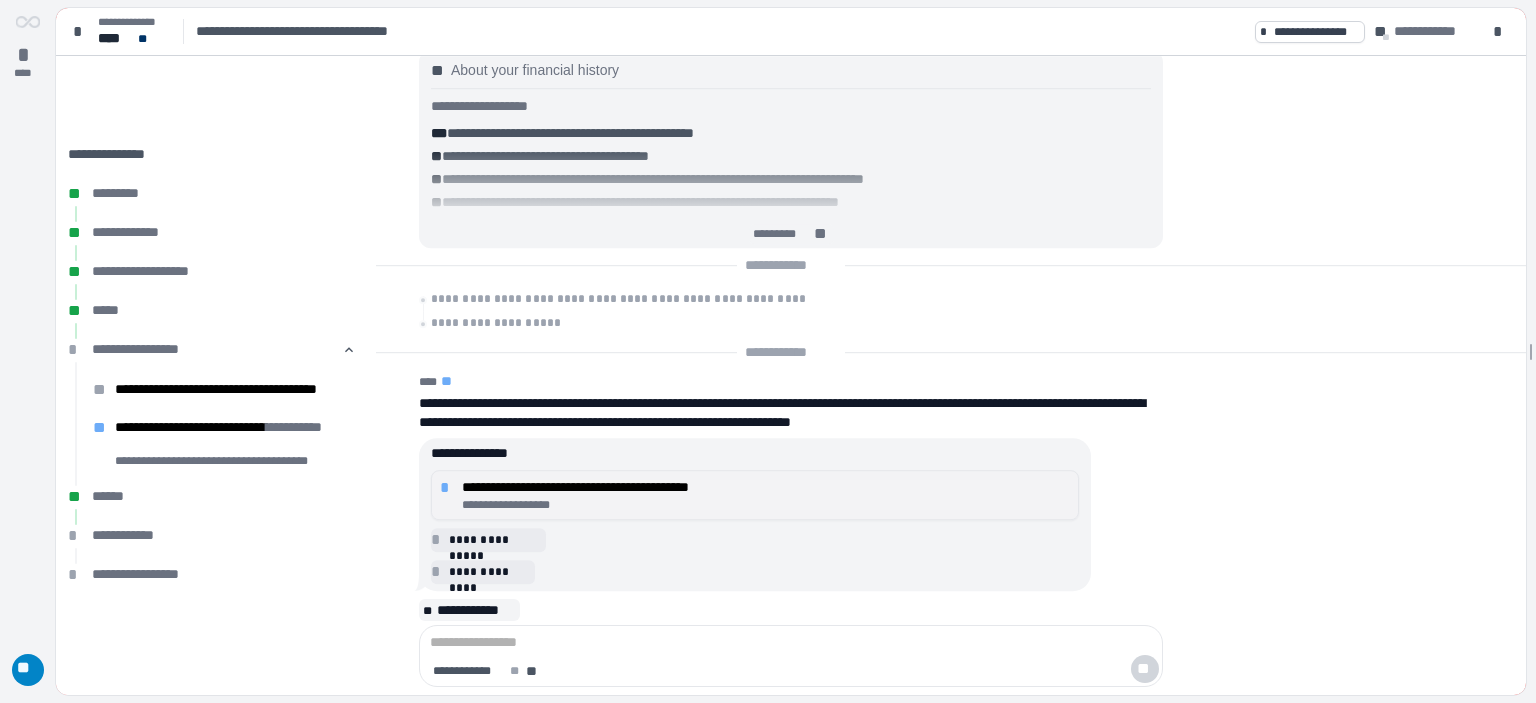 click on "**********" at bounding box center [766, 487] 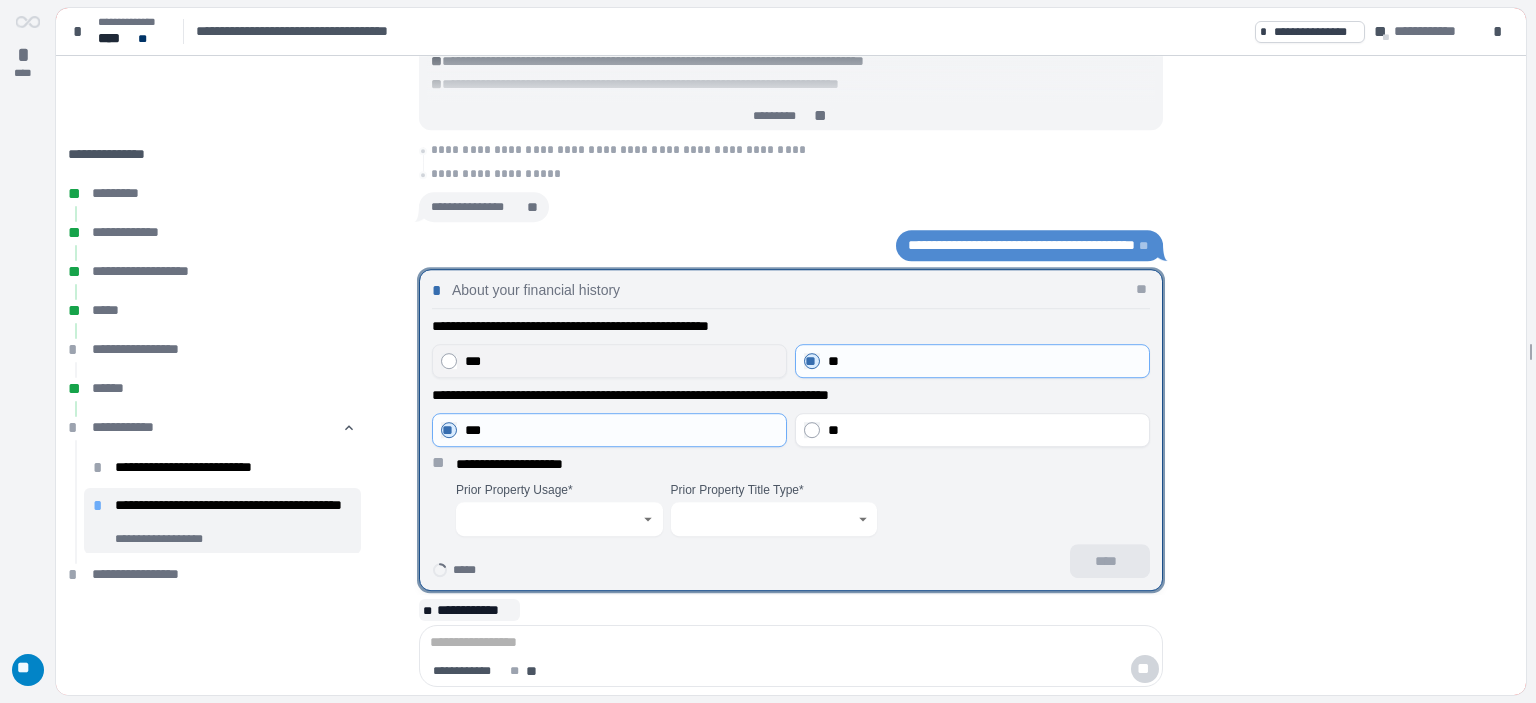 click on "***" at bounding box center [621, 361] 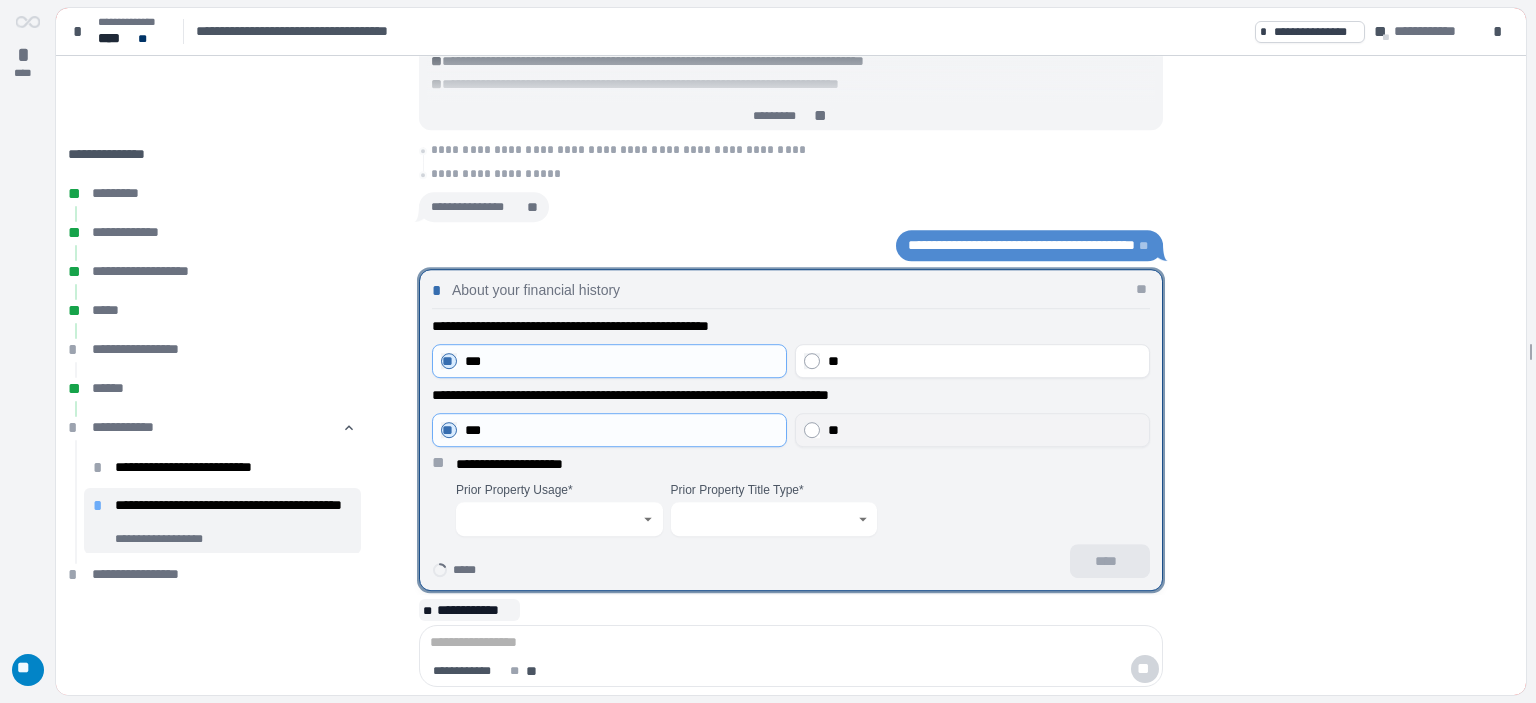click on "**" at bounding box center (984, 430) 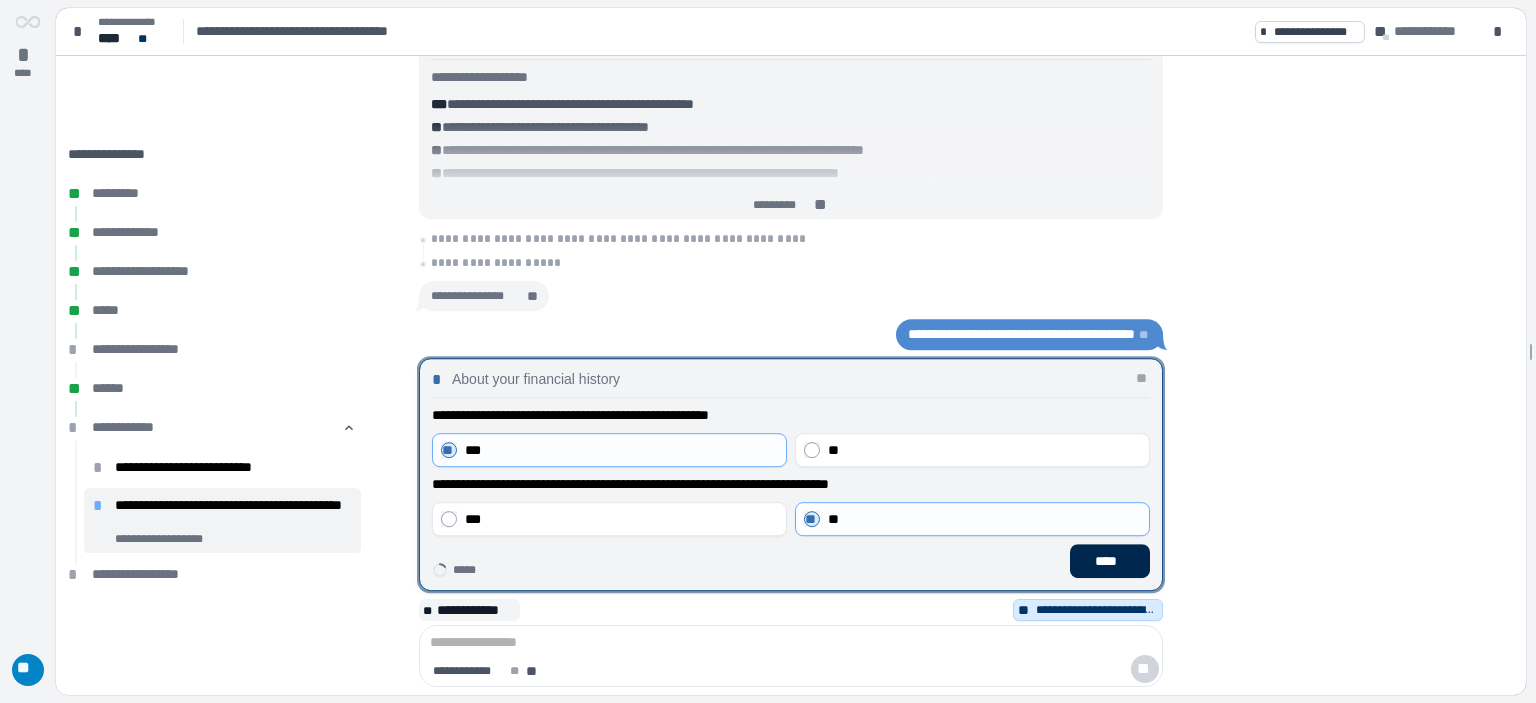 click on "****" at bounding box center [1110, 561] 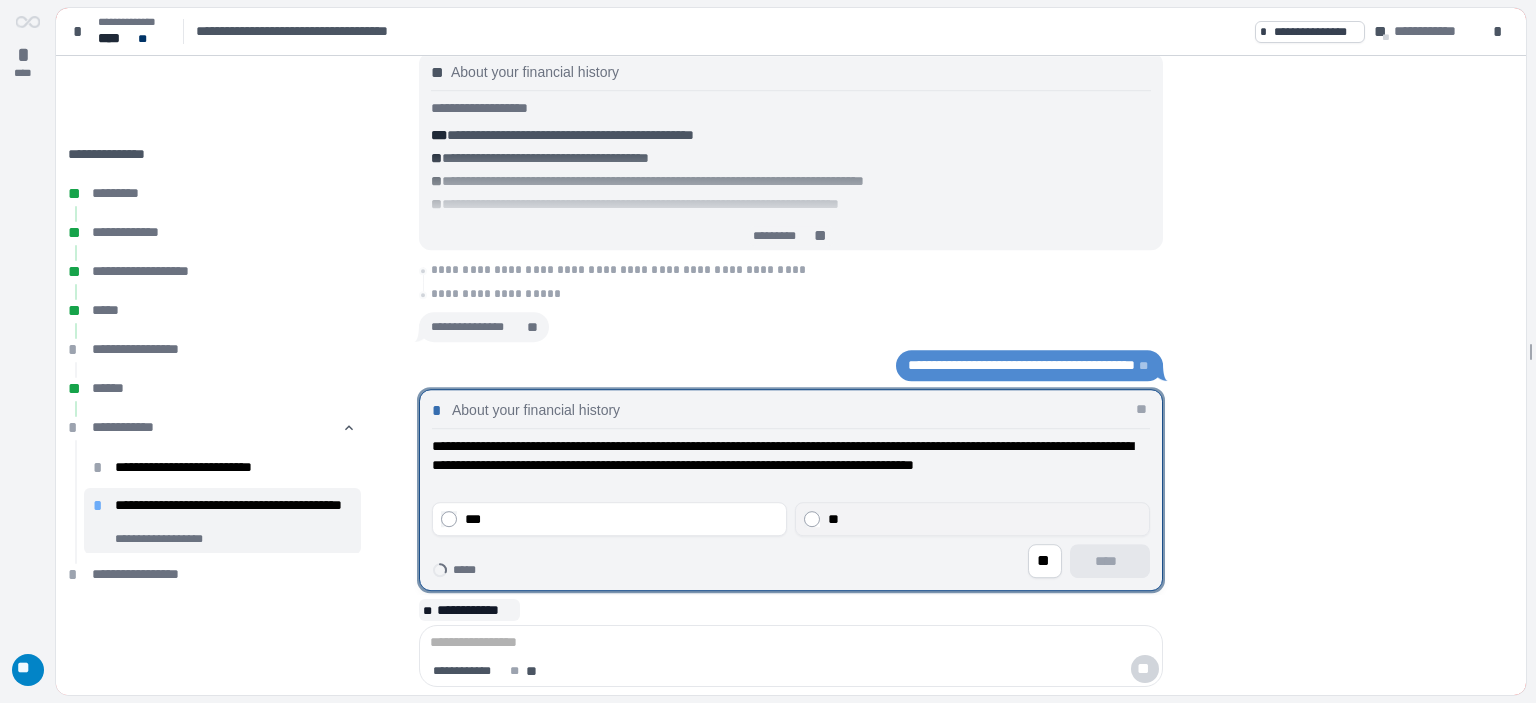 click on "**" at bounding box center (984, 519) 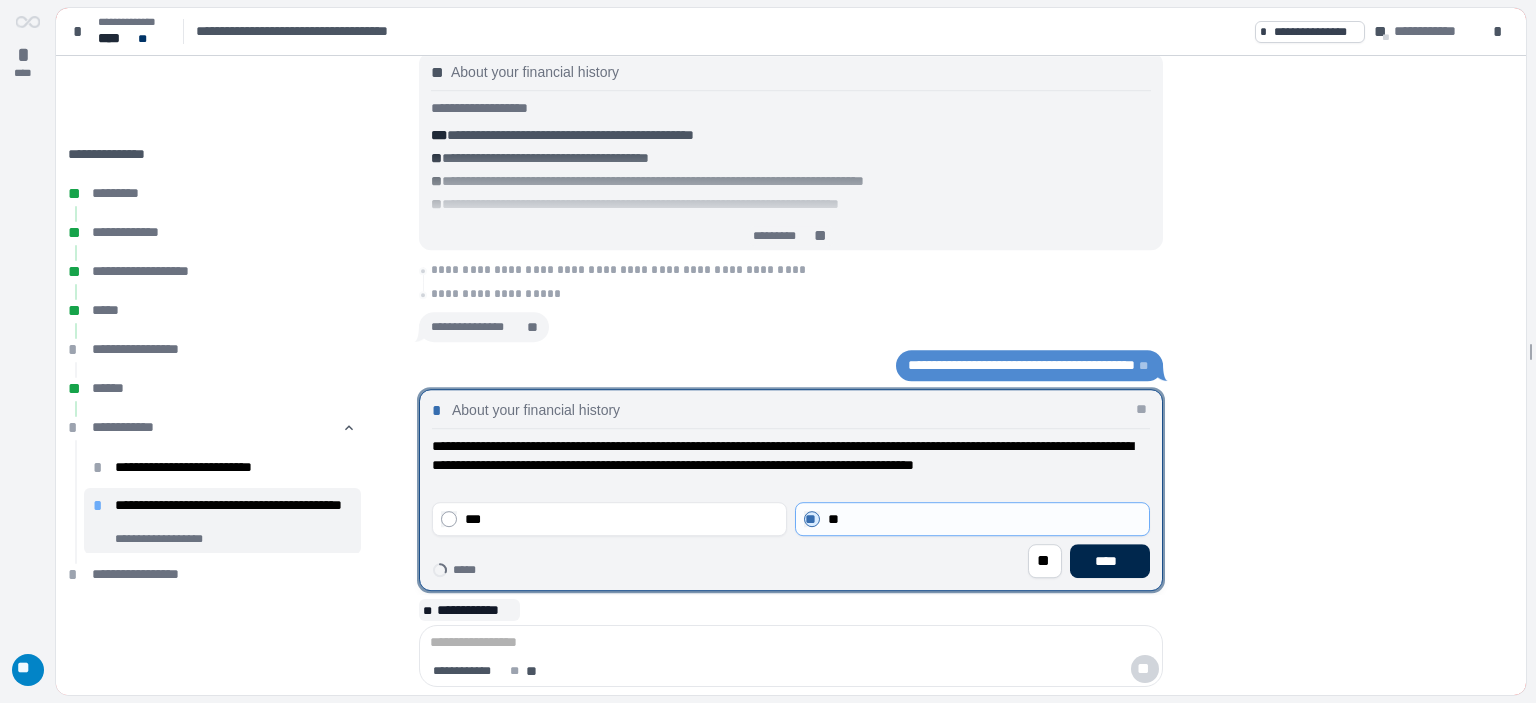click on "****" at bounding box center (1110, 561) 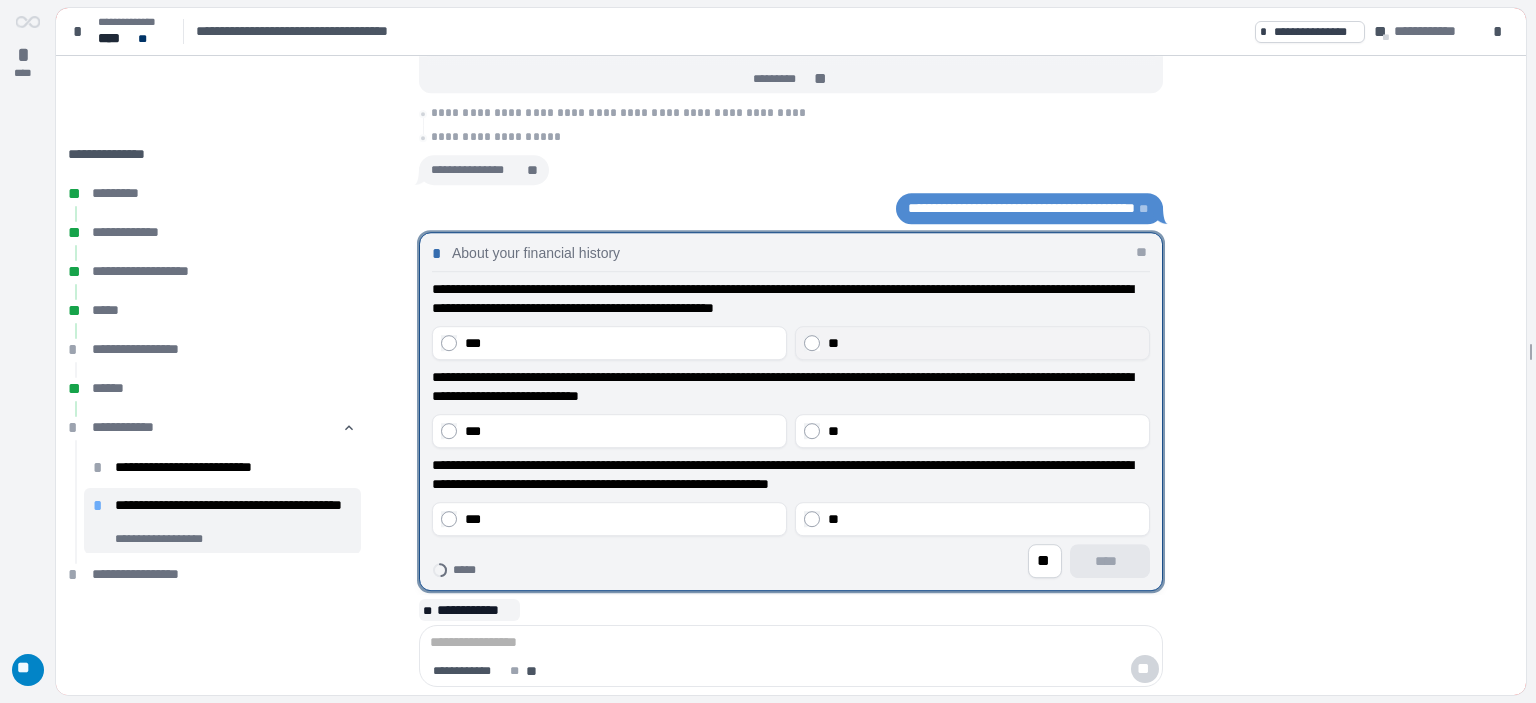 click on "**" at bounding box center [984, 343] 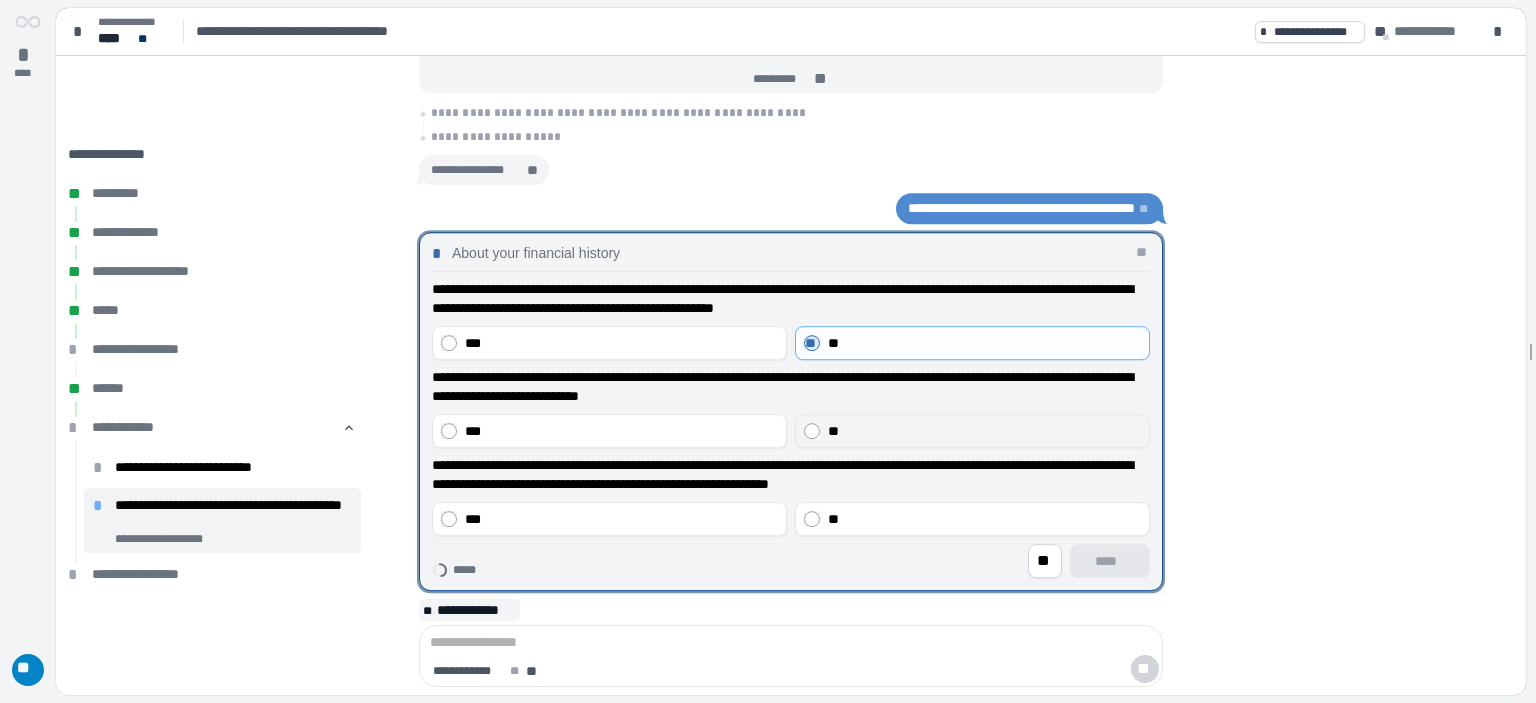 click on "**" at bounding box center (984, 431) 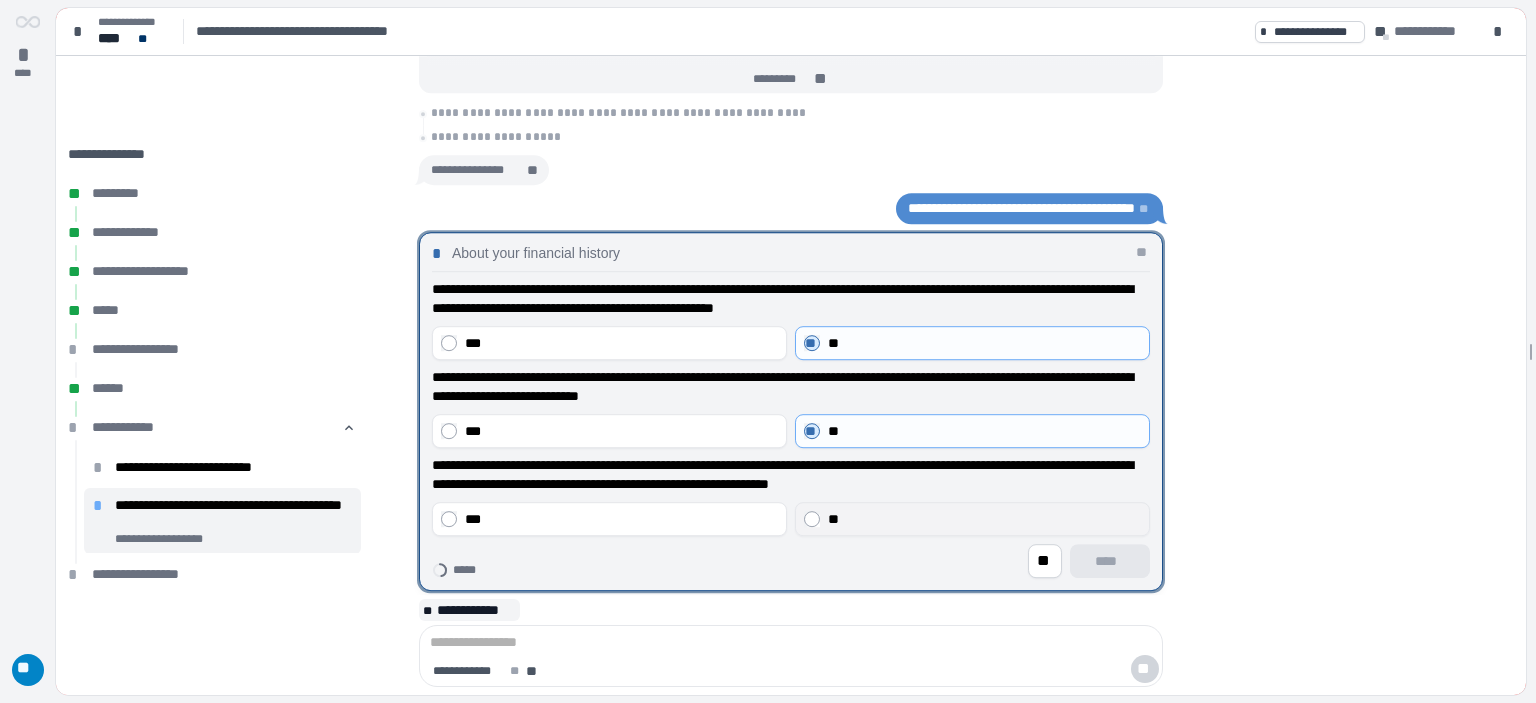 click on "**" at bounding box center [984, 519] 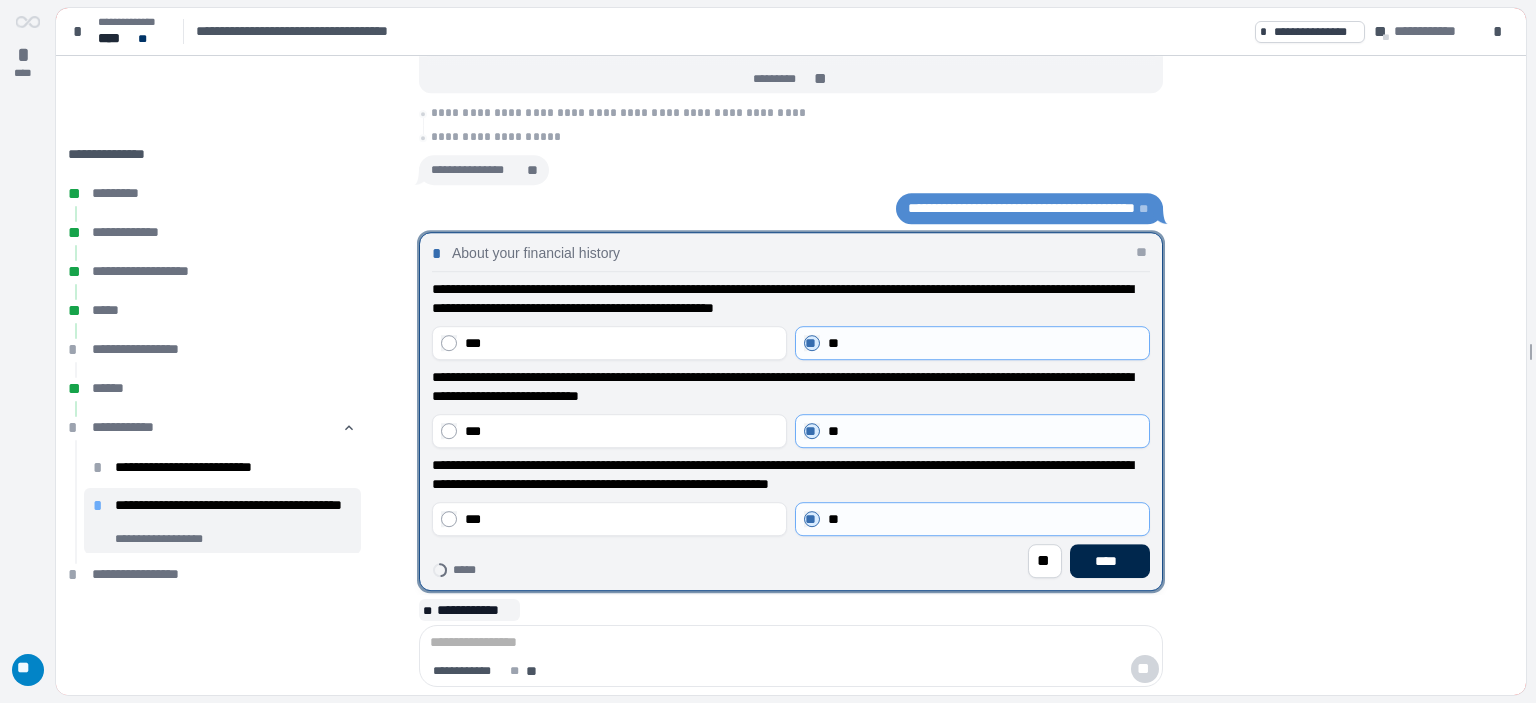 click on "****" at bounding box center [1110, 561] 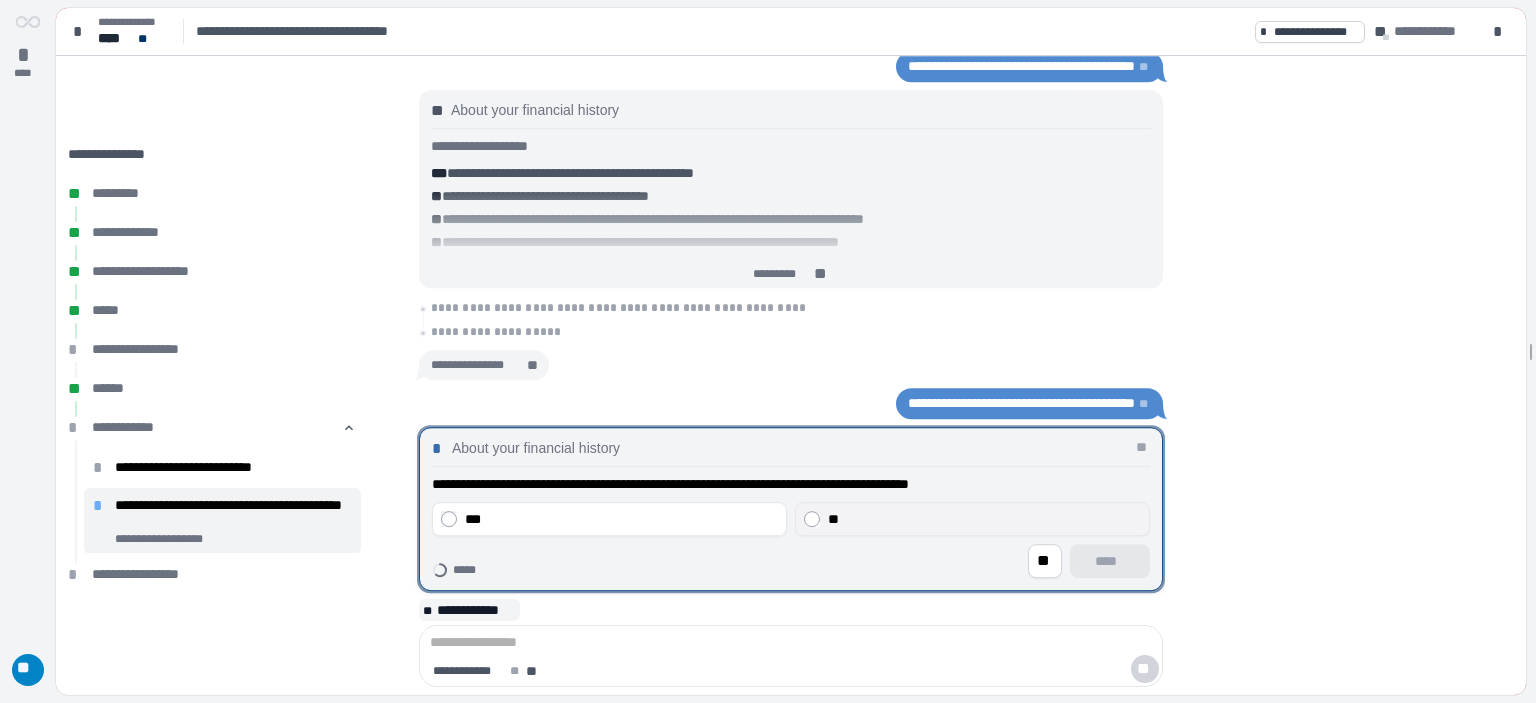 click on "**" at bounding box center (984, 519) 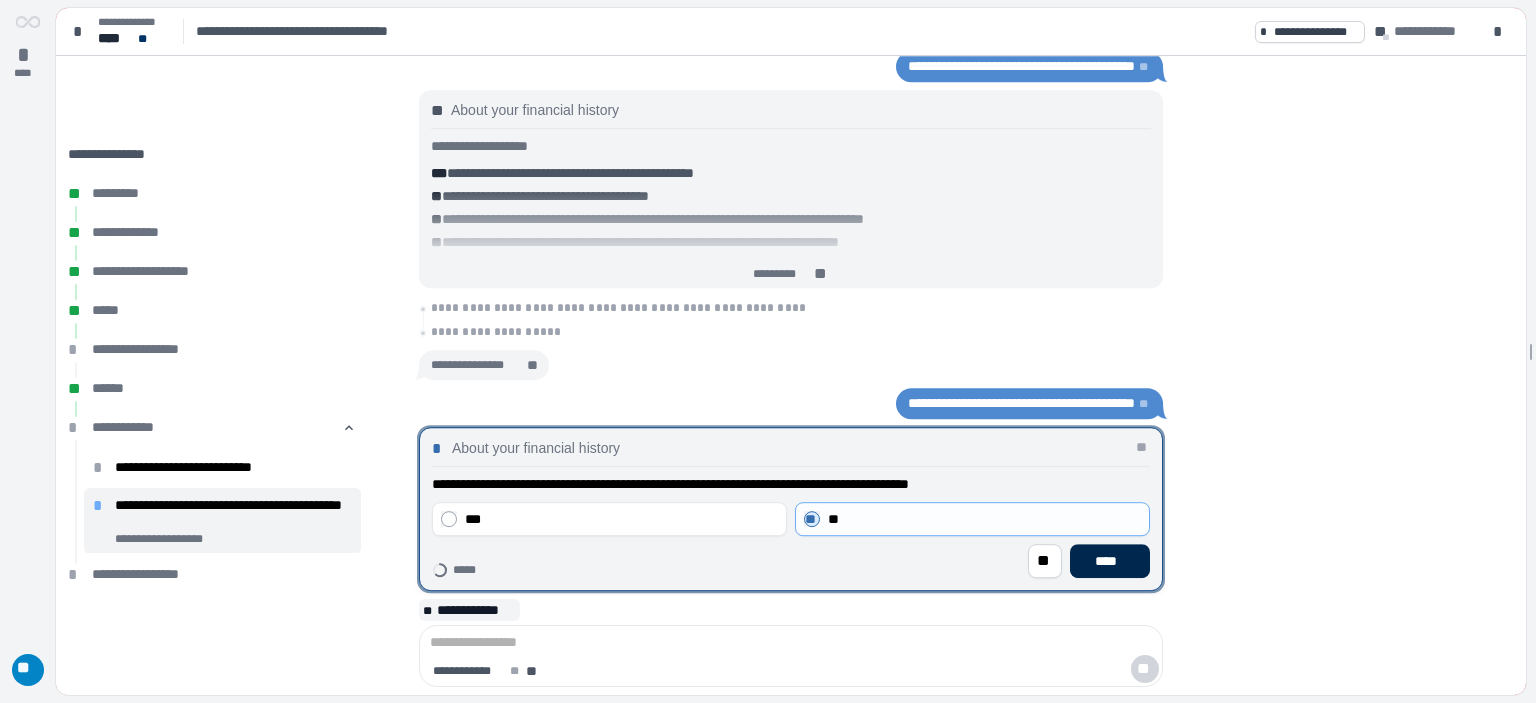 click on "****" at bounding box center (1110, 561) 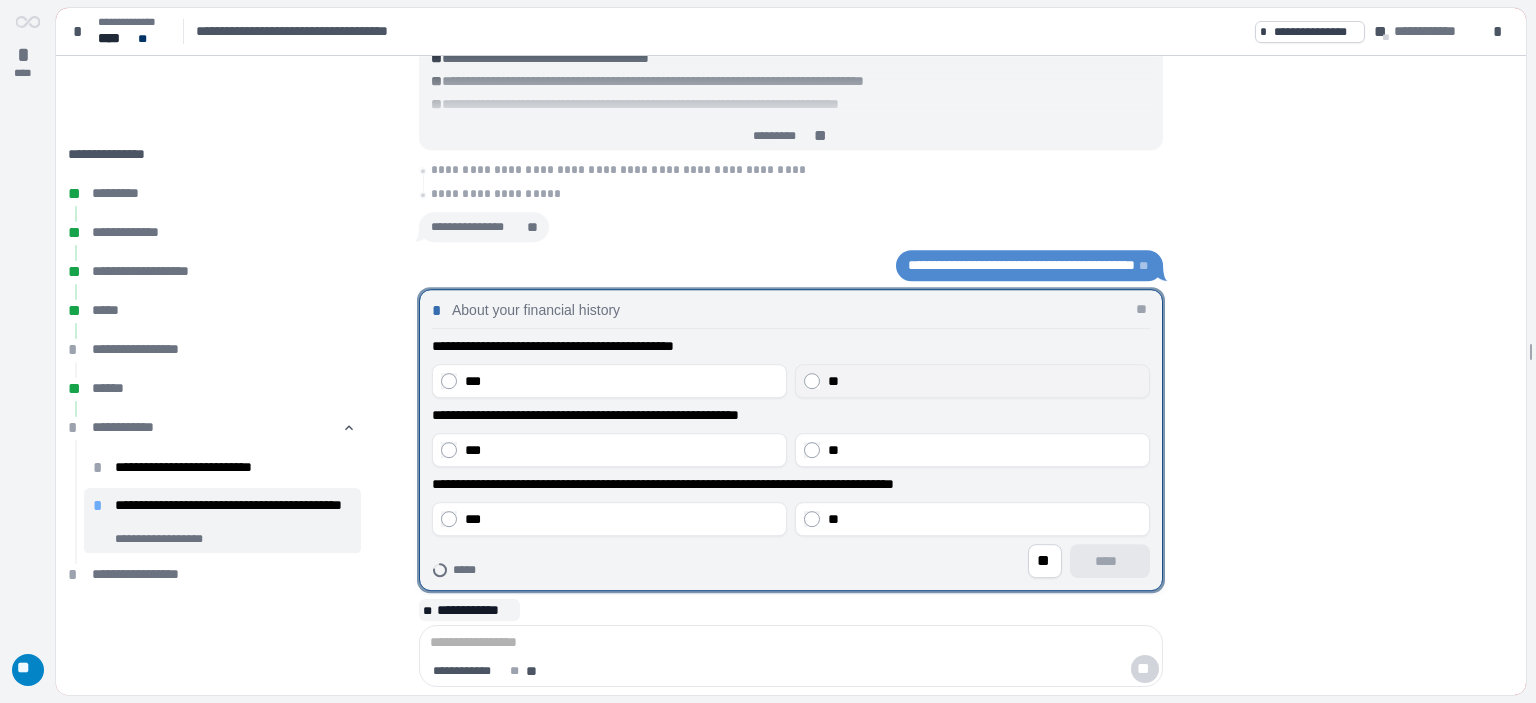 click on "**" at bounding box center (972, 381) 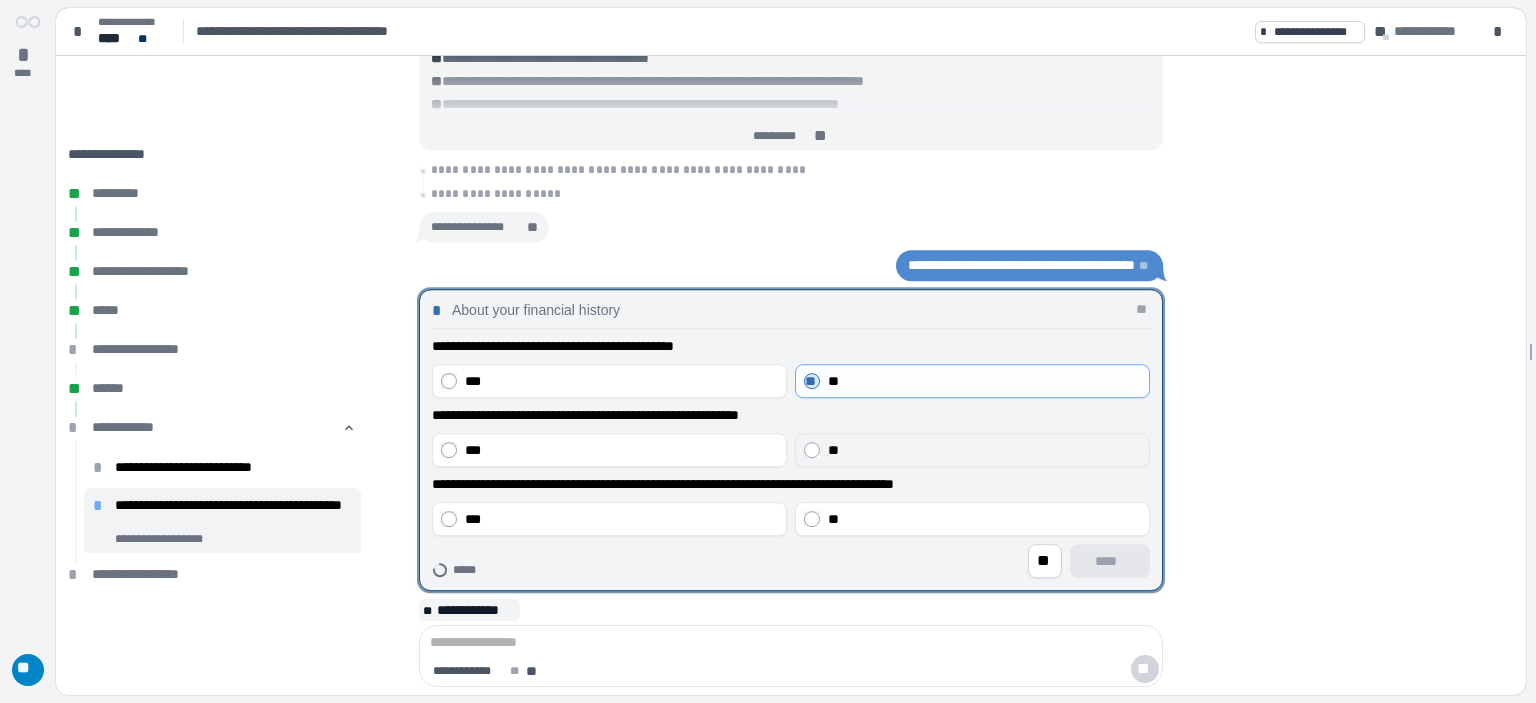 click on "**" at bounding box center [984, 450] 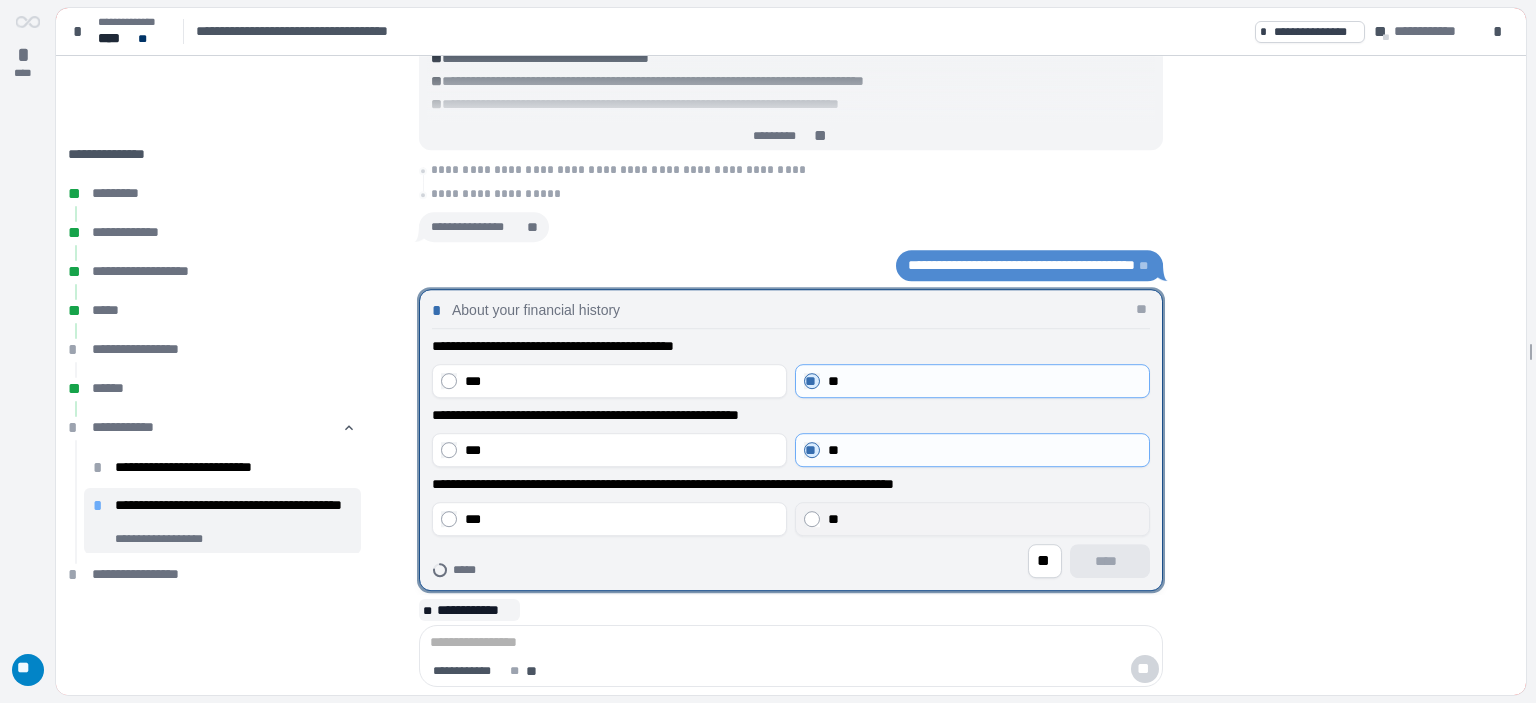 click on "**" at bounding box center [984, 519] 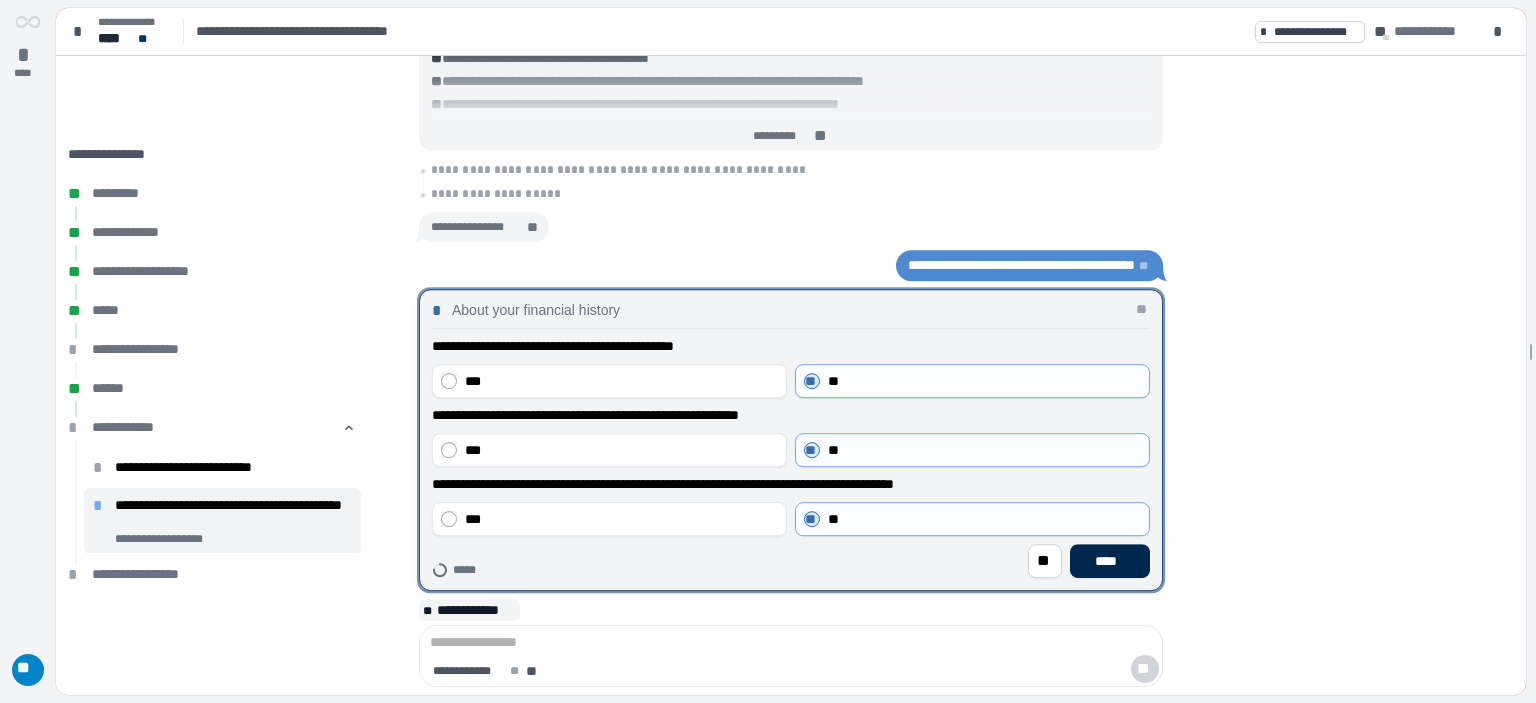 click on "****" at bounding box center [1110, 561] 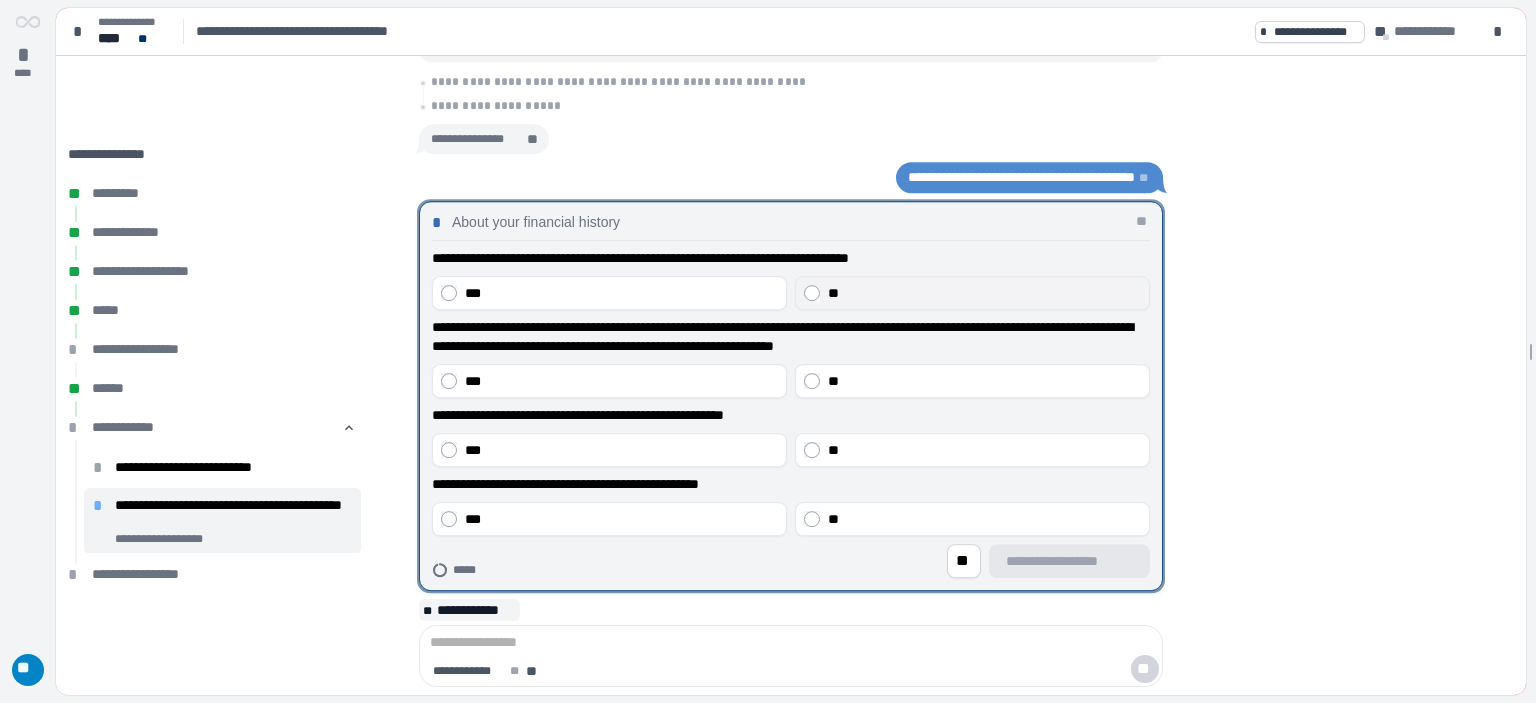 click on "**" at bounding box center [984, 293] 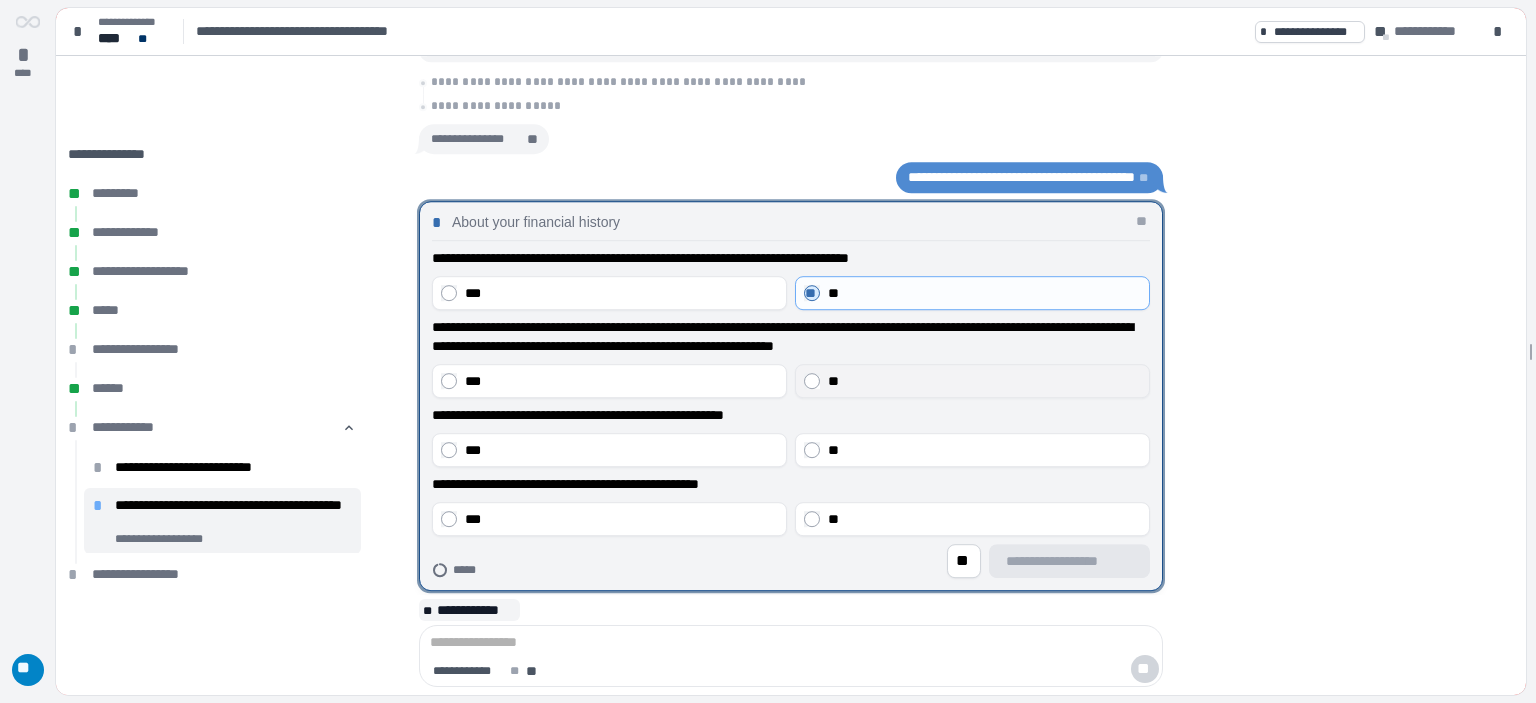 click on "**" at bounding box center [833, 381] 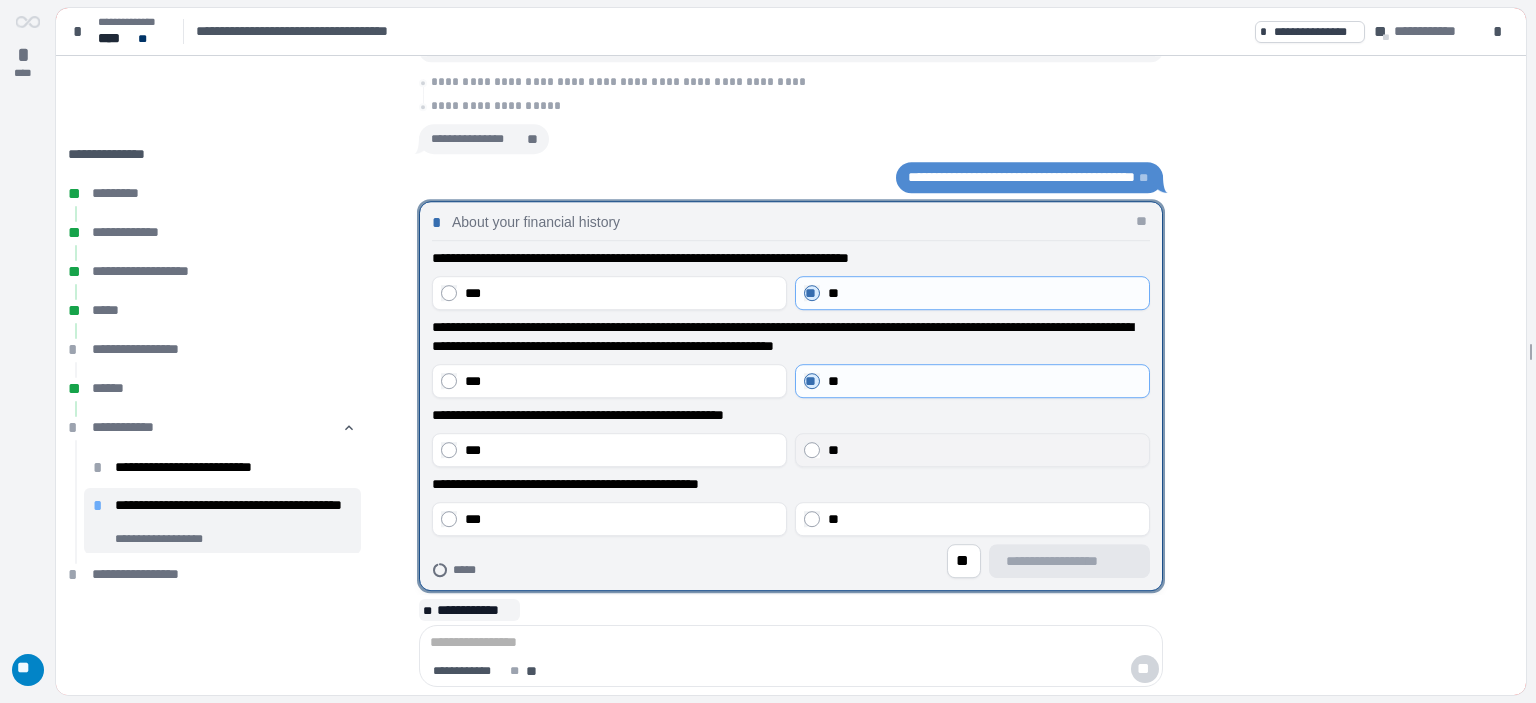 click on "**" at bounding box center (833, 450) 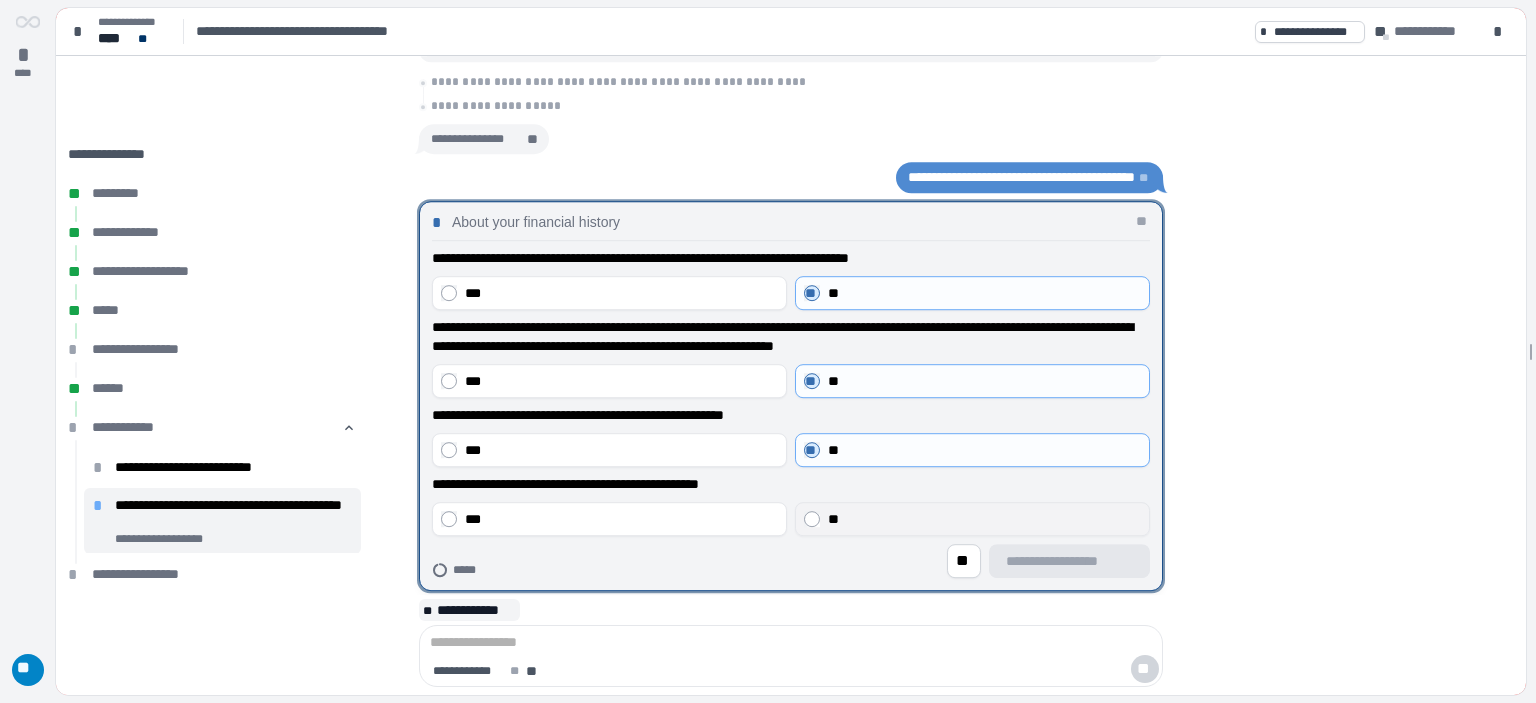 click on "**" at bounding box center [833, 519] 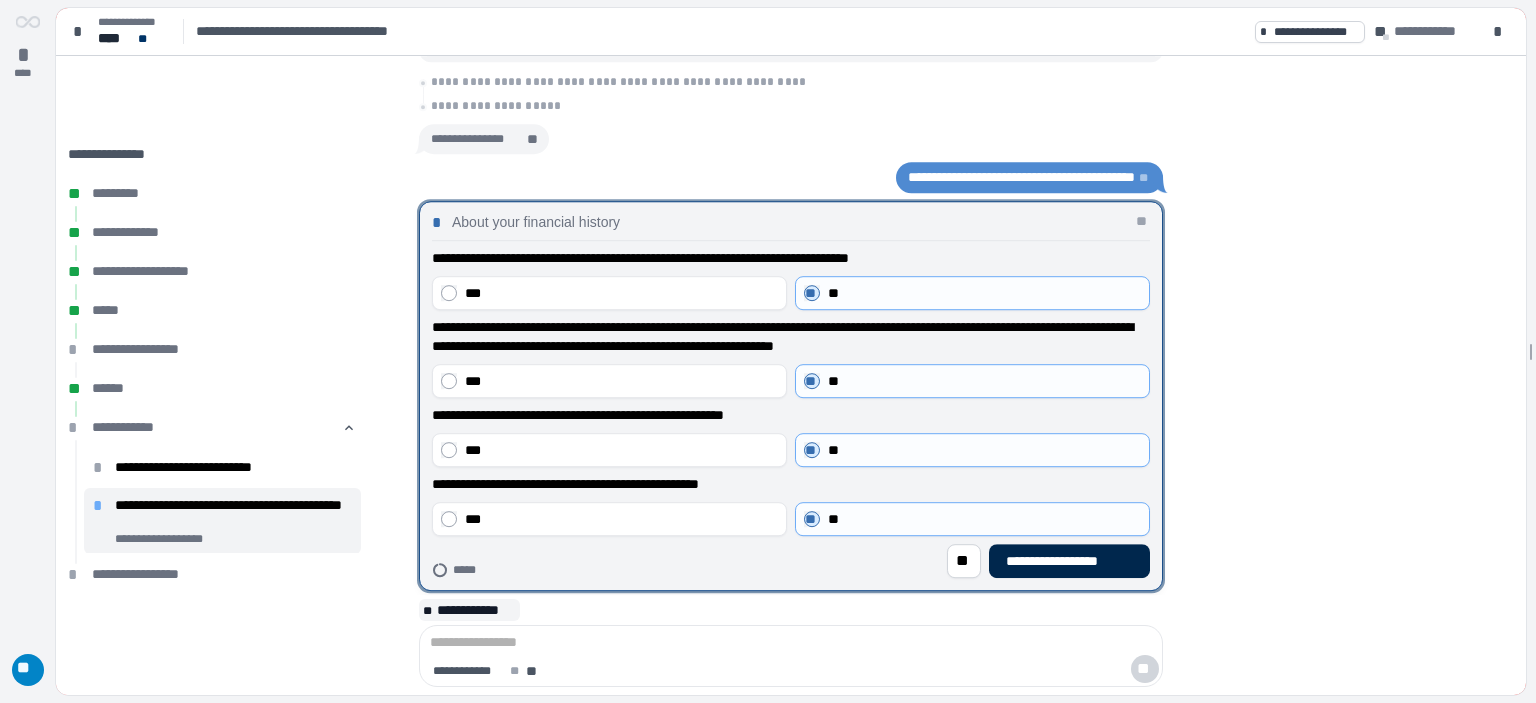 click on "**********" at bounding box center (1069, 561) 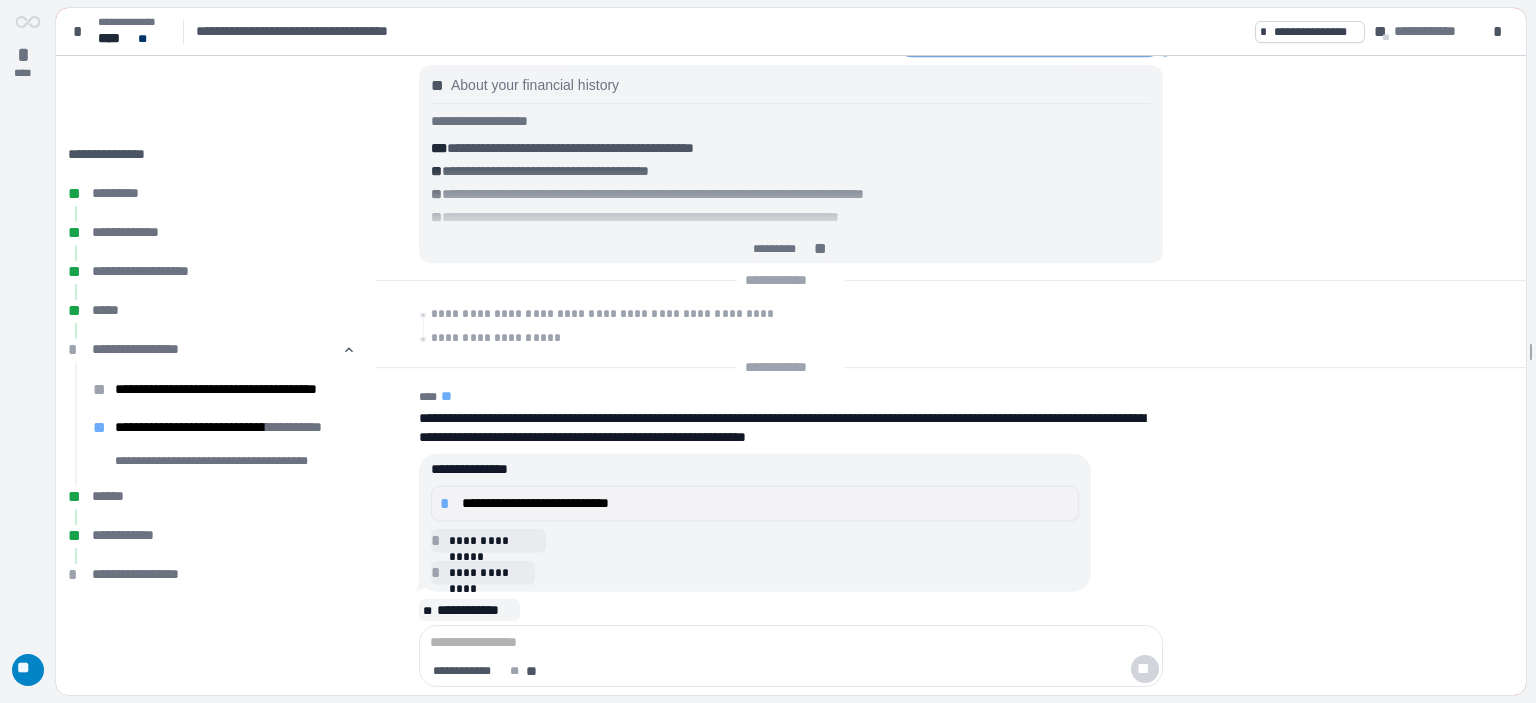 click on "**********" at bounding box center [755, 503] 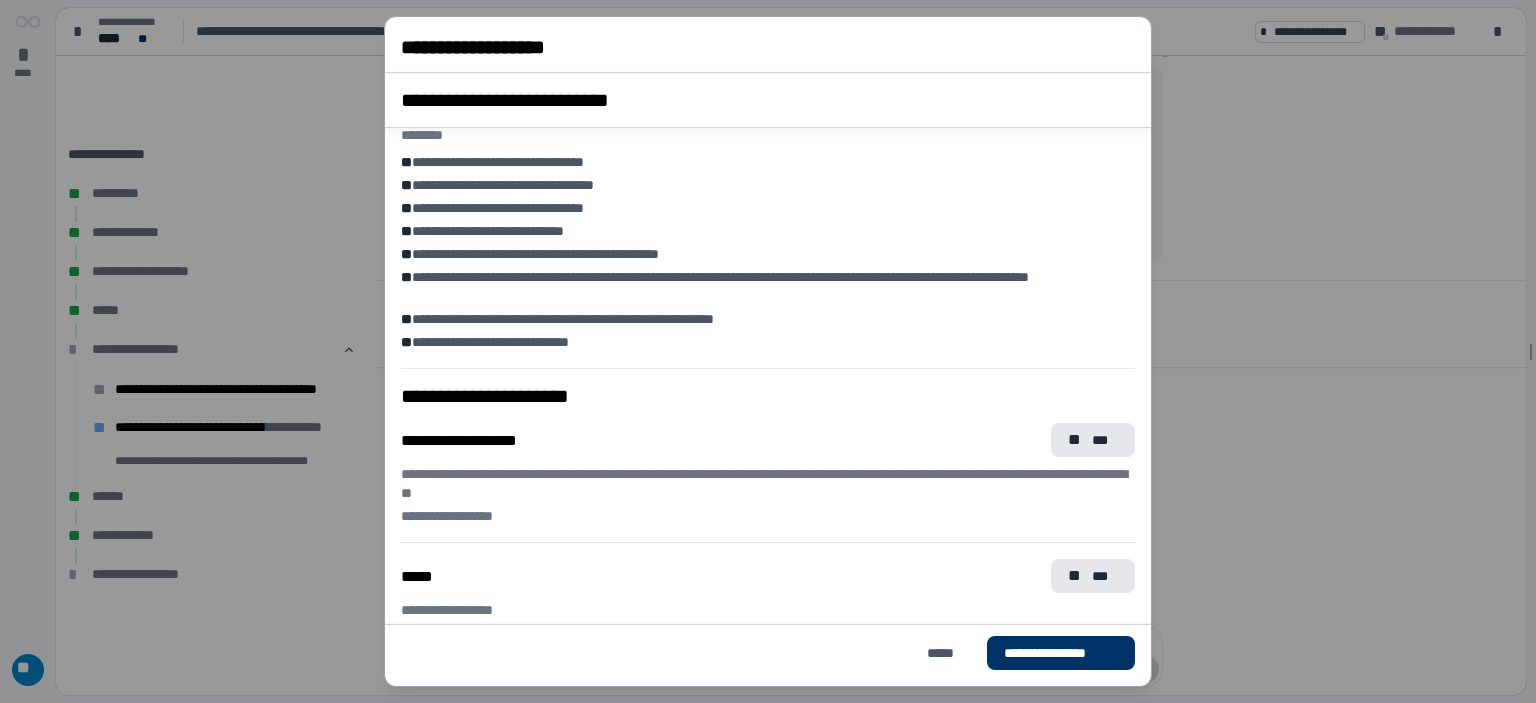 scroll, scrollTop: 1587, scrollLeft: 0, axis: vertical 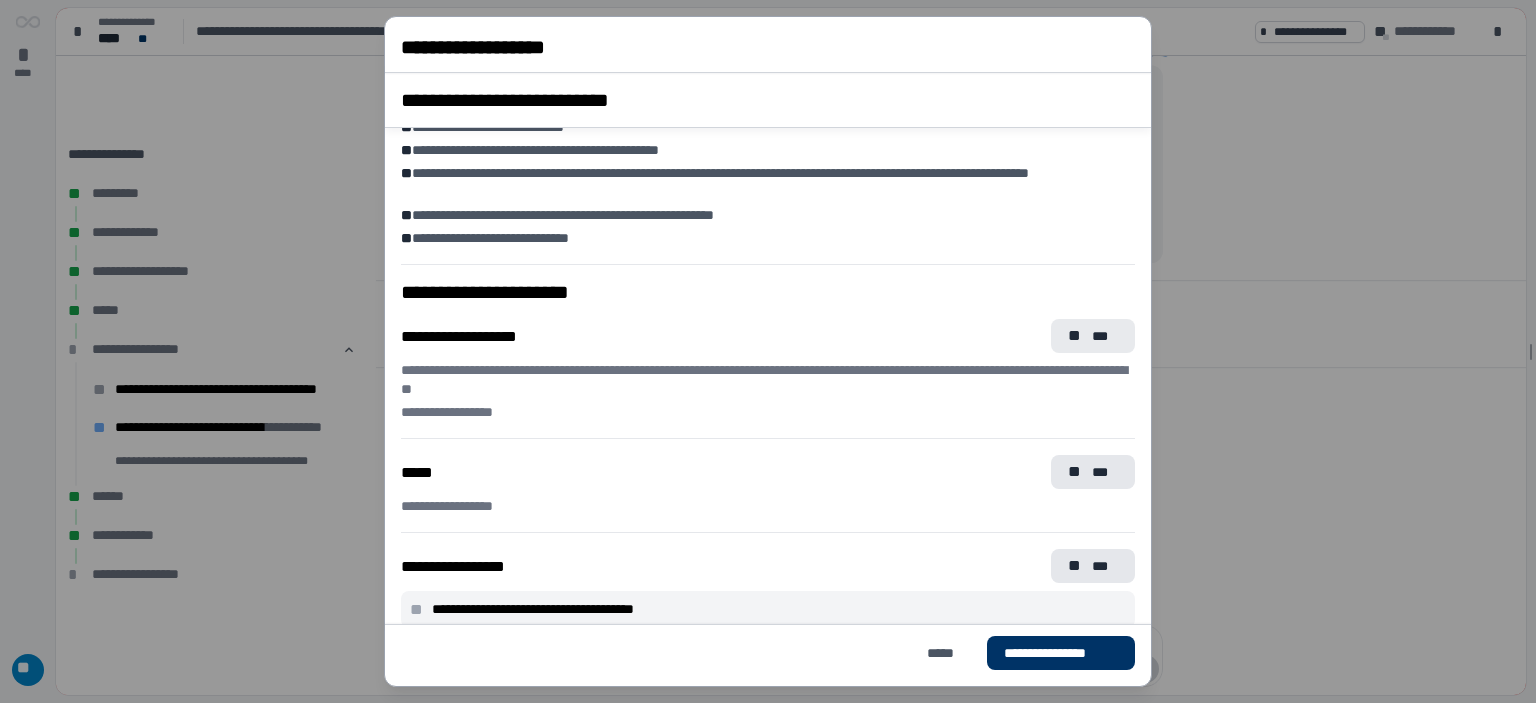 click on "** ***" at bounding box center (1093, 336) 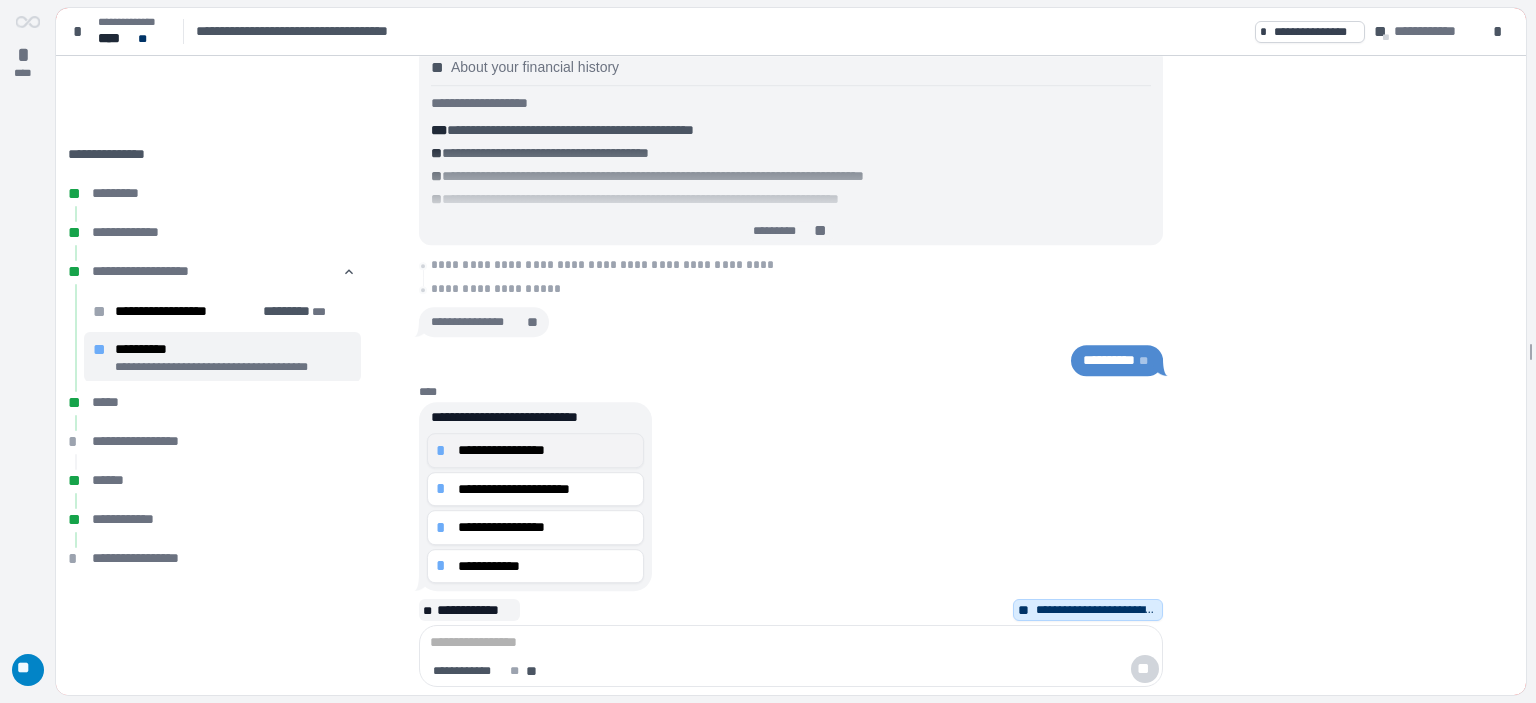 click on "**********" at bounding box center (546, 450) 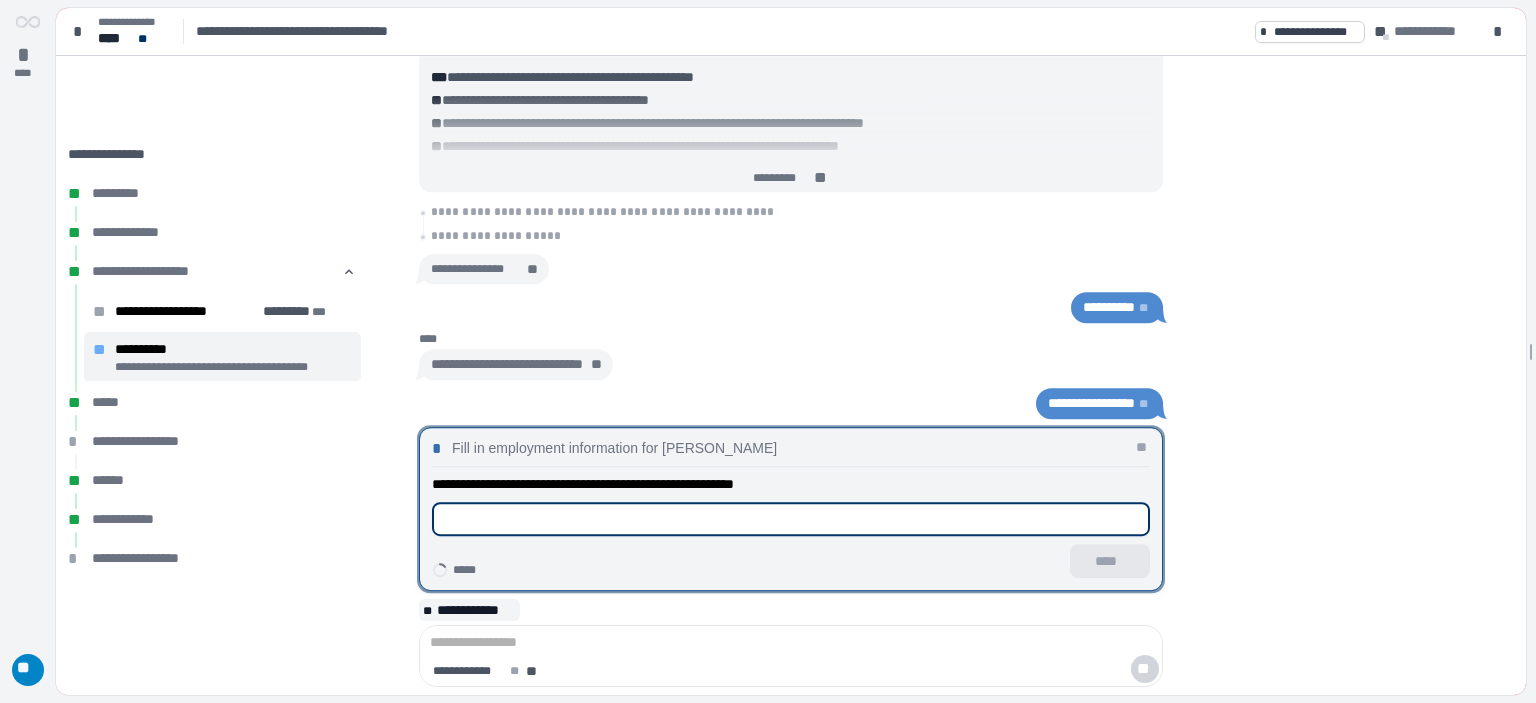 click at bounding box center (791, 519) 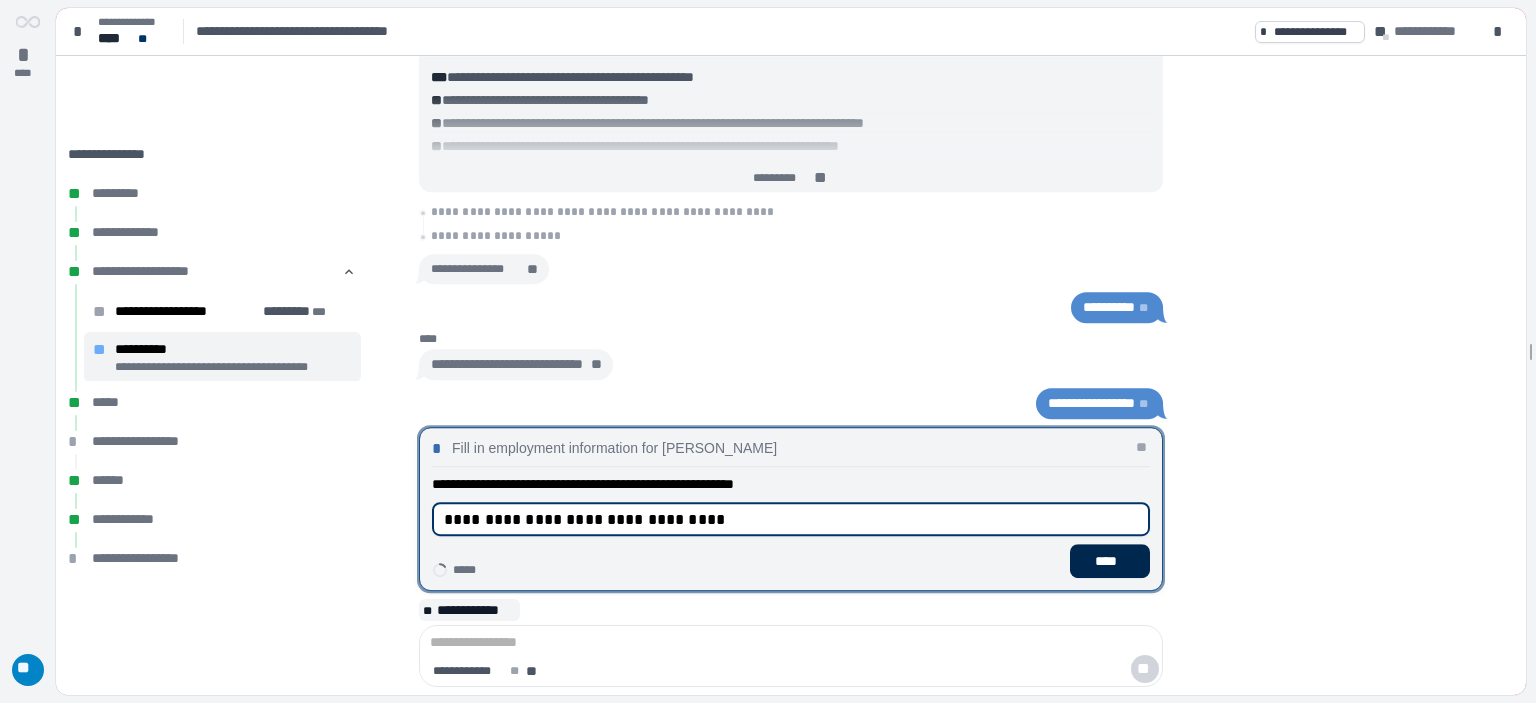 type on "**********" 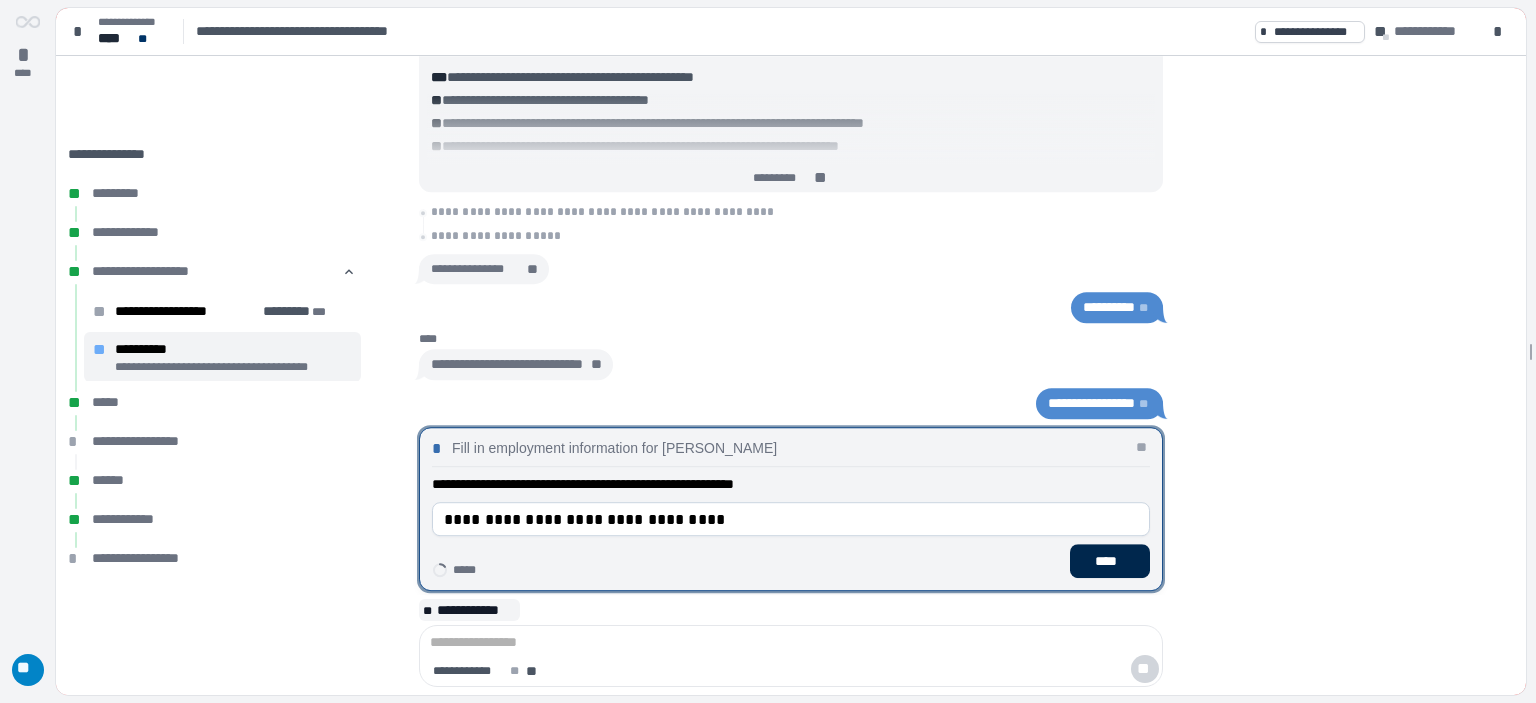 click on "****" at bounding box center (1110, 561) 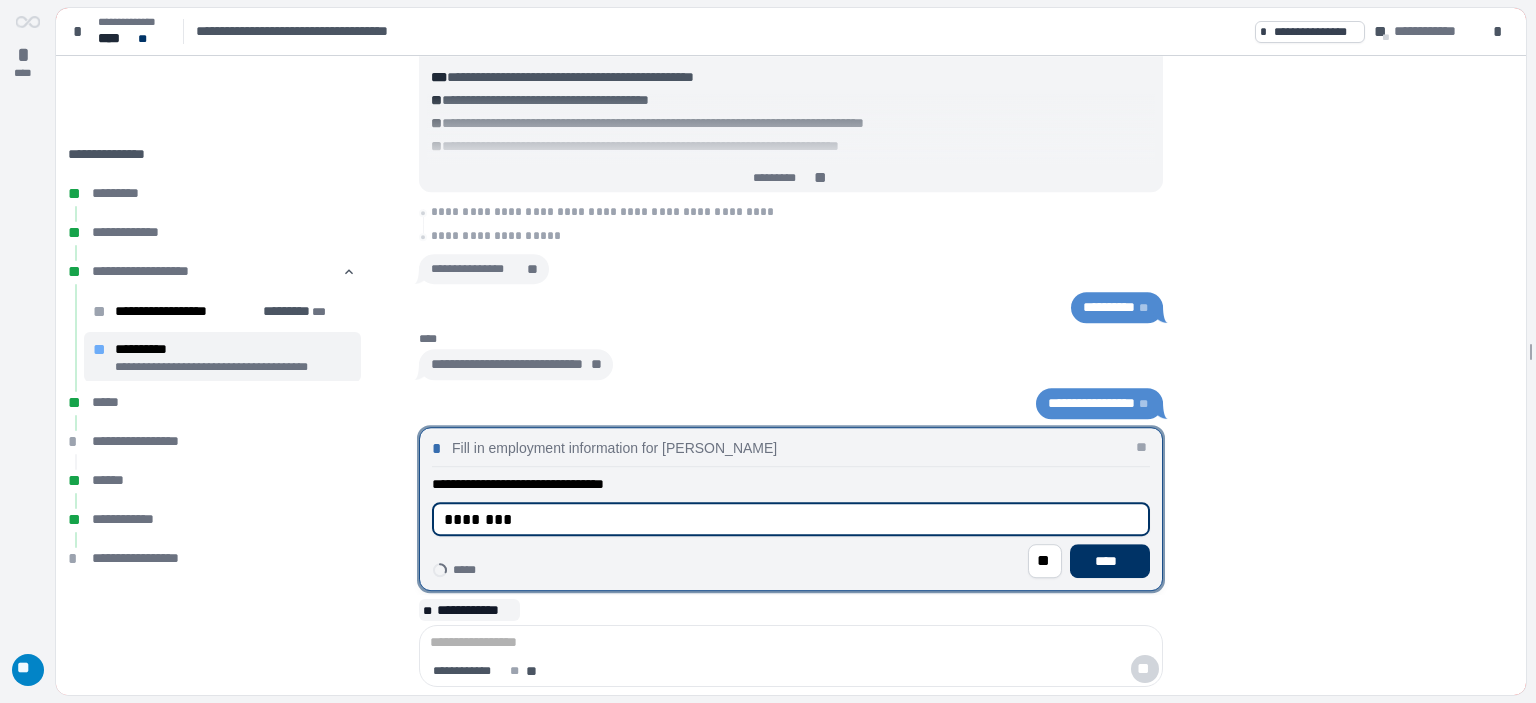 type on "********" 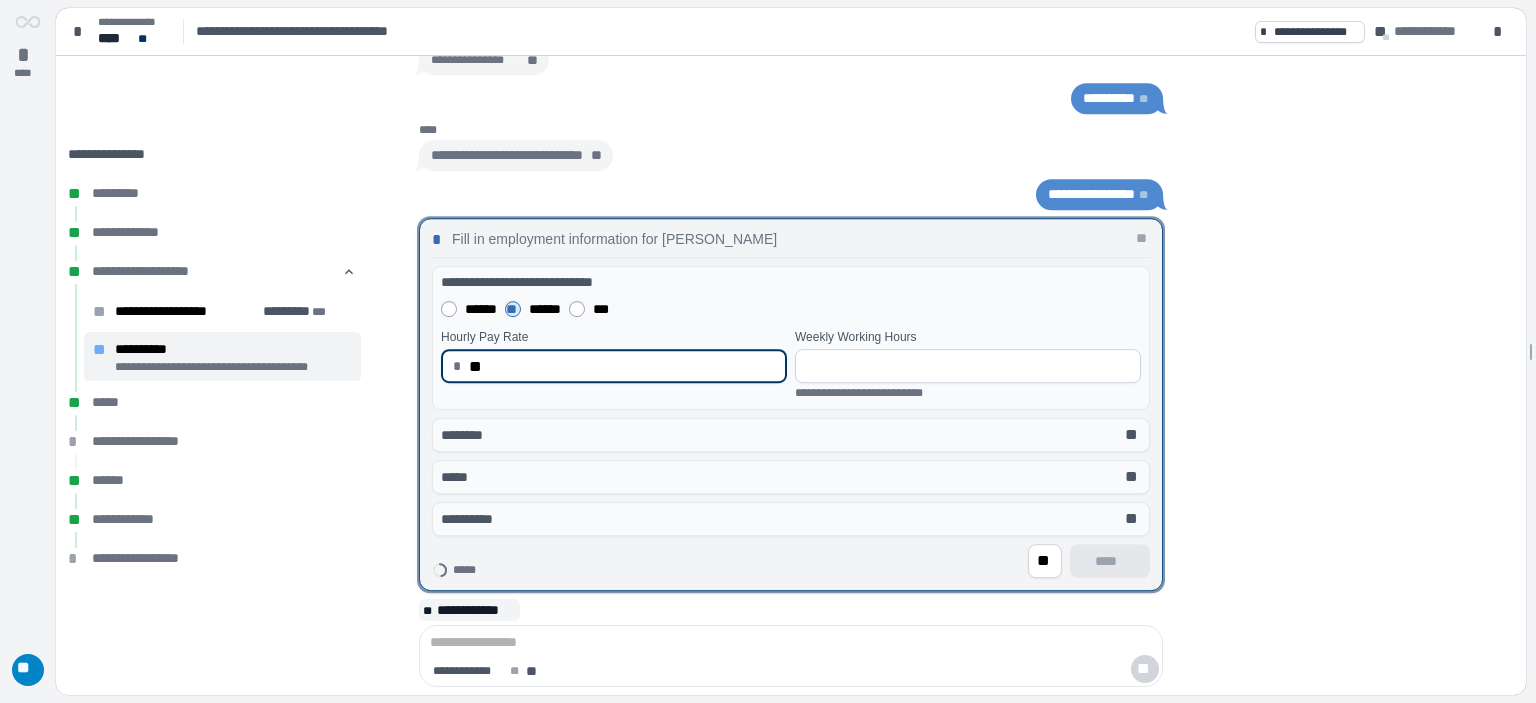 type on "*****" 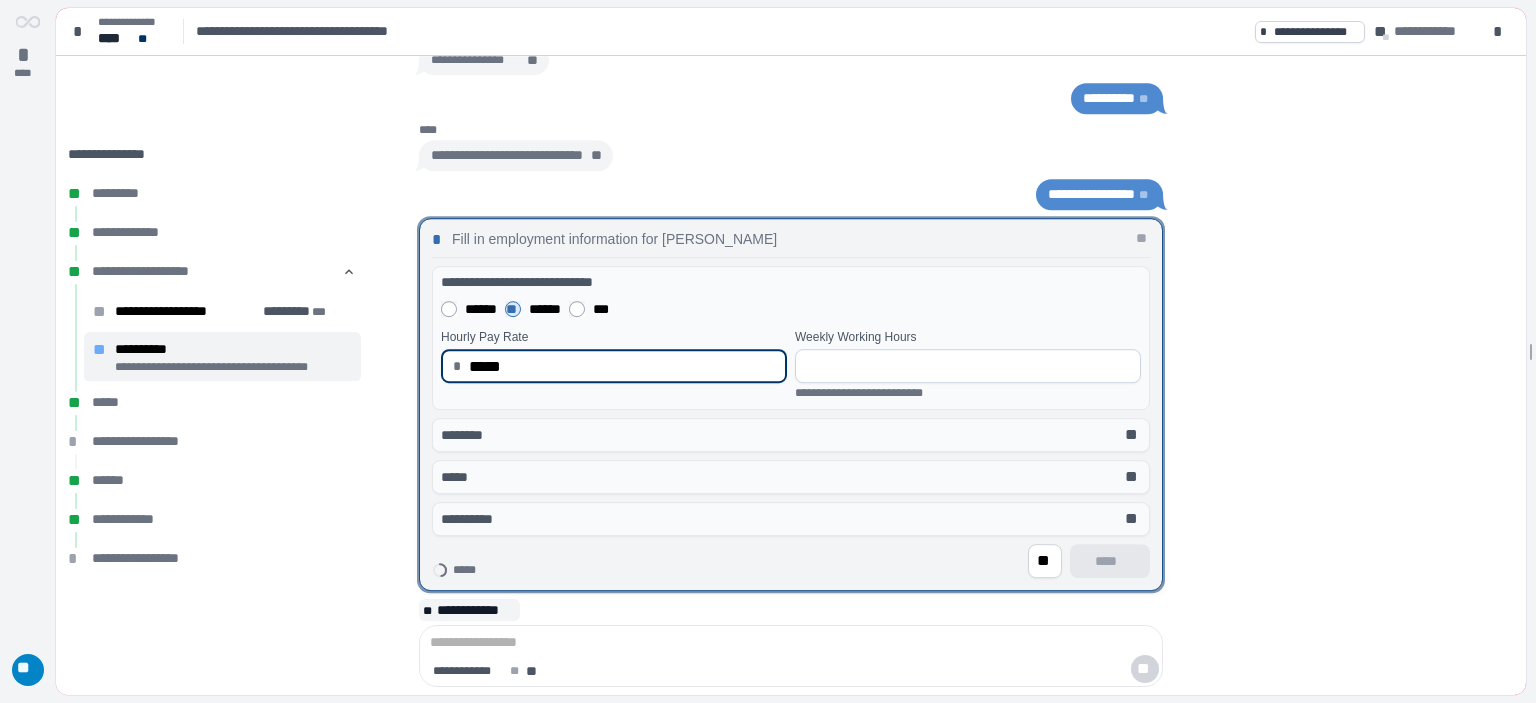 click at bounding box center [968, 366] 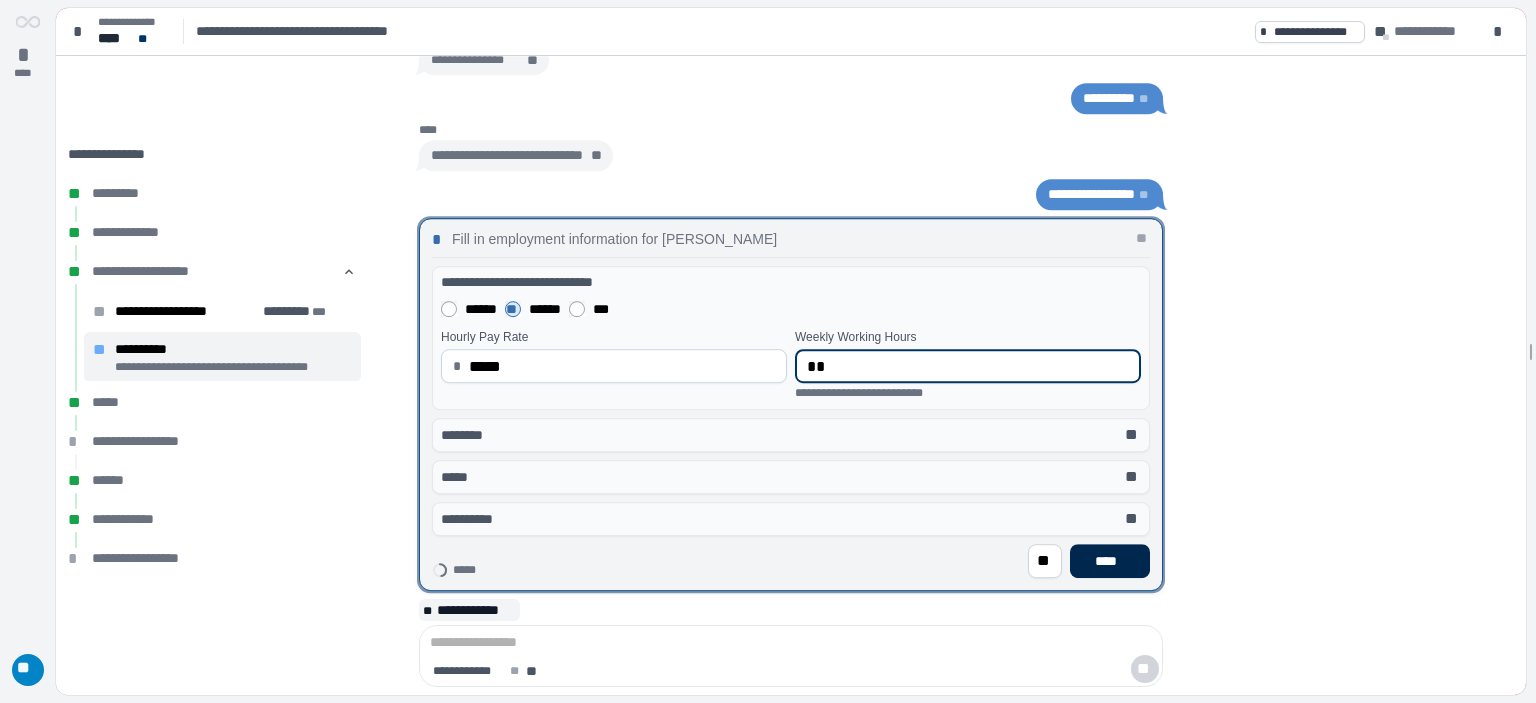 type on "**" 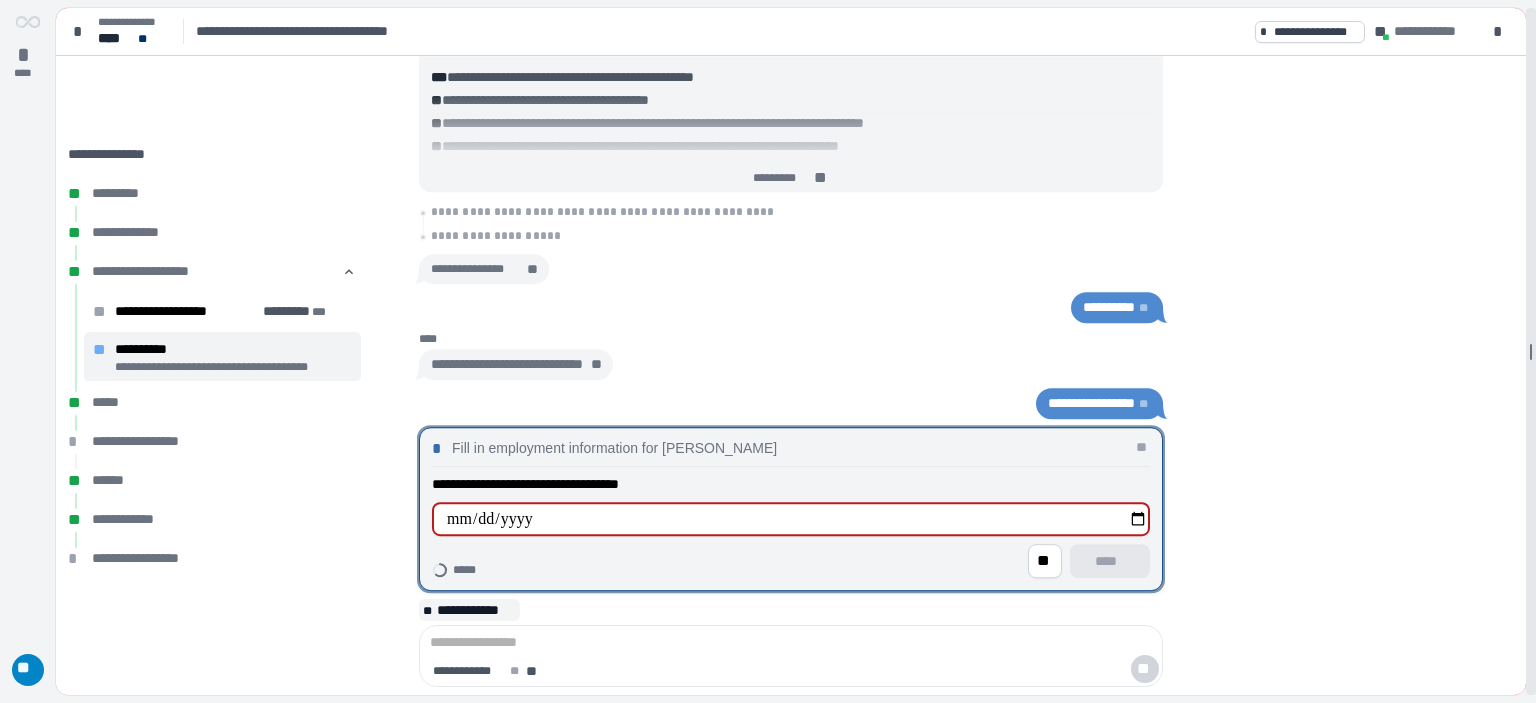 type on "**********" 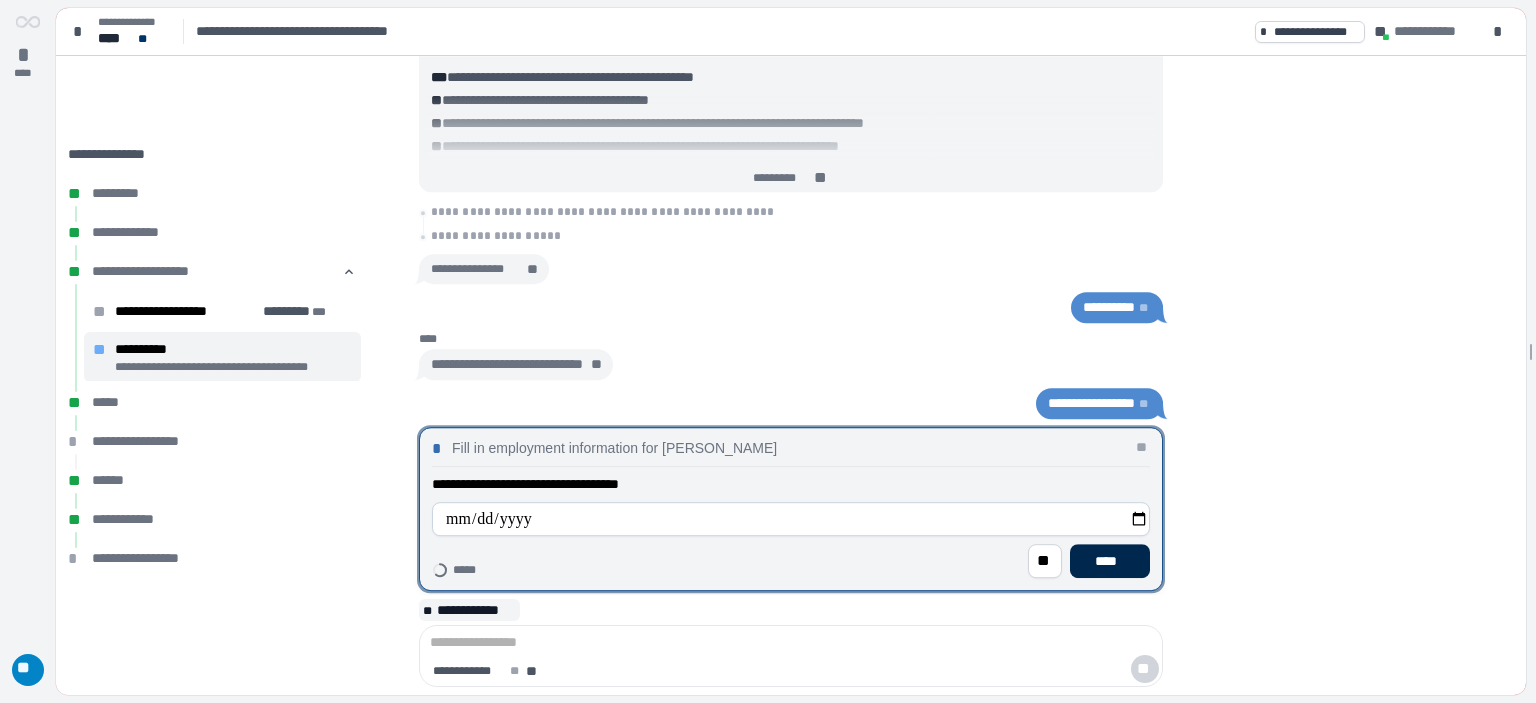 click on "****" at bounding box center [1110, 561] 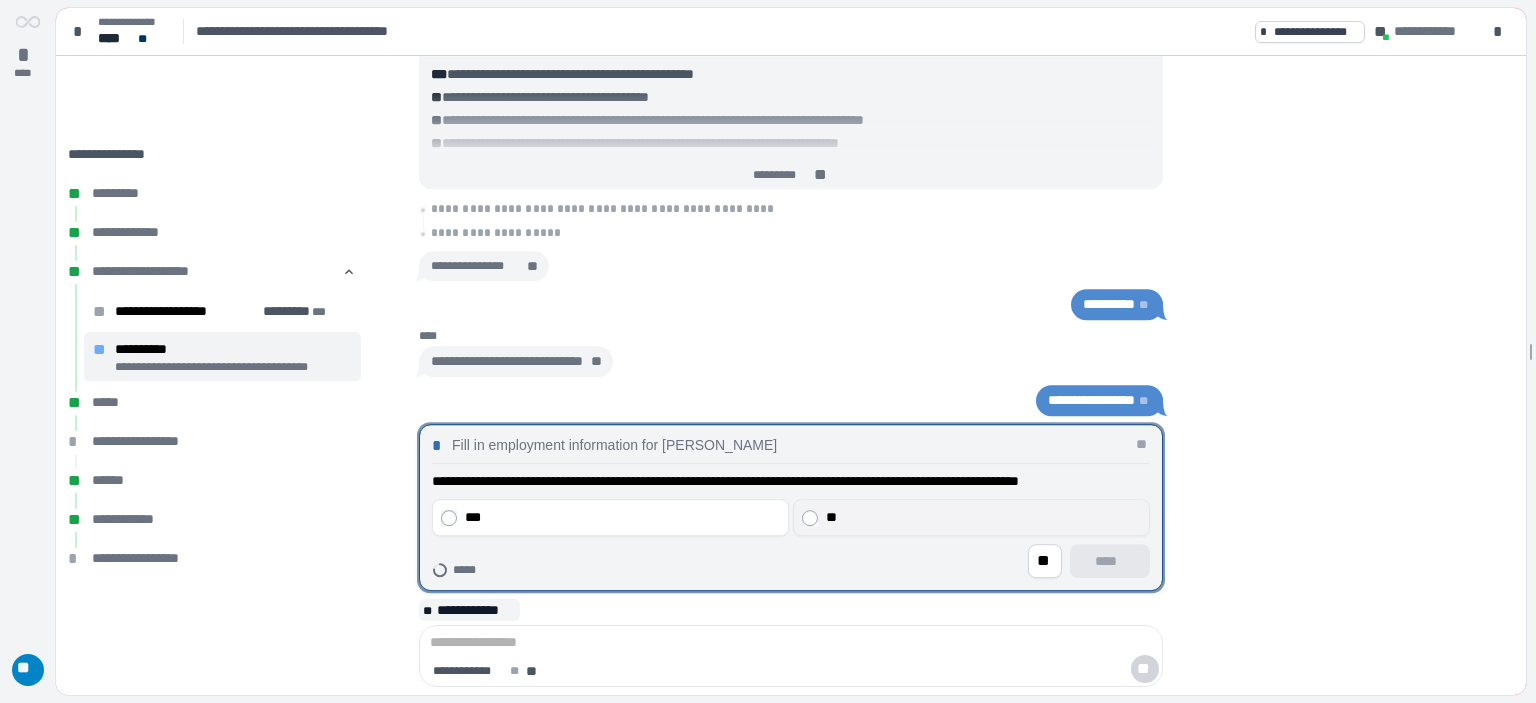 click on "**" at bounding box center [984, 517] 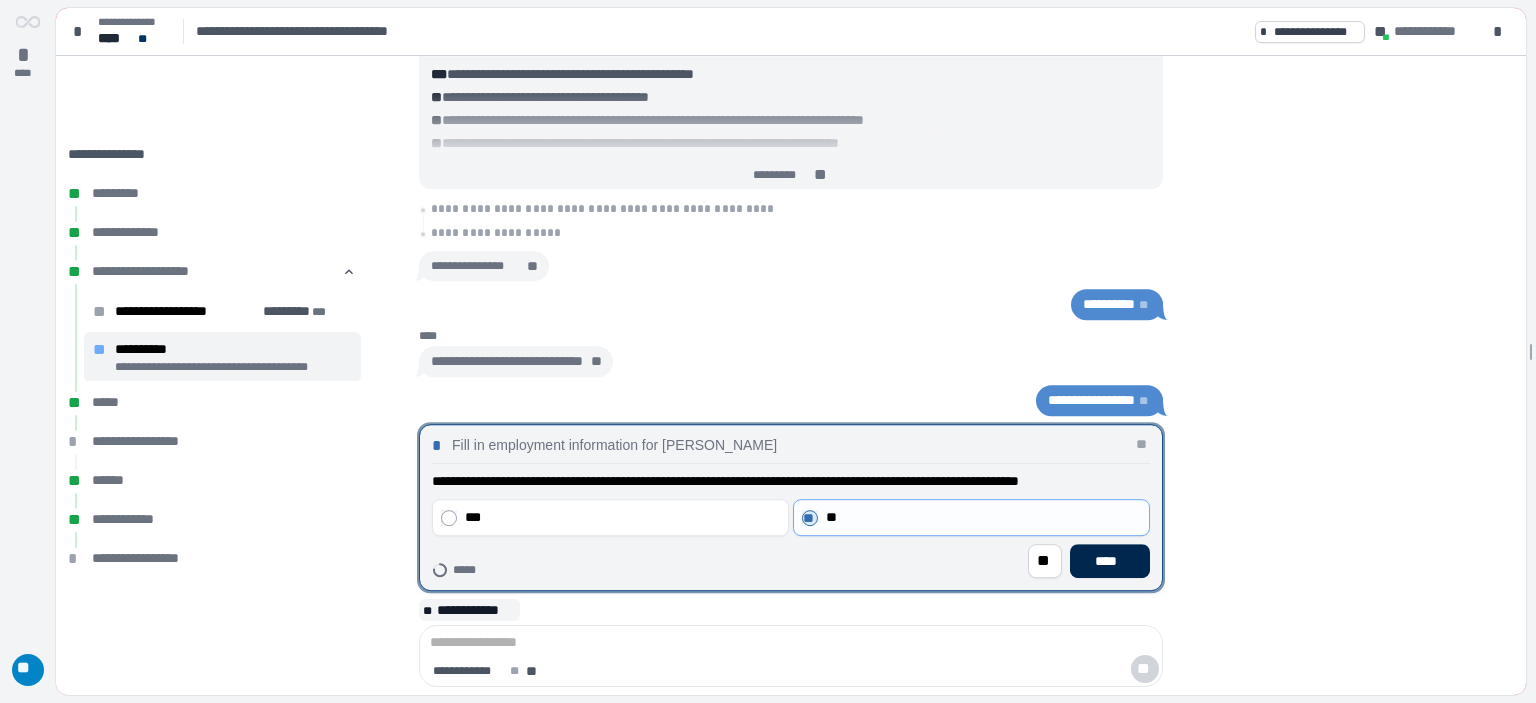 click on "****" at bounding box center [1110, 561] 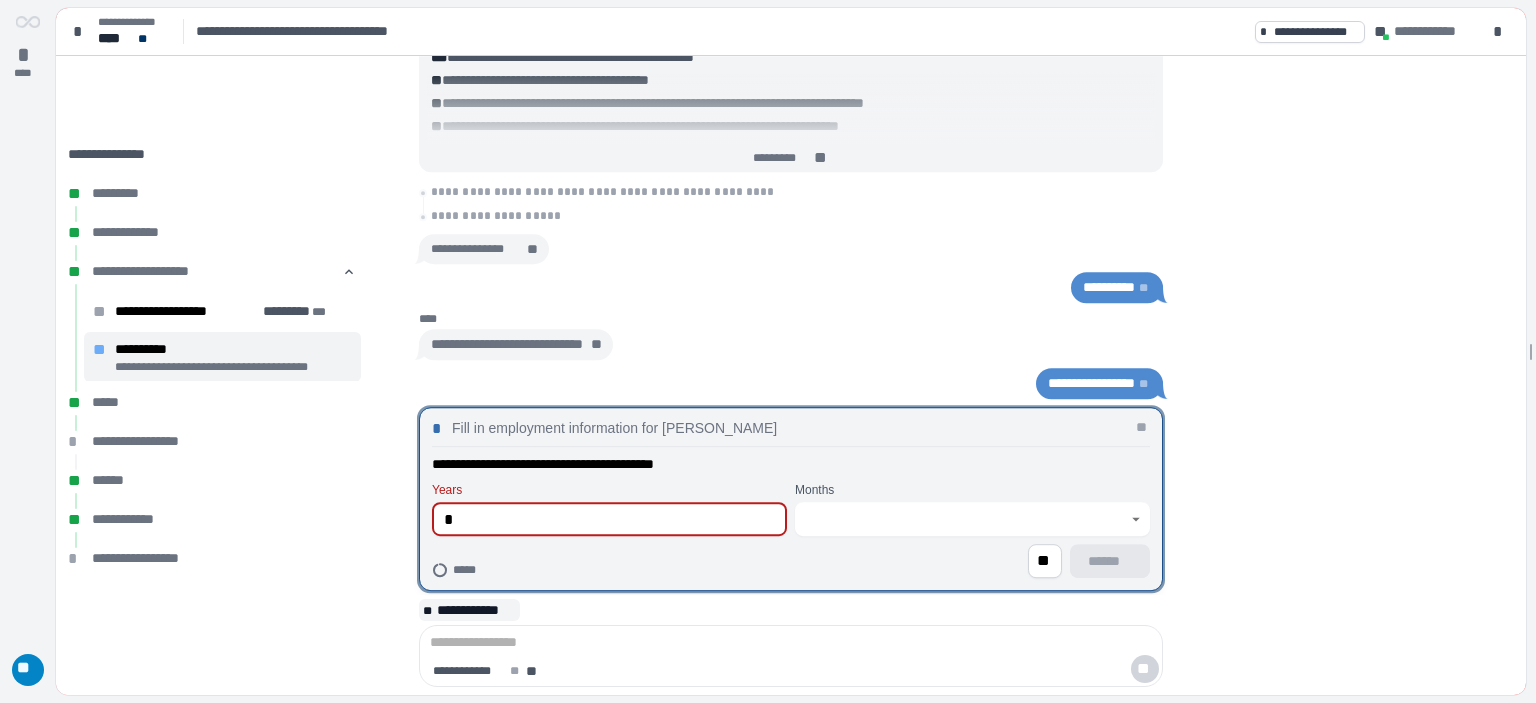 type on "*" 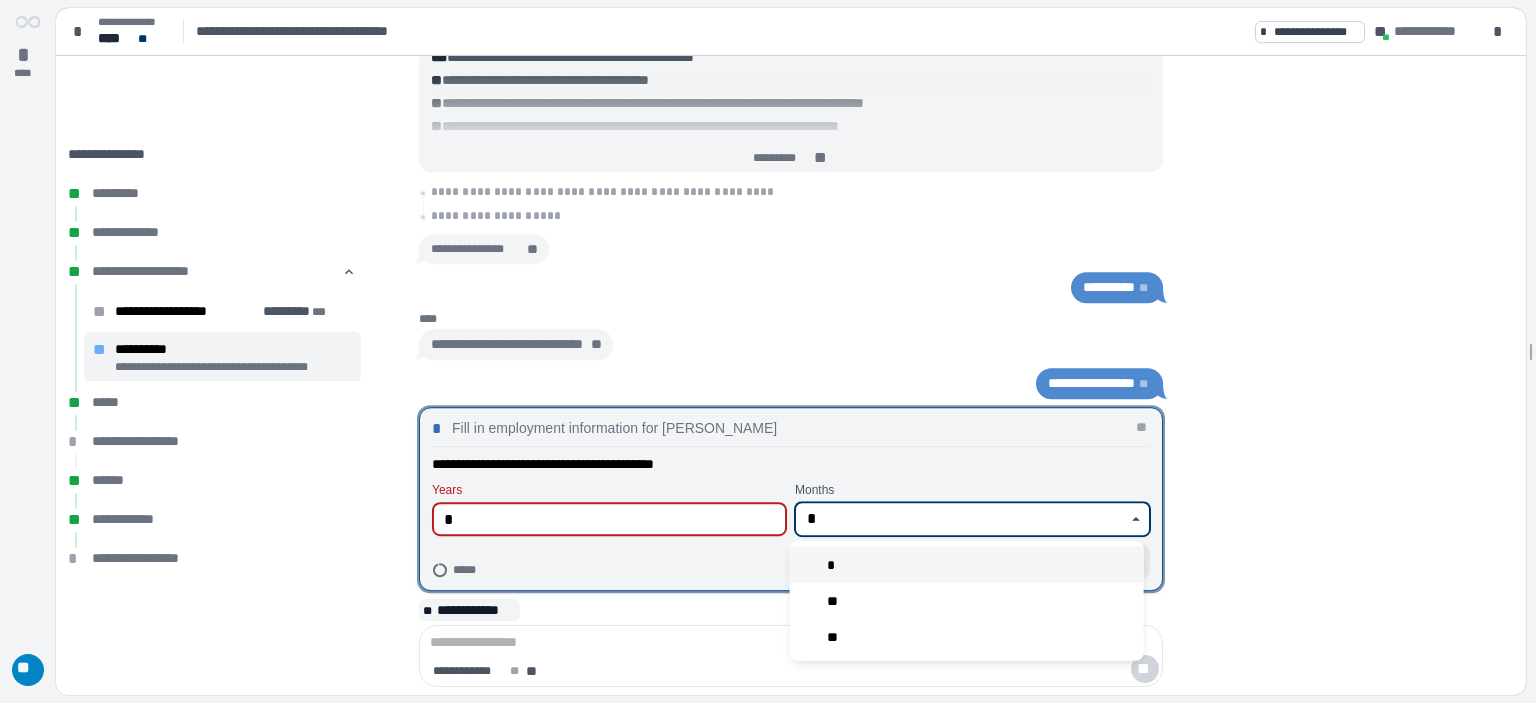 click on "*" at bounding box center (967, 565) 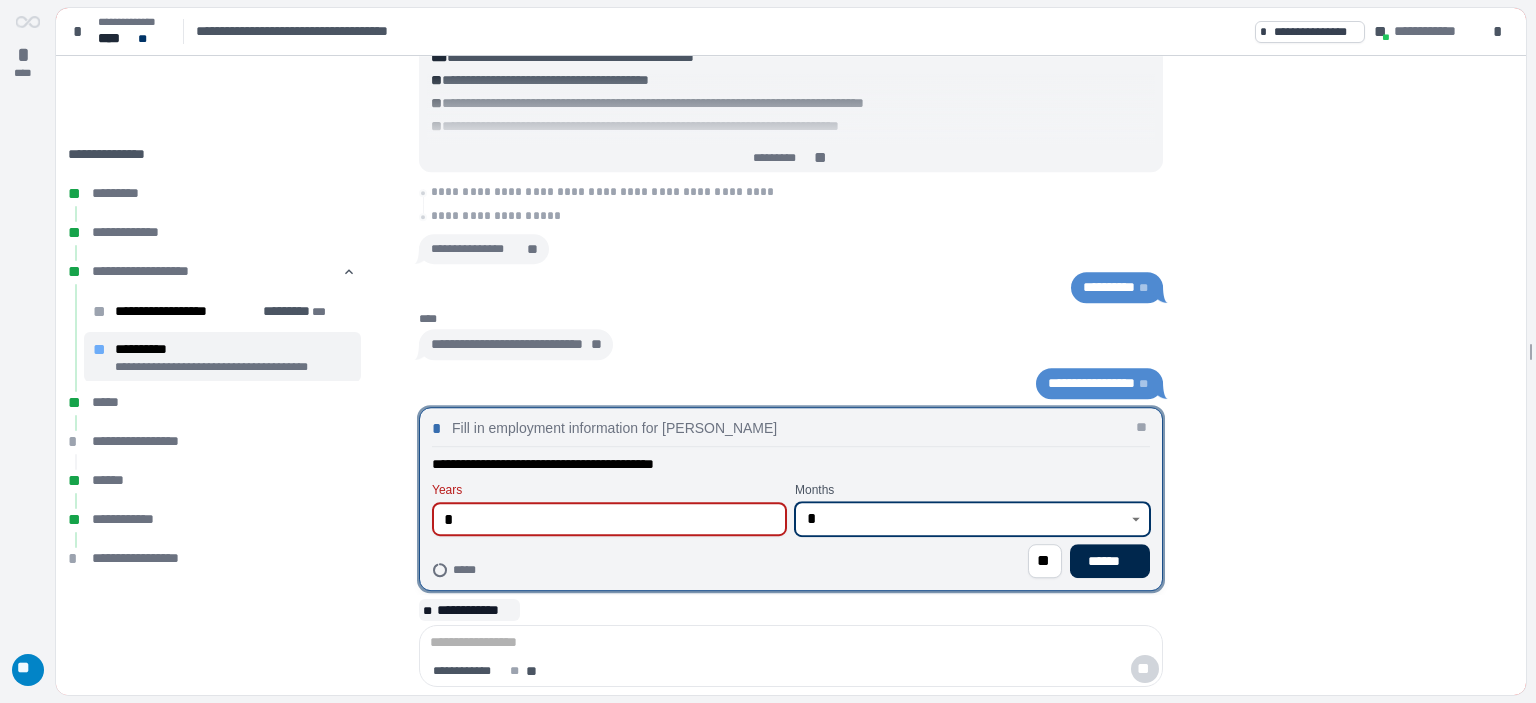 type on "*" 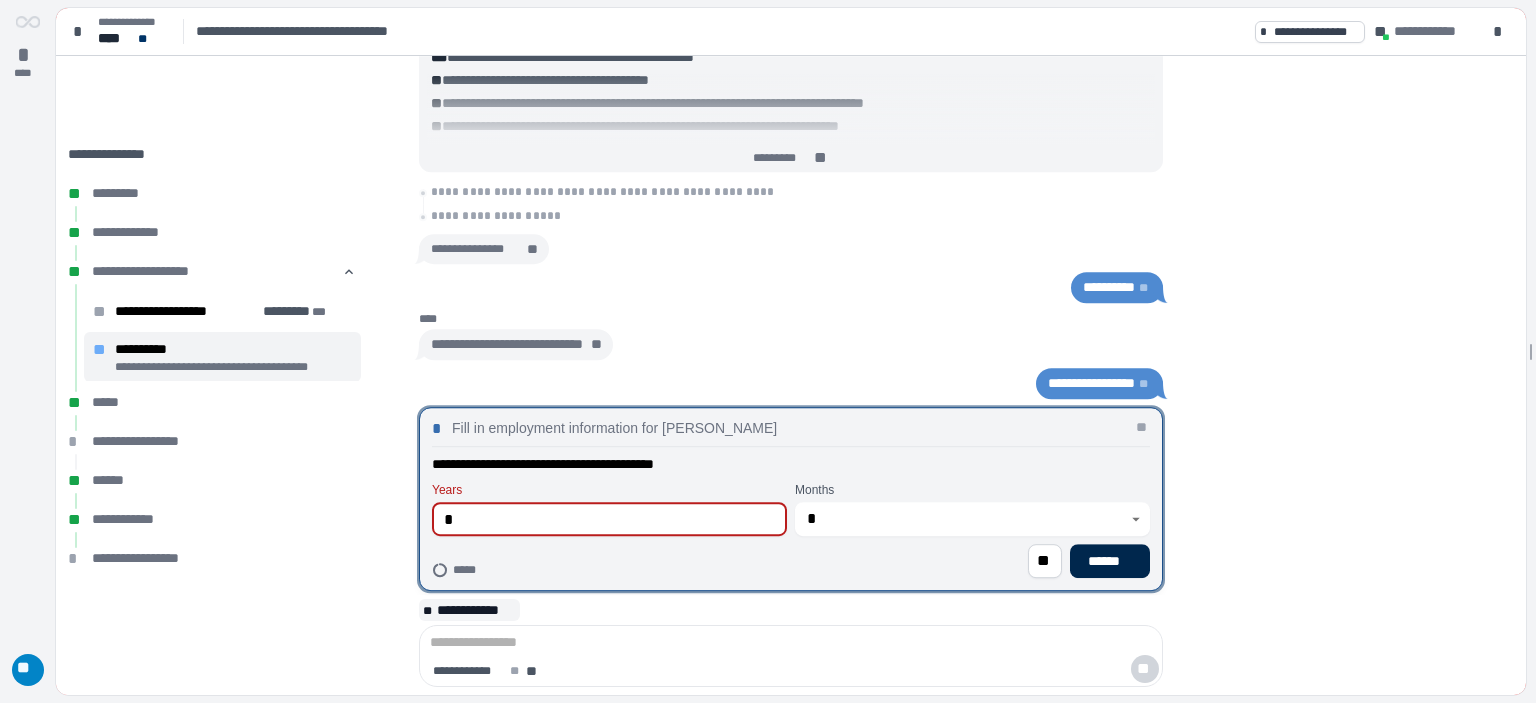 click on "******" at bounding box center (1110, 561) 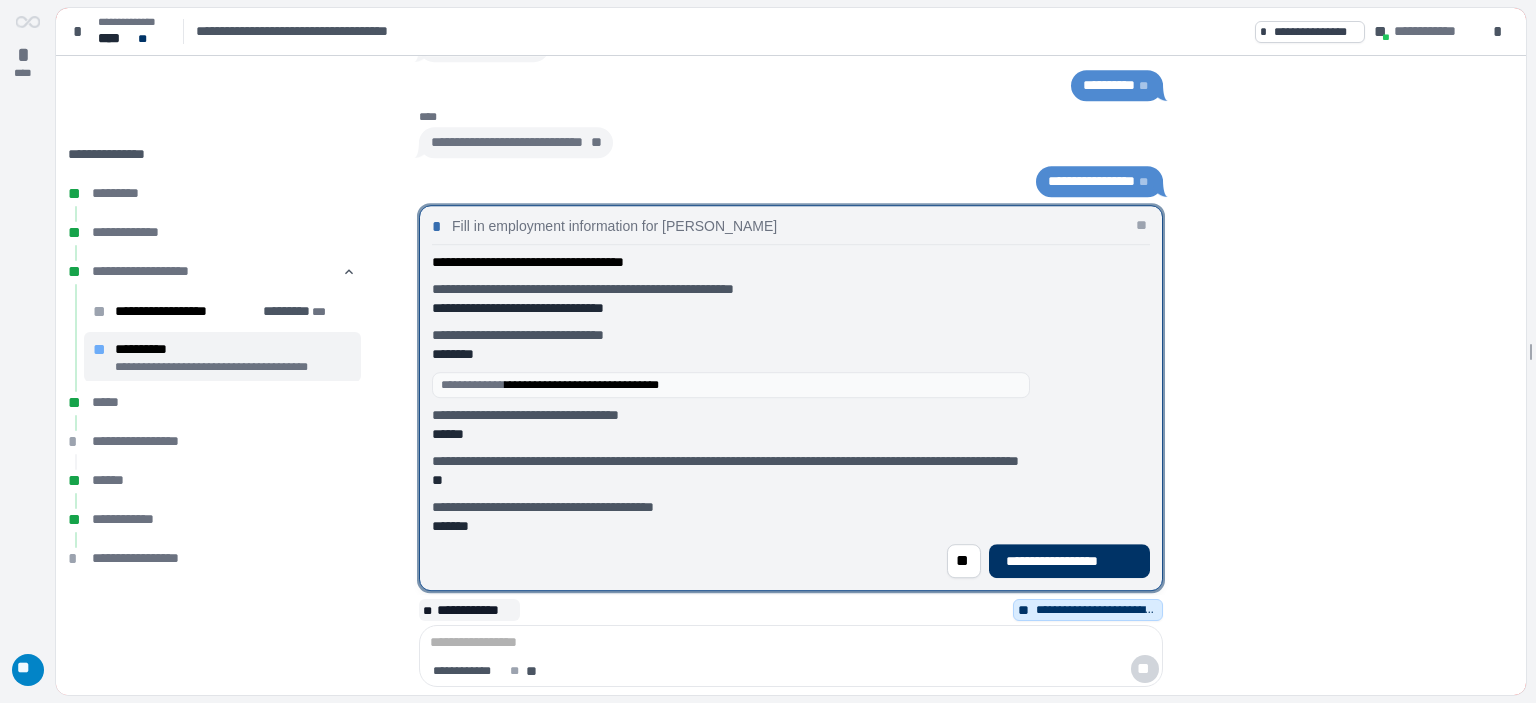 click on "**********" at bounding box center (1069, 561) 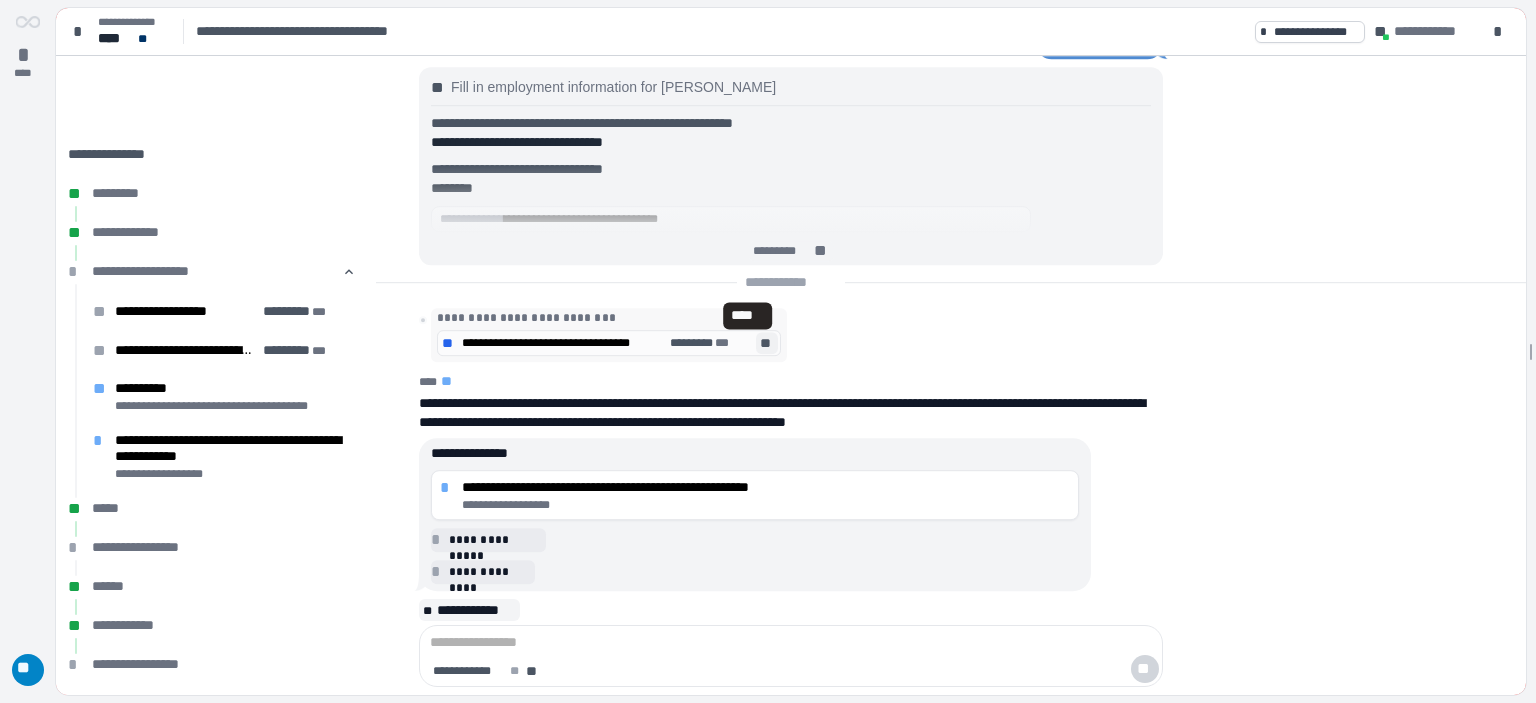 click on "**" at bounding box center (767, 343) 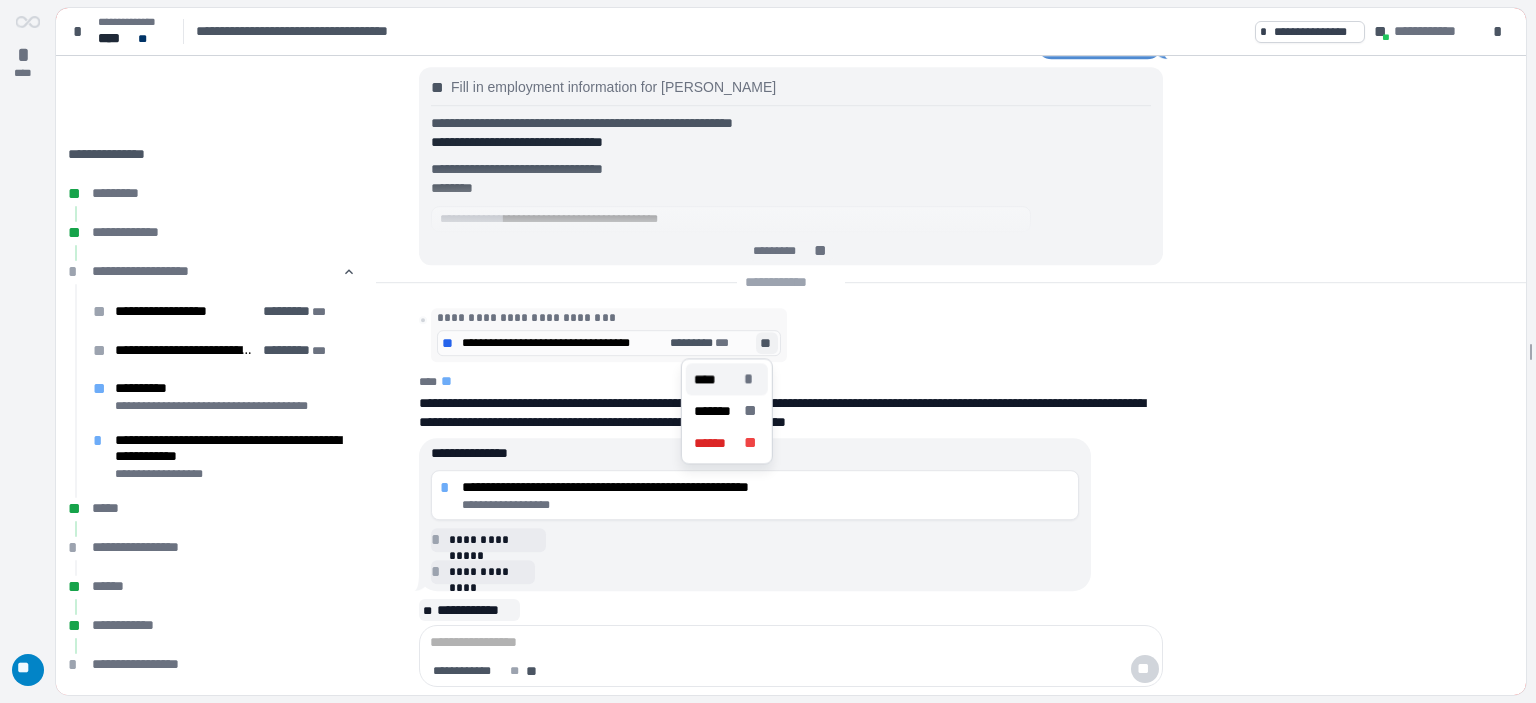click on "****" at bounding box center [705, 379] 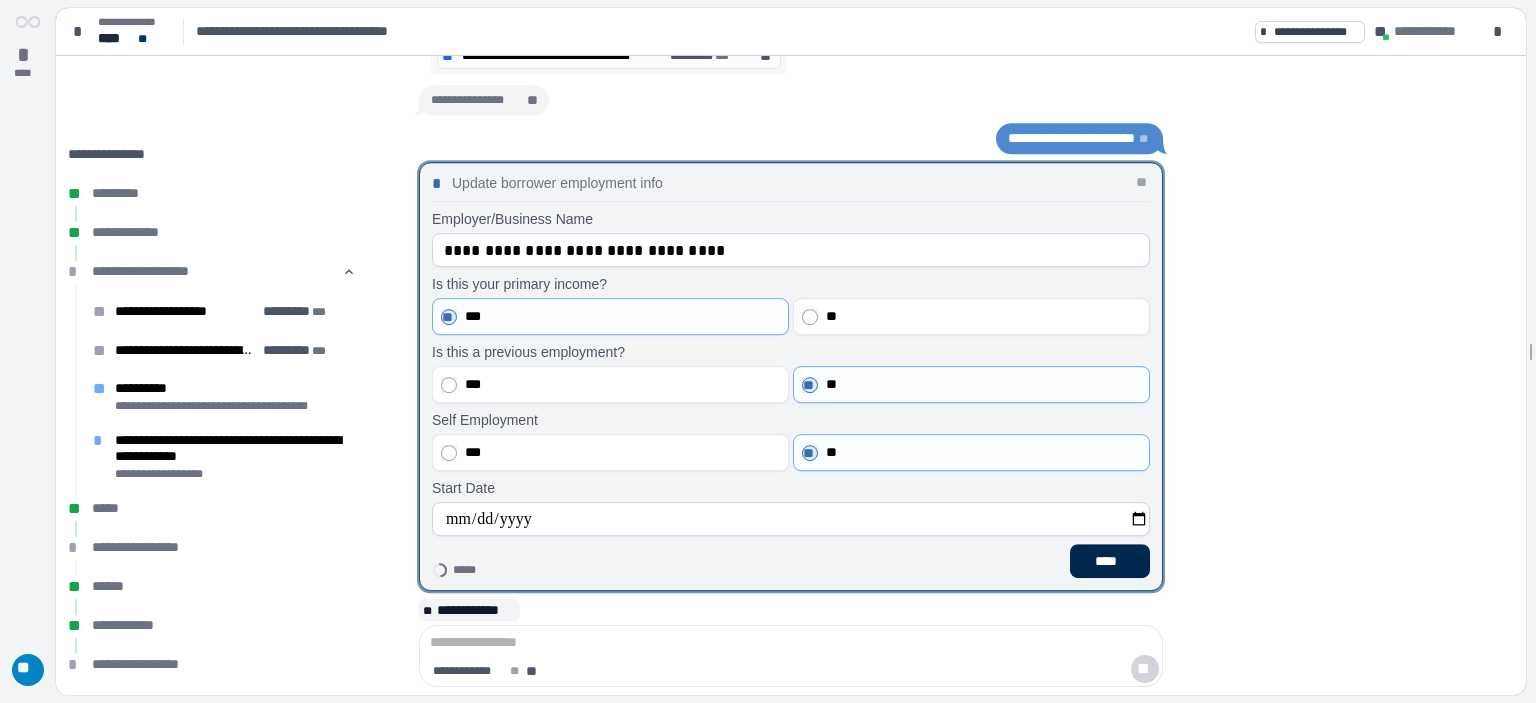 click on "****" at bounding box center (1110, 561) 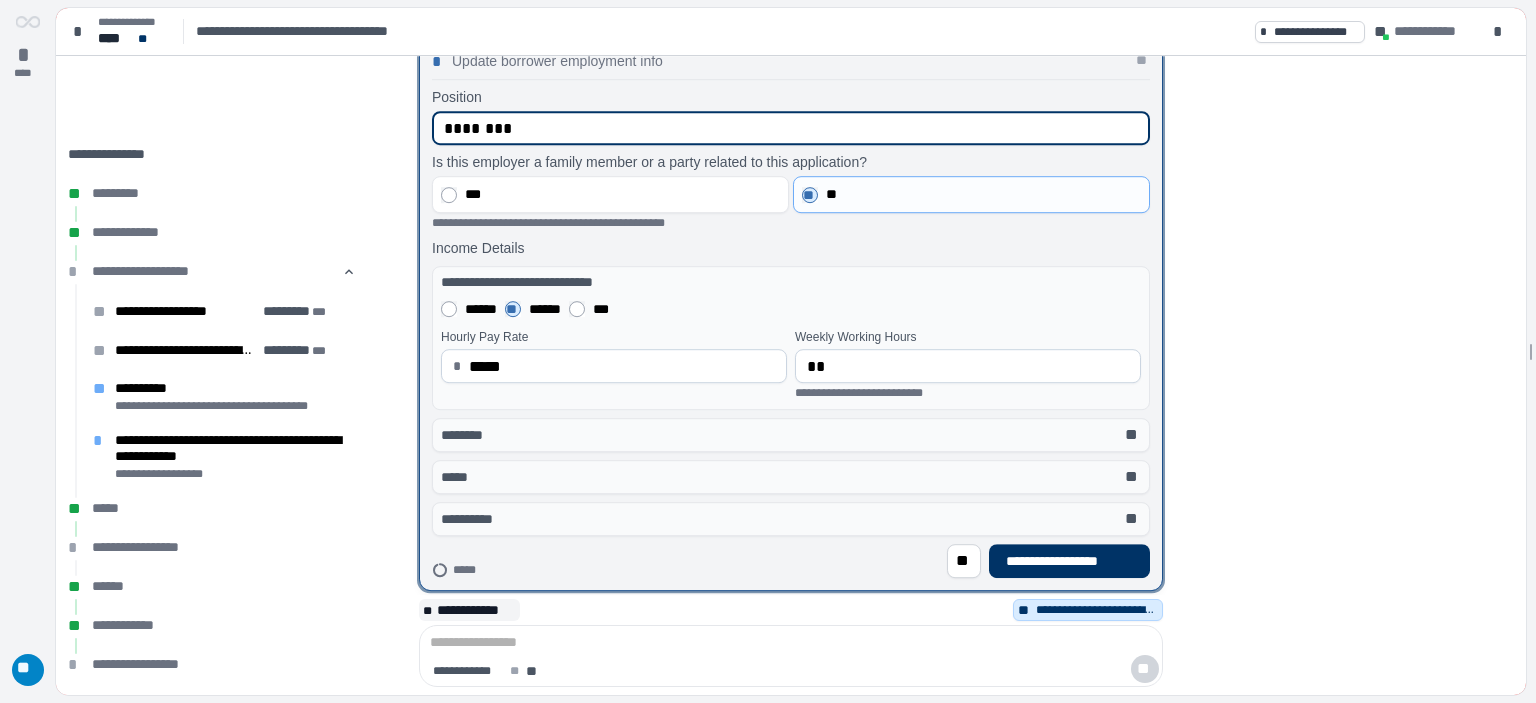 click on "**********" at bounding box center [1069, 561] 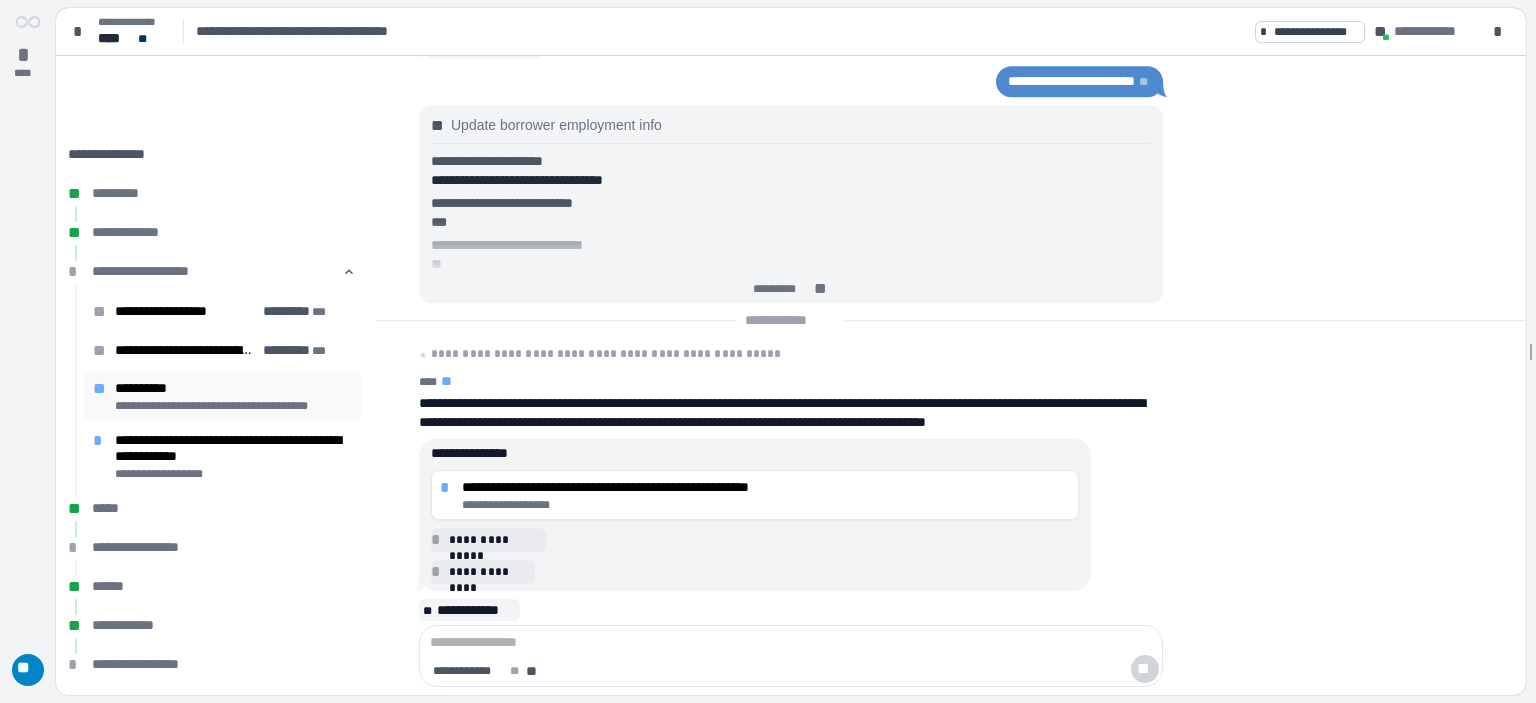 click on "**" at bounding box center [101, 389] 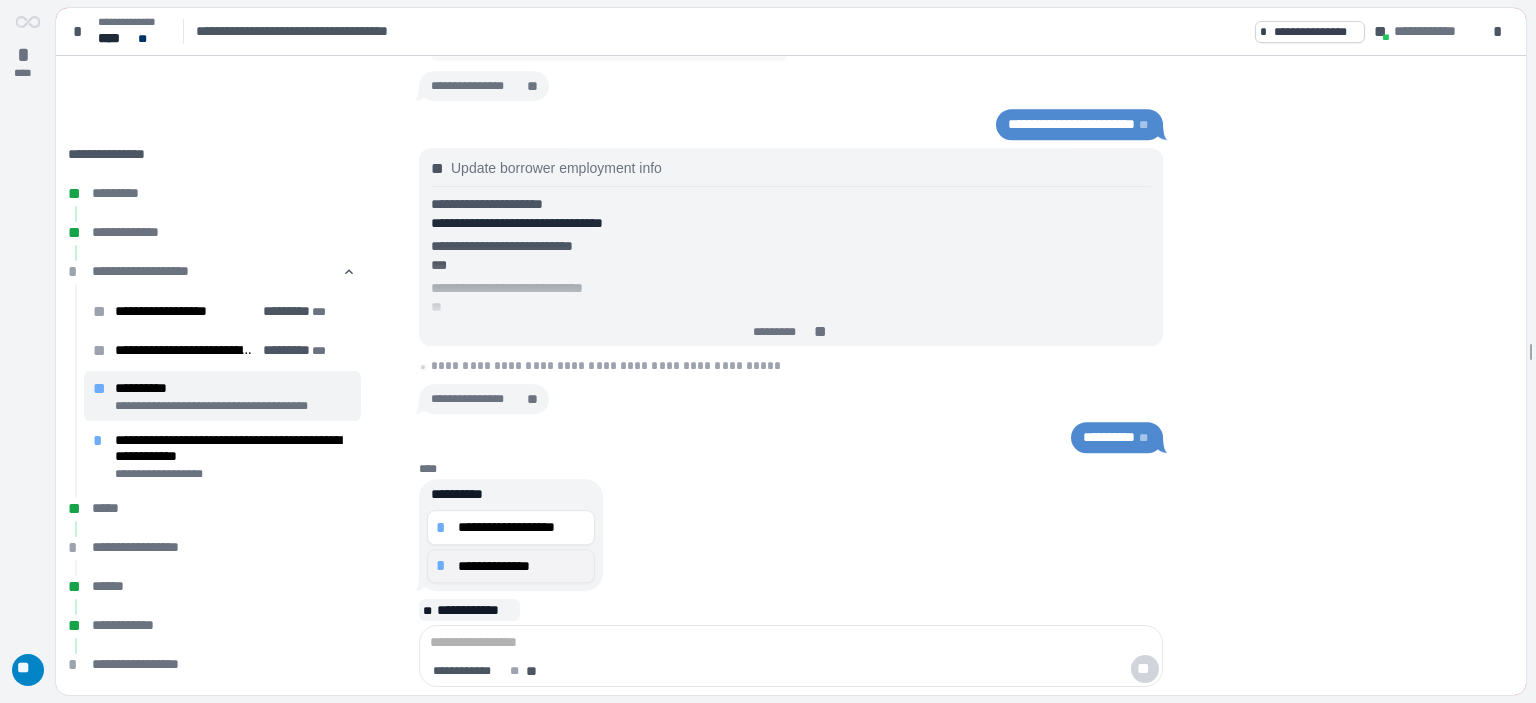click on "**********" at bounding box center (522, 566) 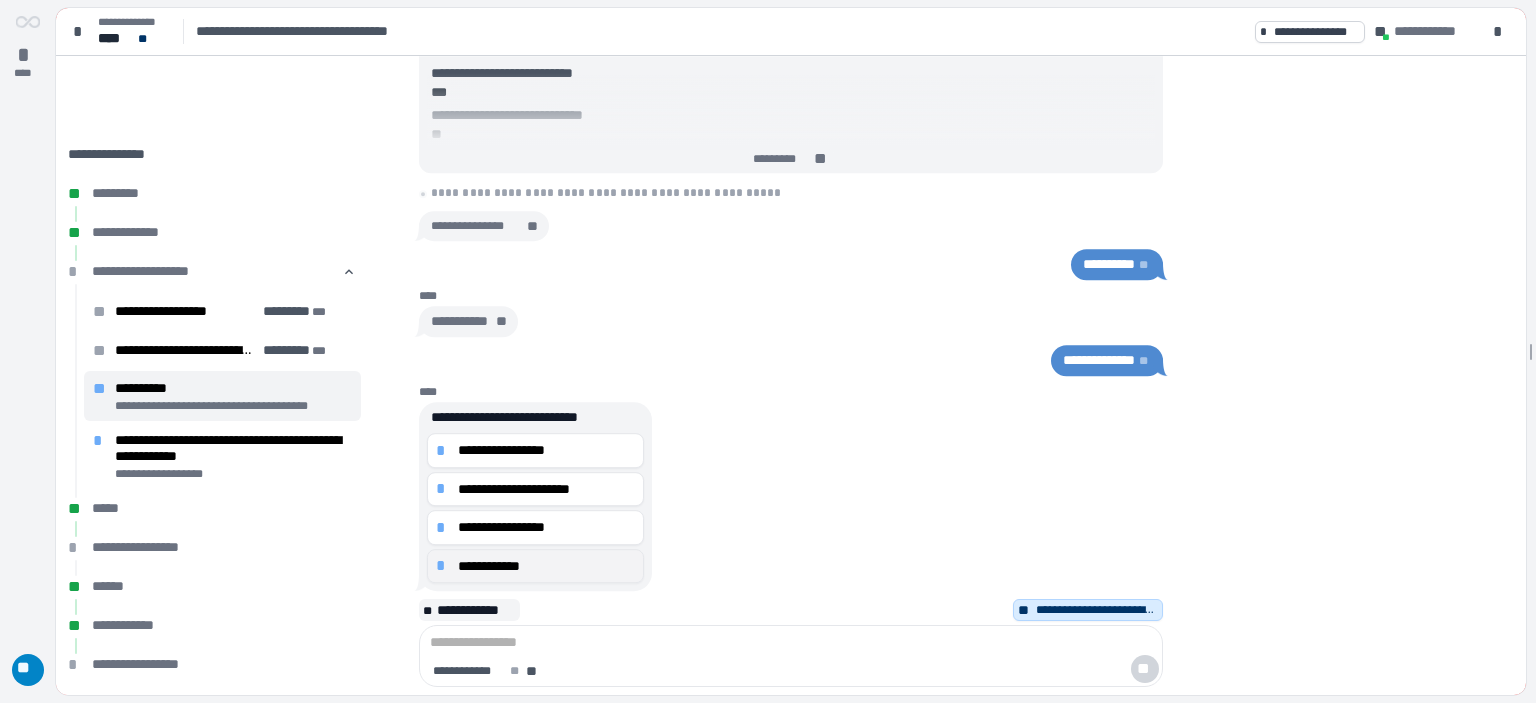 click on "**********" at bounding box center (546, 566) 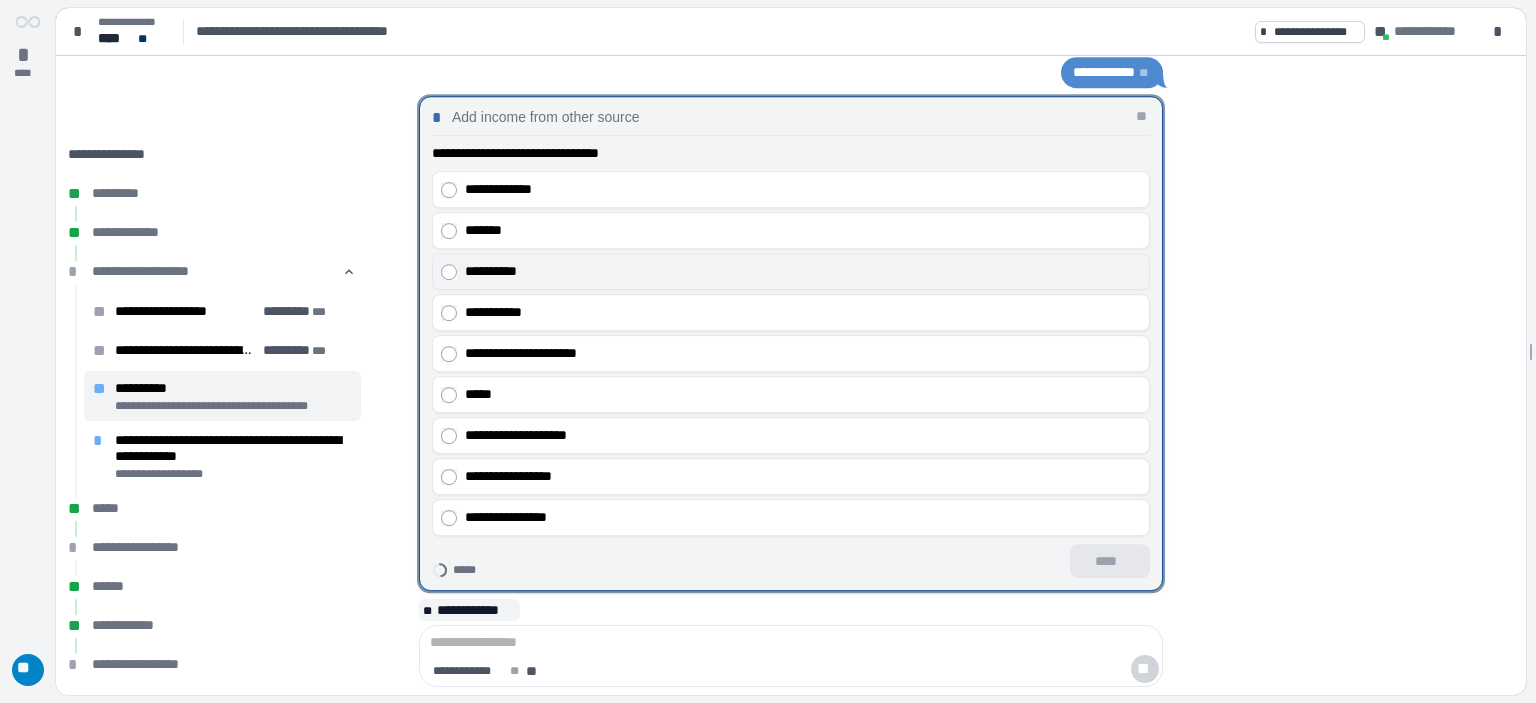 click on "**********" at bounding box center (791, 271) 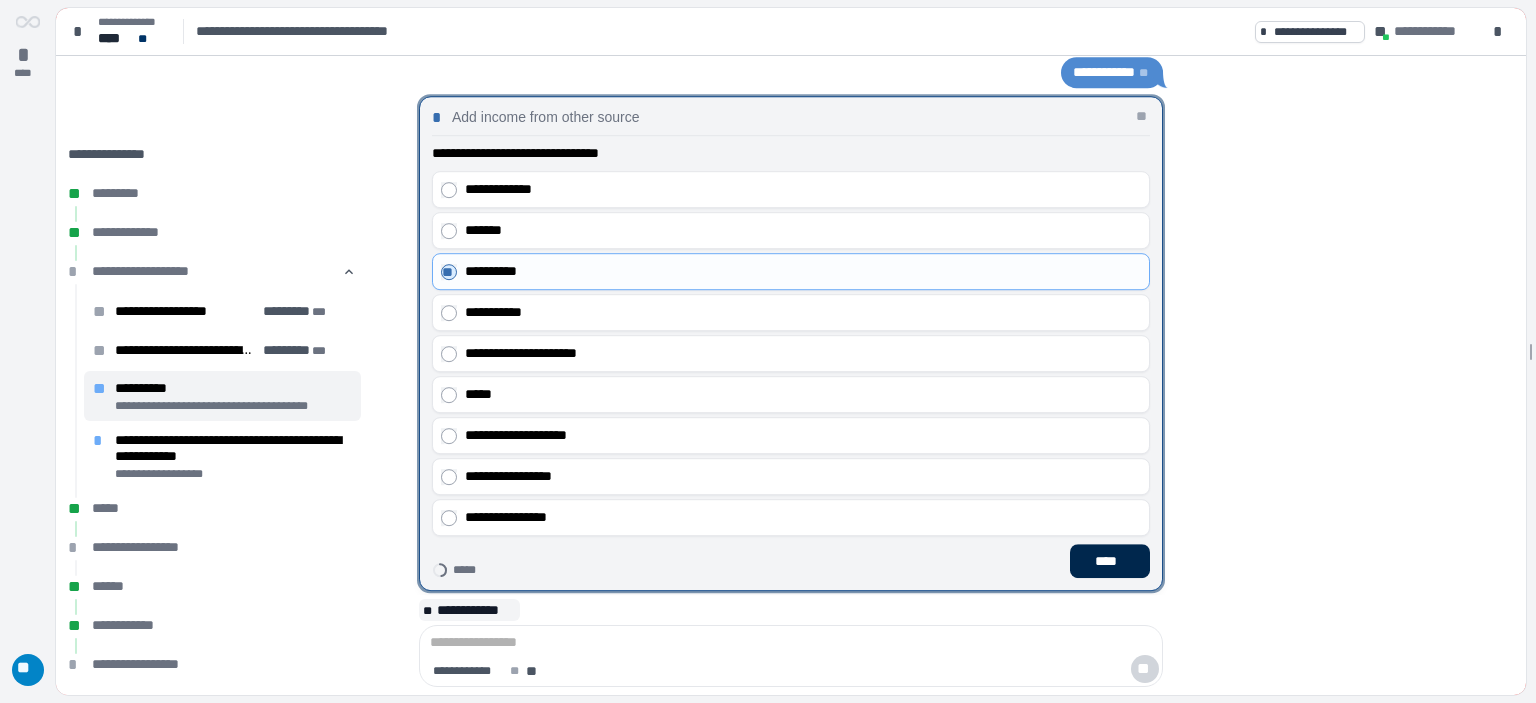 click on "****" at bounding box center [1110, 561] 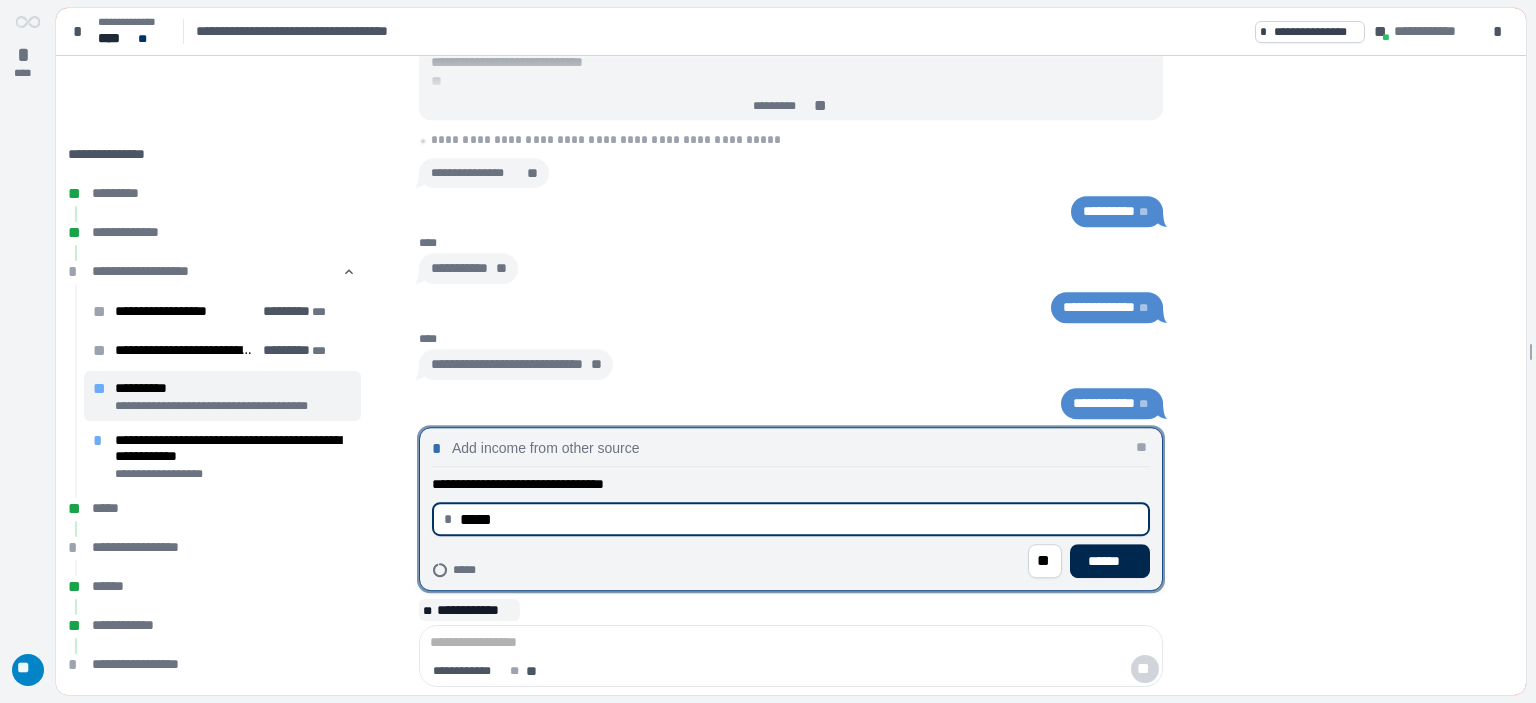 type on "********" 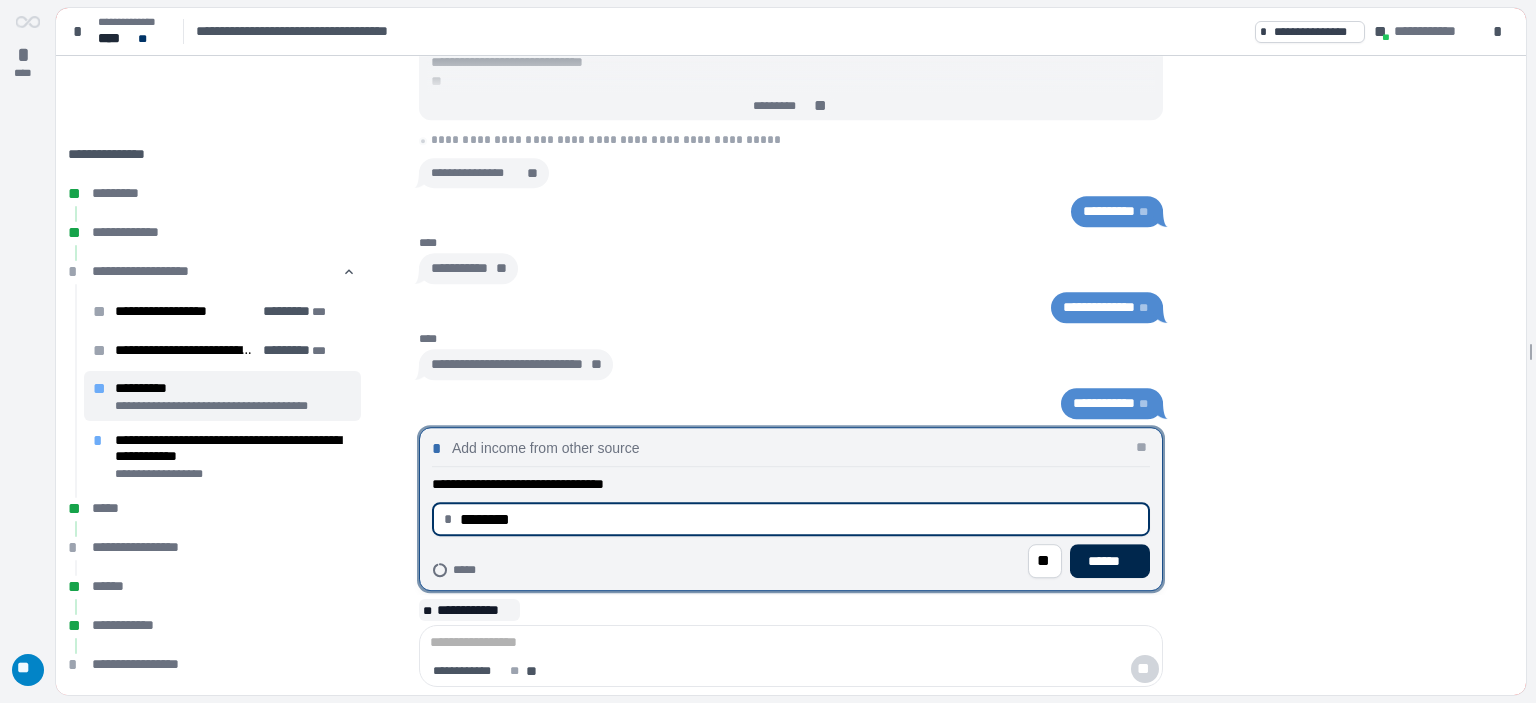 click on "******" at bounding box center [1110, 561] 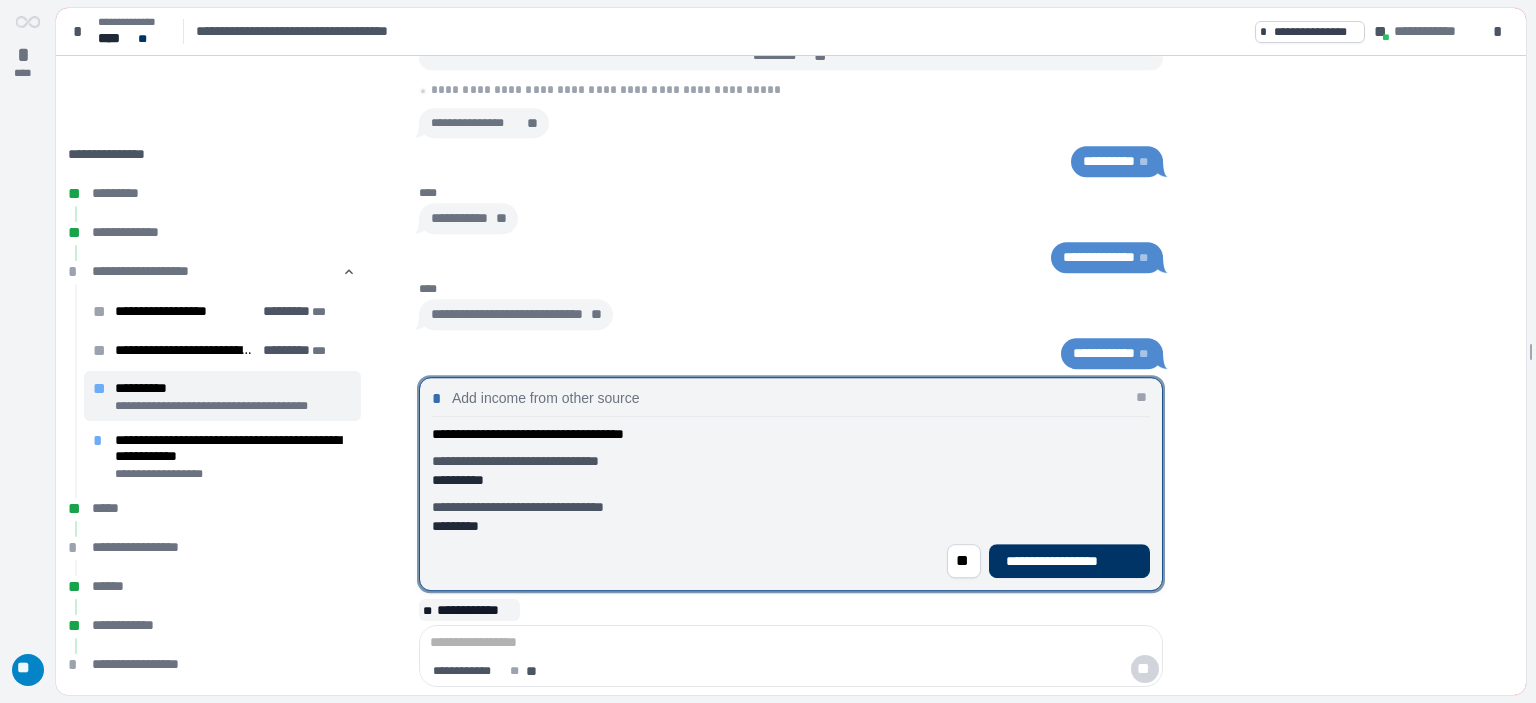 click on "**********" at bounding box center (1069, 561) 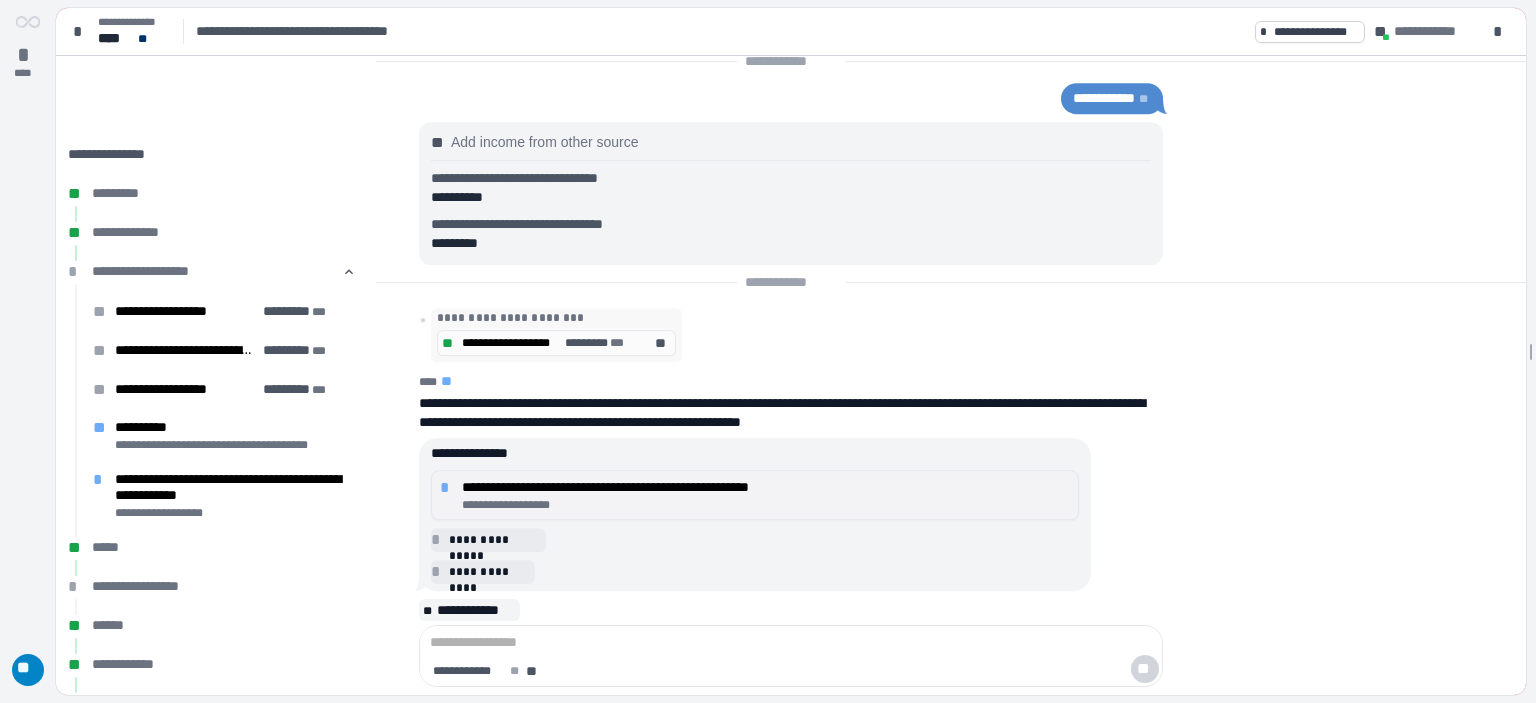 click on "**********" at bounding box center [766, 505] 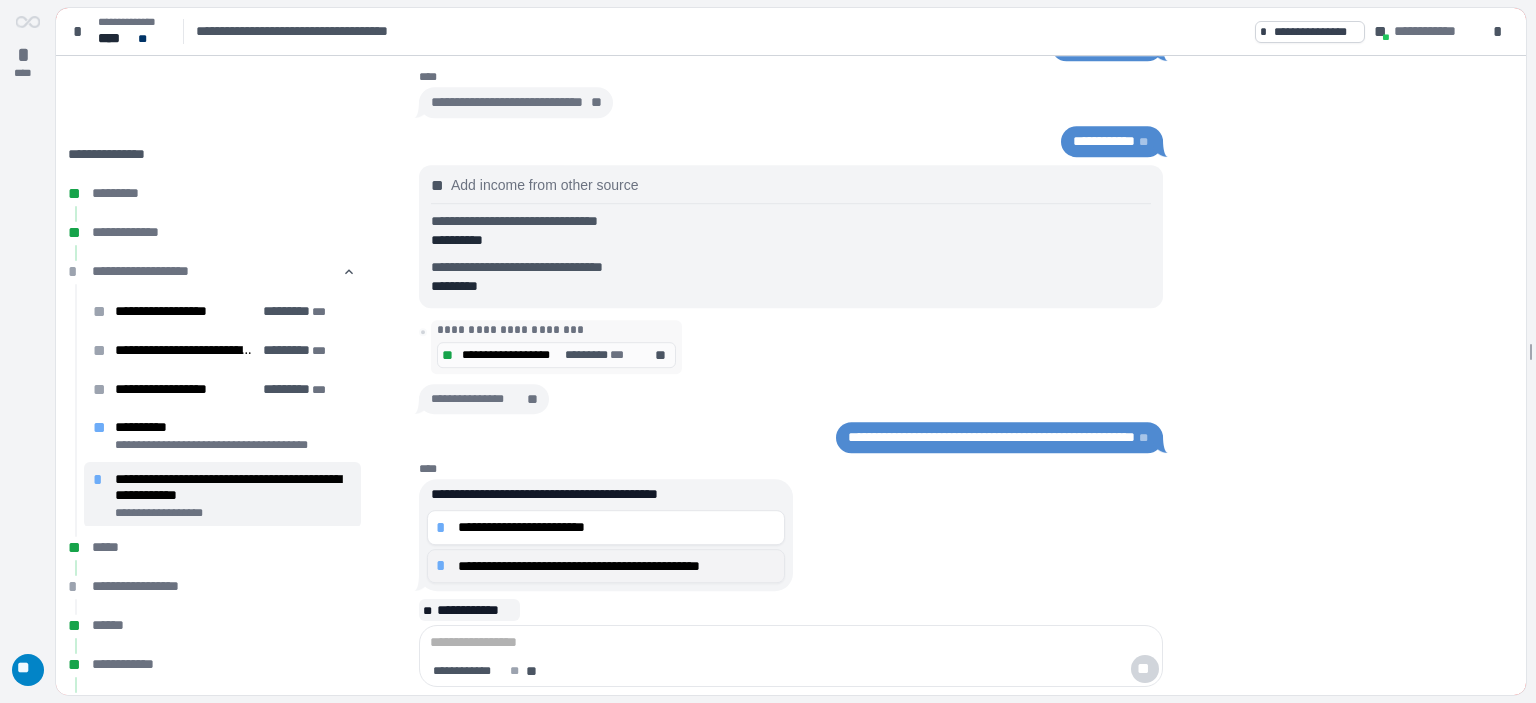 click on "**********" at bounding box center [606, 566] 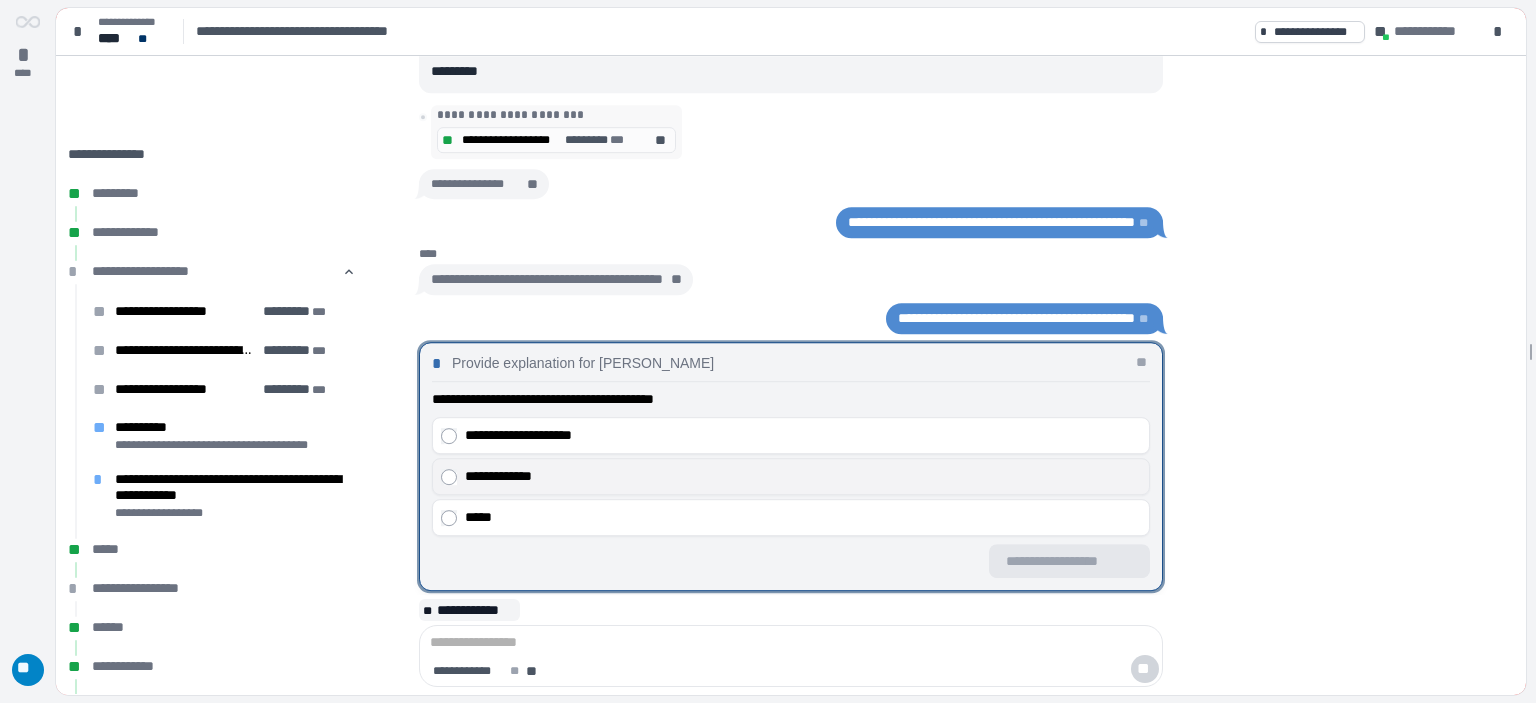 click on "**********" at bounding box center (803, 476) 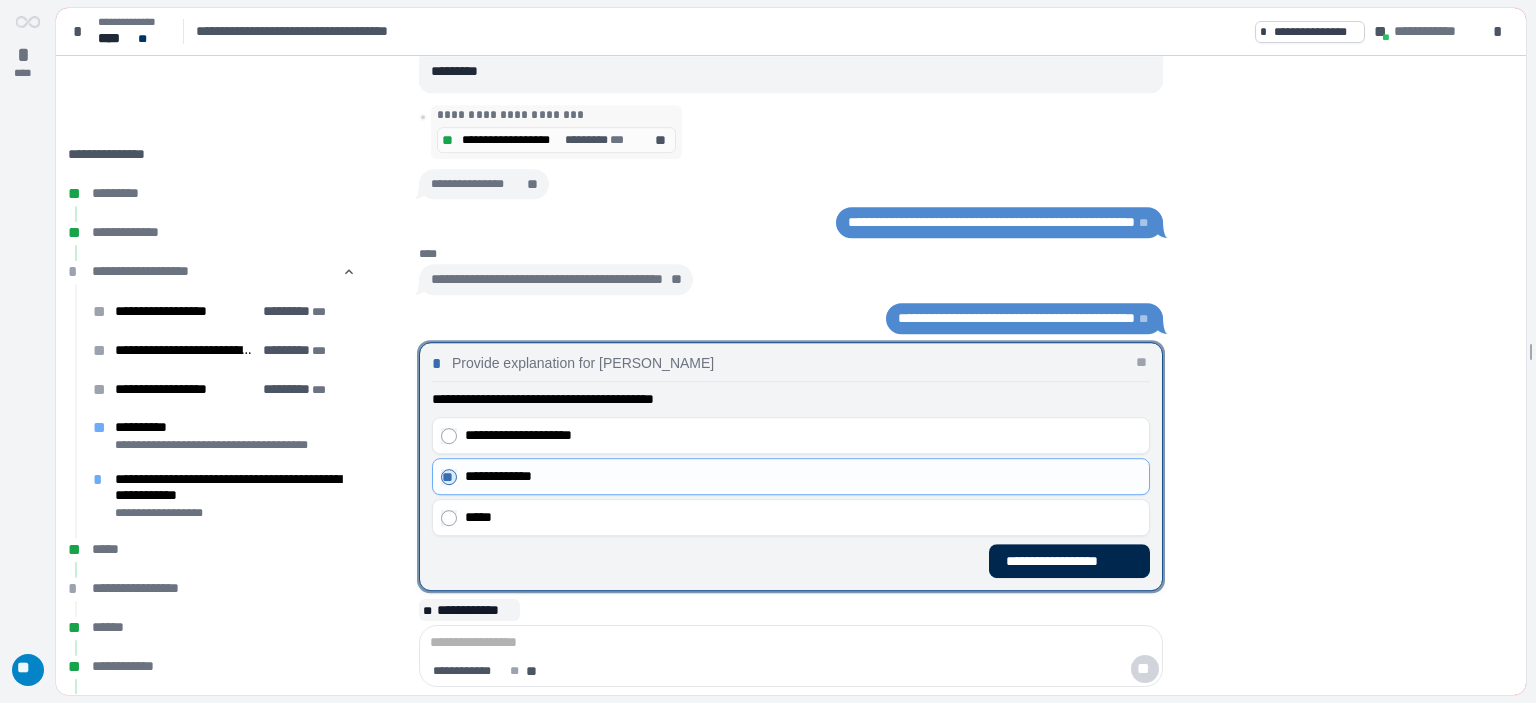 click on "**********" at bounding box center [1069, 561] 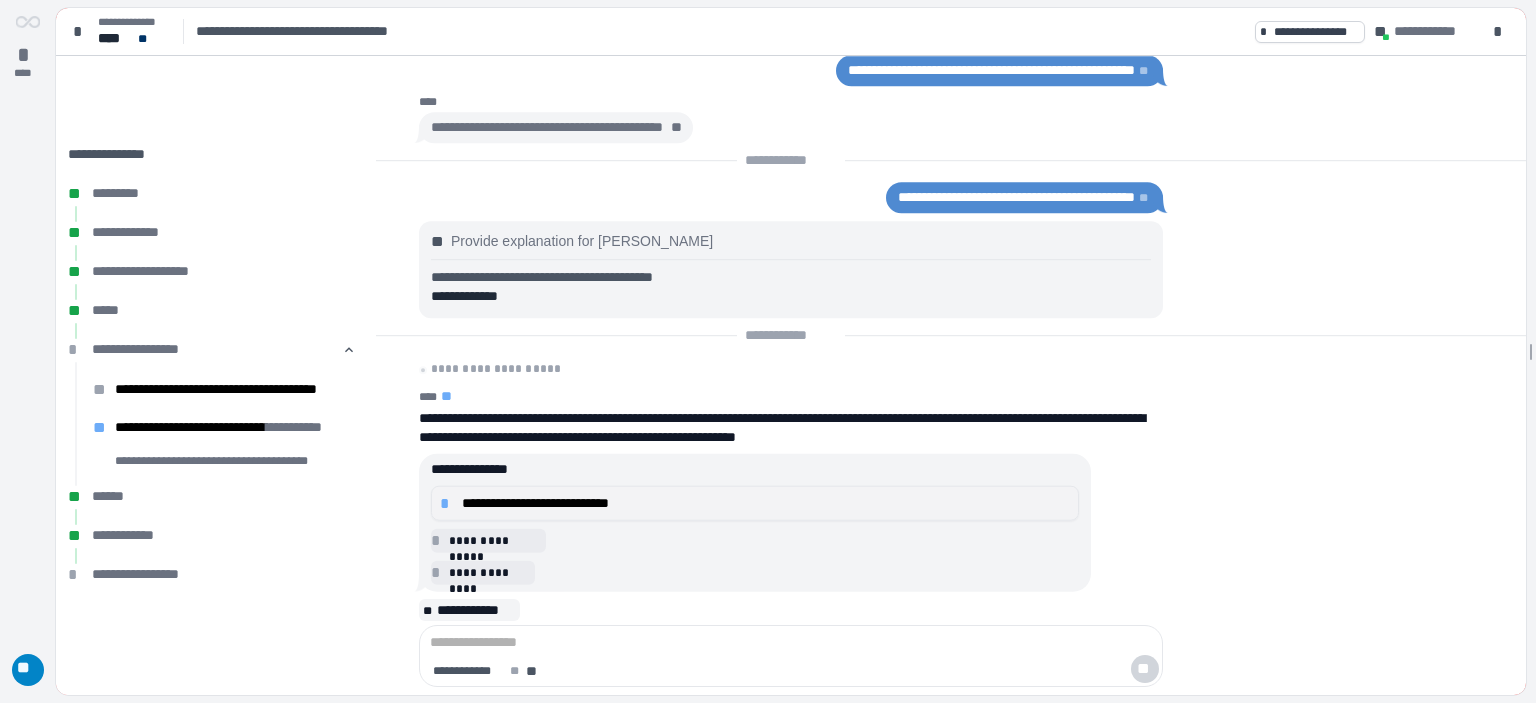 click on "**********" at bounding box center (766, 503) 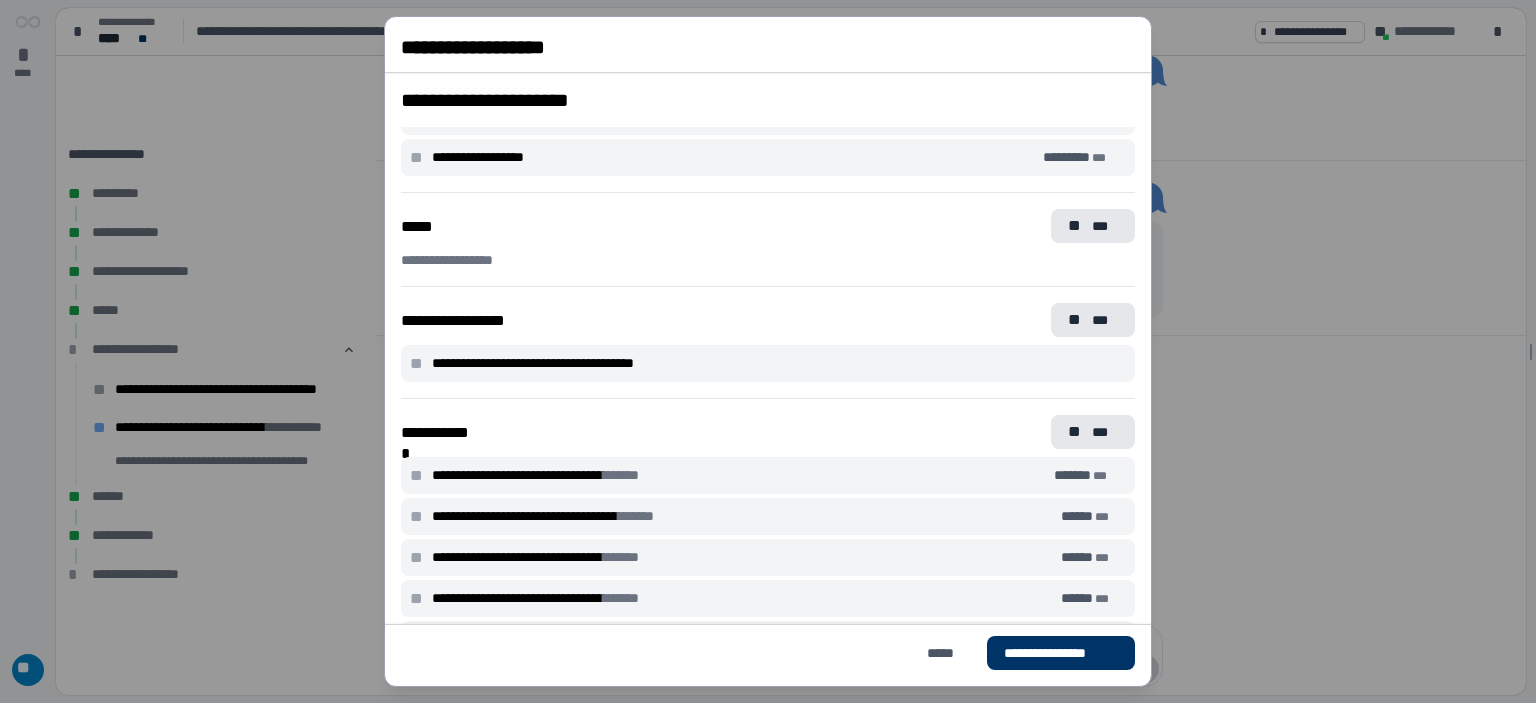scroll, scrollTop: 2507, scrollLeft: 0, axis: vertical 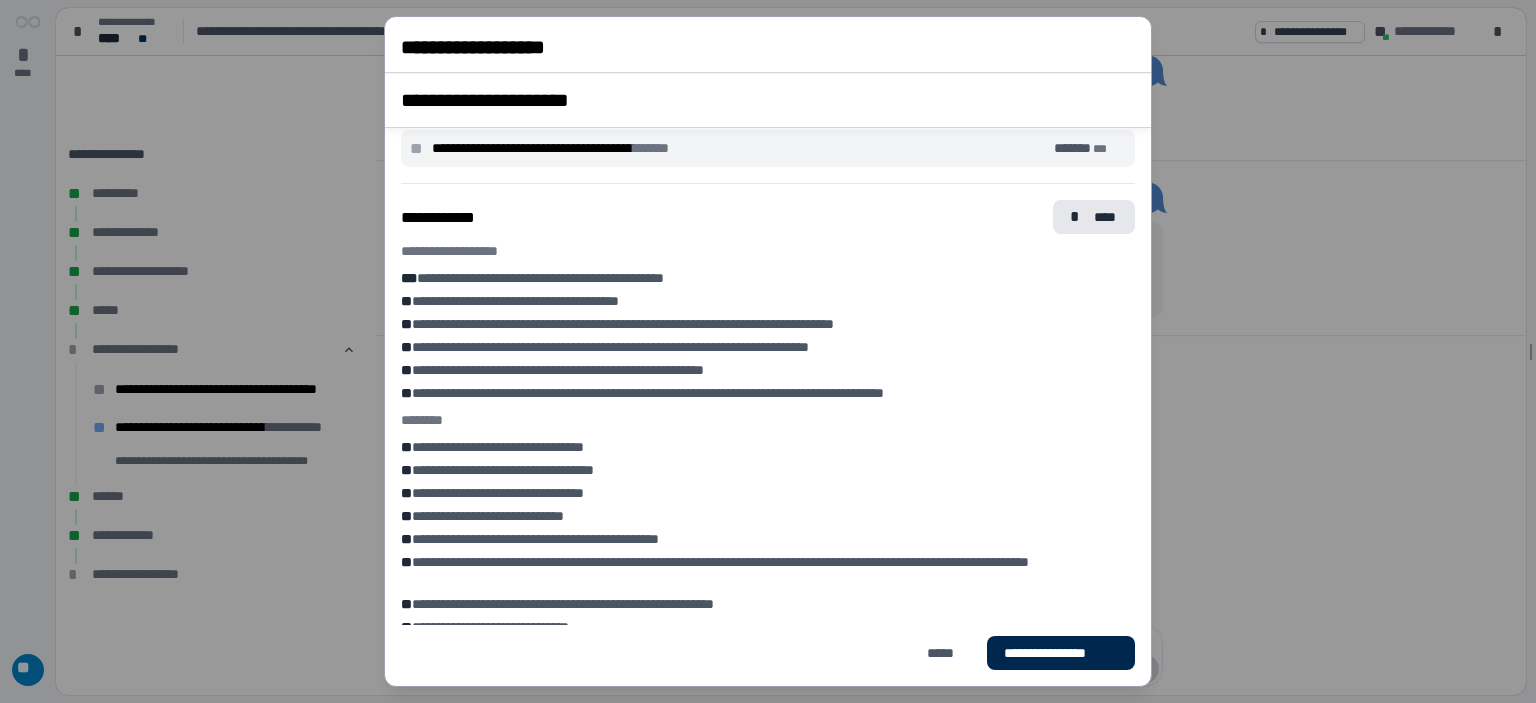 click on "**********" at bounding box center [1061, 653] 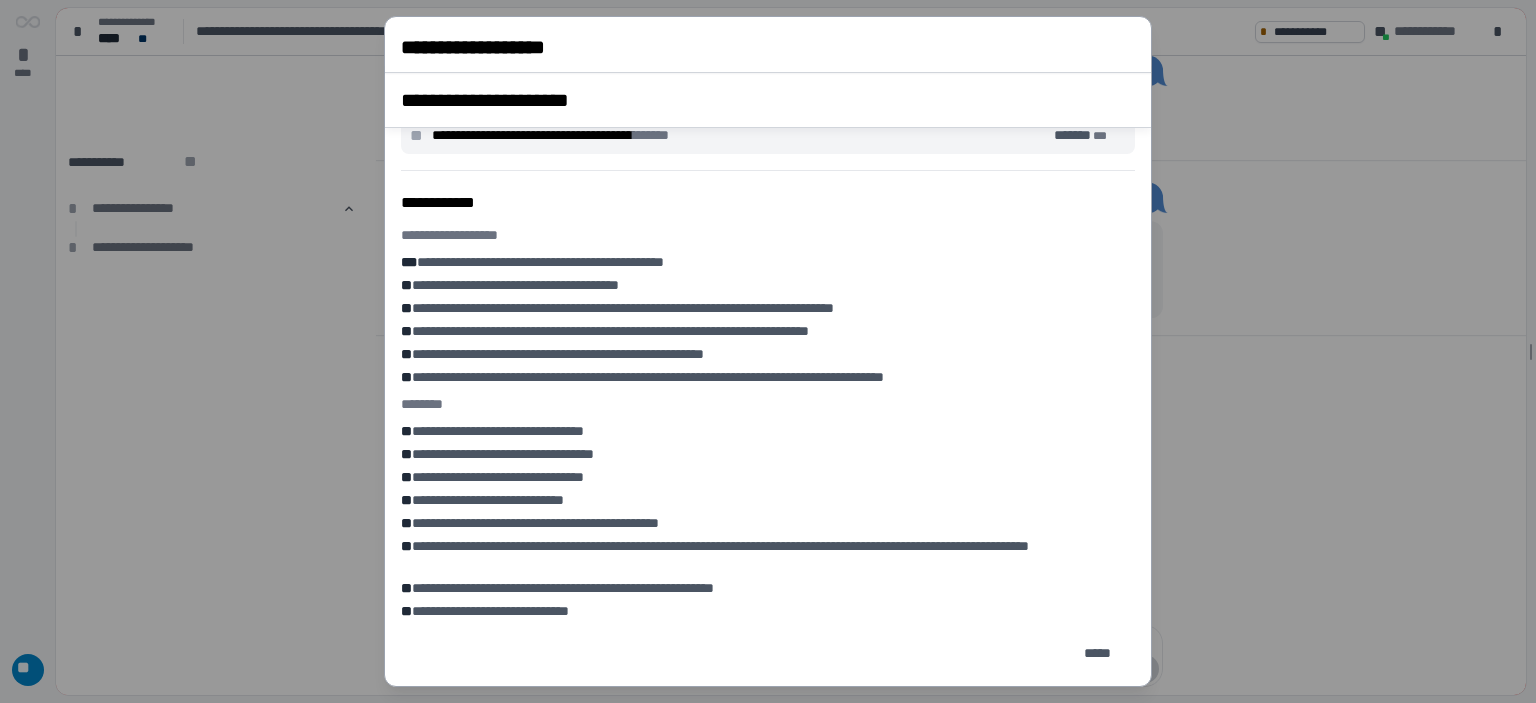 scroll, scrollTop: 2252, scrollLeft: 0, axis: vertical 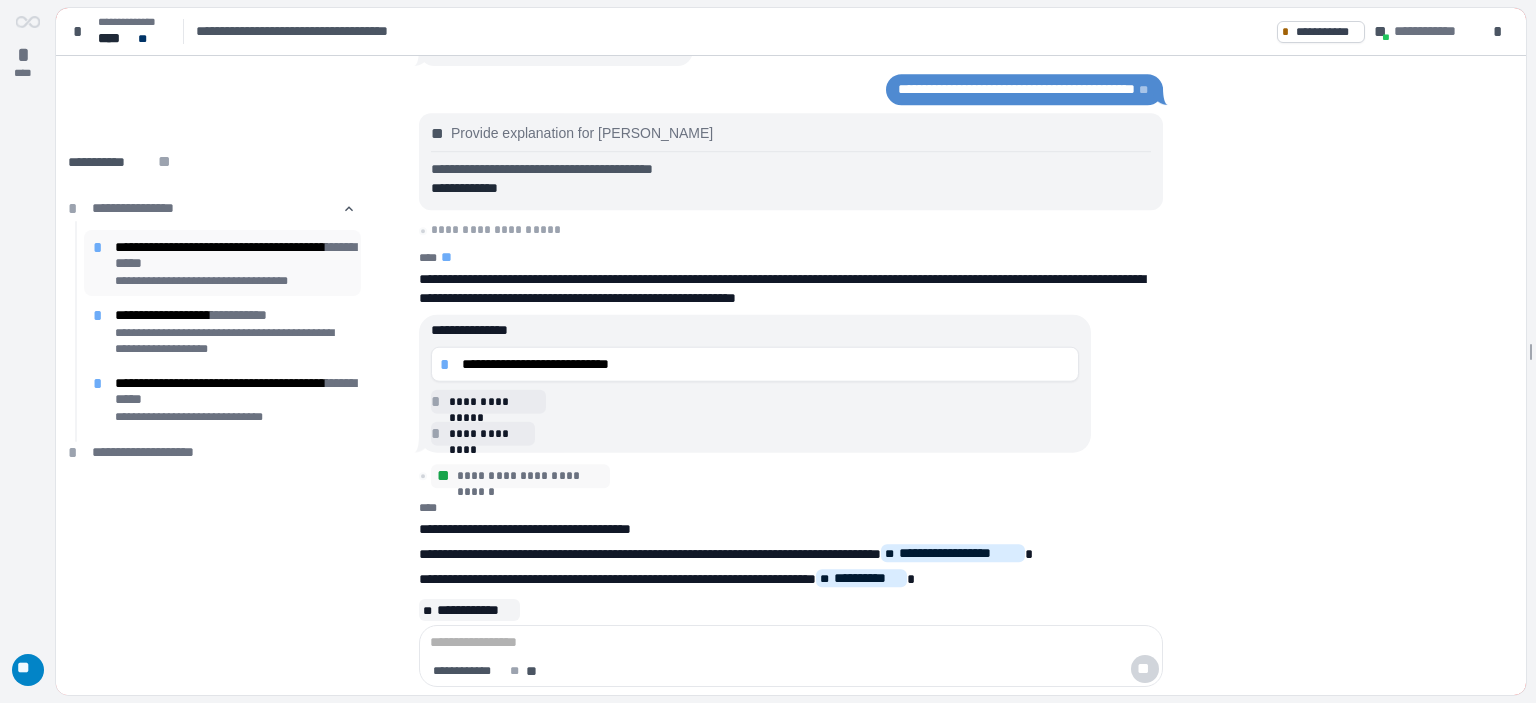 click on "**********" at bounding box center (233, 255) 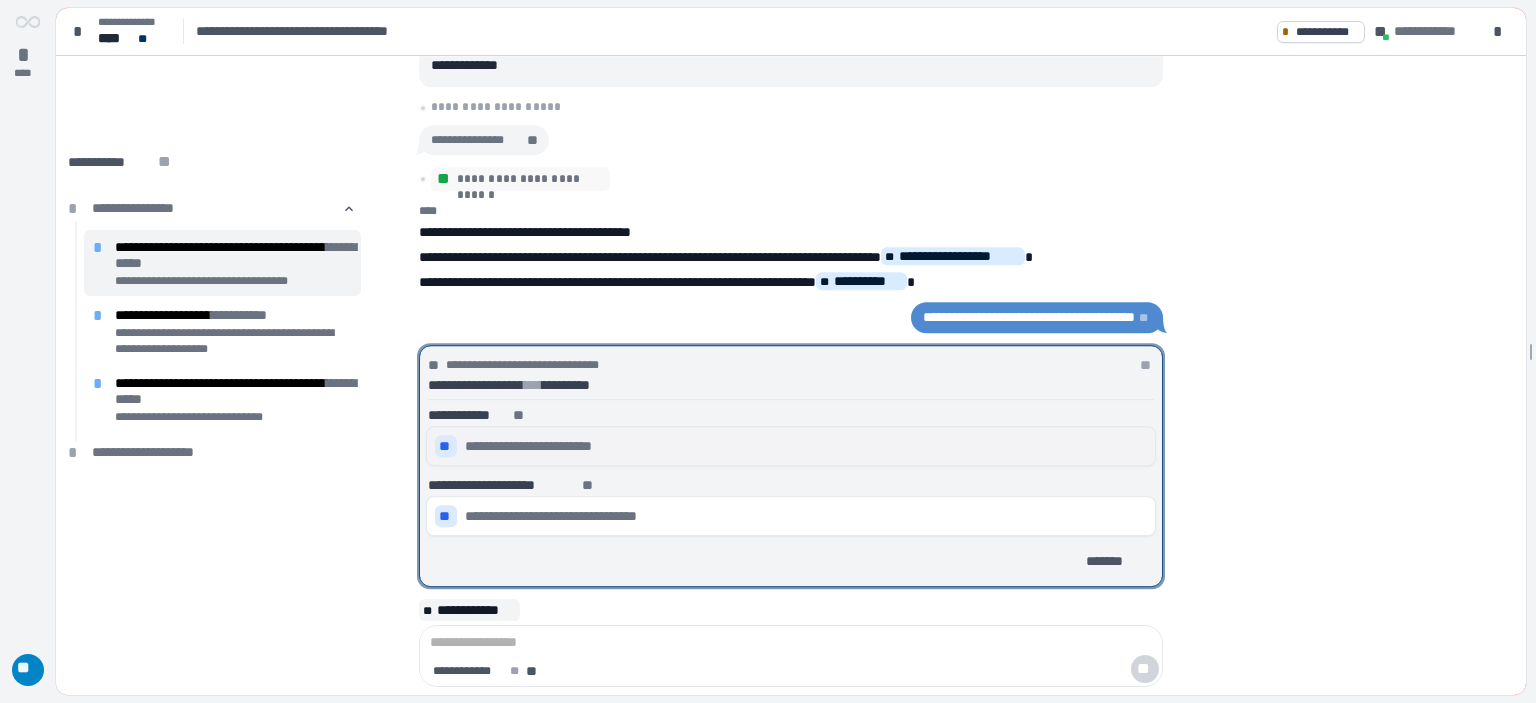 click on "**********" at bounding box center [542, 446] 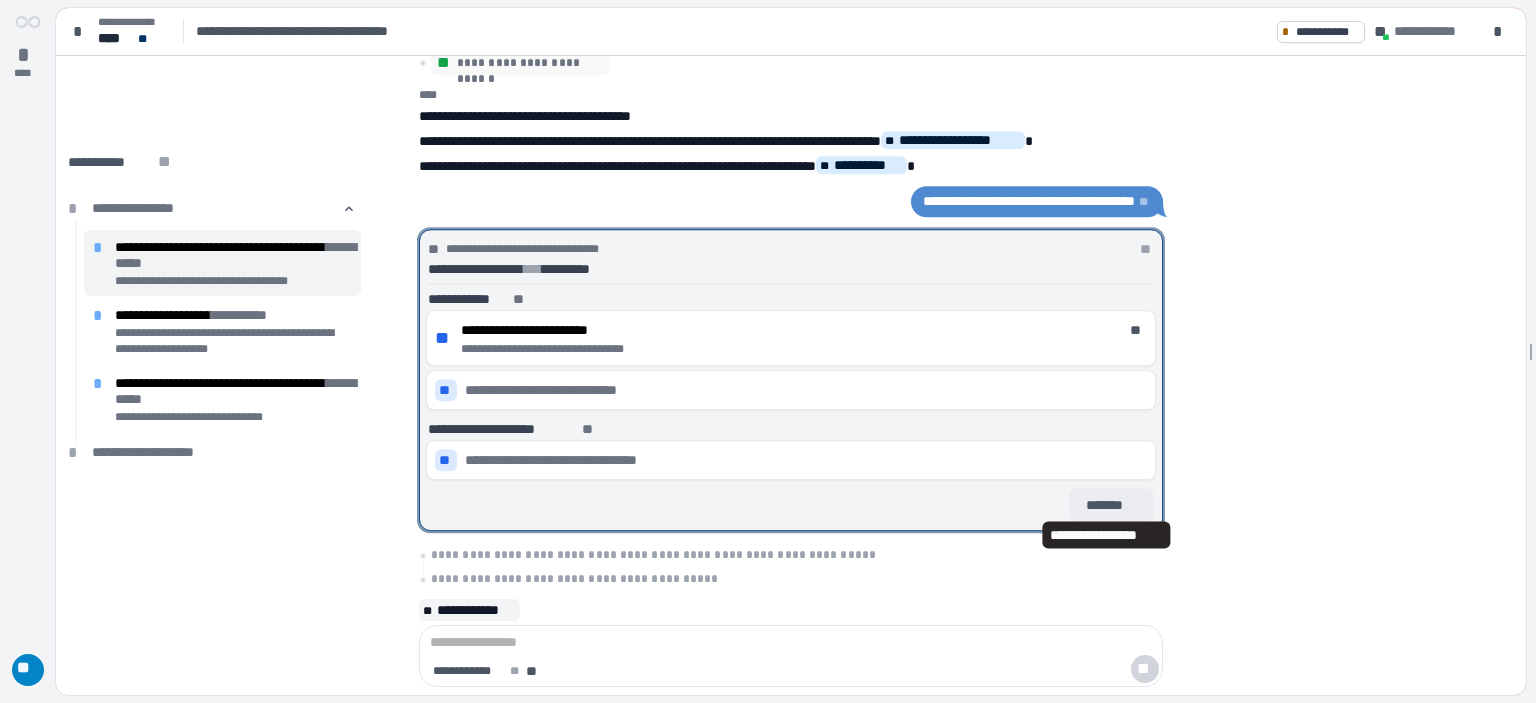 click on "*******" at bounding box center (1111, 505) 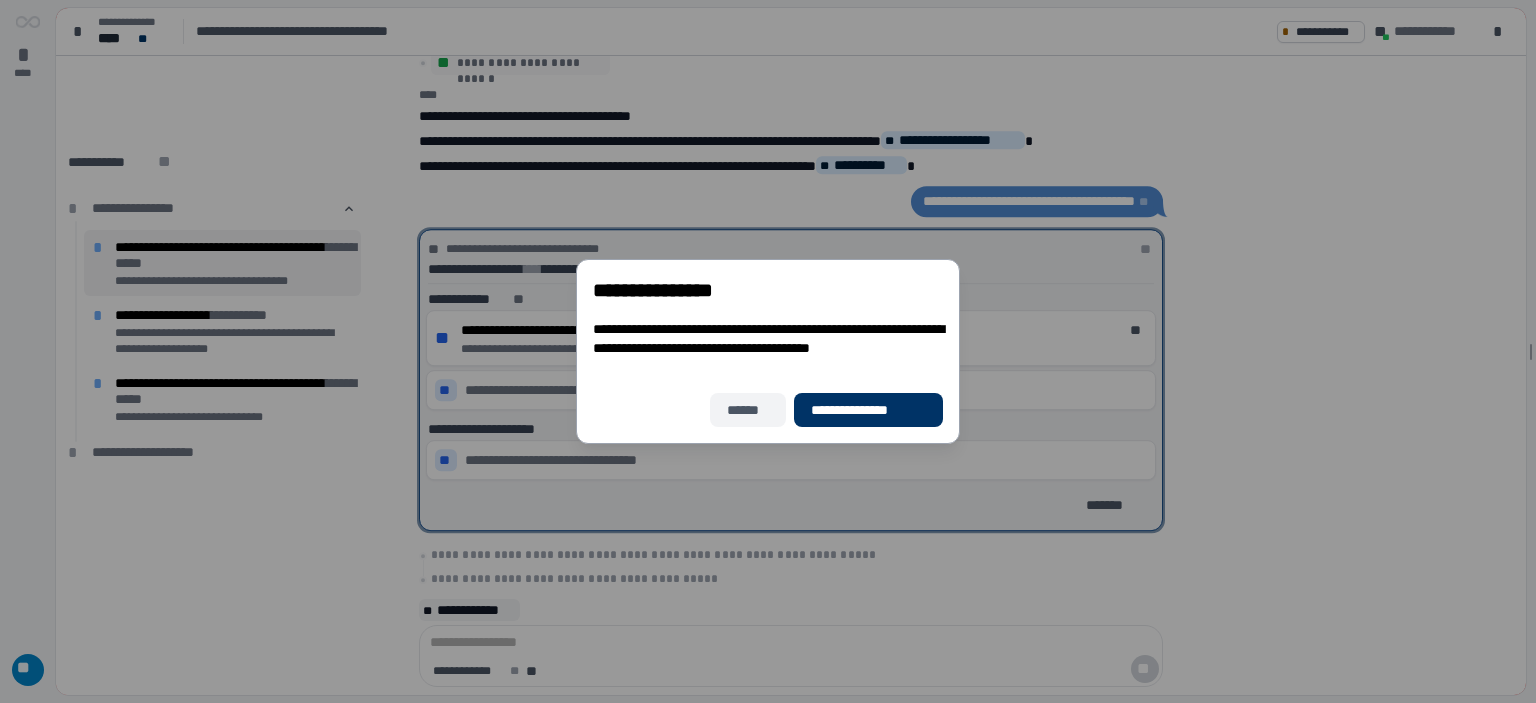 click on "******" at bounding box center (748, 410) 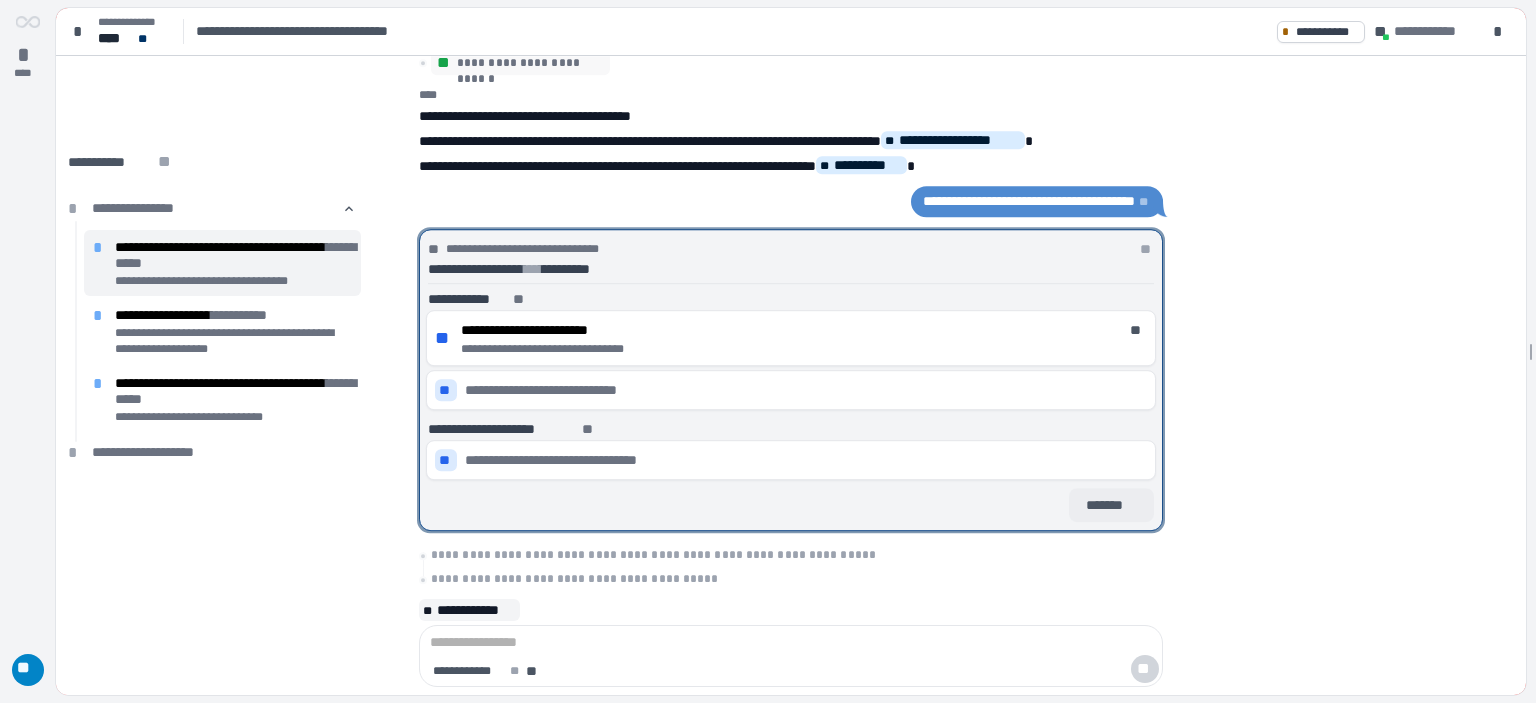 click on "*******" at bounding box center (1111, 505) 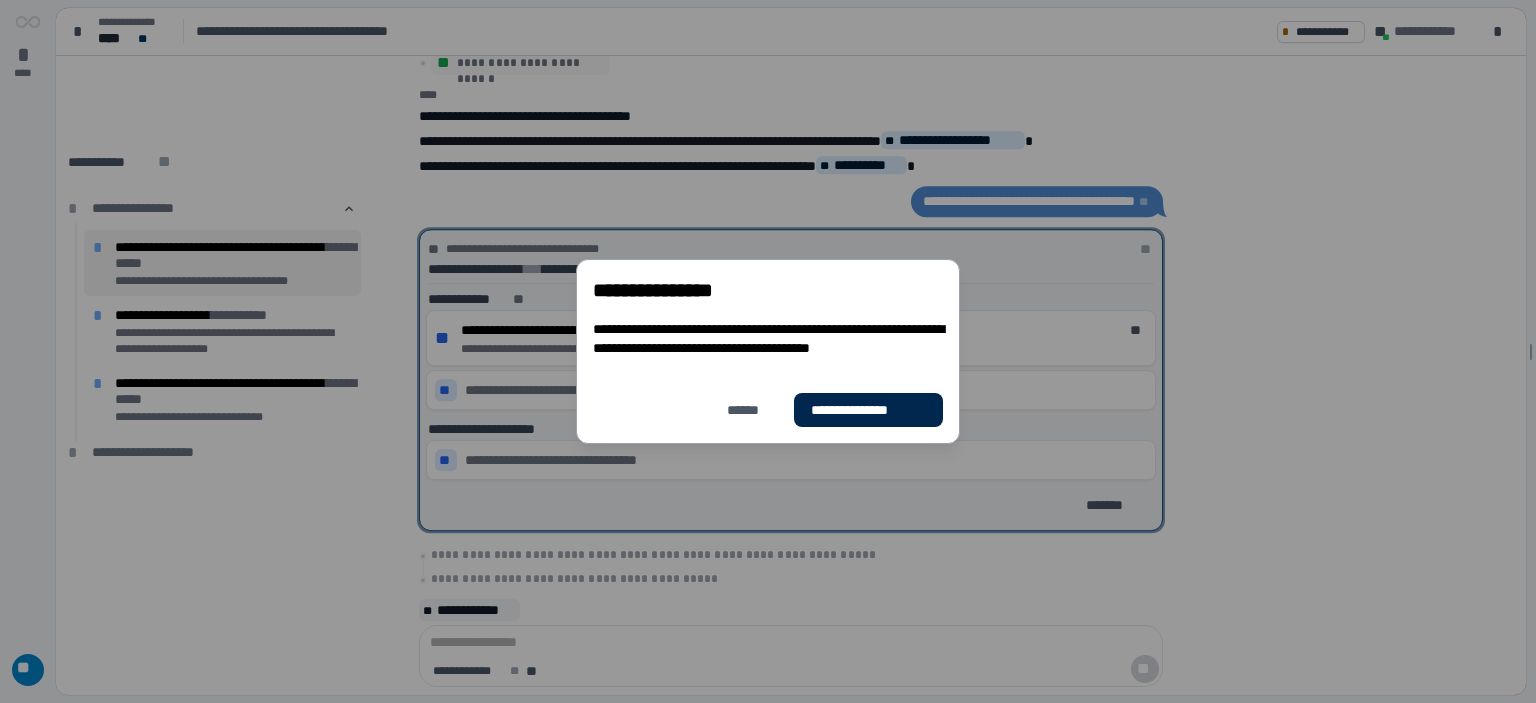 click on "**********" at bounding box center (868, 410) 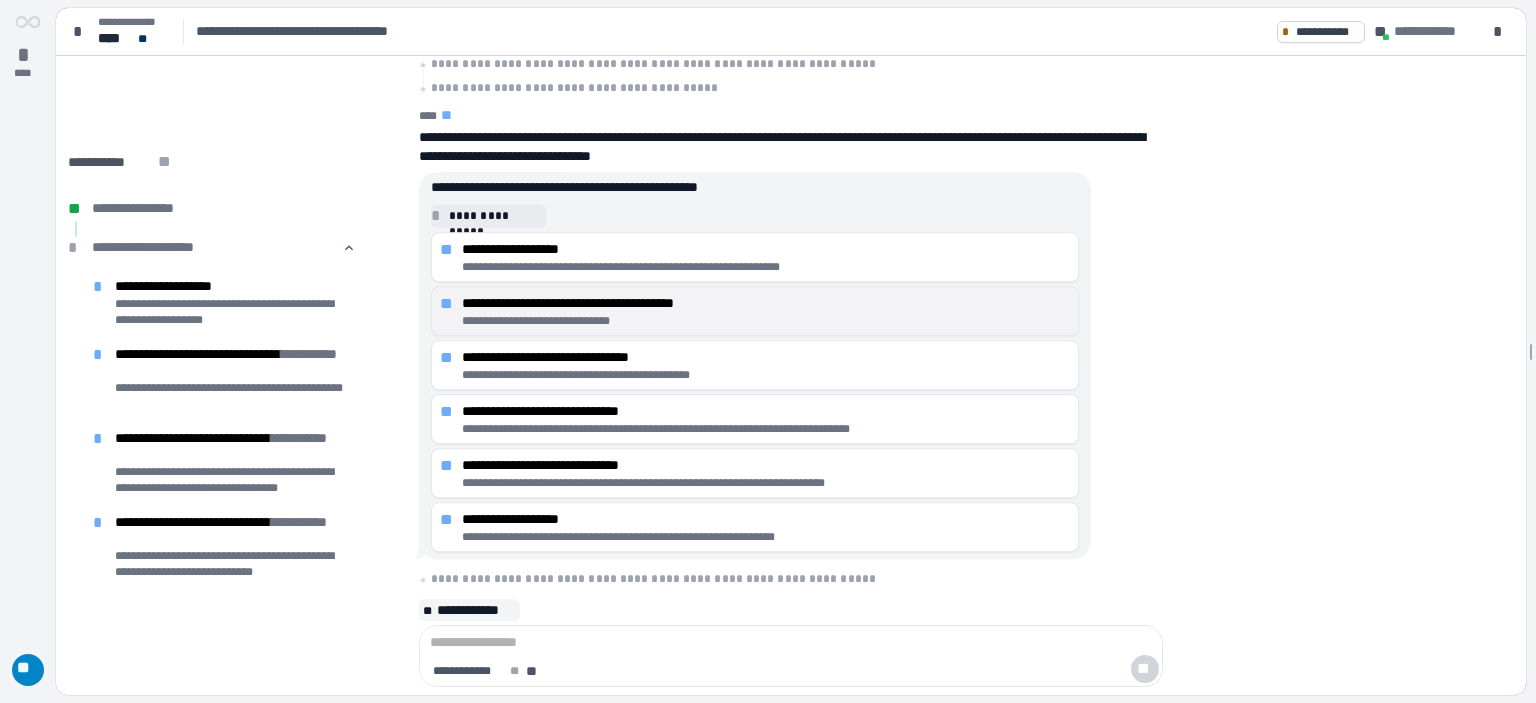 click on "**********" at bounding box center [766, 303] 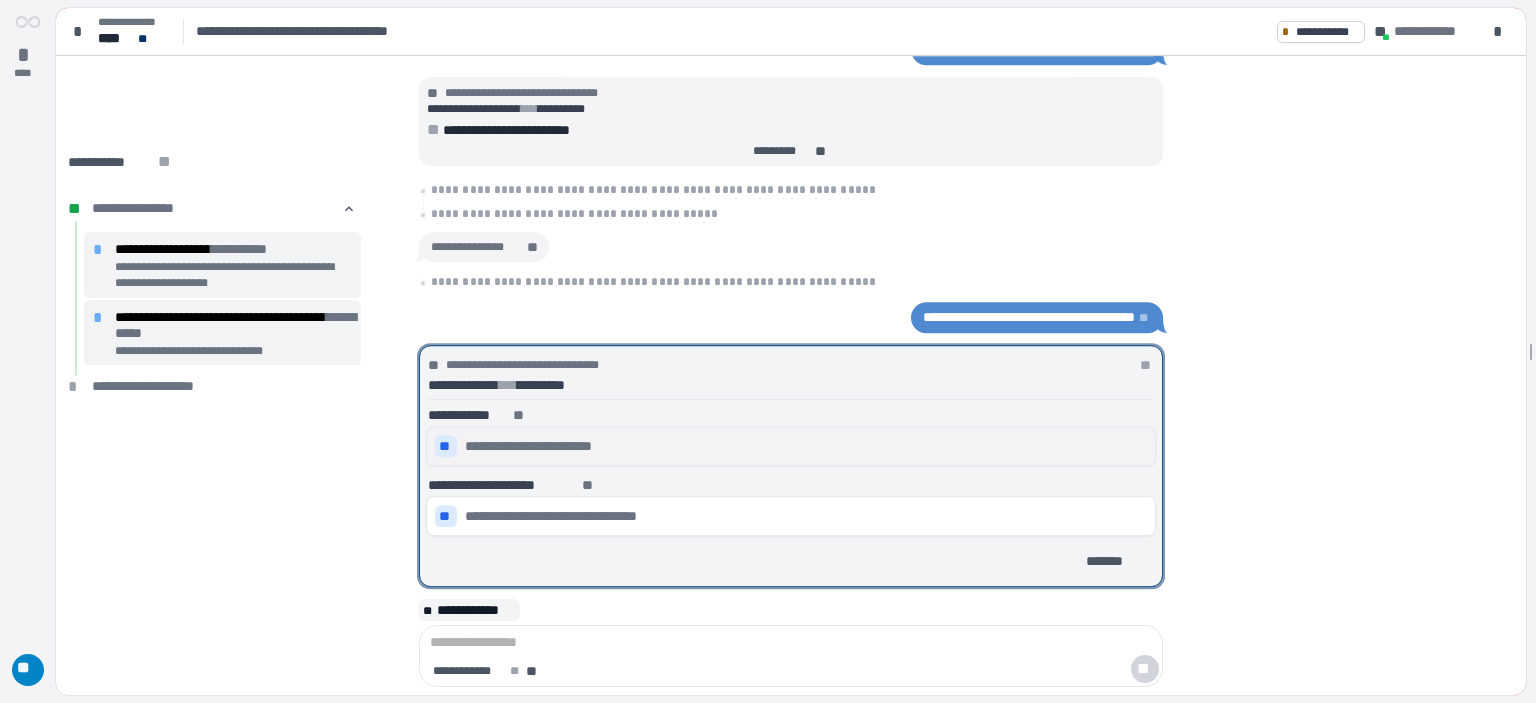 click on "**" at bounding box center (446, 446) 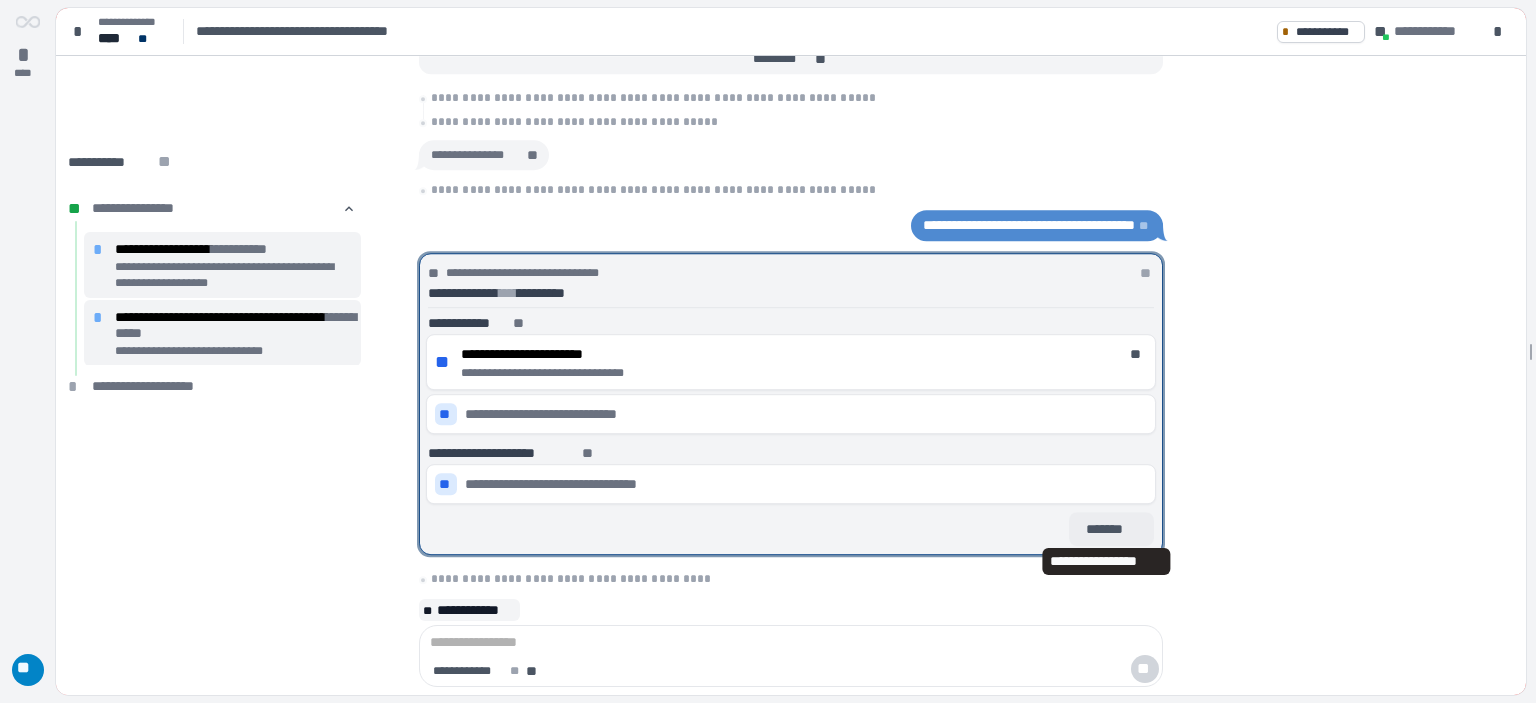 click on "*******" at bounding box center [1111, 529] 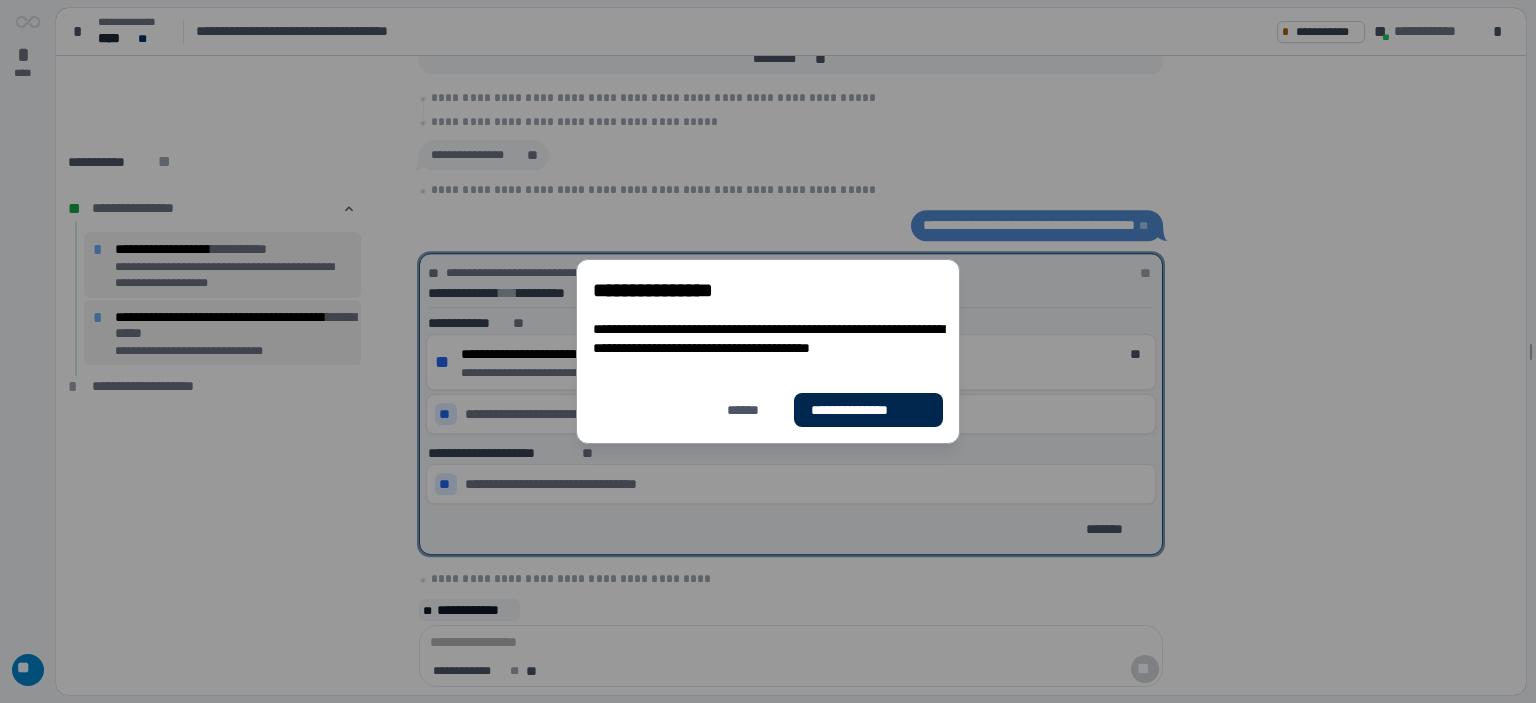 click on "**********" at bounding box center [868, 410] 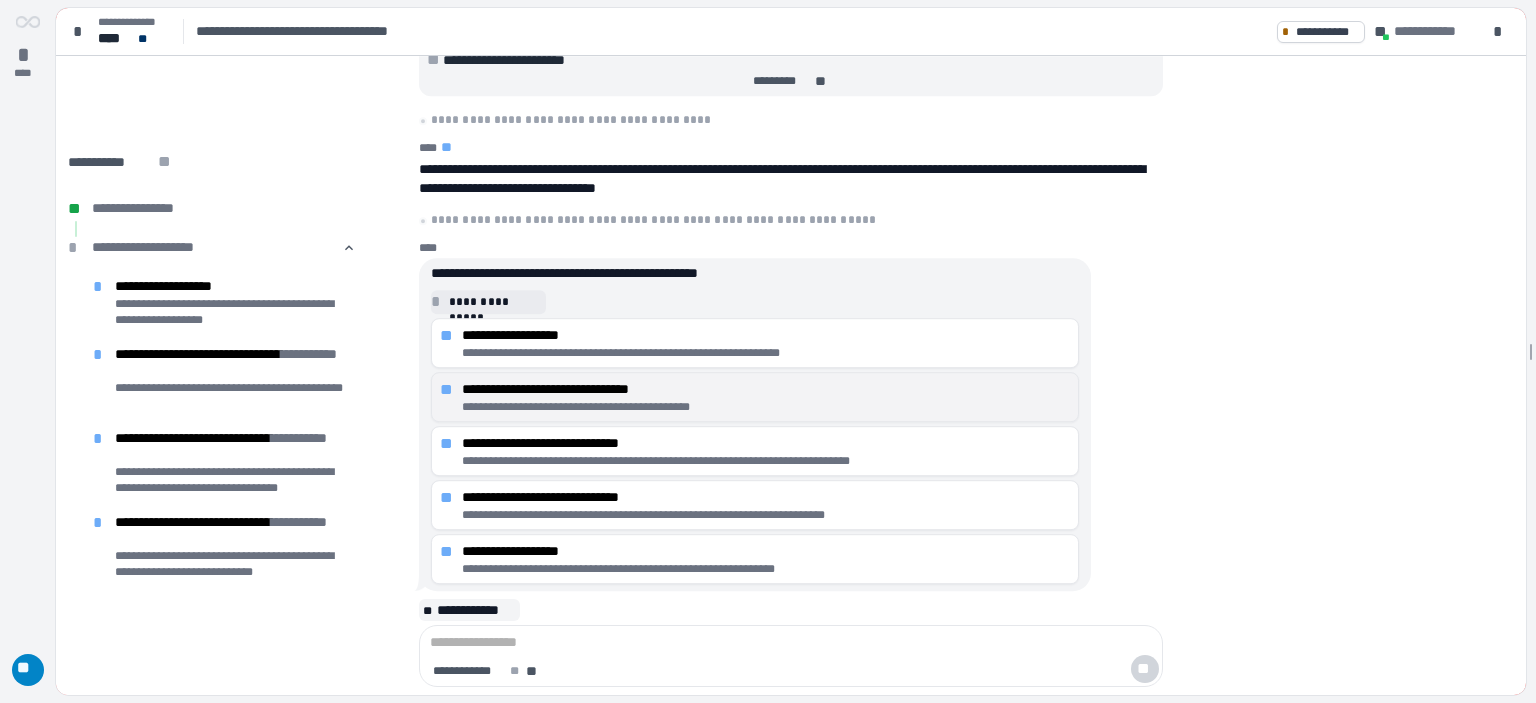 click on "**********" at bounding box center [766, 389] 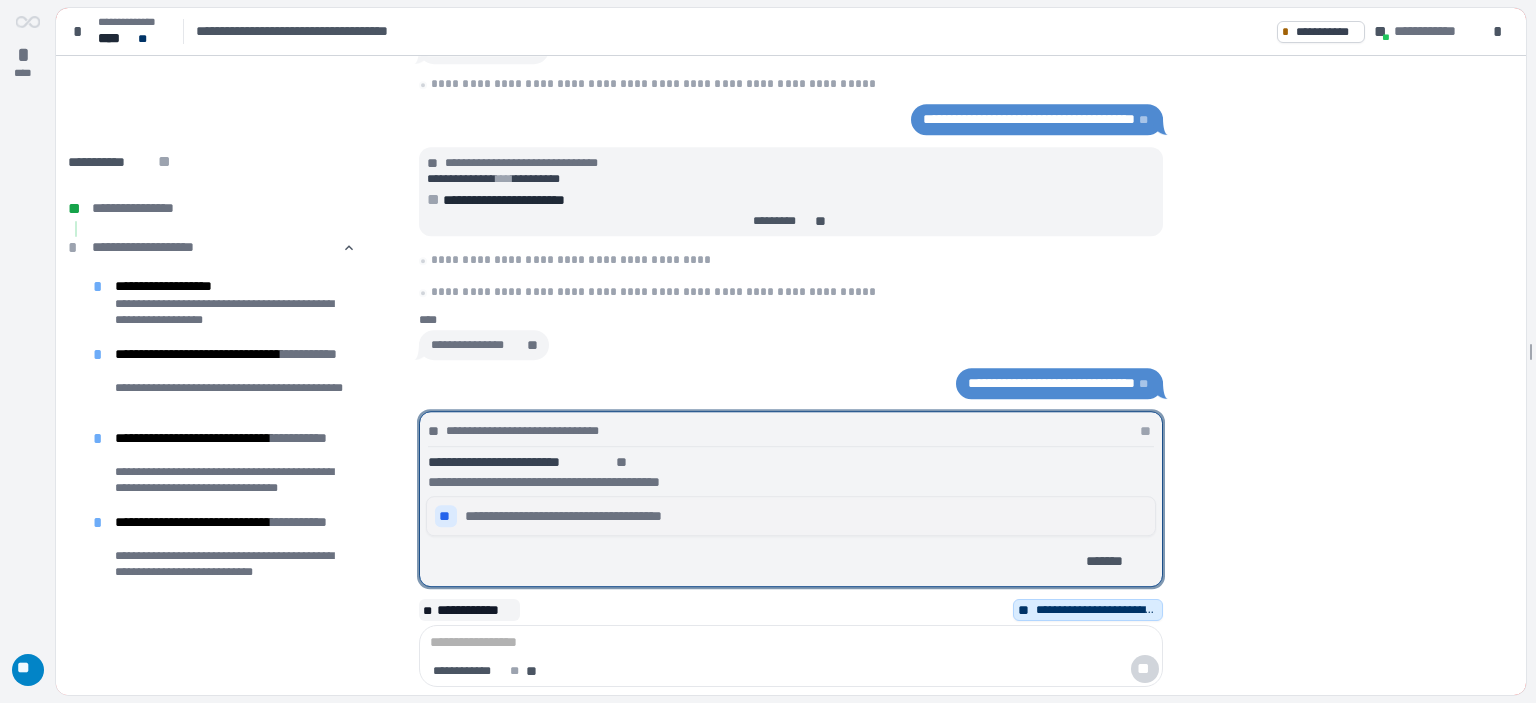 click on "**" at bounding box center [446, 516] 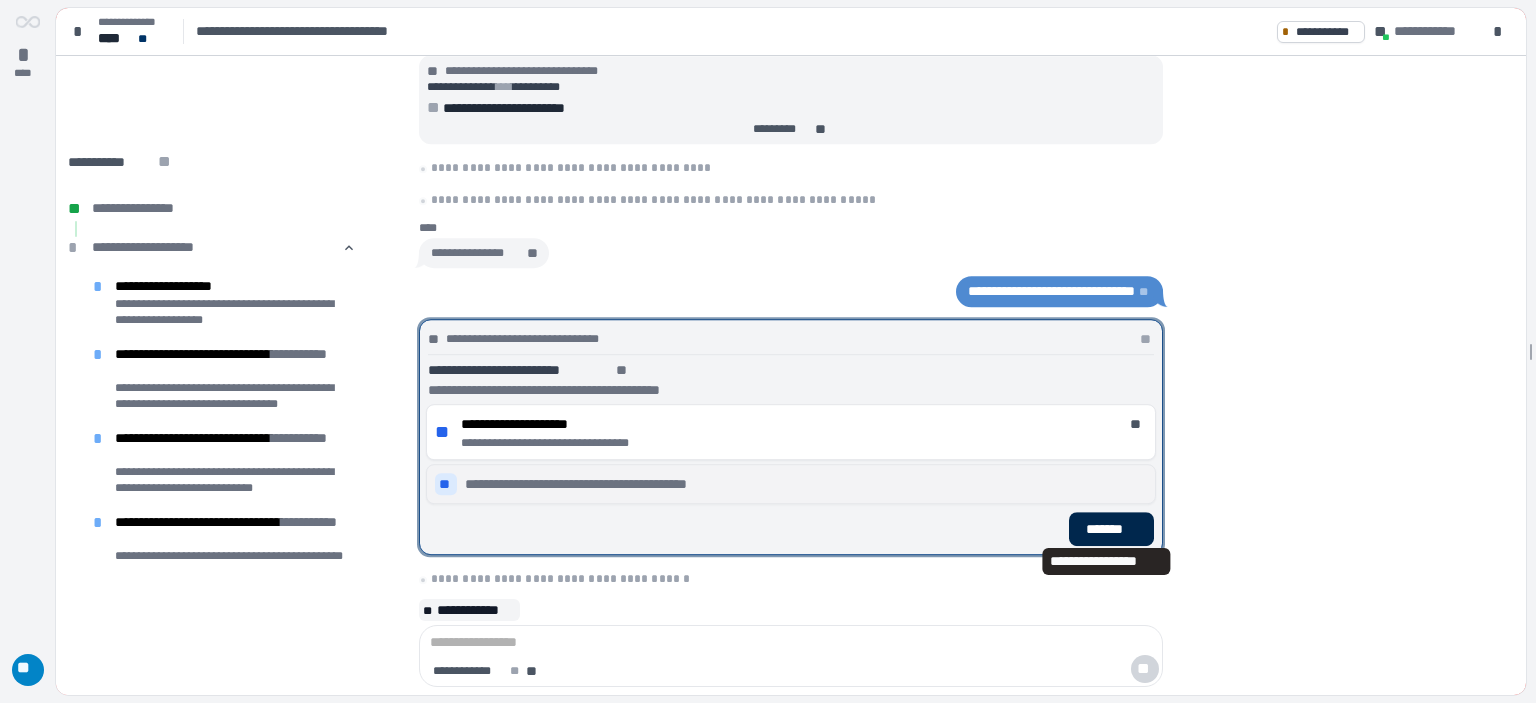 click on "*******" at bounding box center (1111, 529) 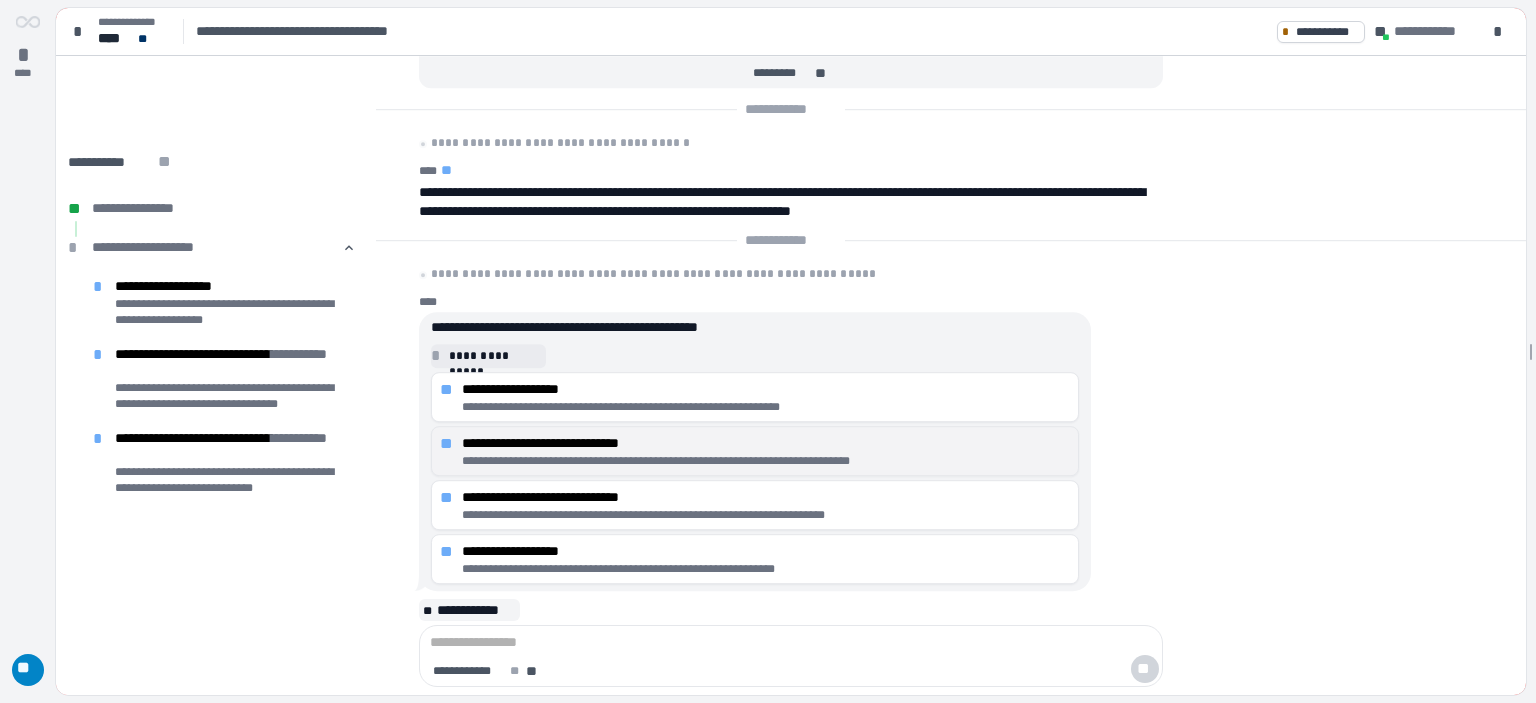 click on "**********" at bounding box center [766, 443] 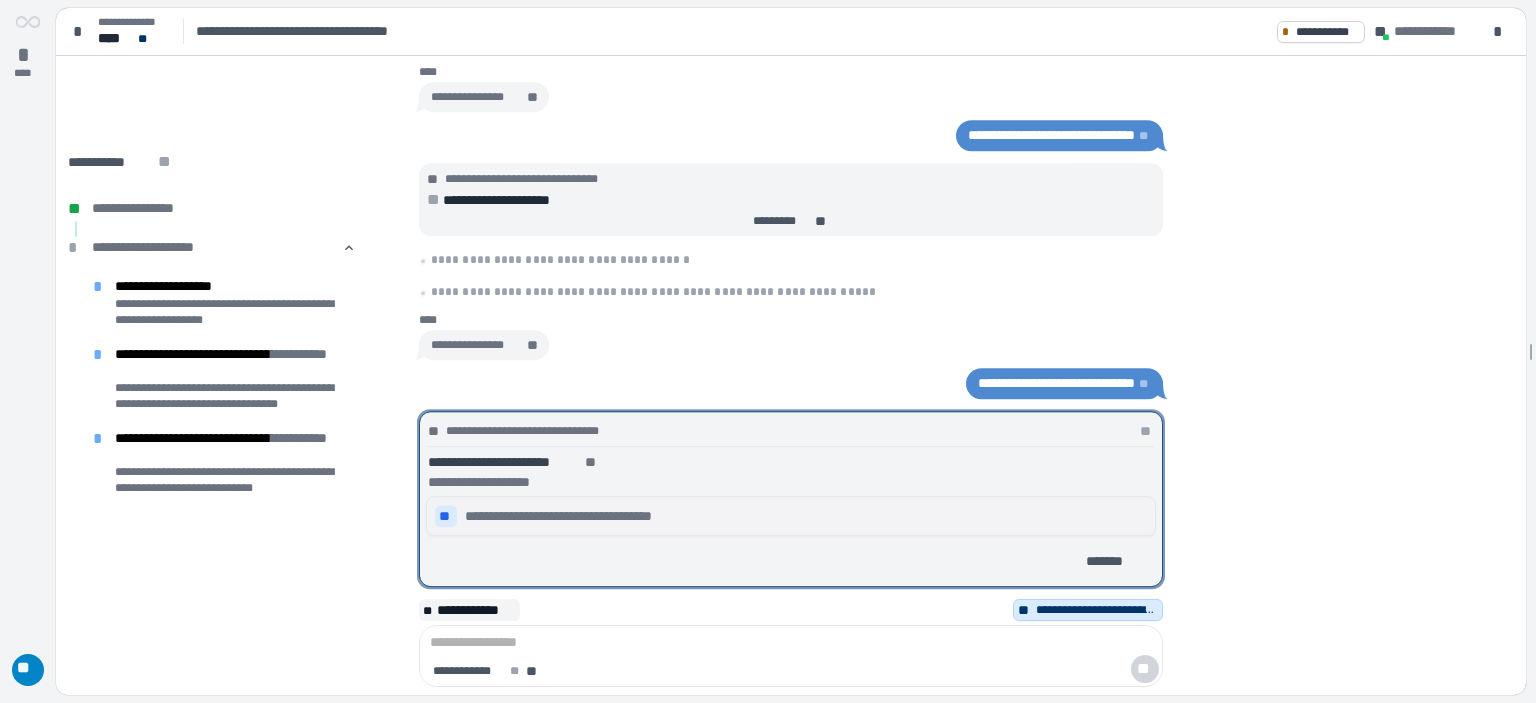 click on "**" at bounding box center [446, 516] 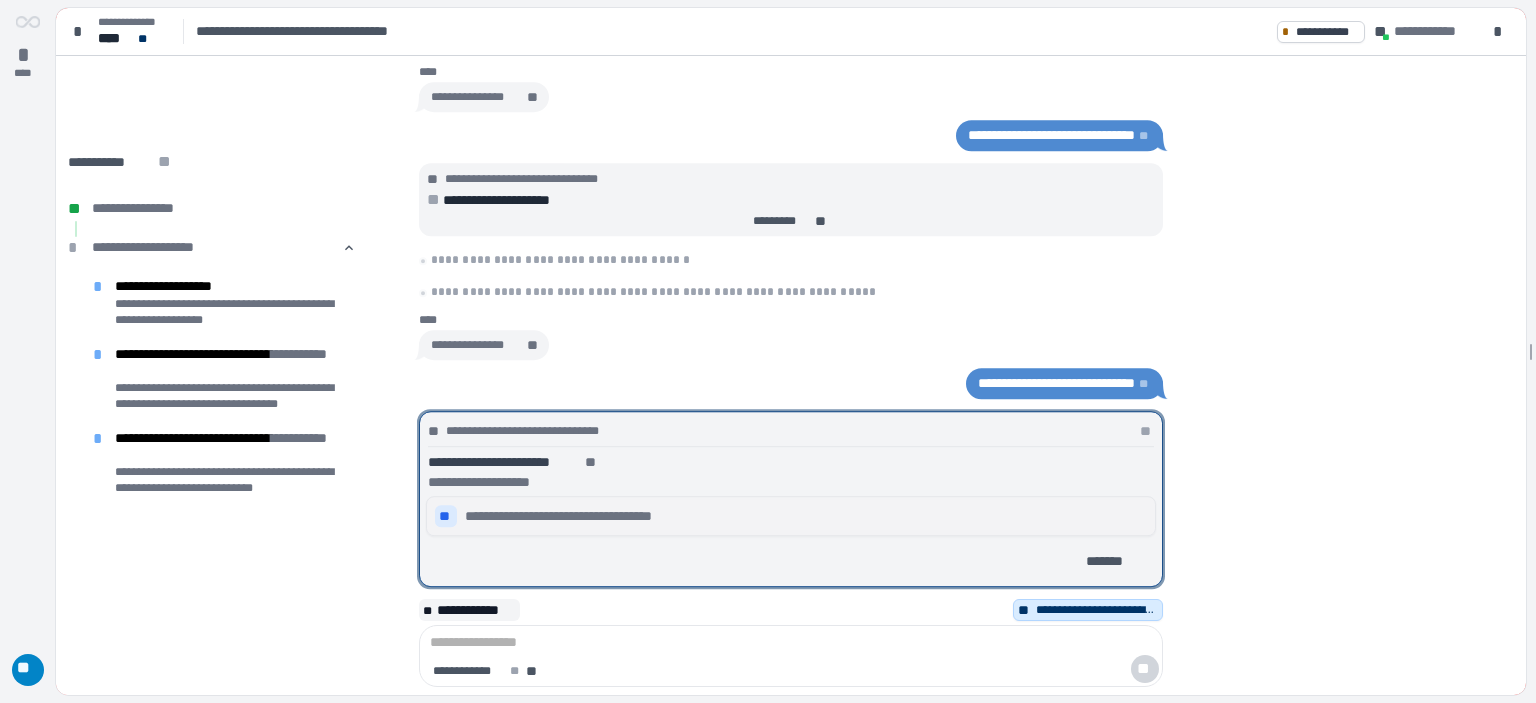 click on "**" at bounding box center (446, 516) 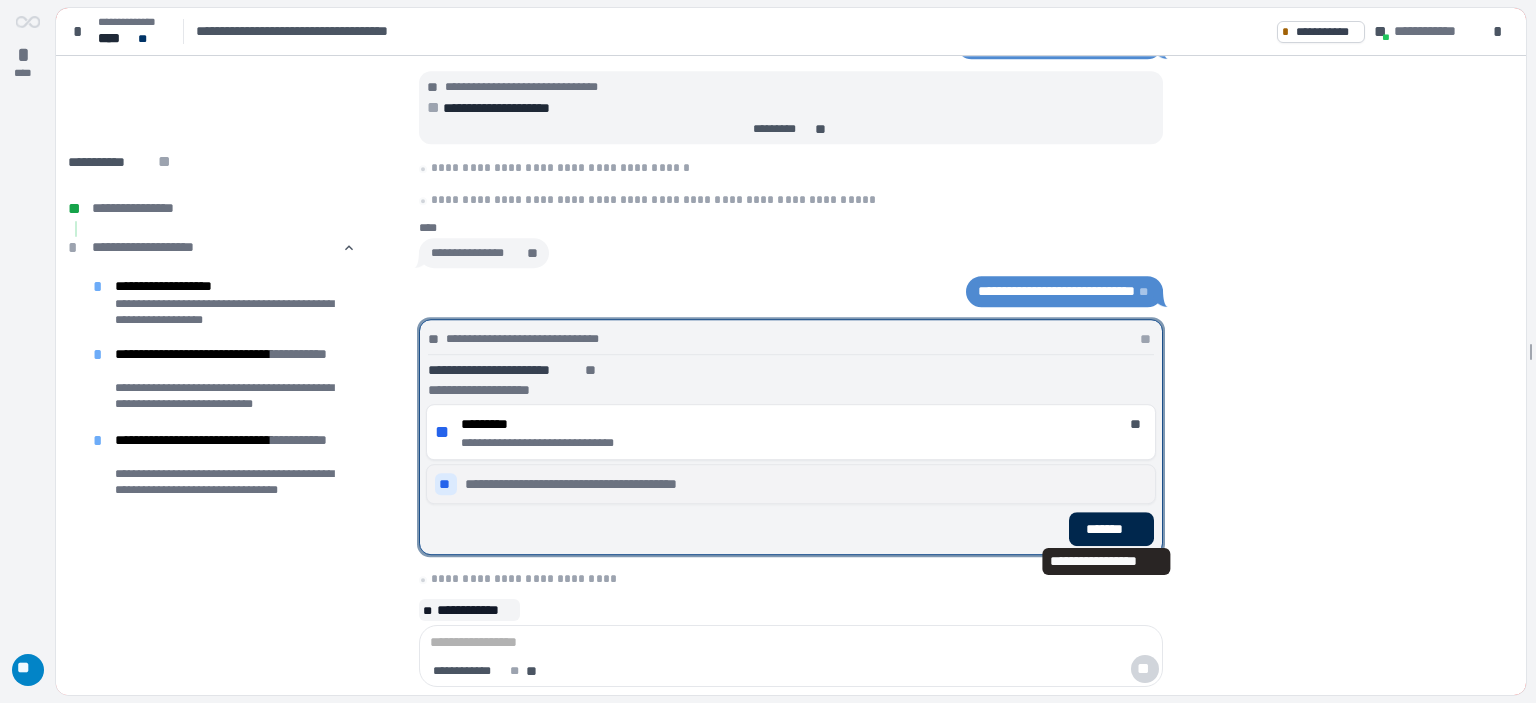 click on "*******" at bounding box center [1111, 529] 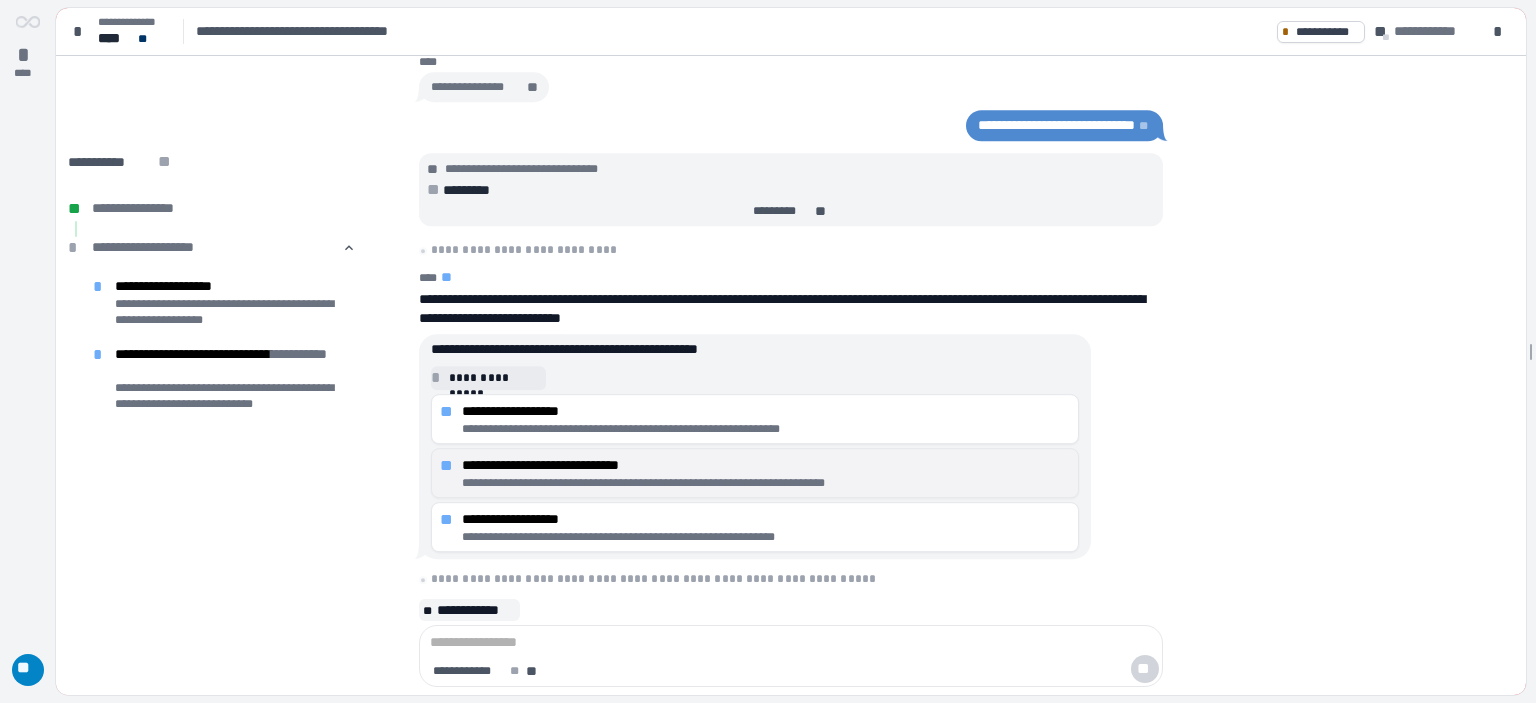 click on "**********" at bounding box center (766, 465) 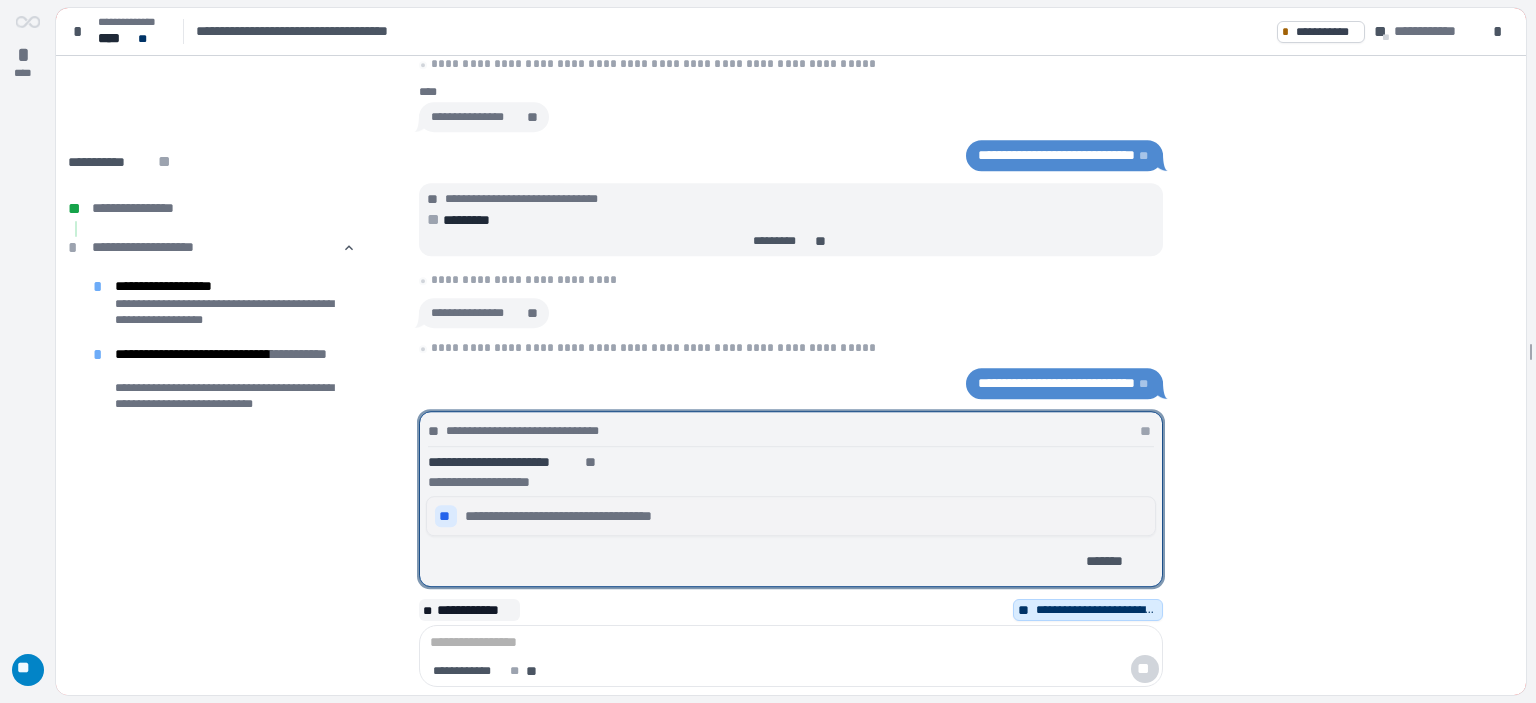 click on "**" at bounding box center [446, 516] 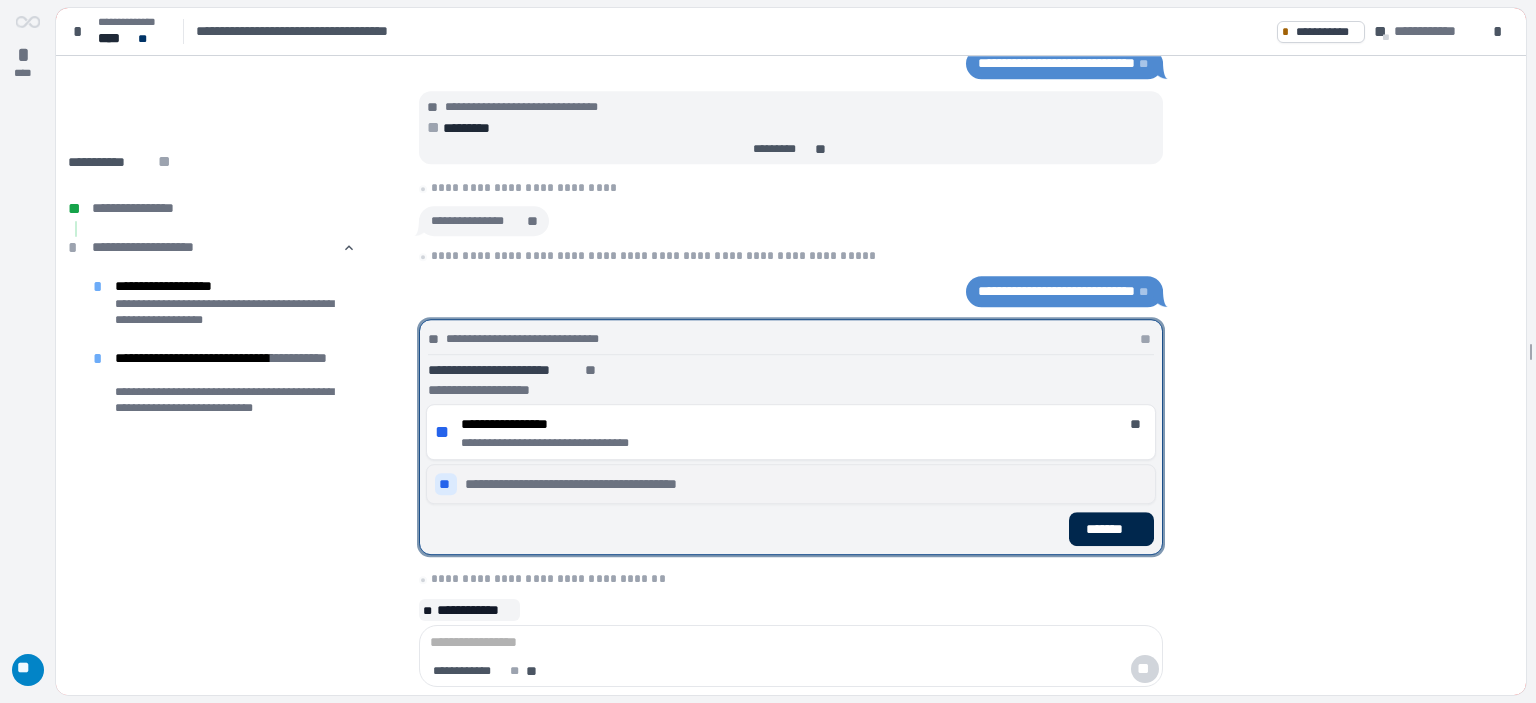 click on "*******" at bounding box center [1111, 529] 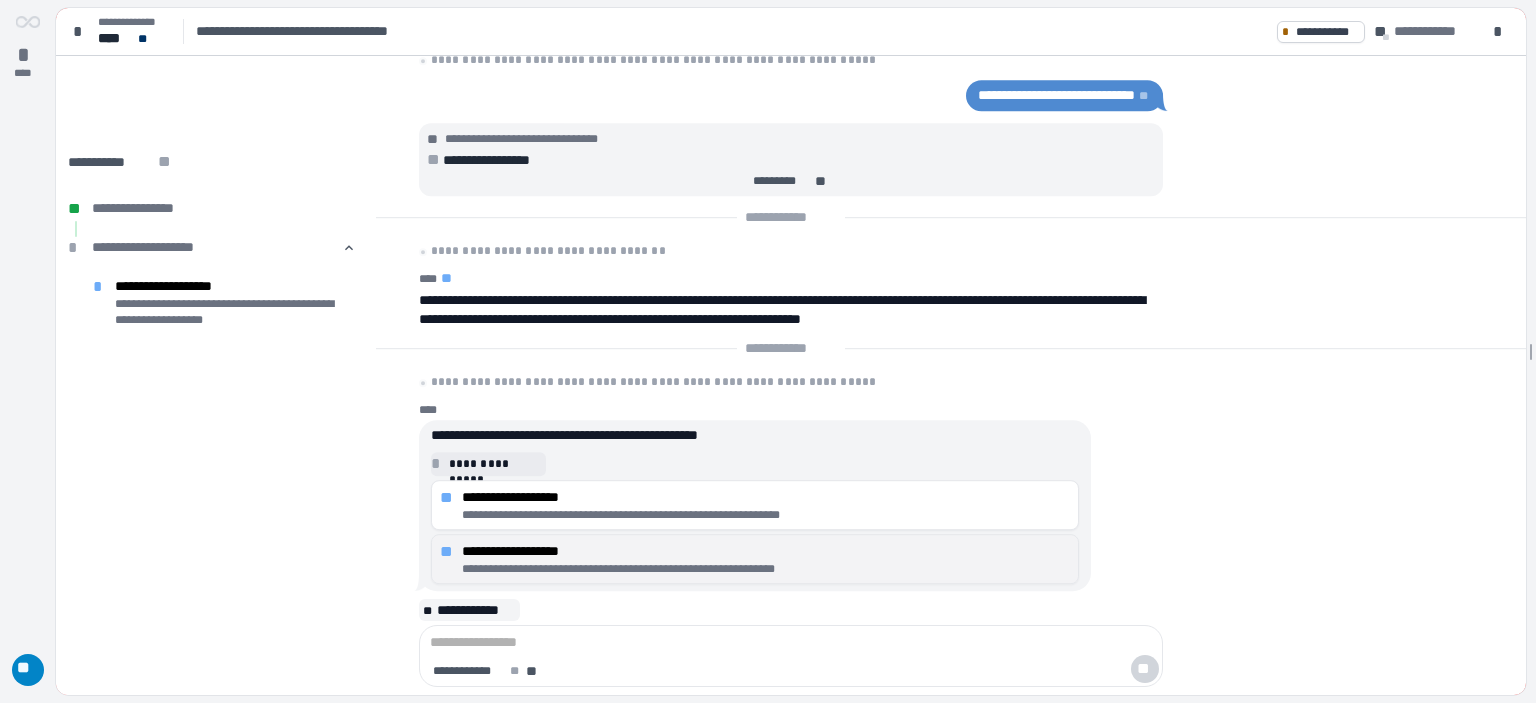 click on "**********" at bounding box center (766, 569) 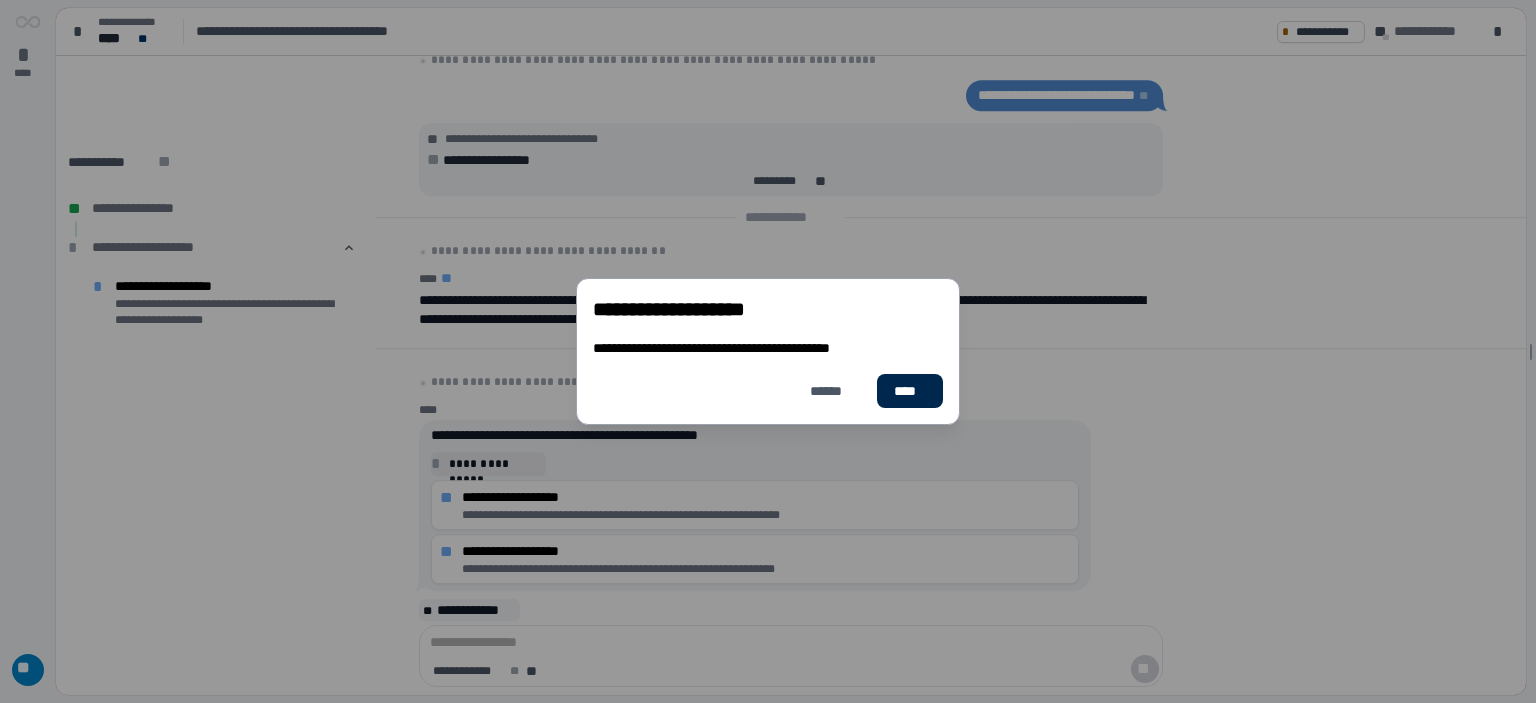 click on "****" at bounding box center [910, 391] 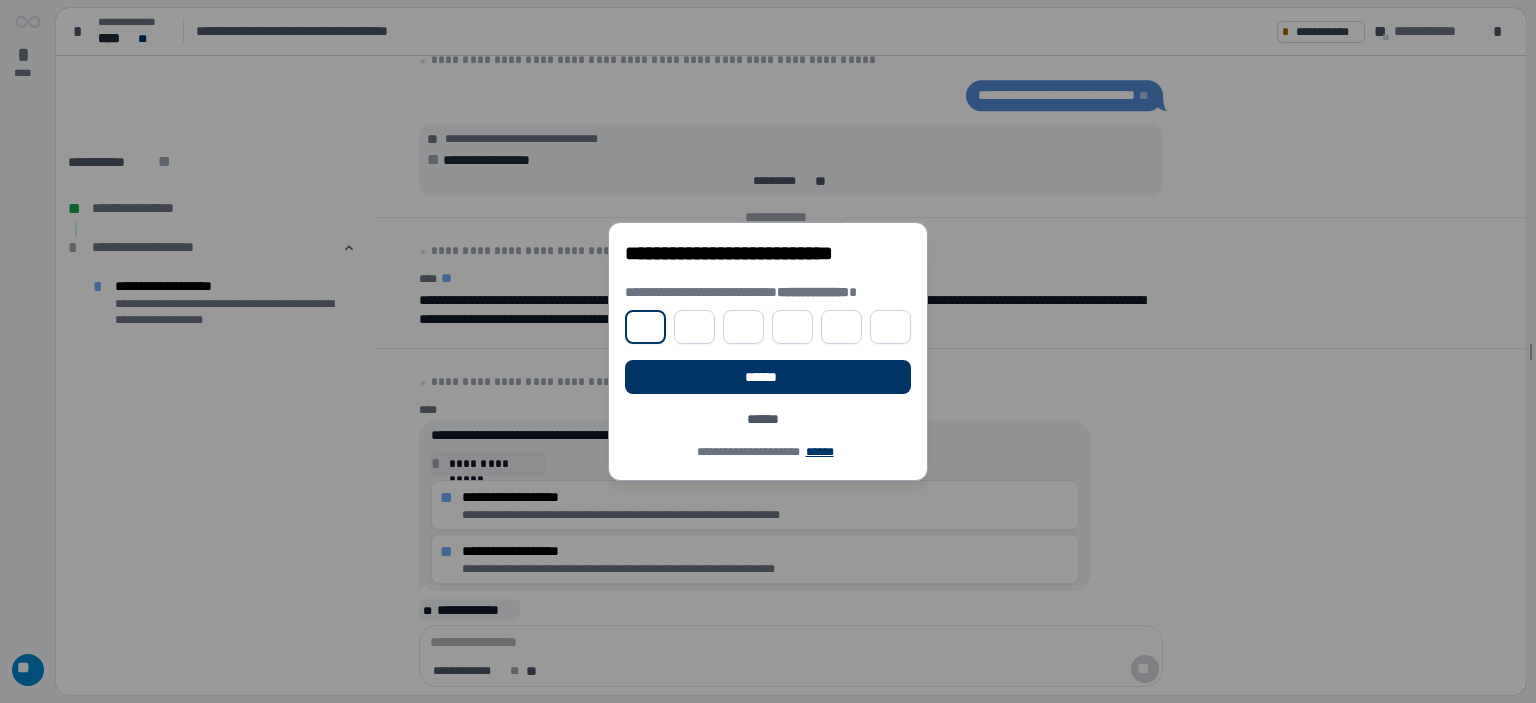 click at bounding box center [645, 327] 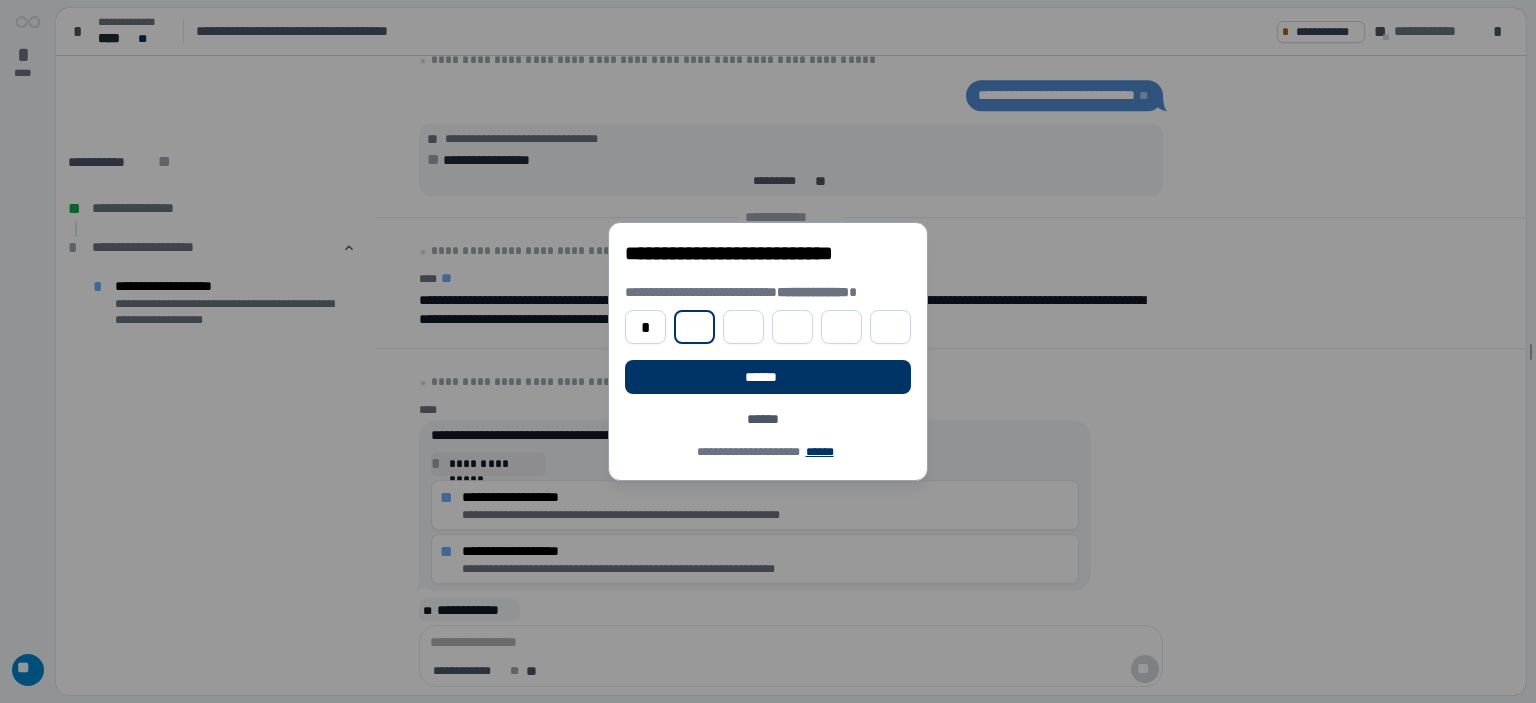 type on "*" 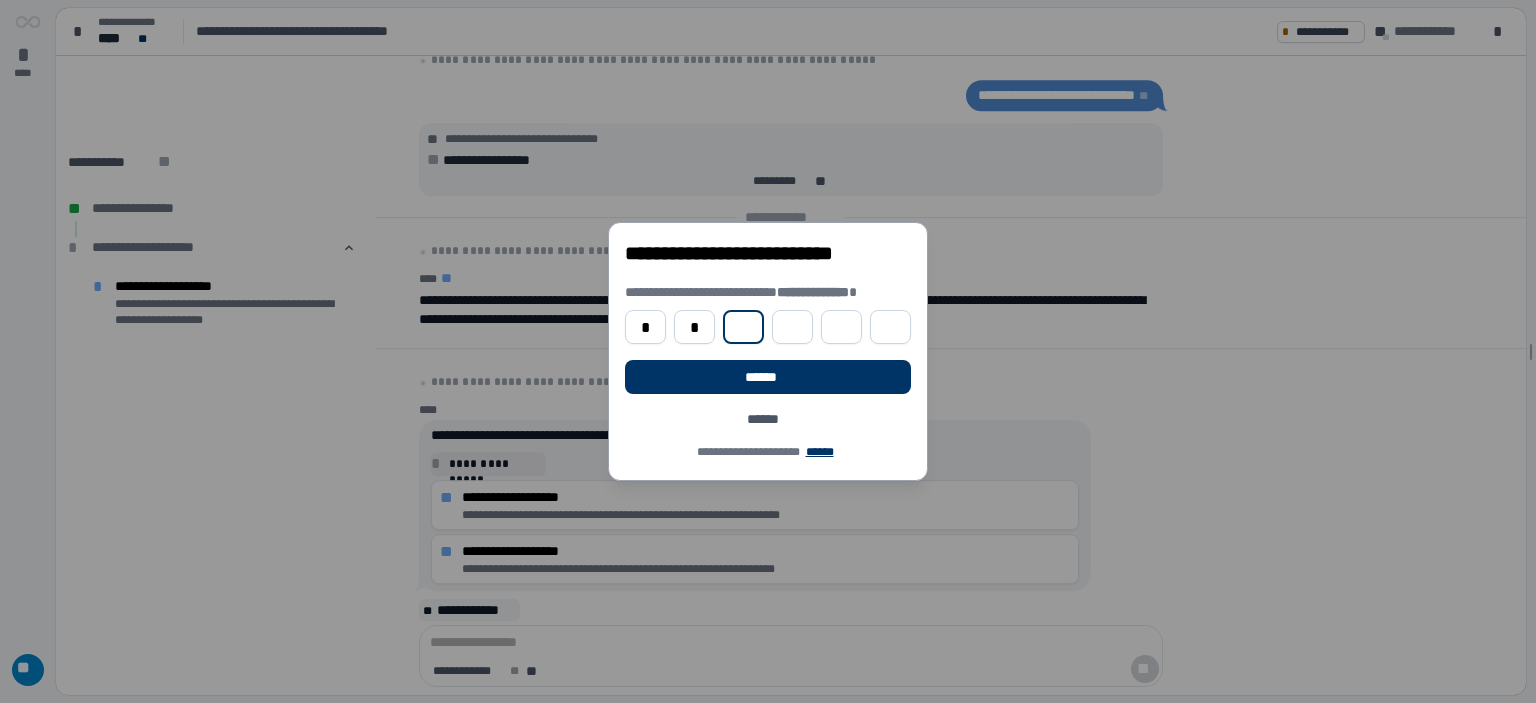 type on "*" 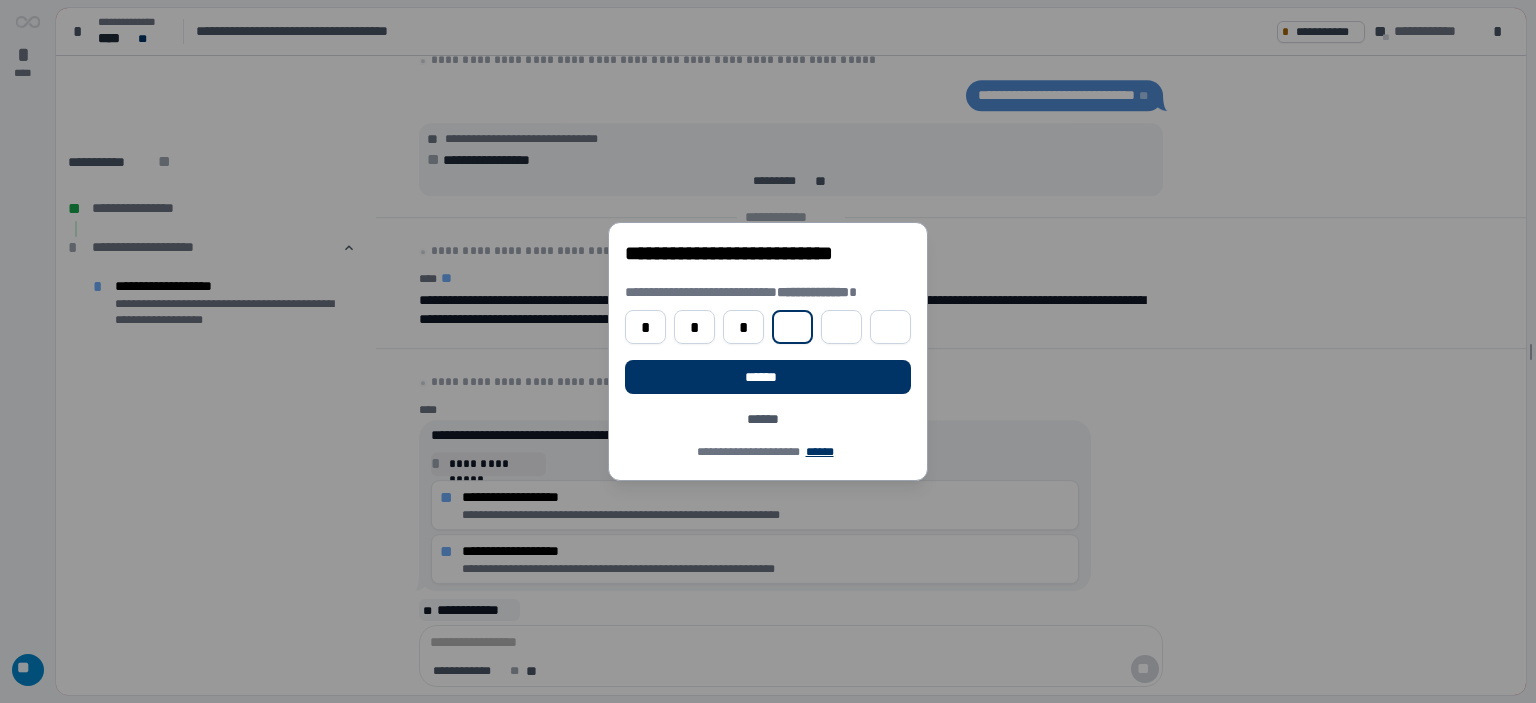 type on "*" 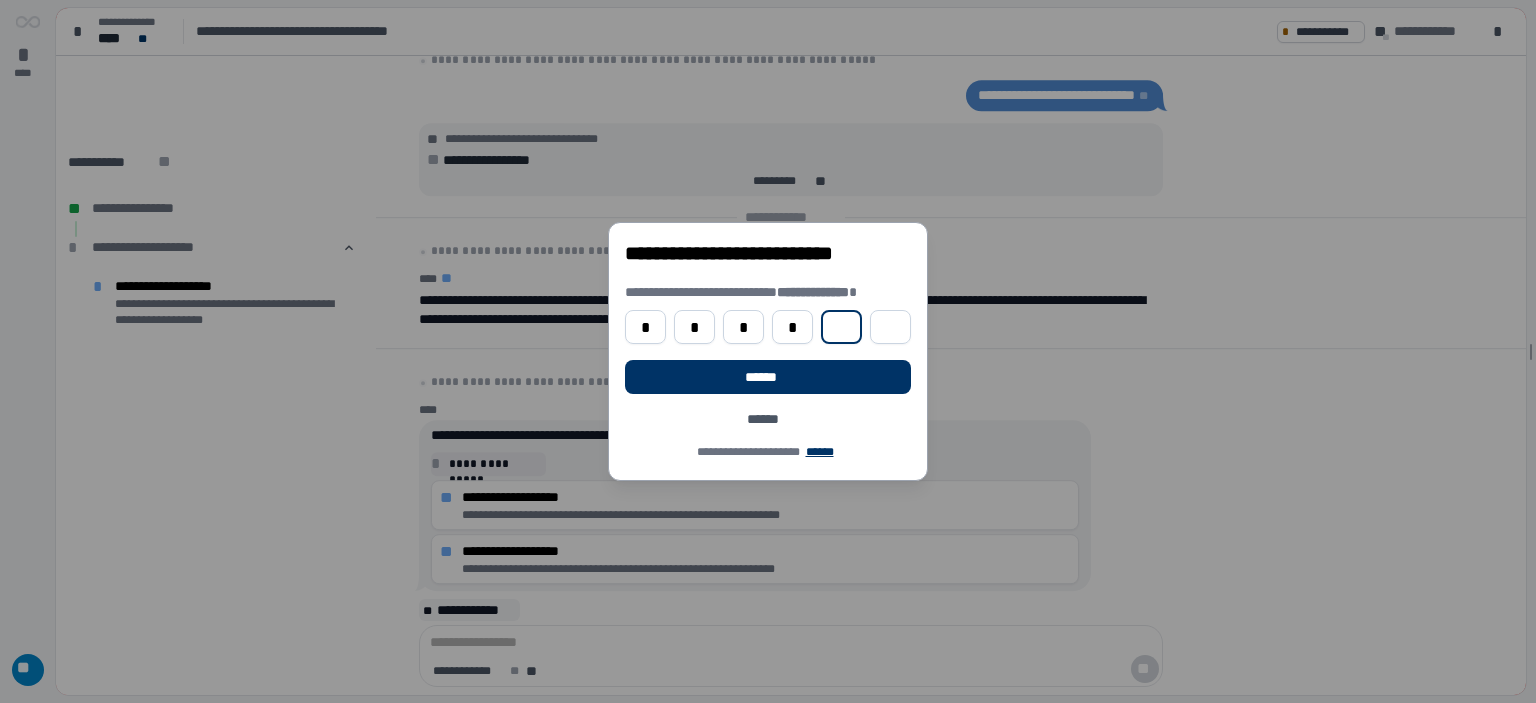 type on "*" 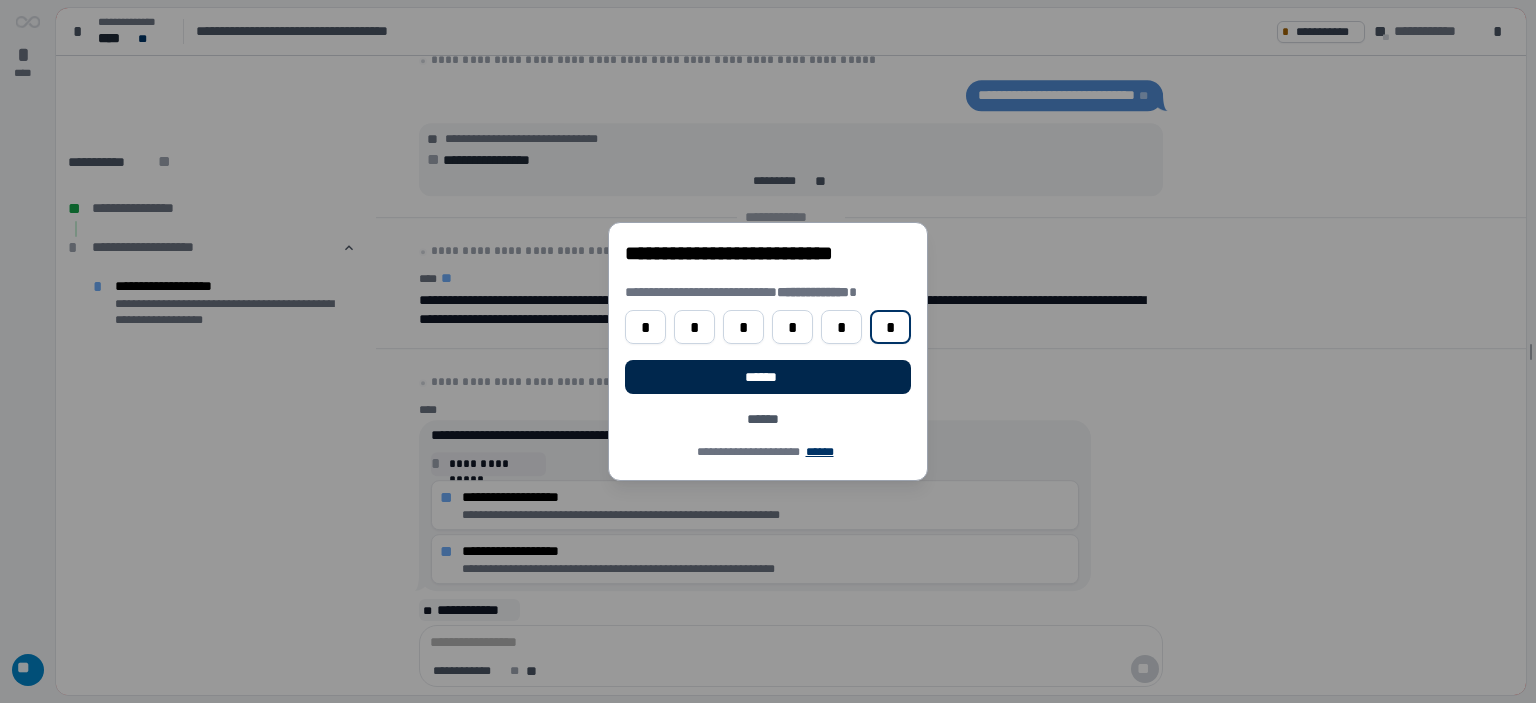 type on "*" 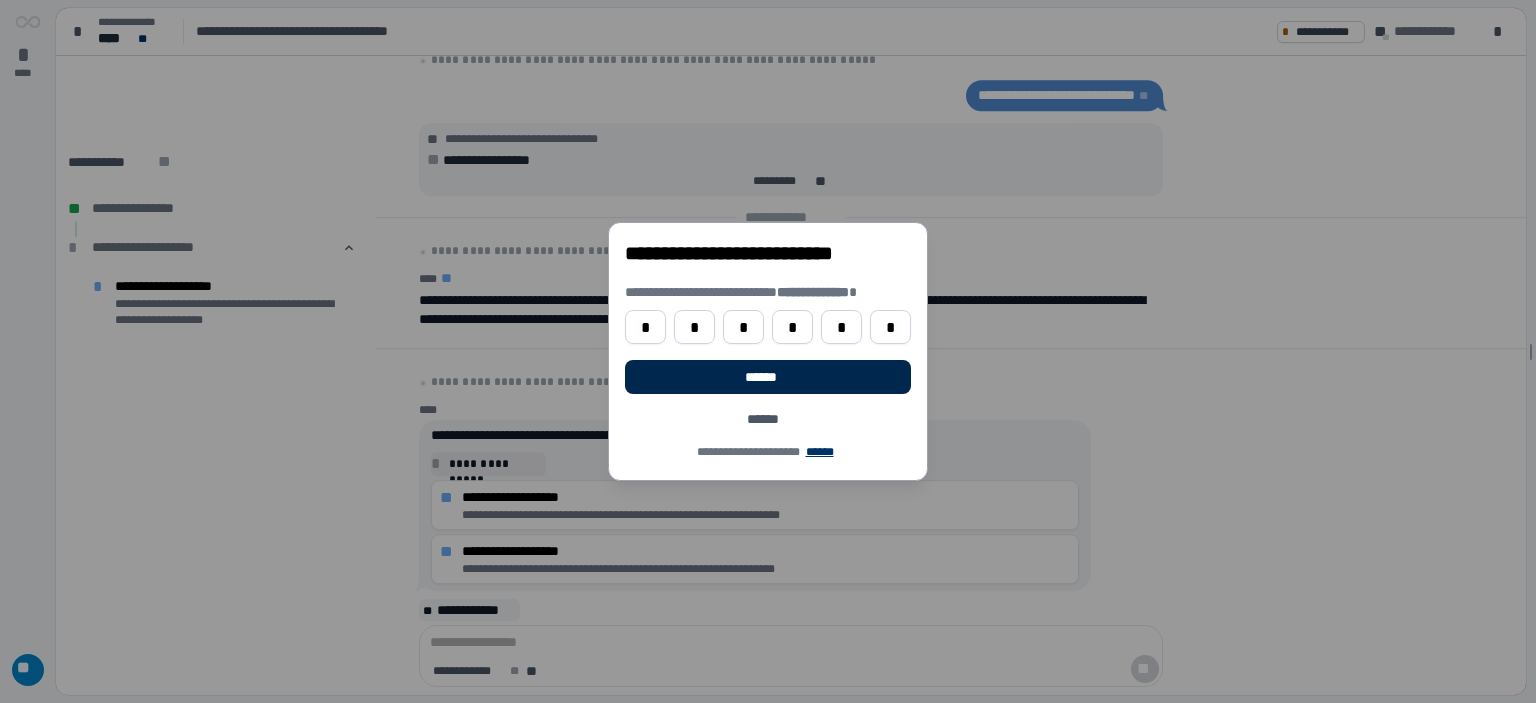 click on "******" at bounding box center [768, 377] 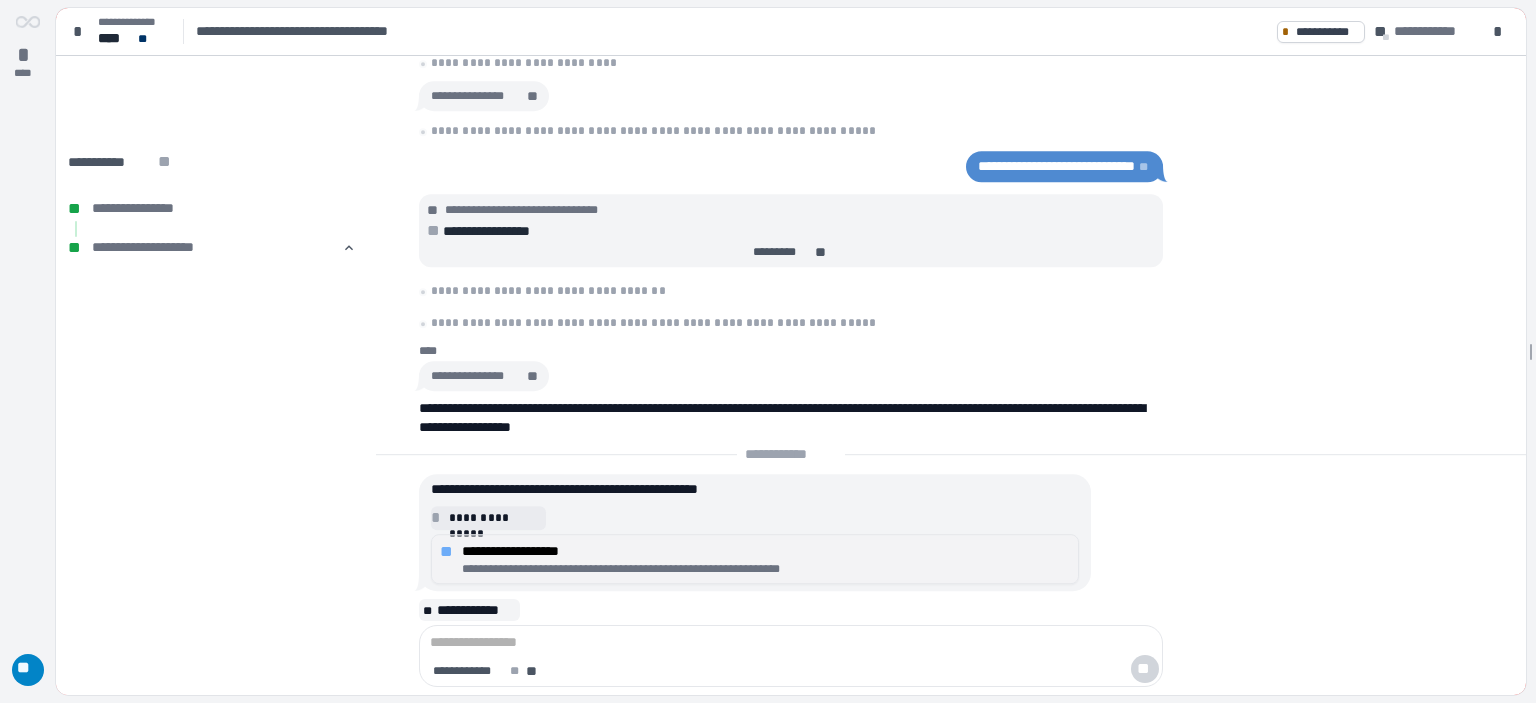 click on "**********" at bounding box center [766, 551] 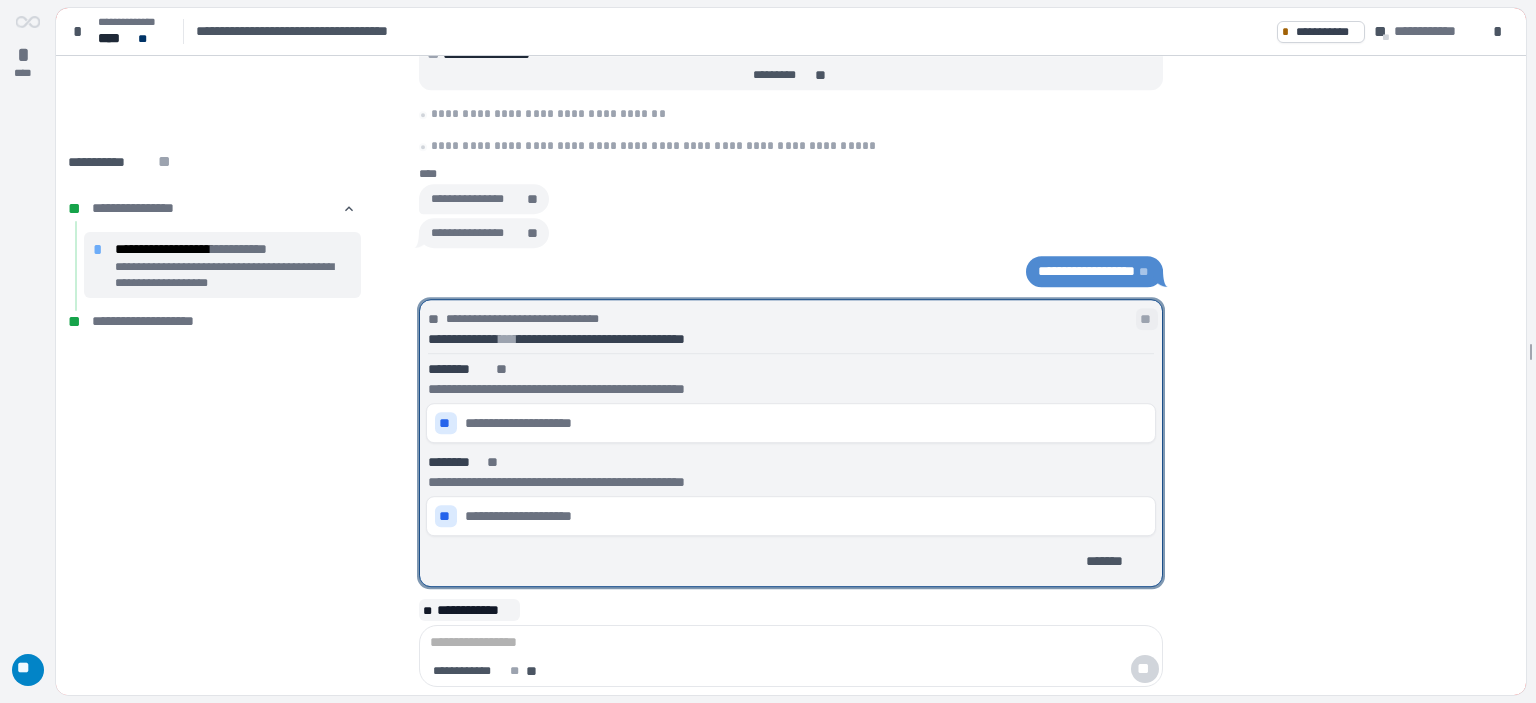 click on "**" at bounding box center [1147, 319] 